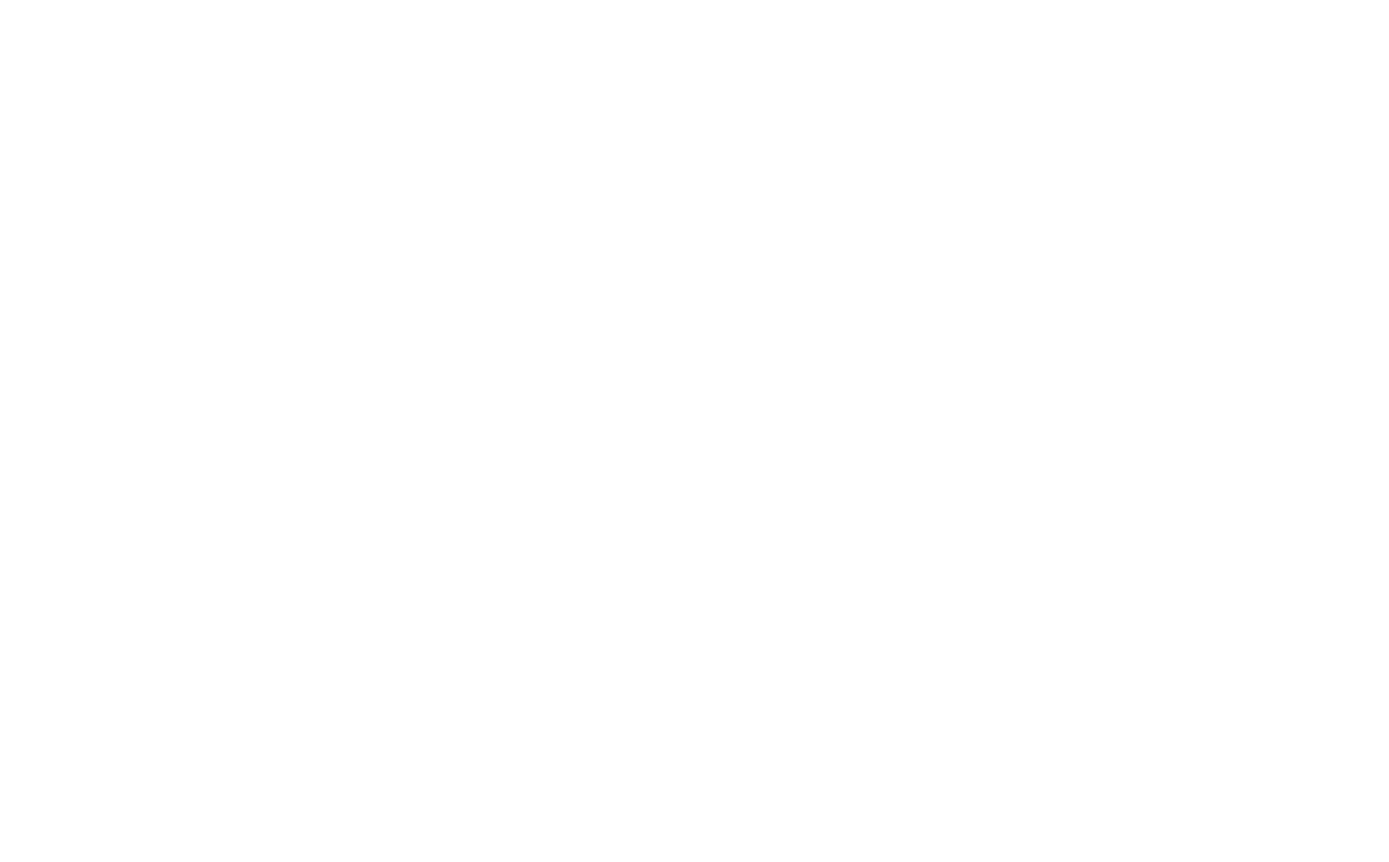 scroll, scrollTop: 0, scrollLeft: 0, axis: both 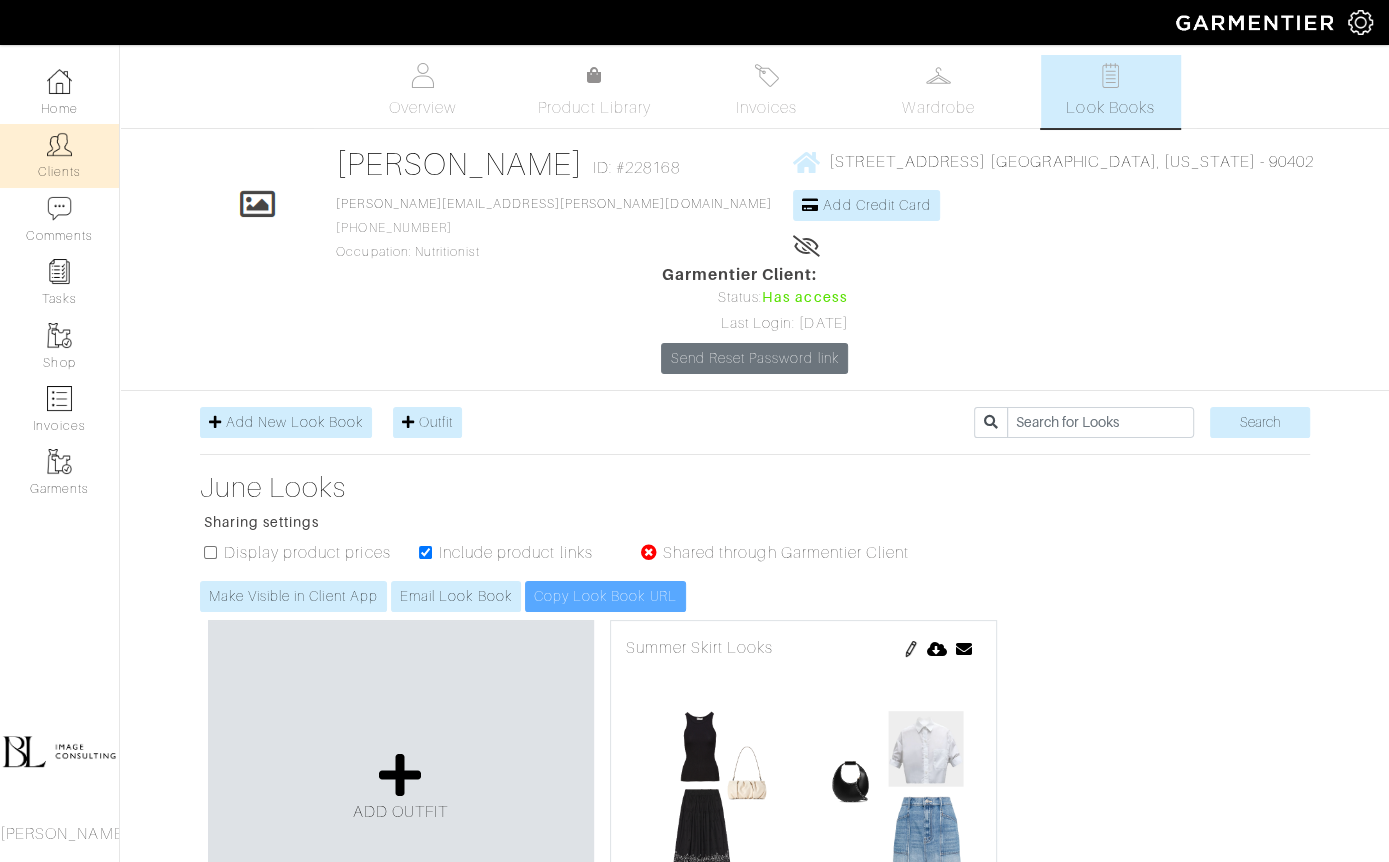 click on "Clients" at bounding box center (59, 155) 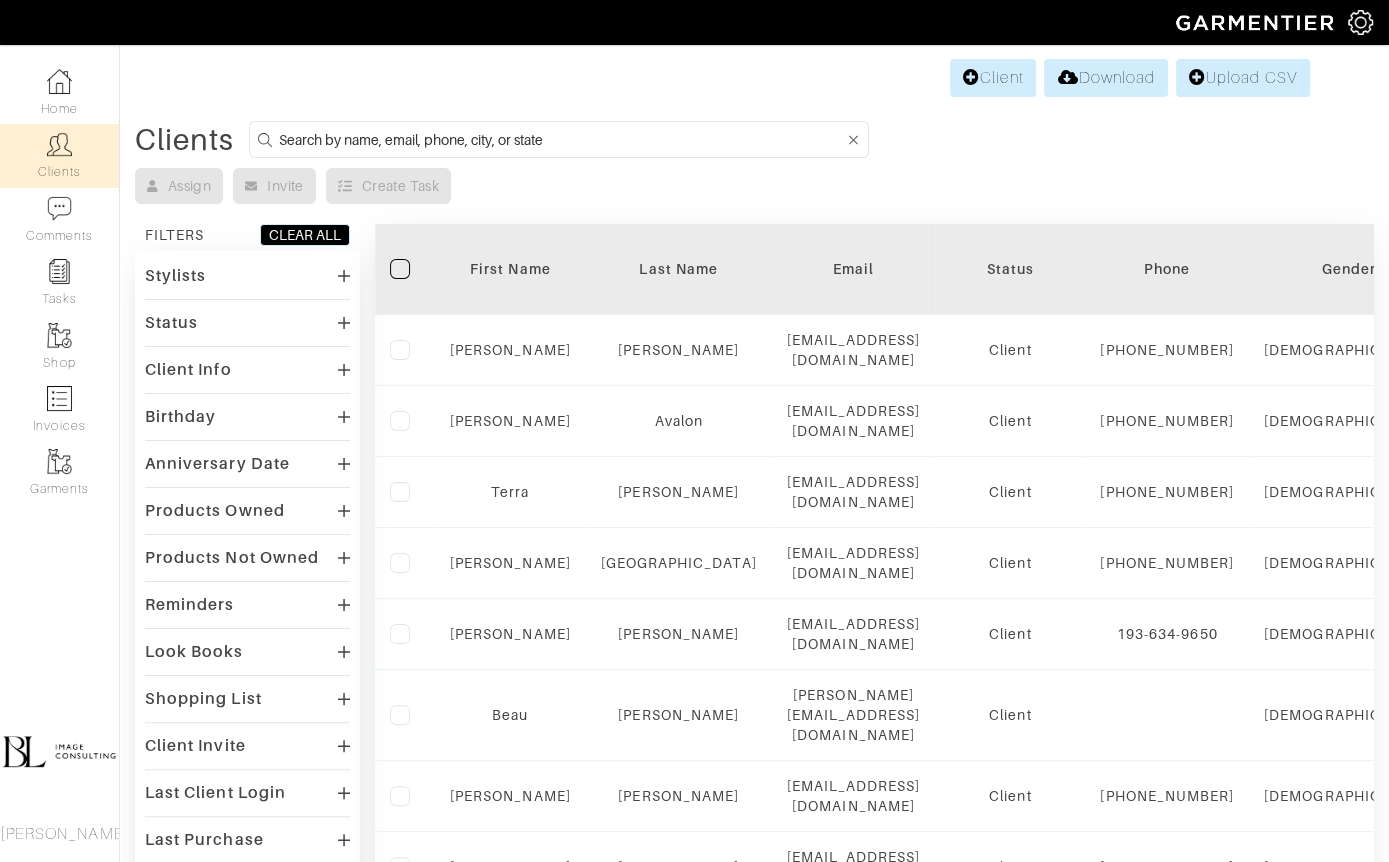 click at bounding box center (561, 139) 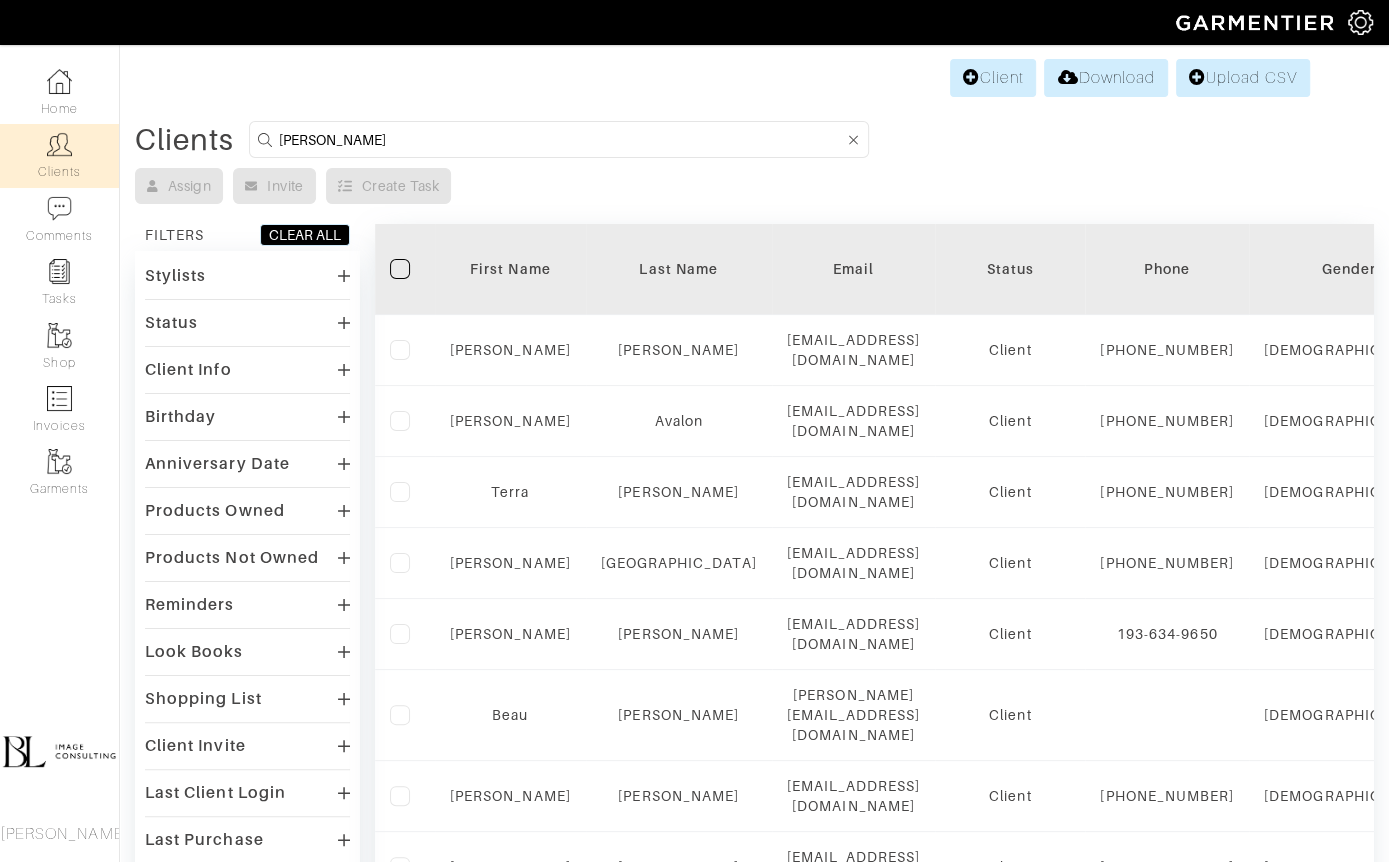 type on "gina" 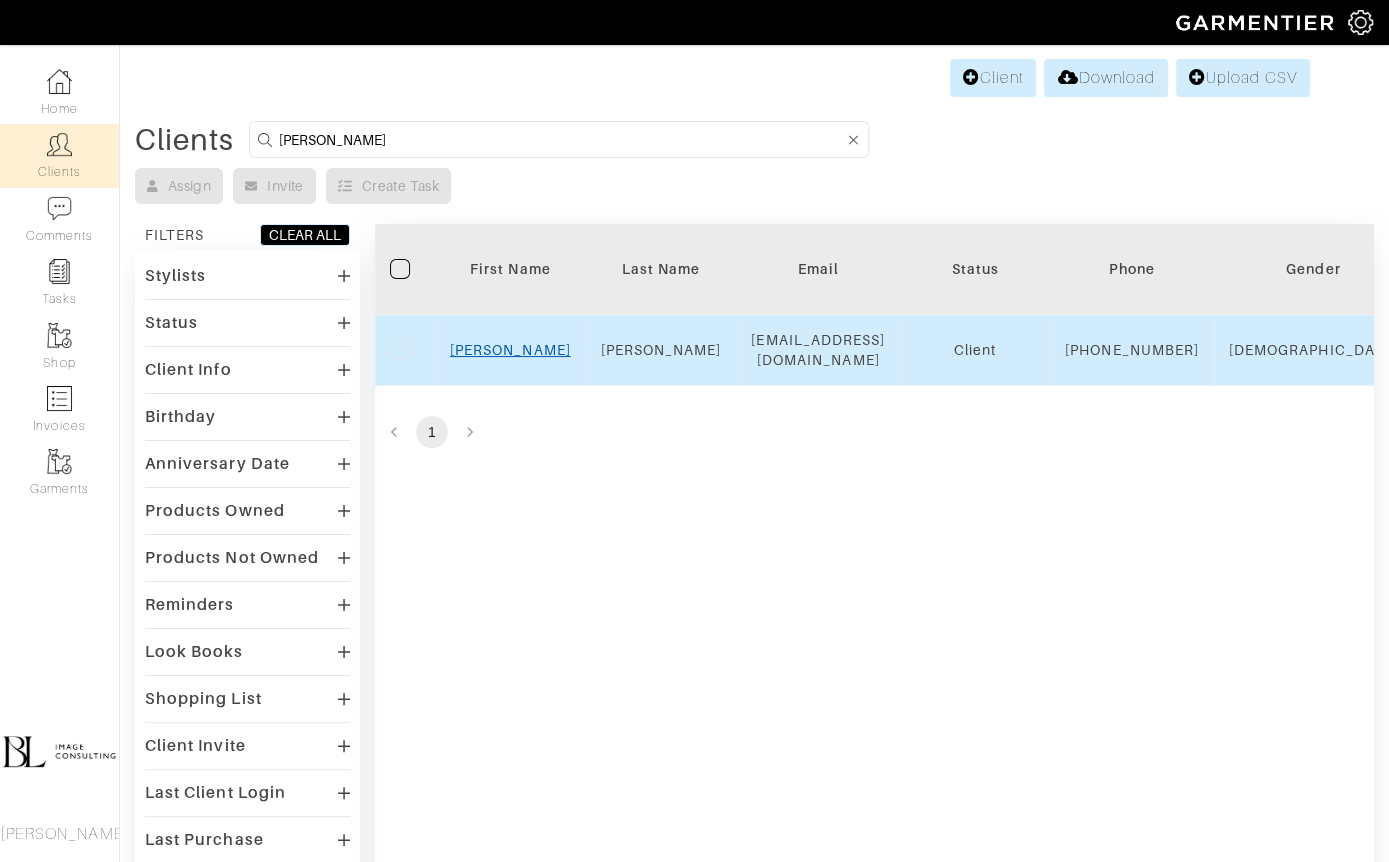 click on "Gina" at bounding box center (510, 350) 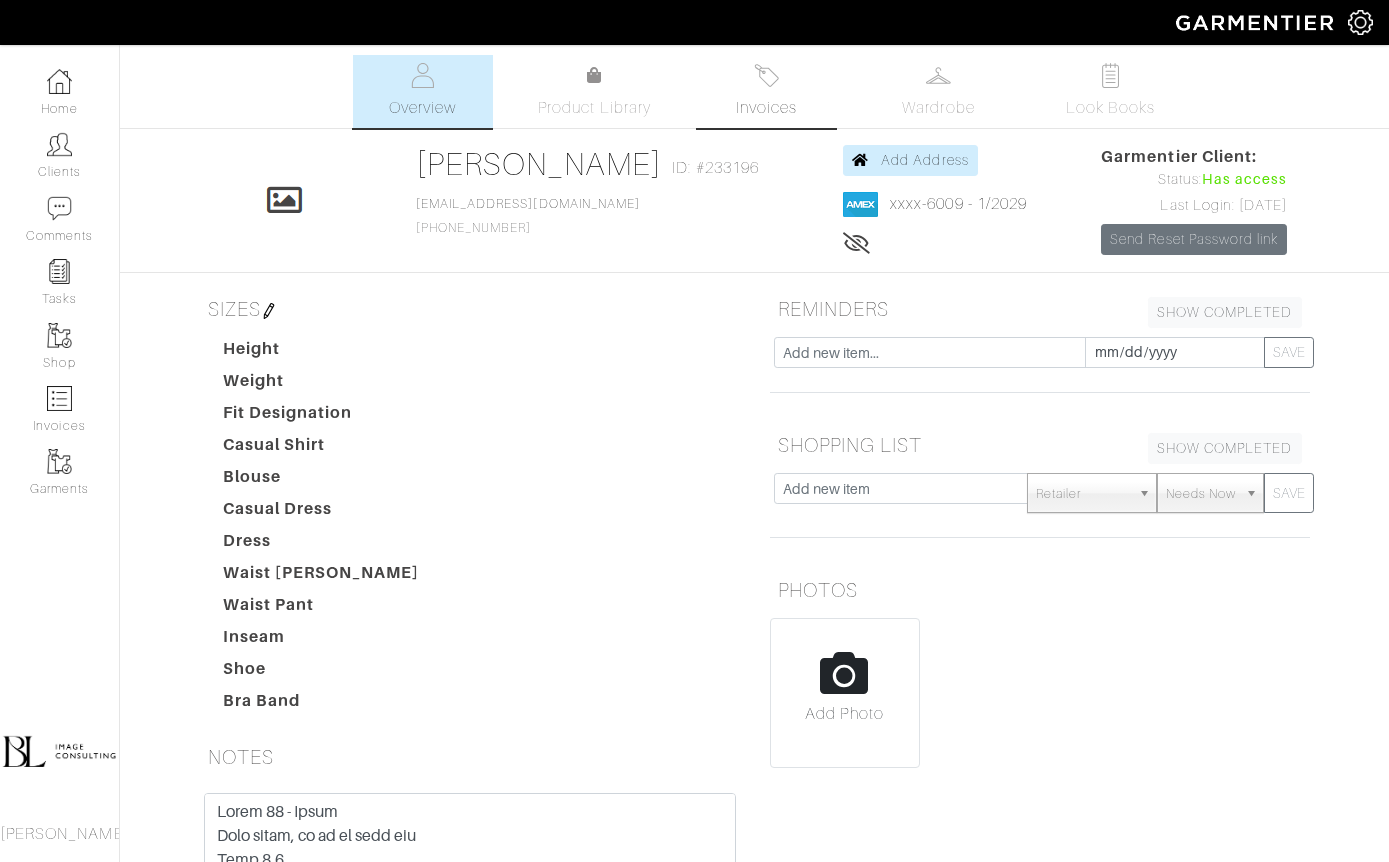 scroll, scrollTop: 0, scrollLeft: 0, axis: both 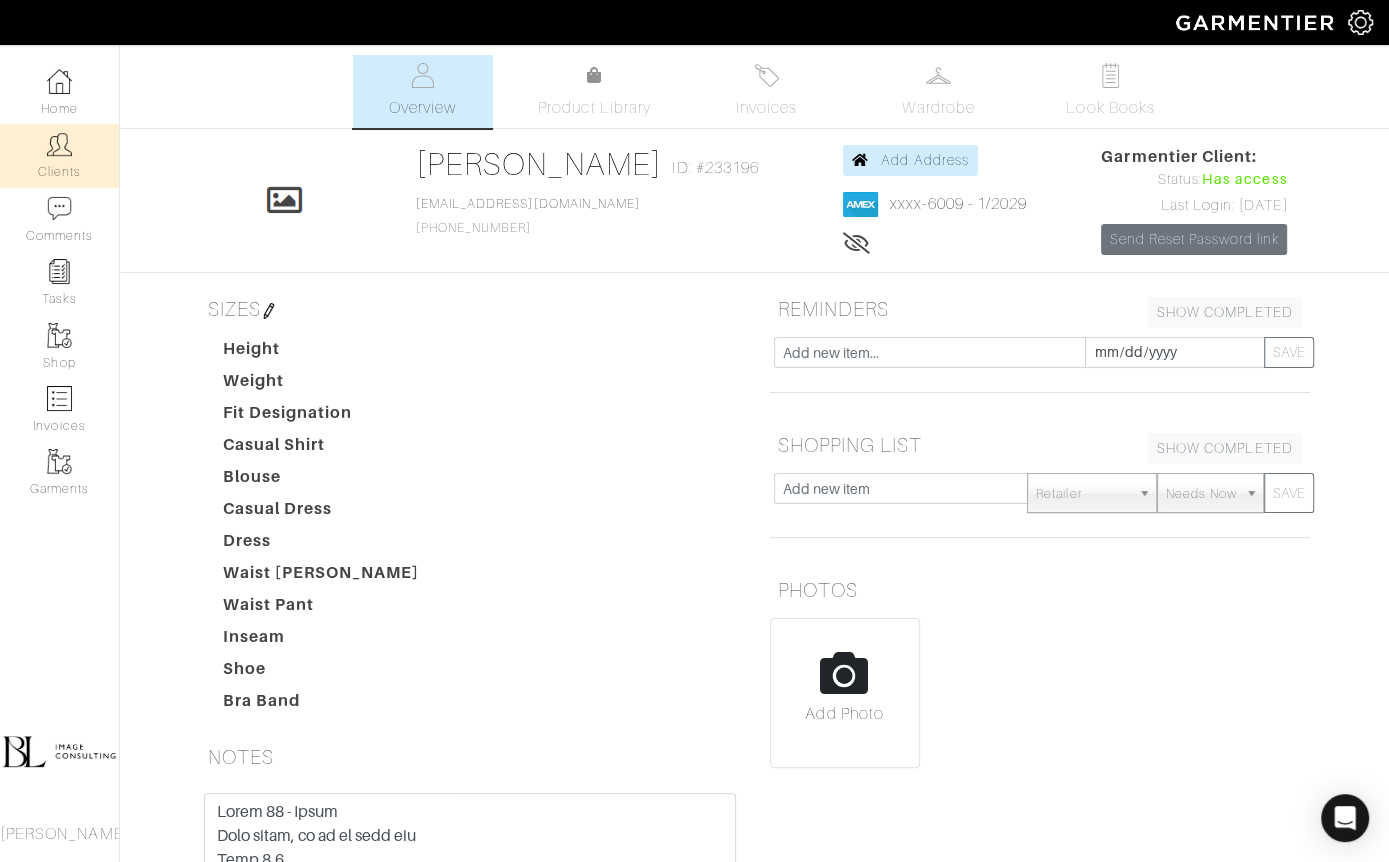 click at bounding box center (59, 144) 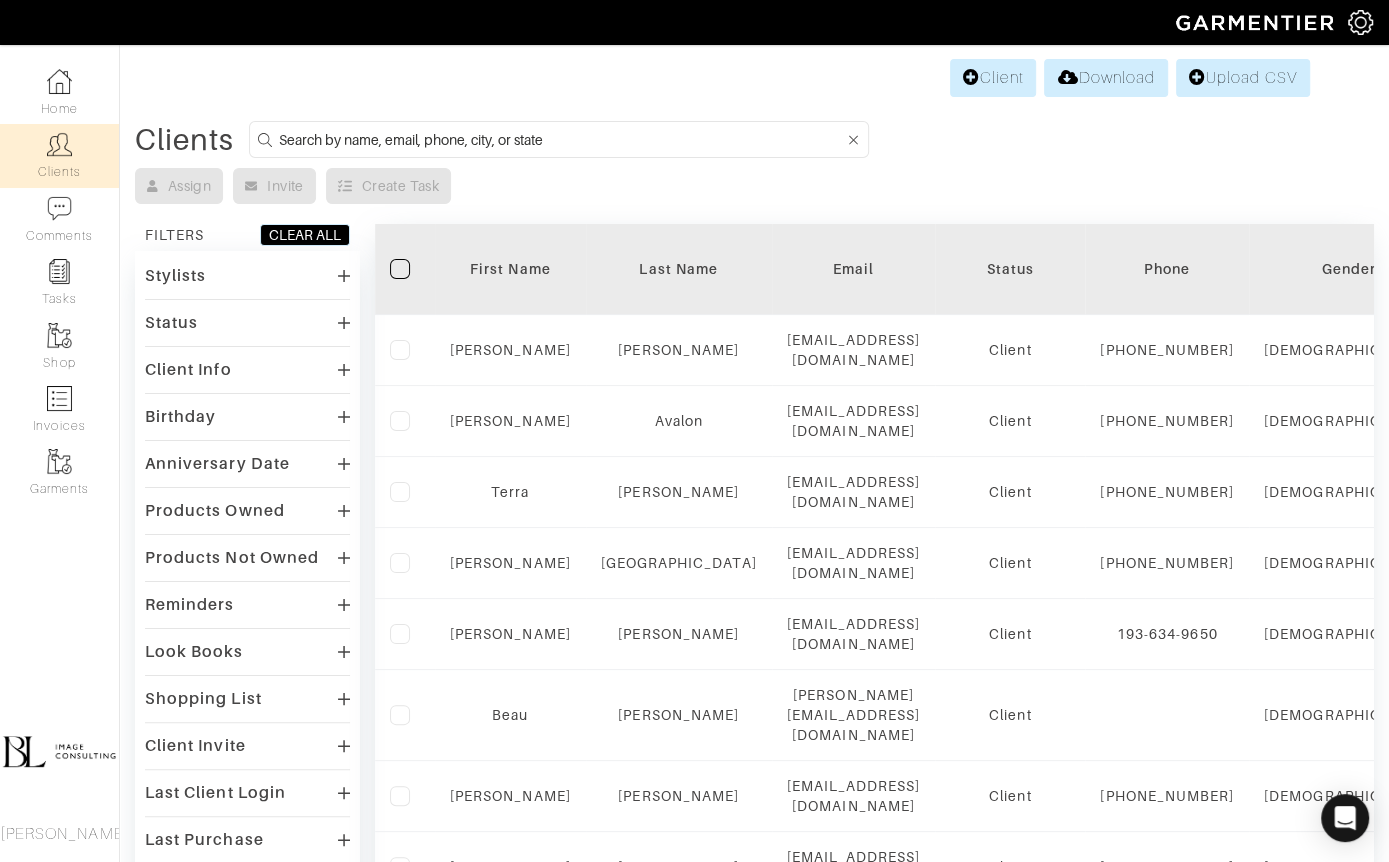 click at bounding box center [561, 139] 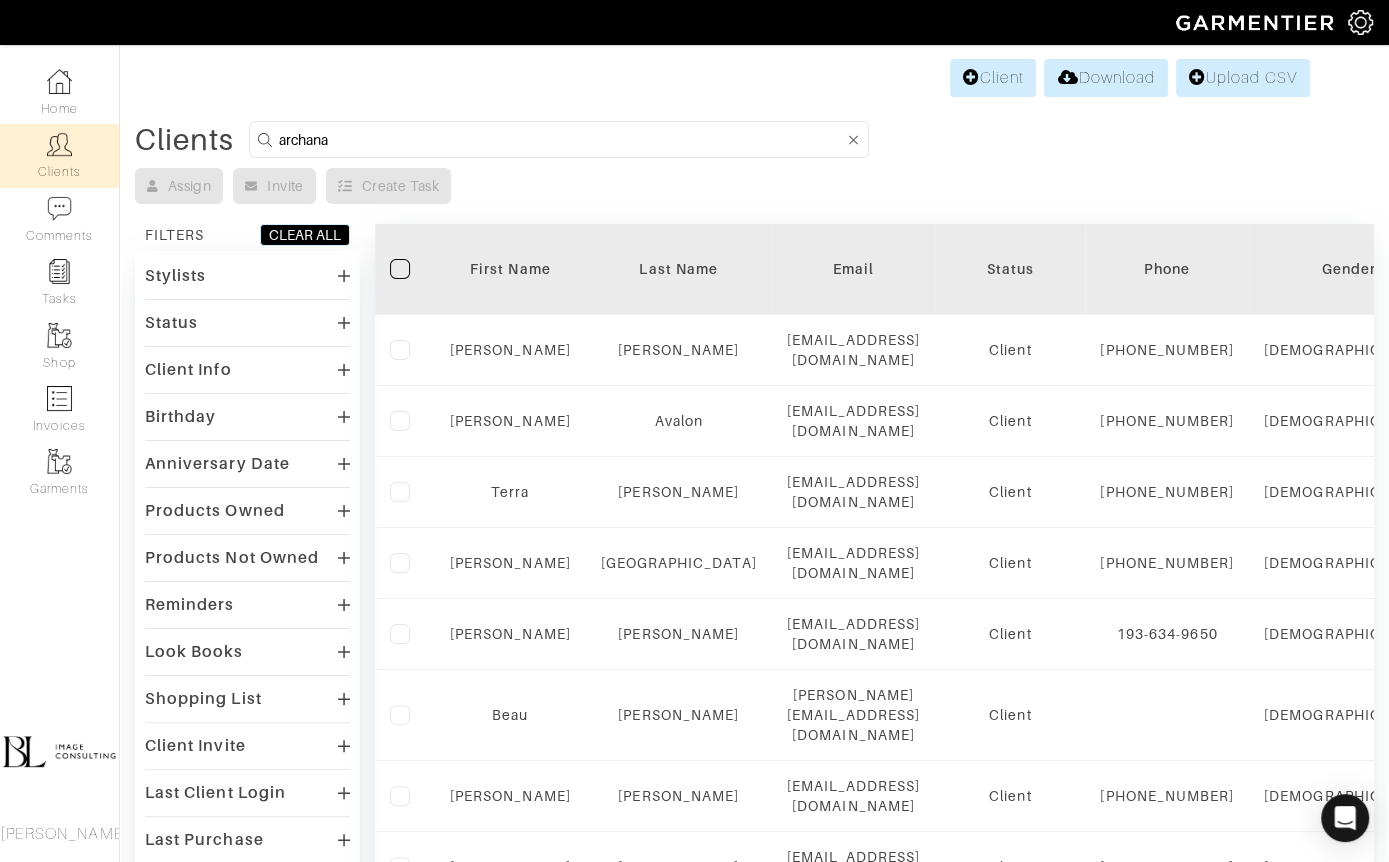 type on "archana" 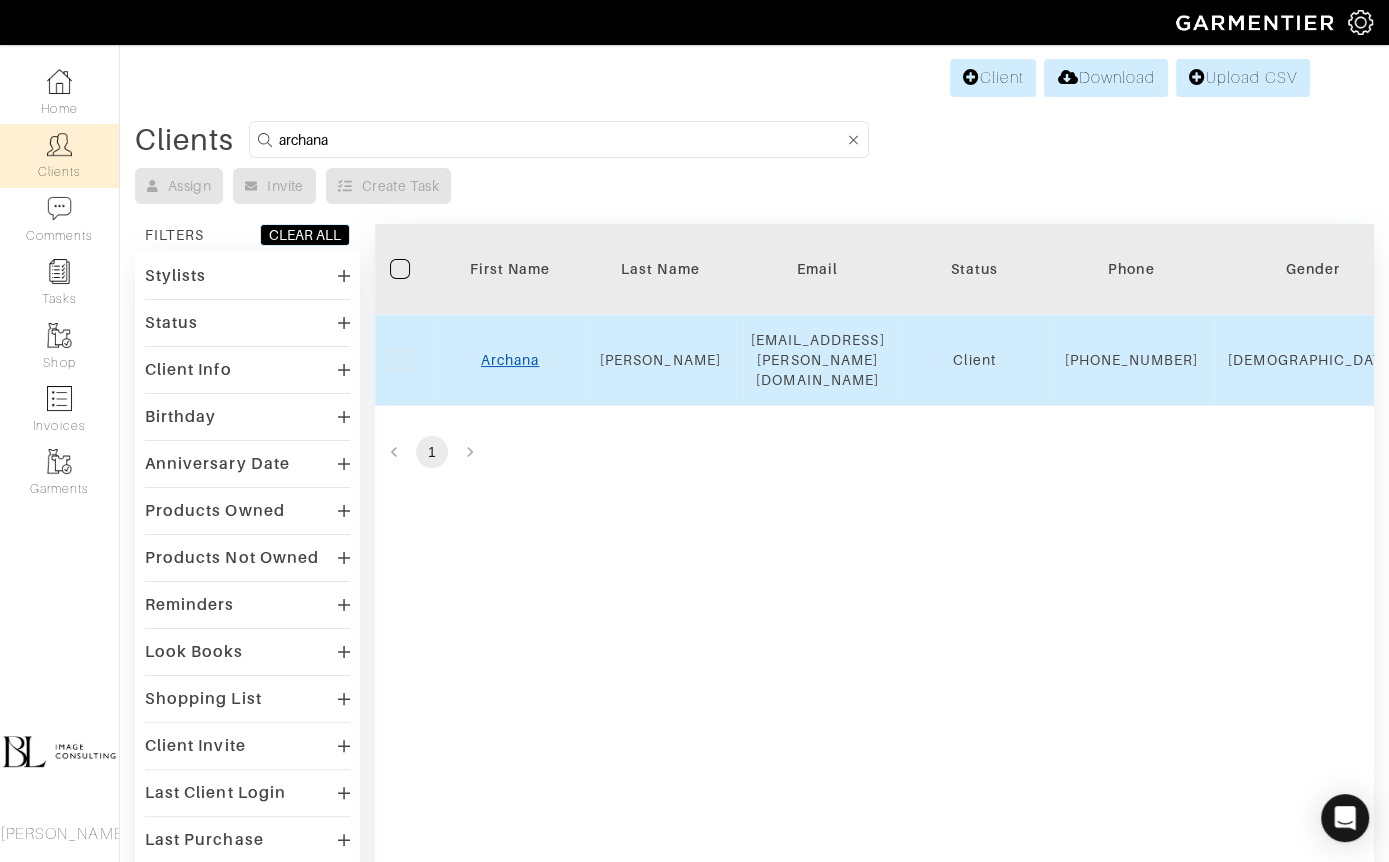 click on "Archana" at bounding box center [510, 360] 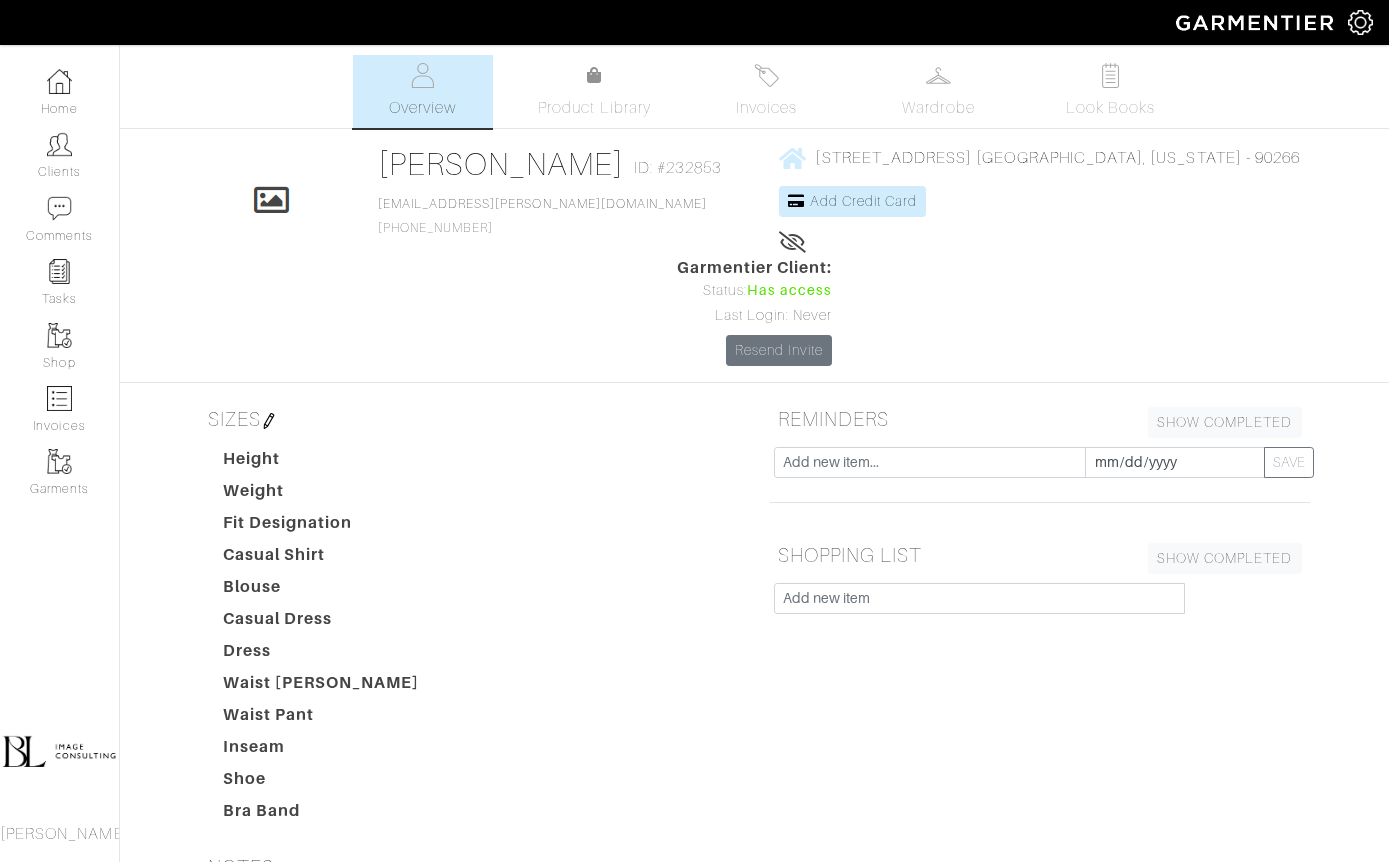 scroll, scrollTop: 0, scrollLeft: 0, axis: both 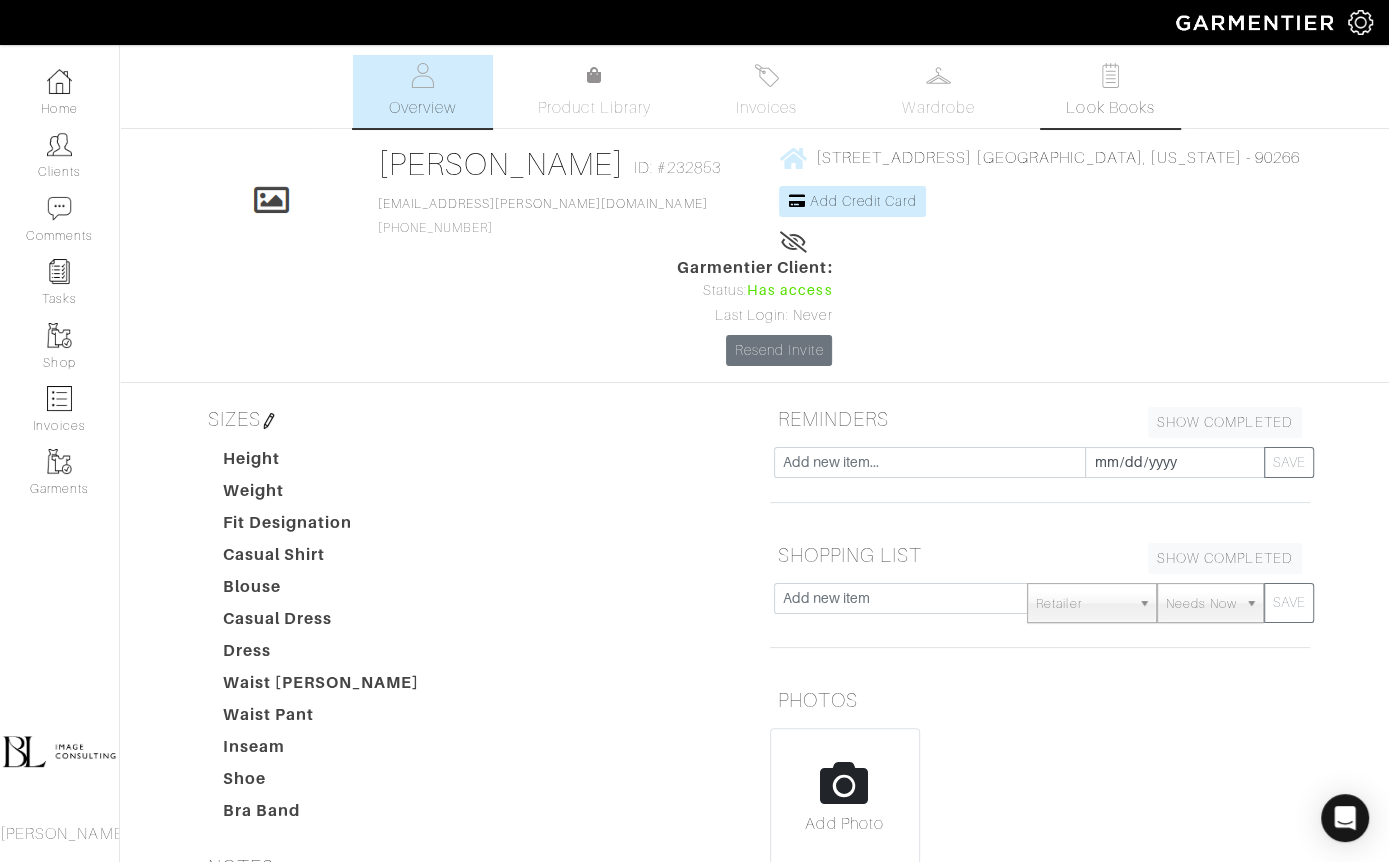 click on "Look Books" at bounding box center (1110, 108) 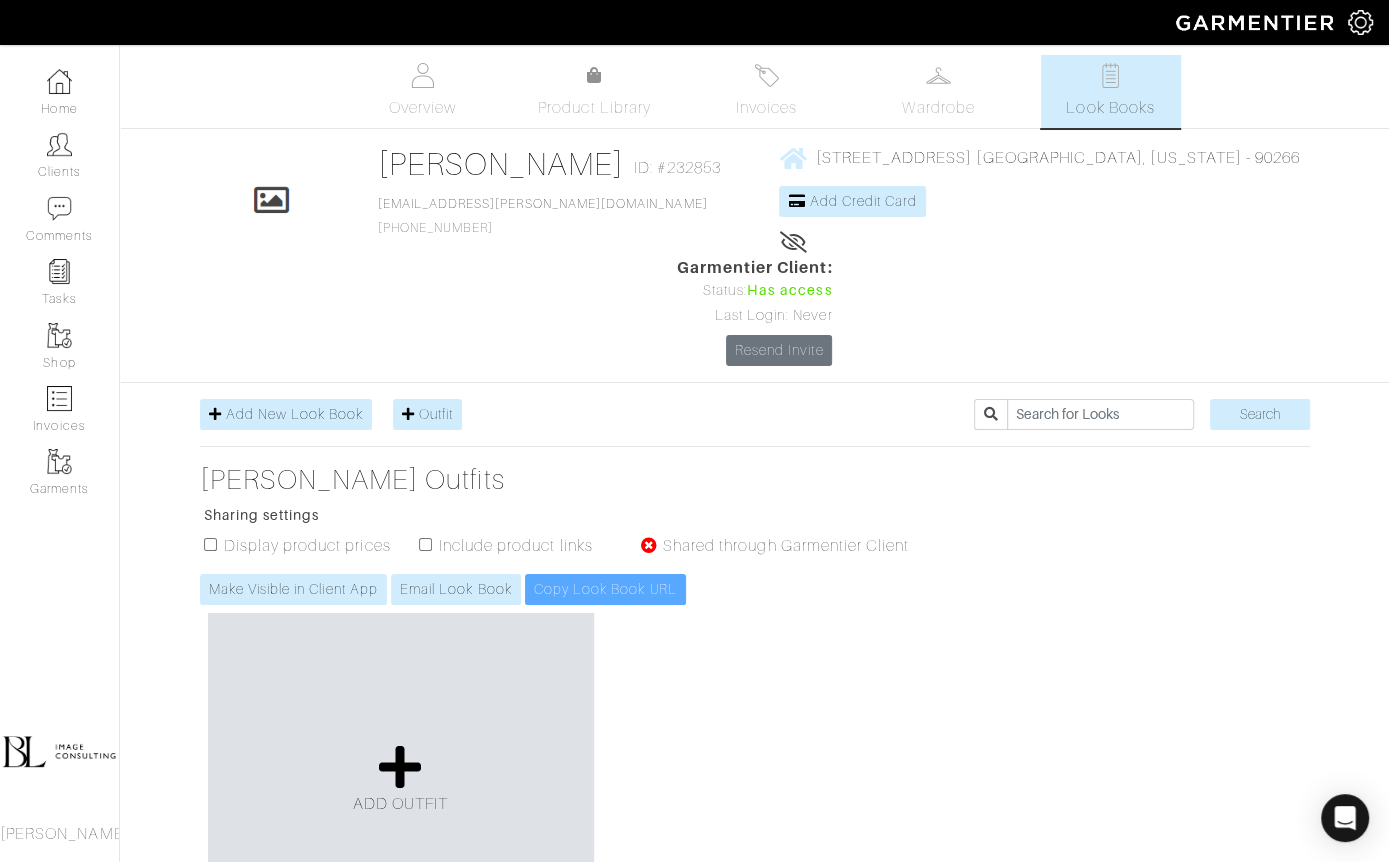 scroll, scrollTop: 75, scrollLeft: 0, axis: vertical 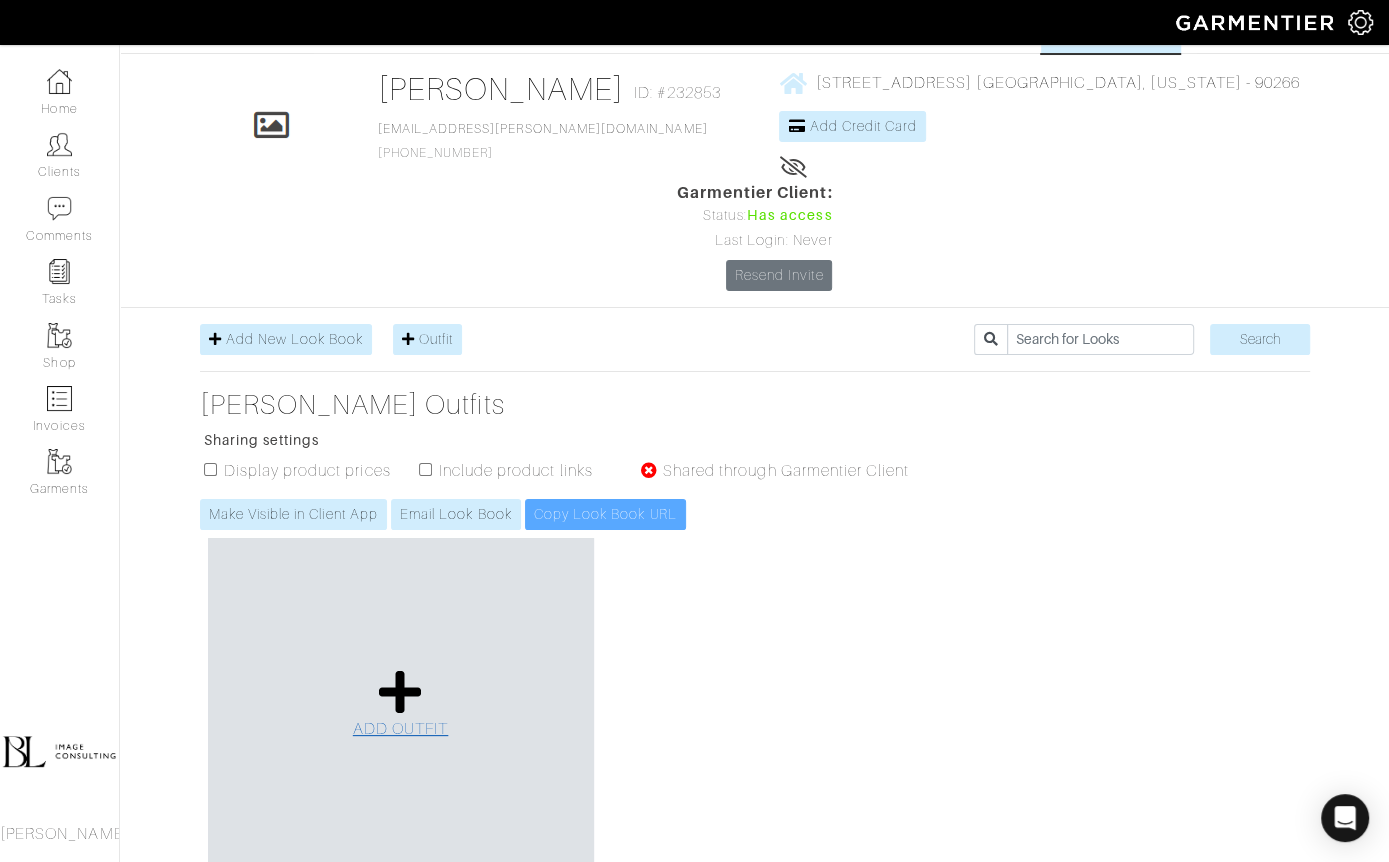 click on "ADD OUTFIT" at bounding box center (401, 704) 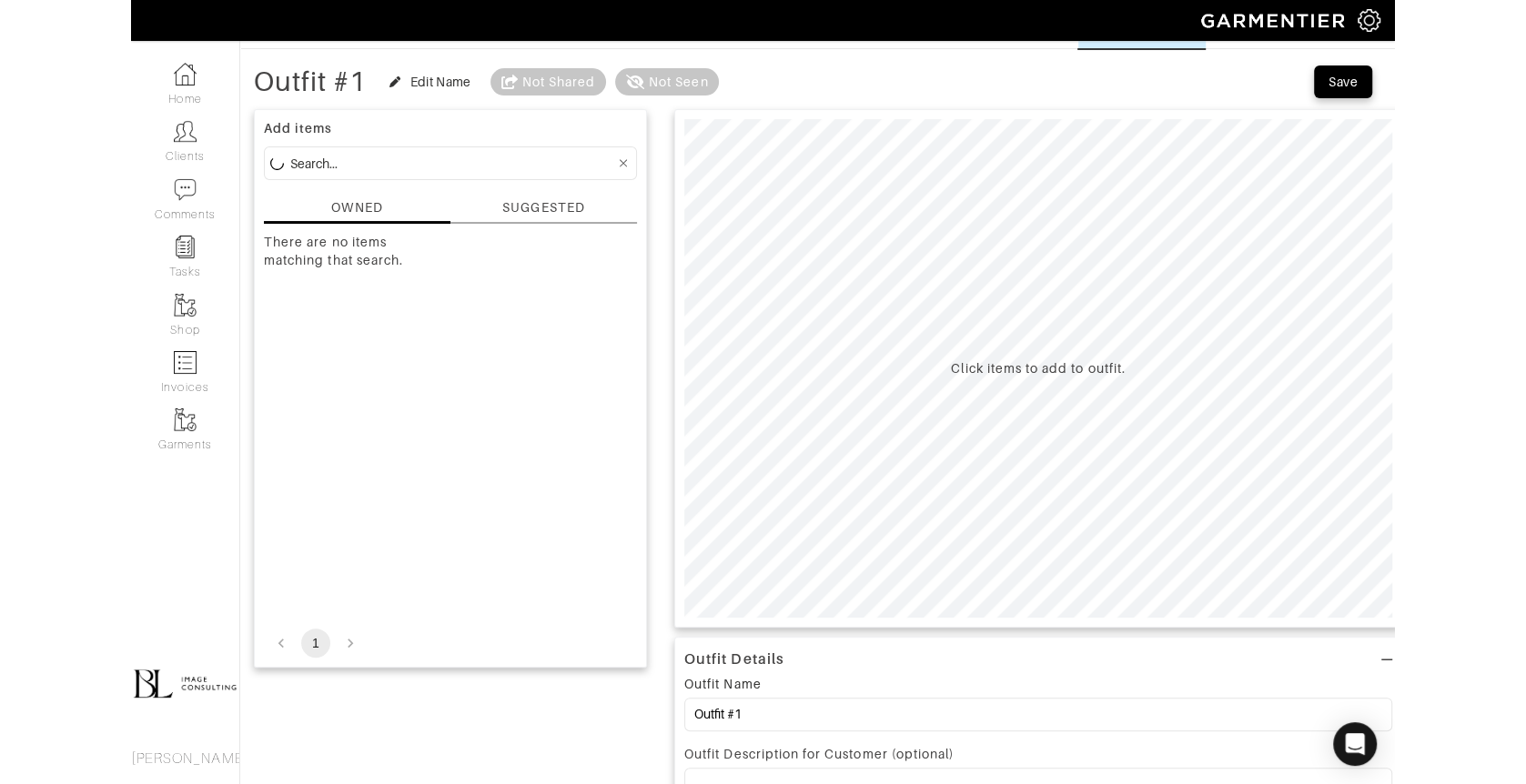 scroll, scrollTop: 0, scrollLeft: 0, axis: both 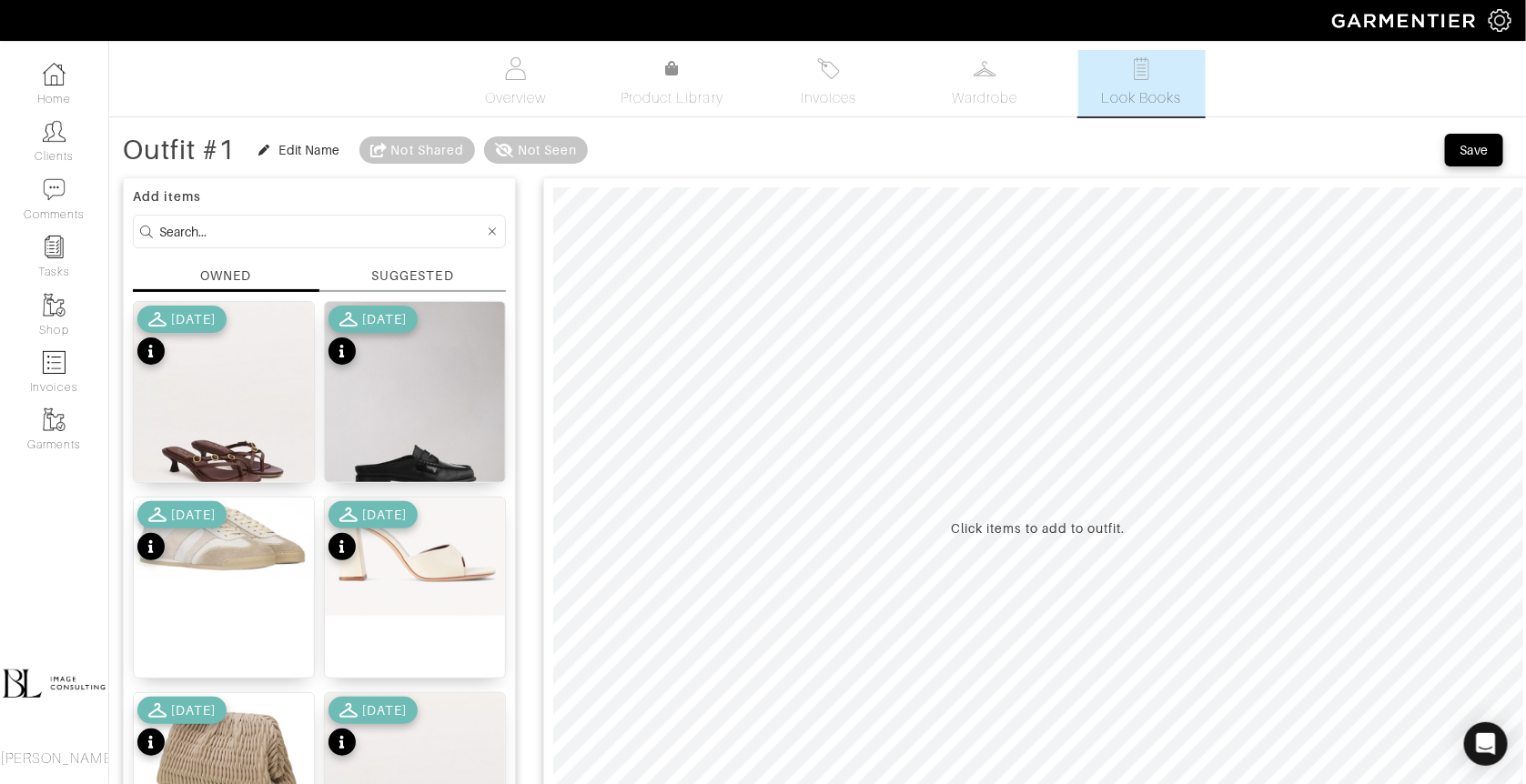 click at bounding box center (321, 231) 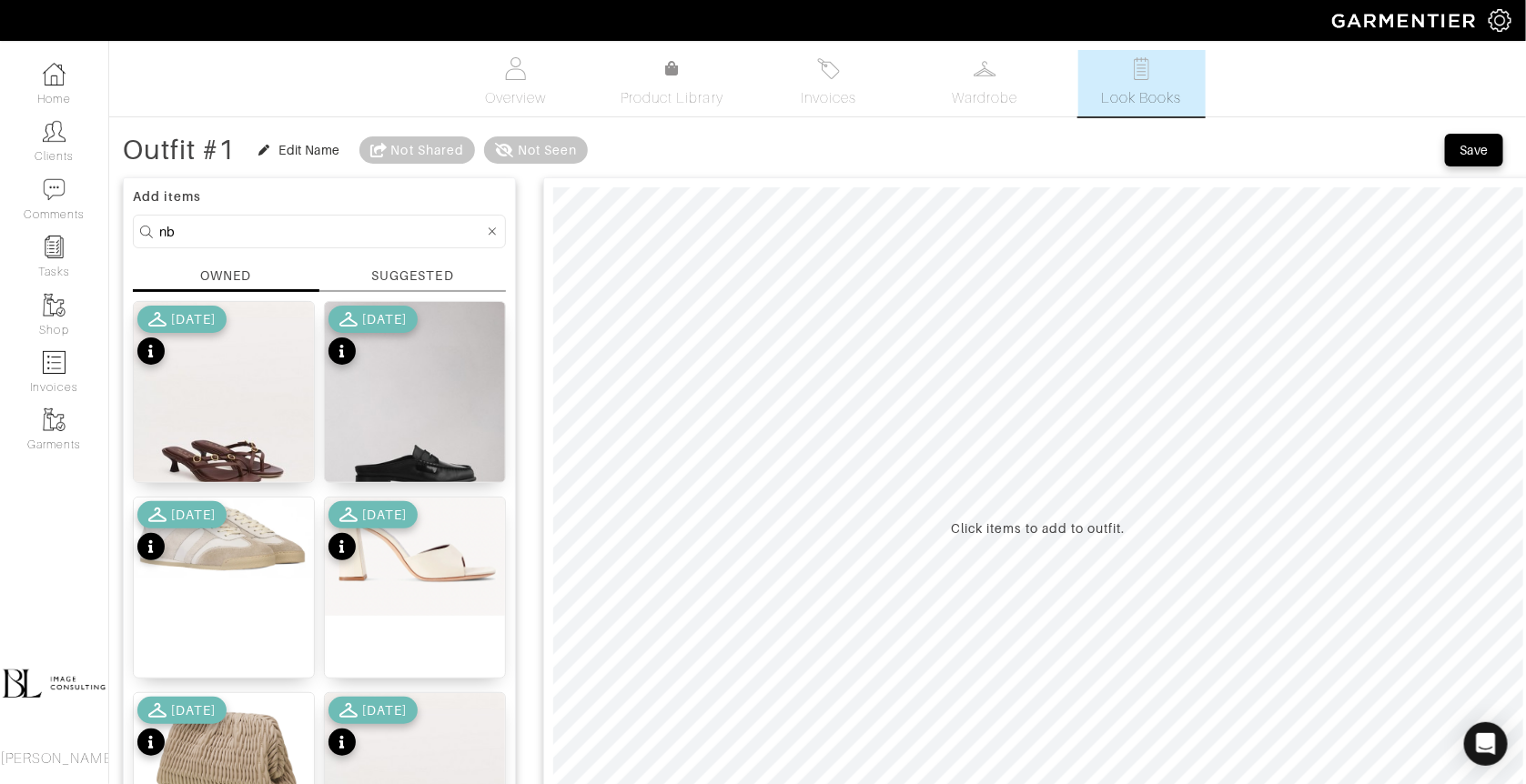 type on "n" 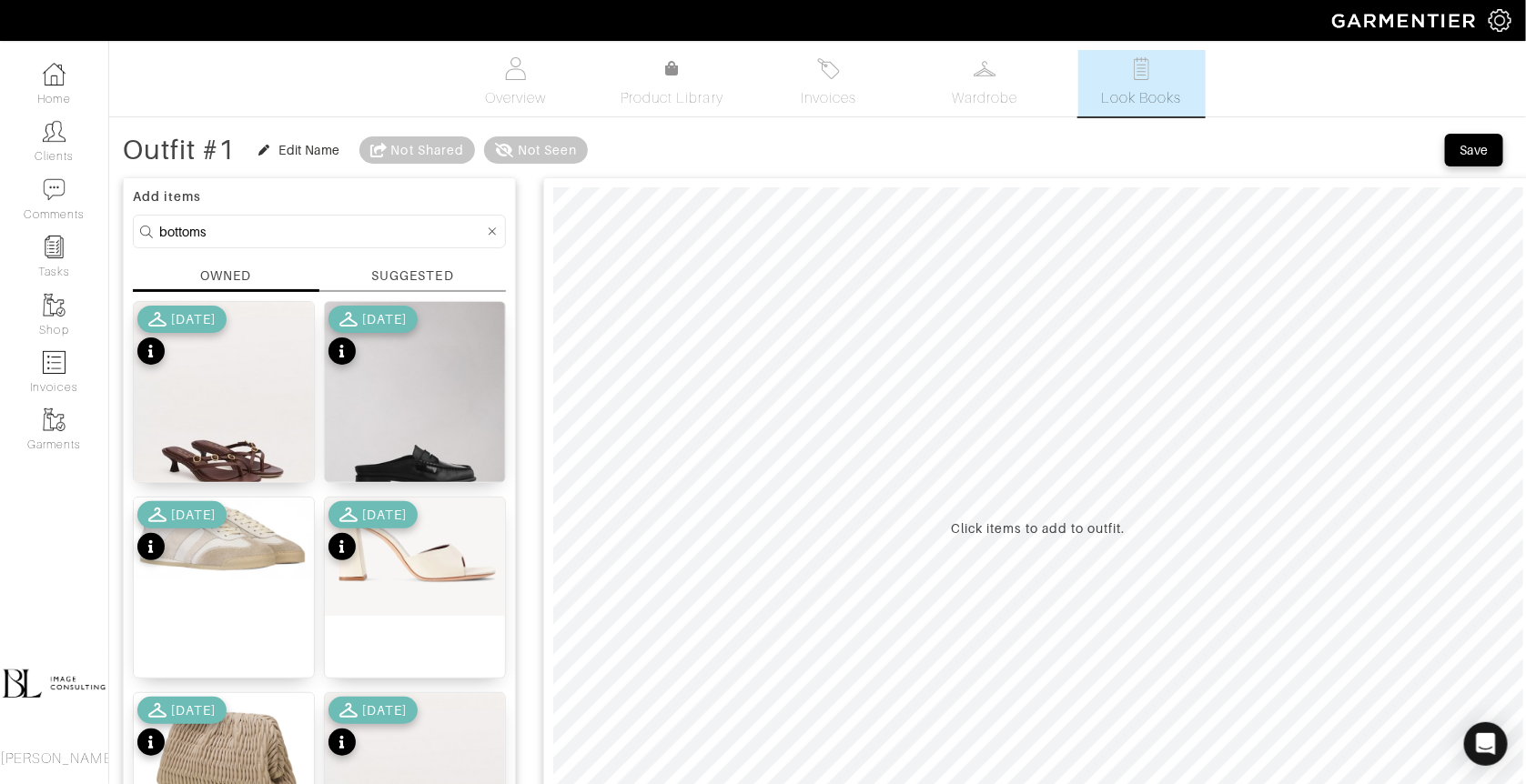 type on "bottoms" 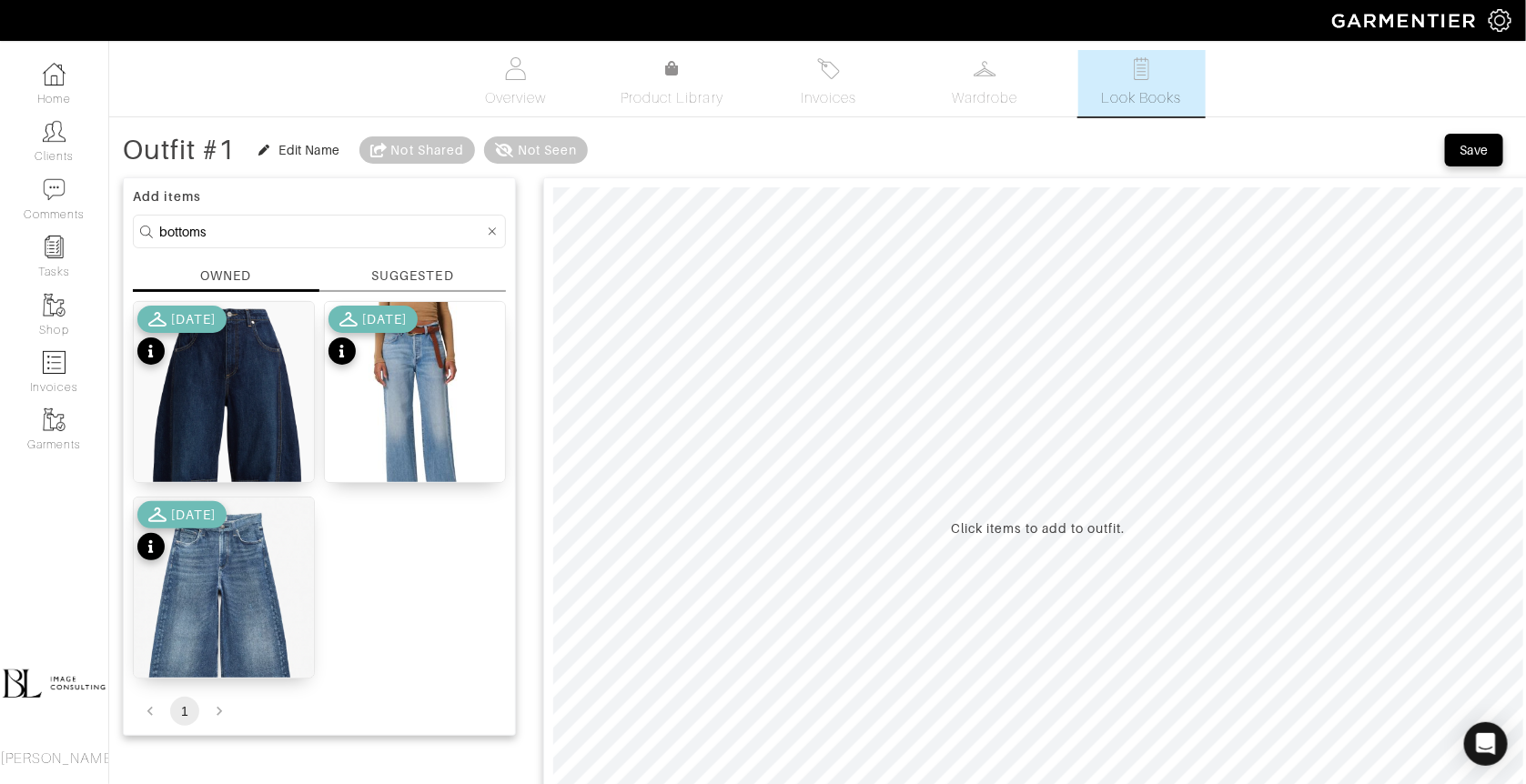 click on "New Barrel Jean   25 6/29/25 Annina High Rise Wide Leg Jeans in Meuse   26 6/29/25 Miramar Sofie Ankle-Length Pants Cotton Terry   26 6/29/25" at bounding box center (319, 489) 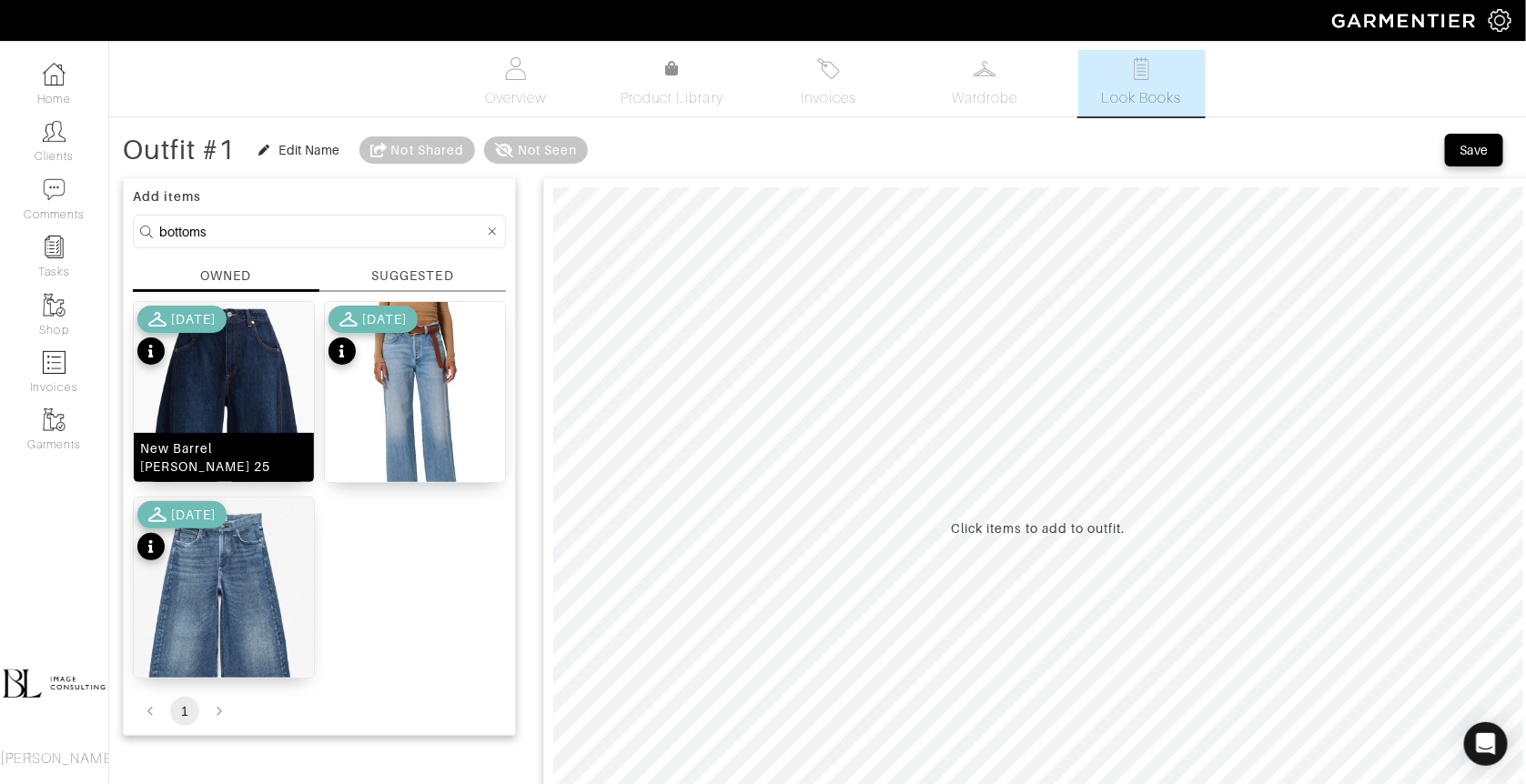 click at bounding box center (224, 463) 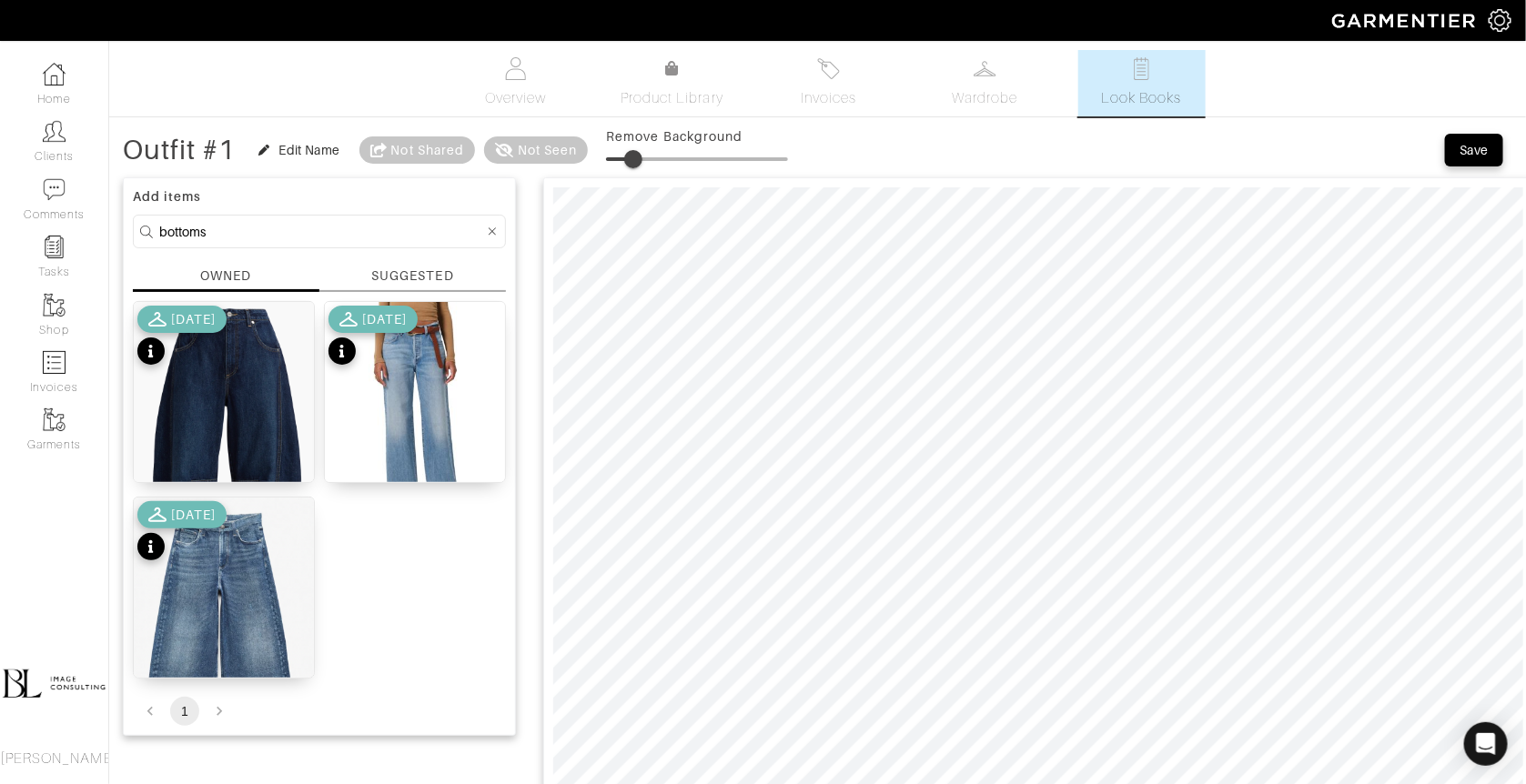 drag, startPoint x: 610, startPoint y: 155, endPoint x: 640, endPoint y: 155, distance: 30 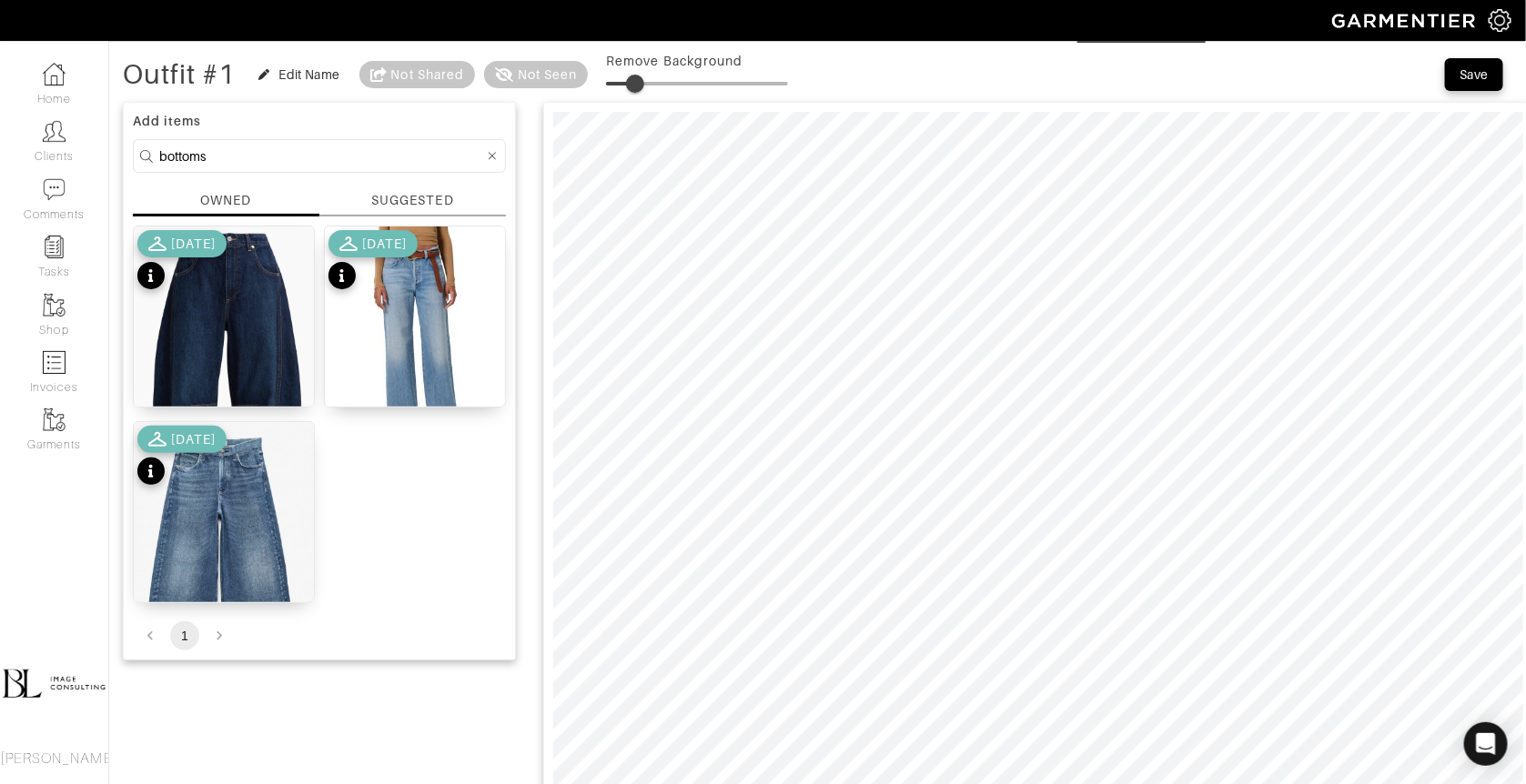 scroll, scrollTop: 91, scrollLeft: 0, axis: vertical 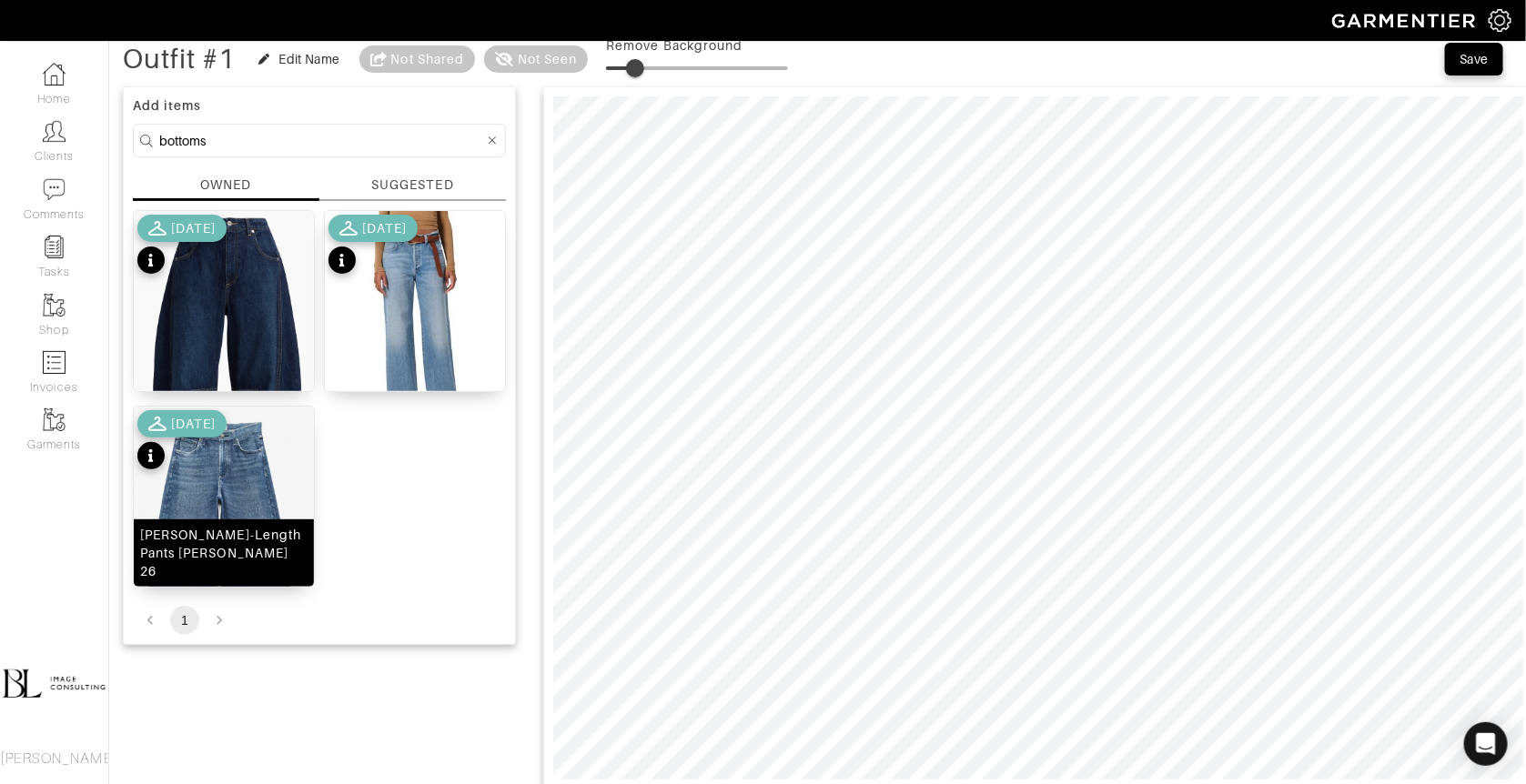 click at bounding box center (224, 548) 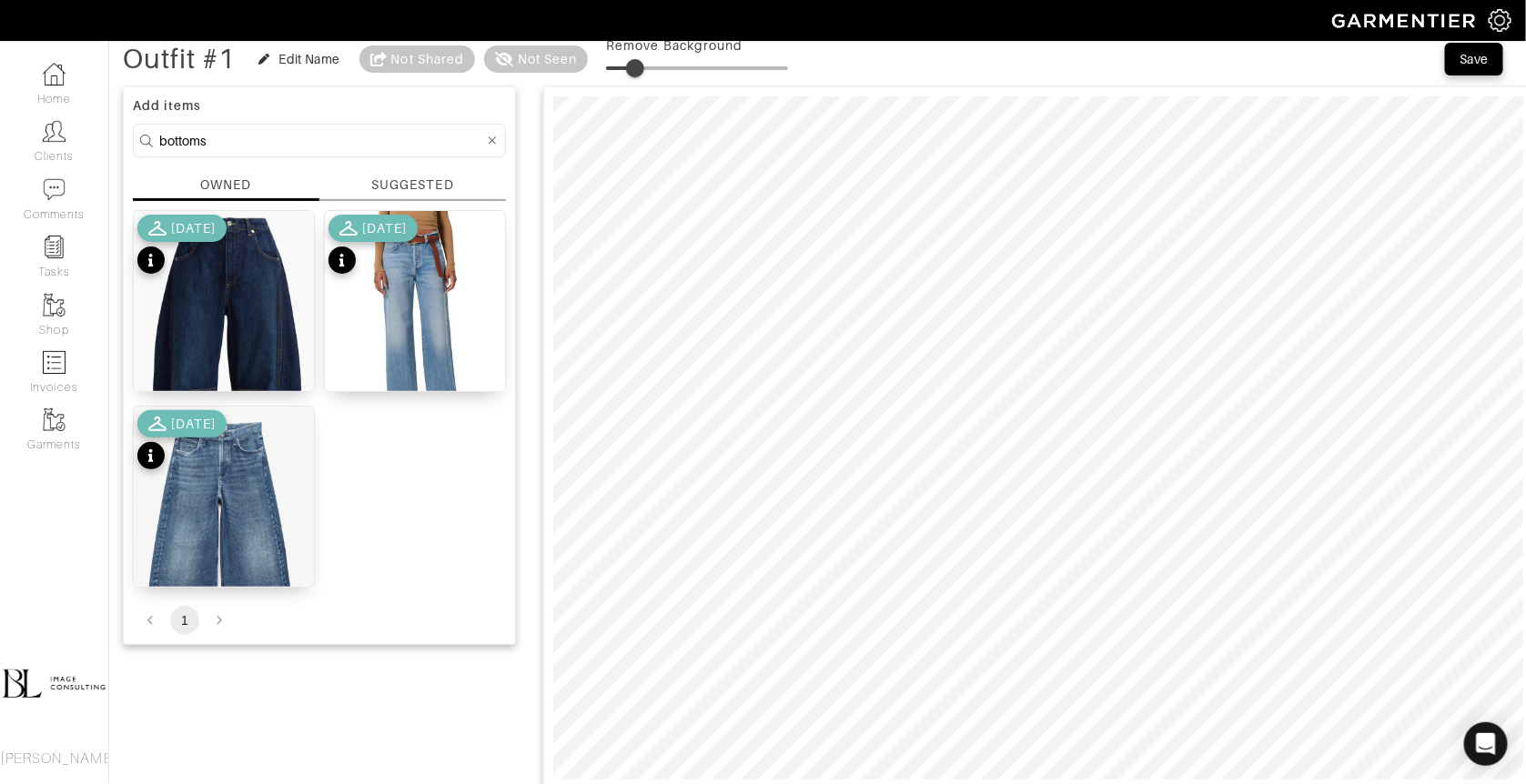 type on "19" 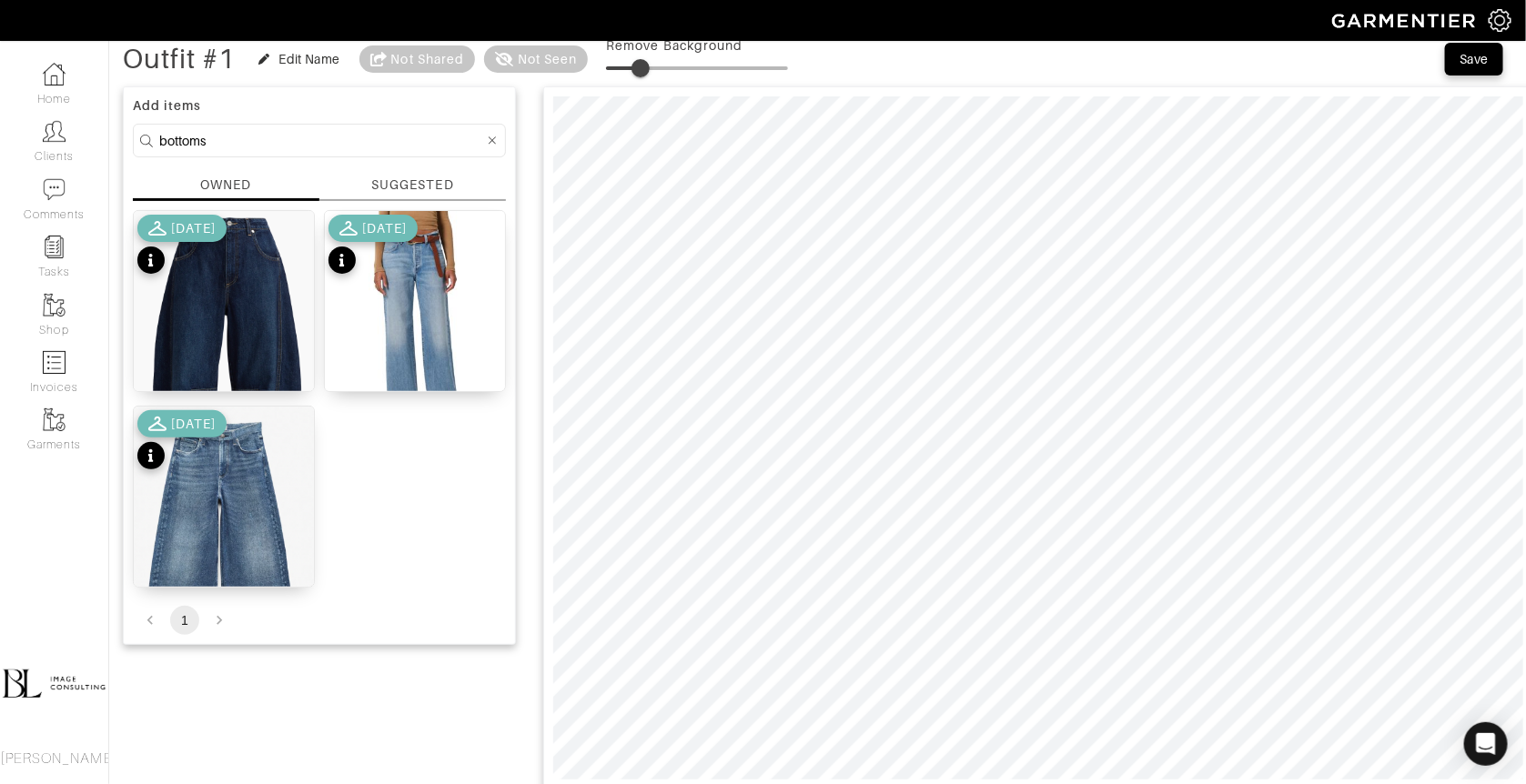 click at bounding box center (641, 68) 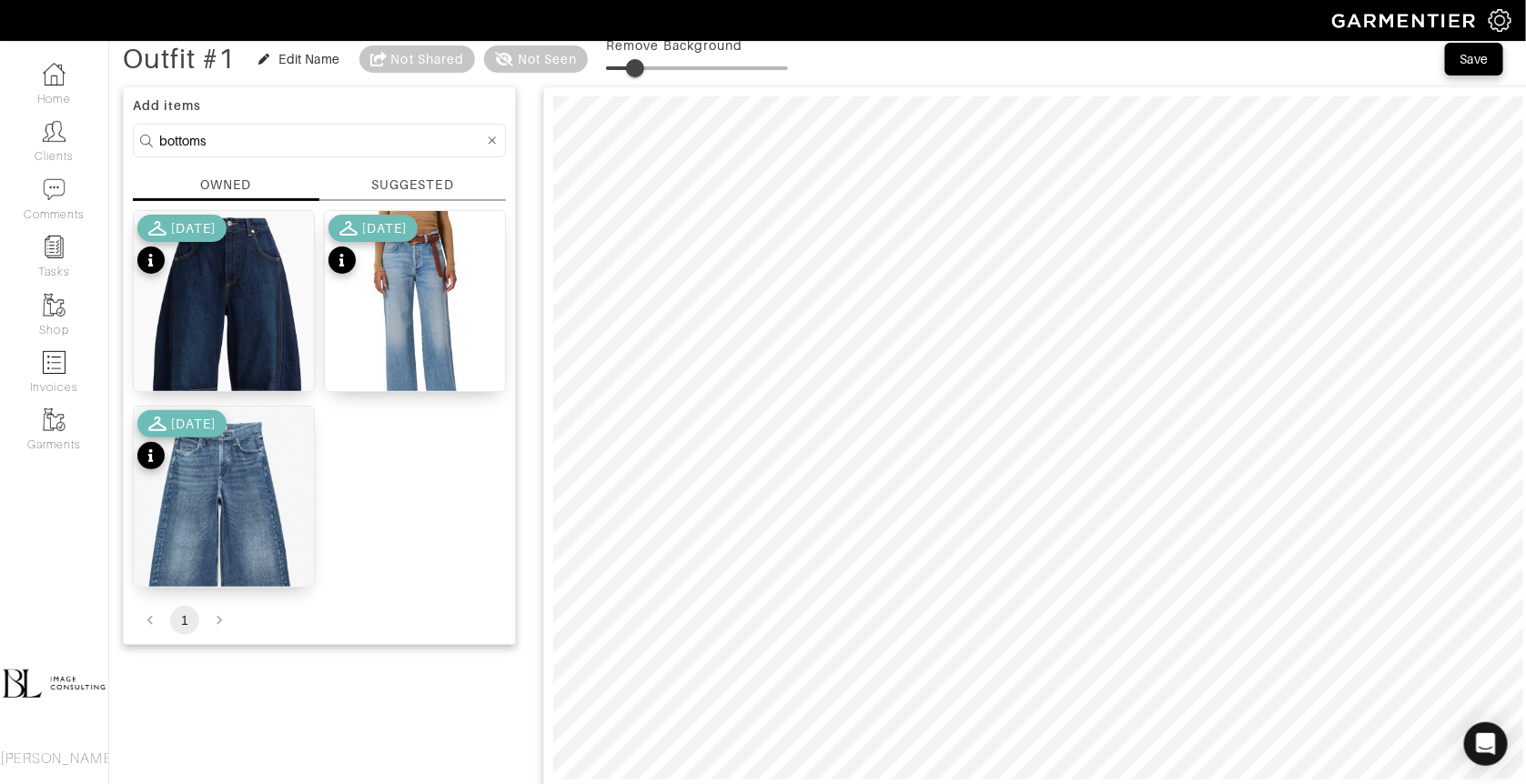 click on "bottoms" at bounding box center (321, 140) 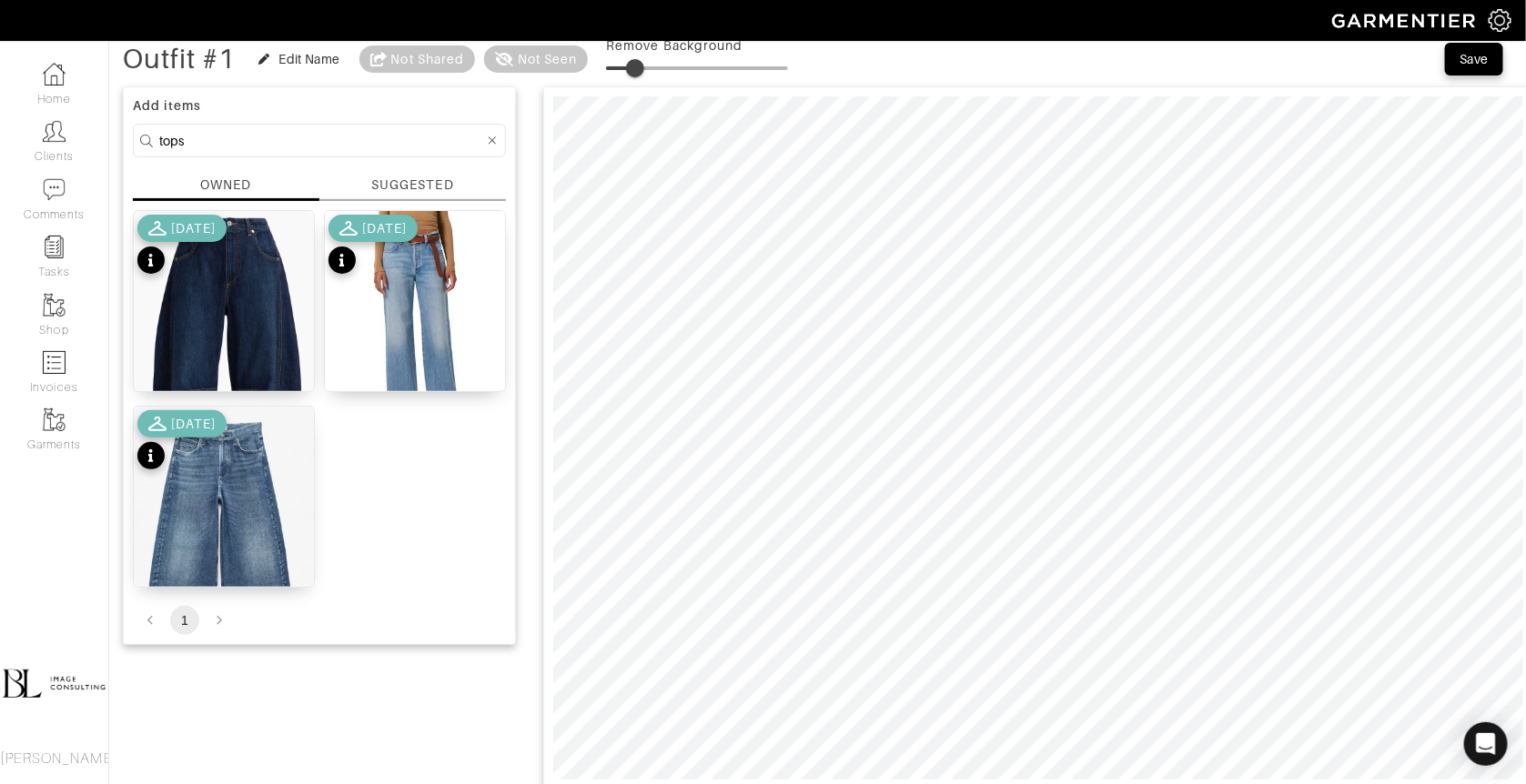 type on "tops" 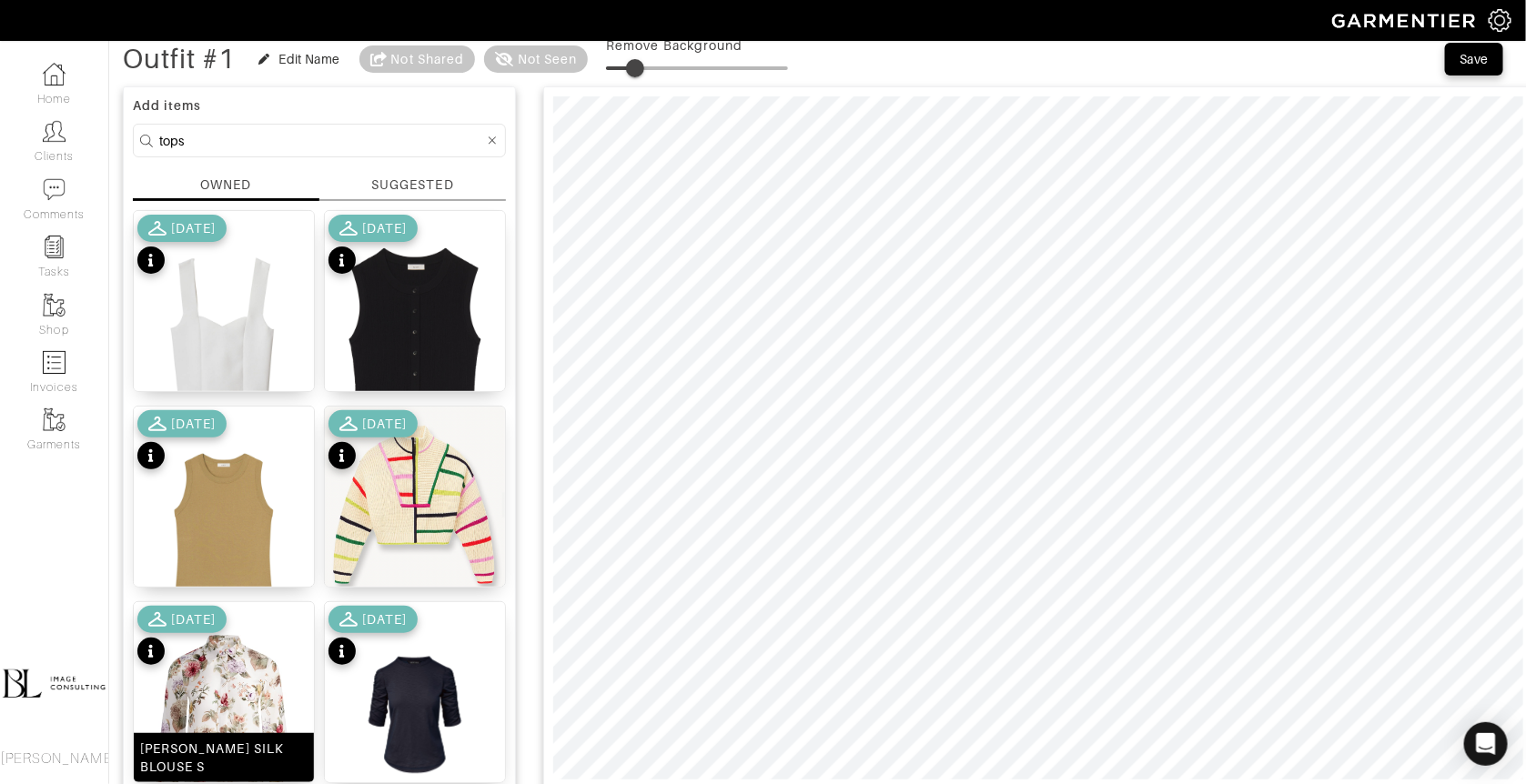 click at bounding box center [224, 722] 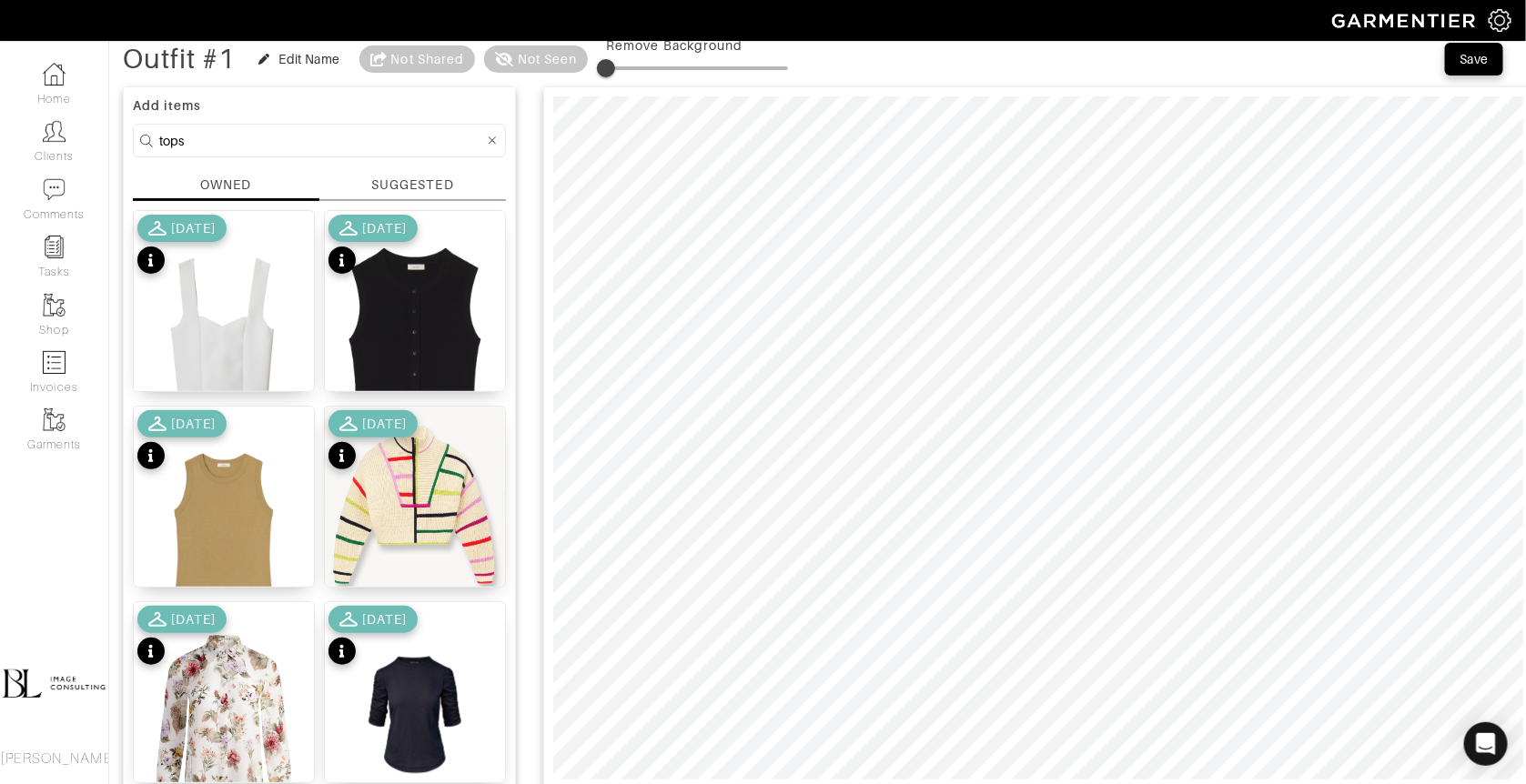 drag, startPoint x: 640, startPoint y: 55, endPoint x: 610, endPoint y: 60, distance: 30.41381 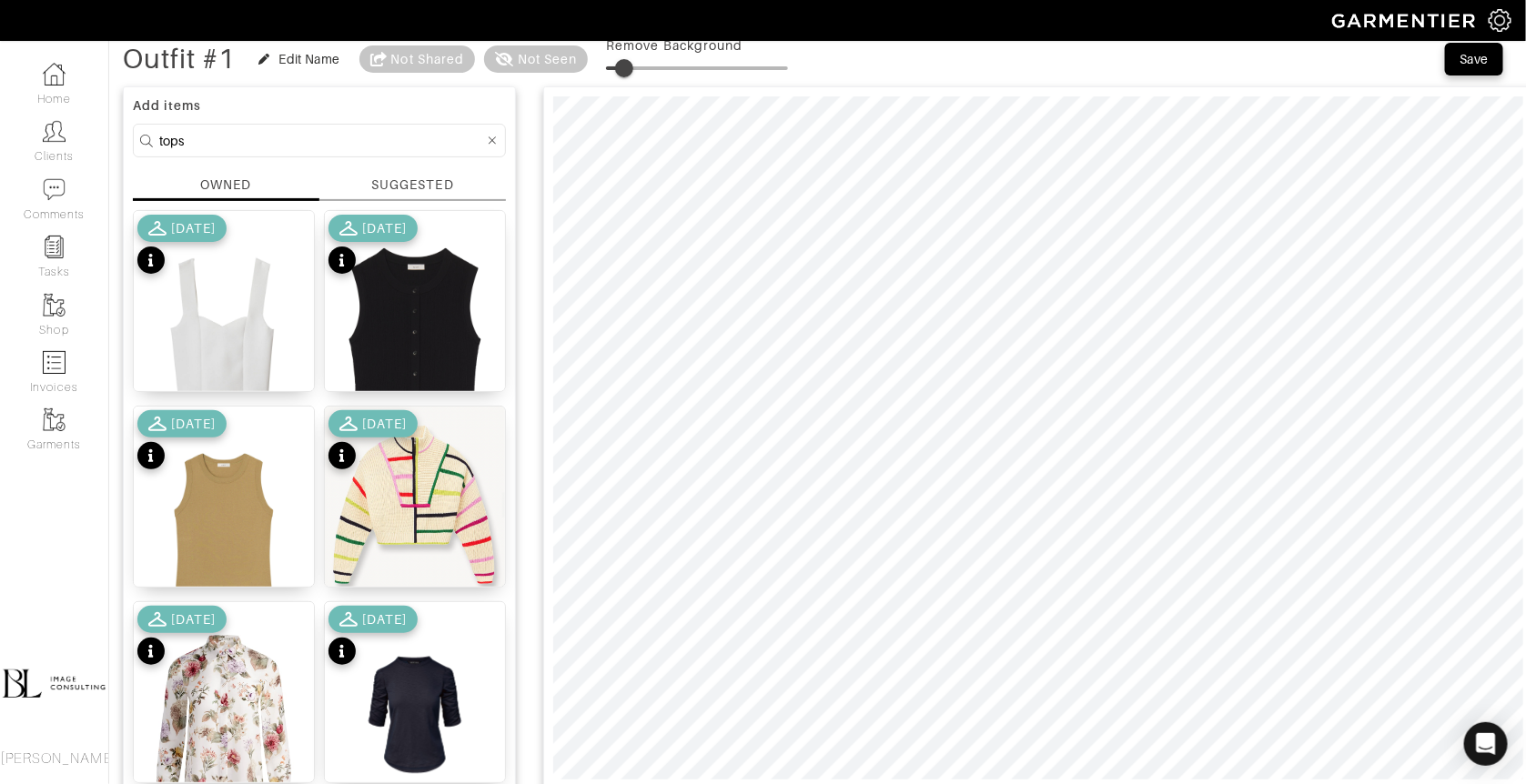 drag, startPoint x: 611, startPoint y: 63, endPoint x: 627, endPoint y: 63, distance: 16 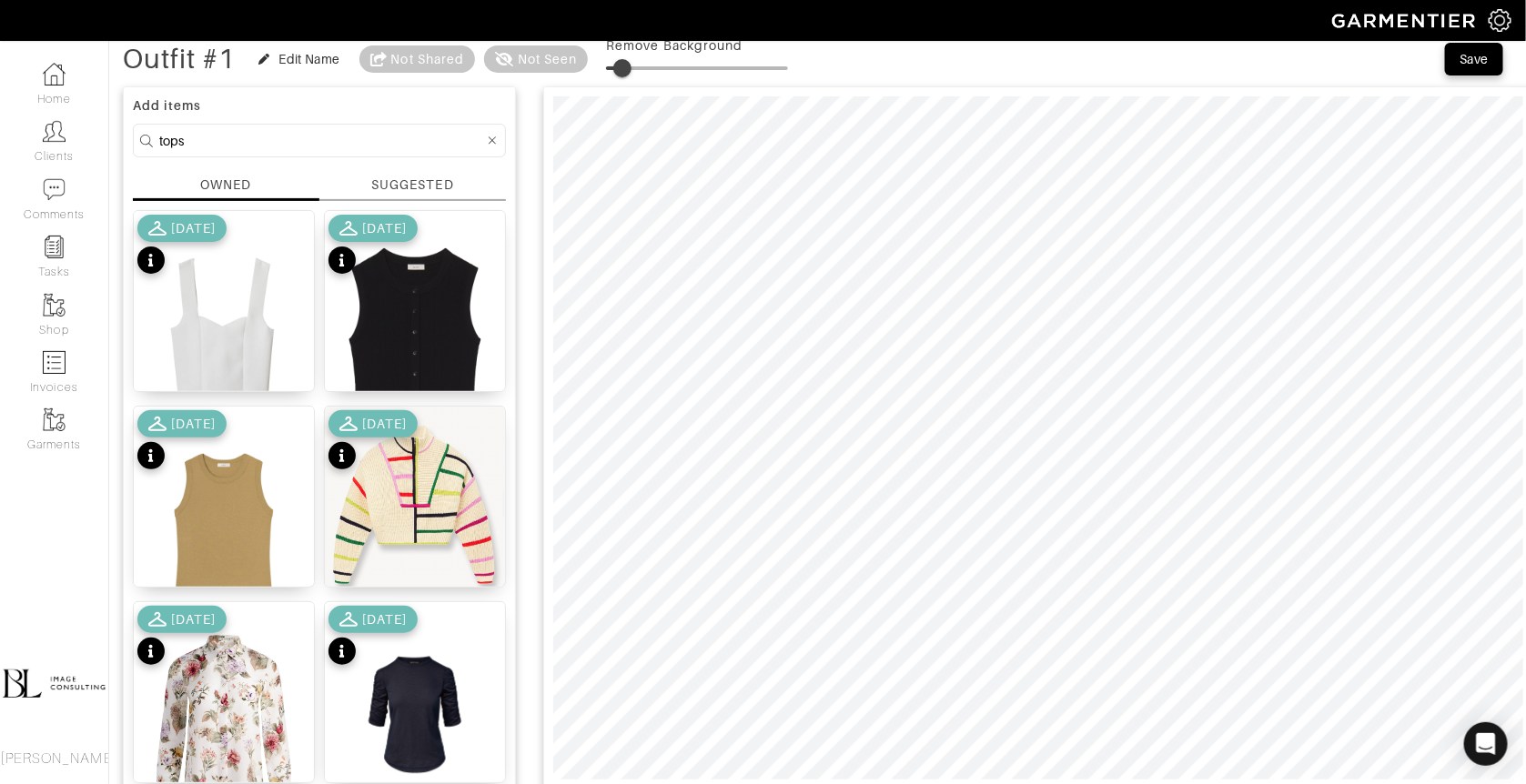 type on "6" 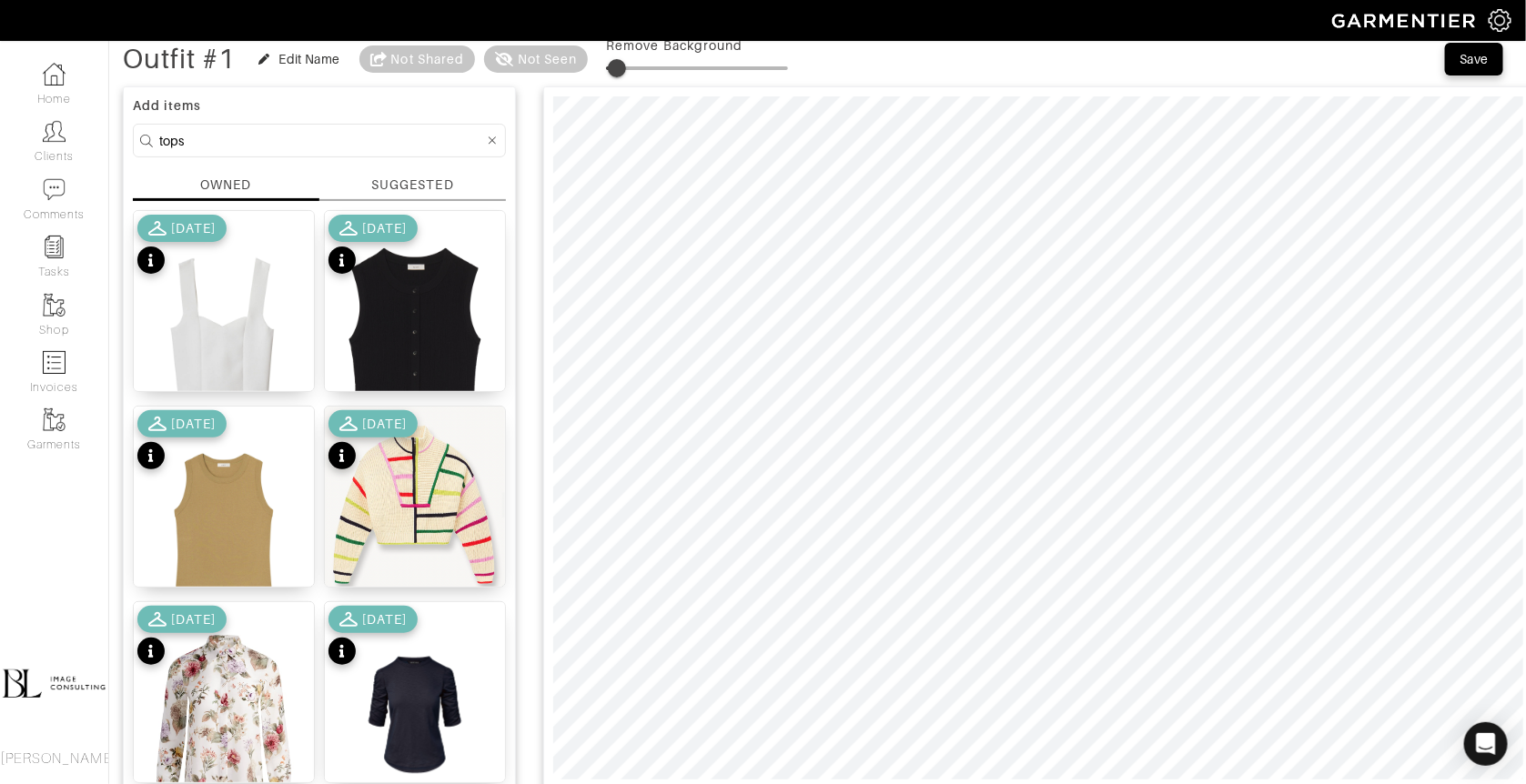 drag, startPoint x: 633, startPoint y: 66, endPoint x: 620, endPoint y: 65, distance: 13.038405 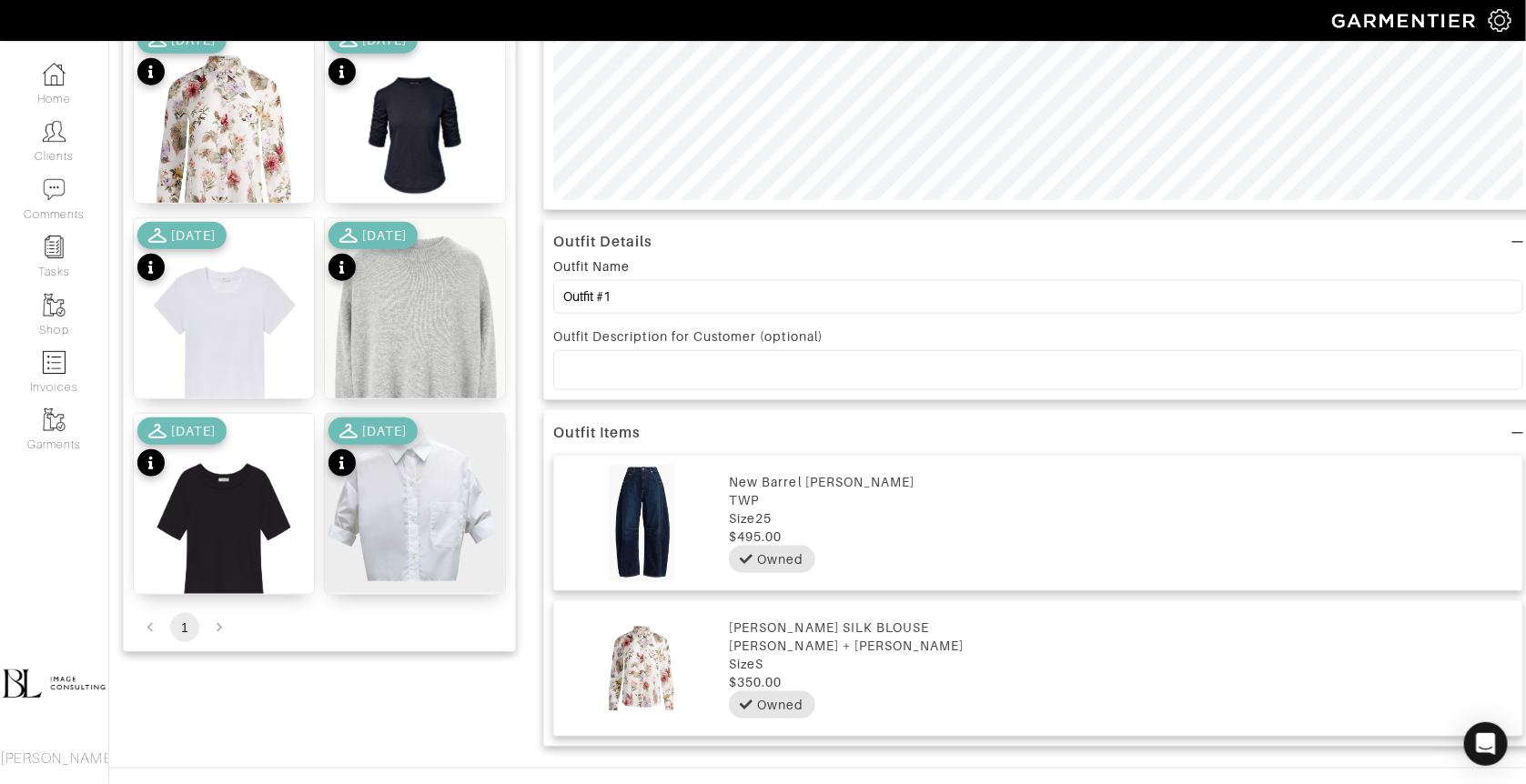 scroll, scrollTop: 678, scrollLeft: 0, axis: vertical 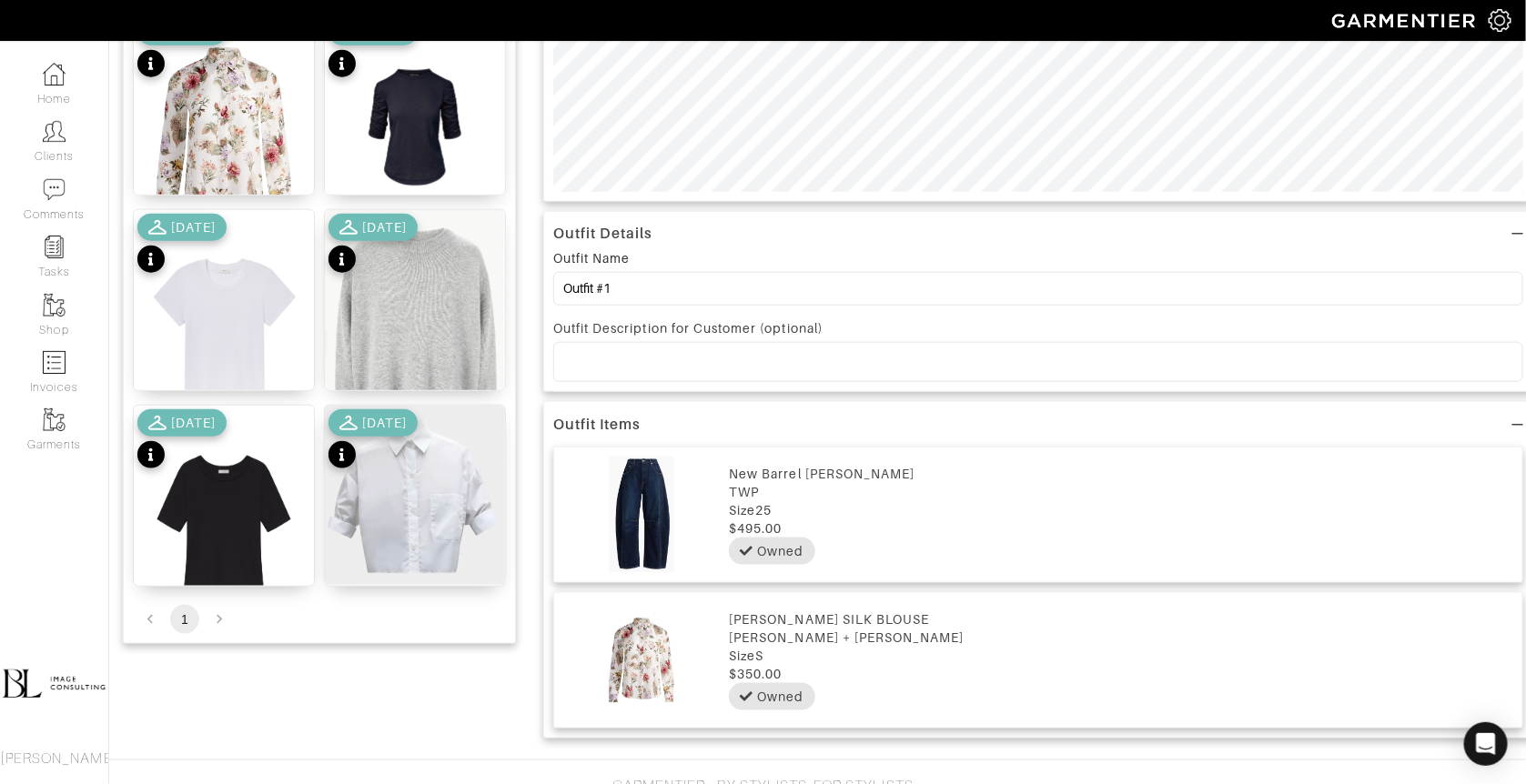 click on "[DATE]" at bounding box center [373, 441] 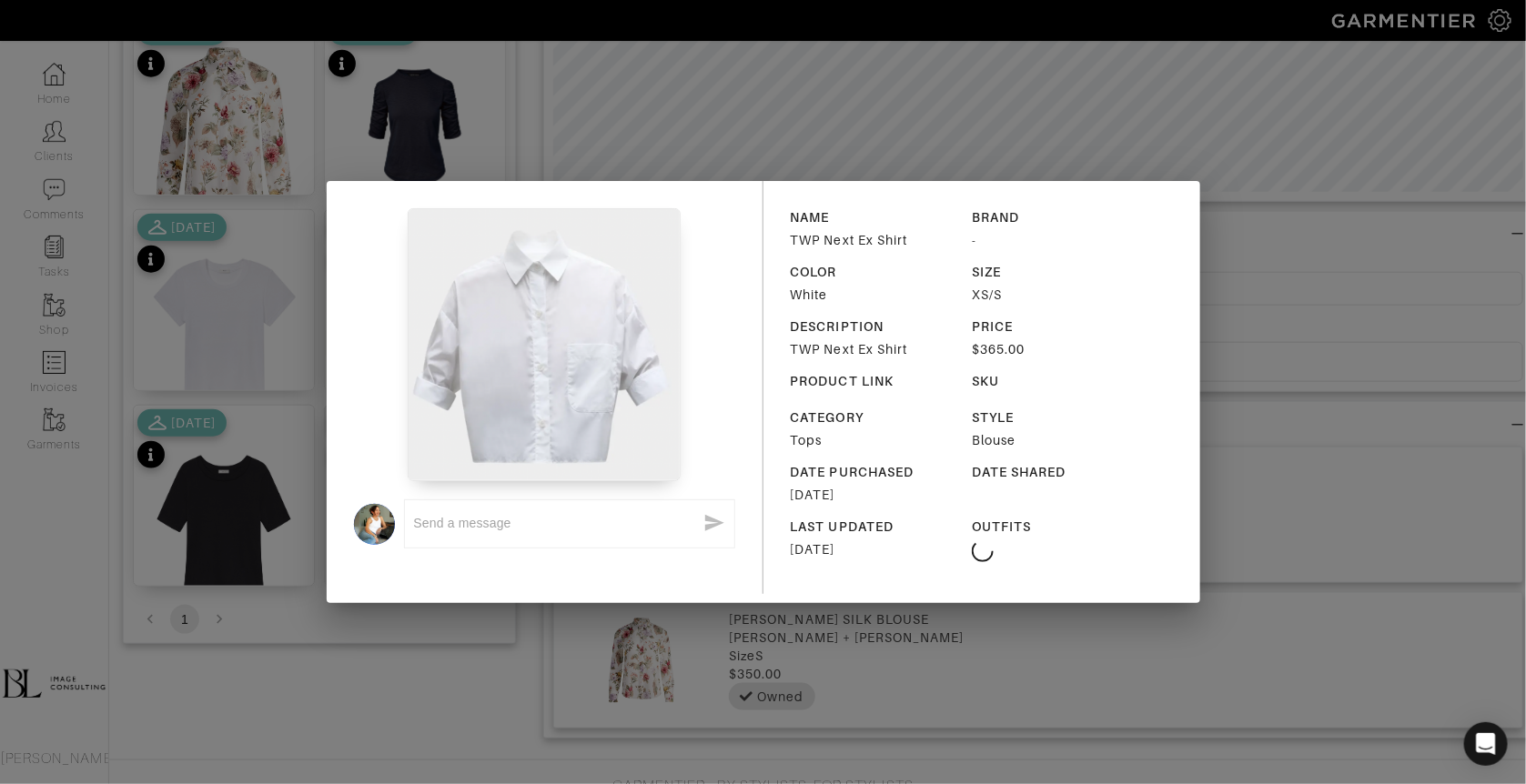 scroll, scrollTop: 0, scrollLeft: 0, axis: both 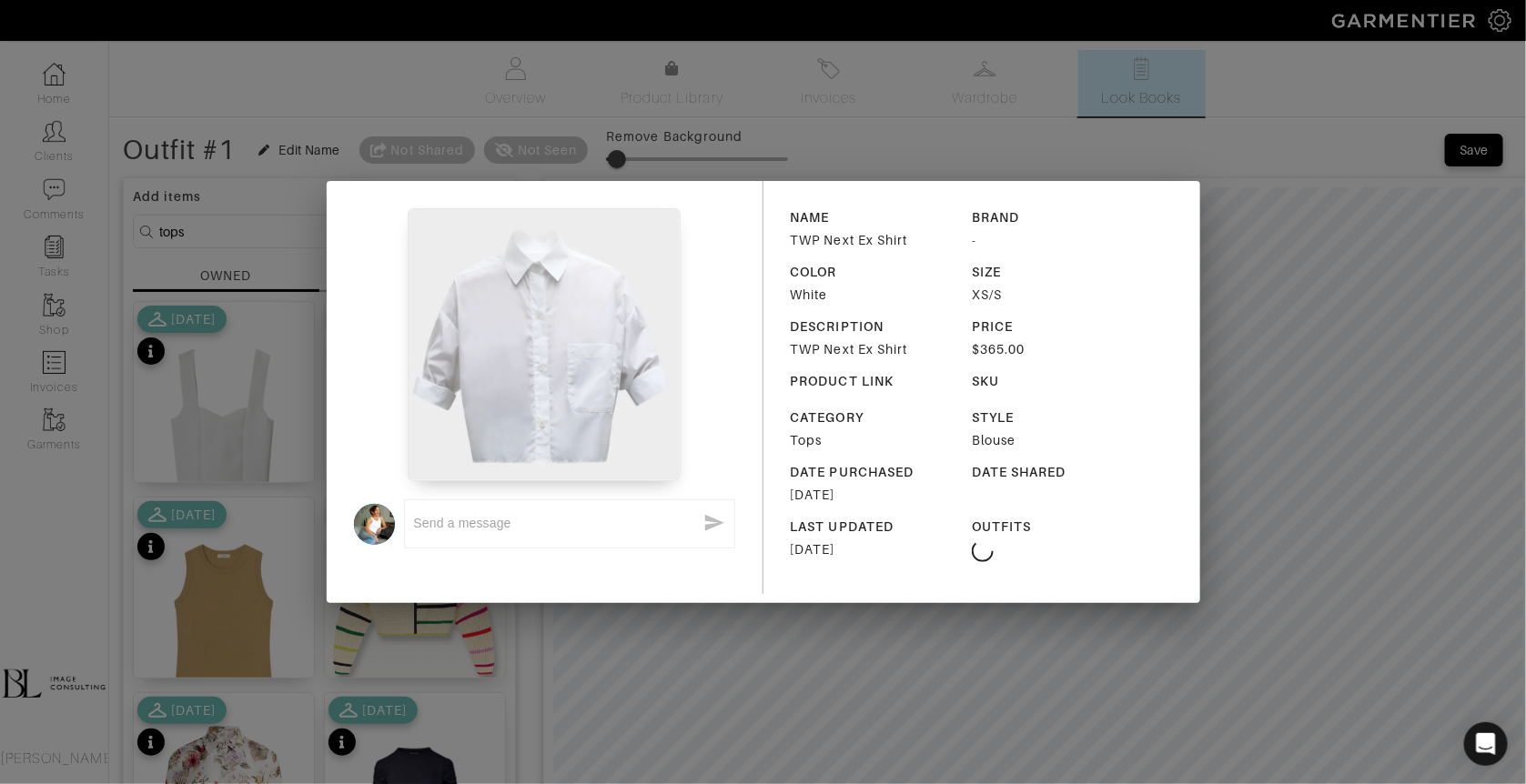 click on "x NAME TWP Next Ex Shirt BRAND - COLOR White SIZE XS/S DESCRIPTION TWP Next Ex Shirt PRICE $365.00 PRODUCT LINK SKU CATEGORY Tops STYLE Blouse DATE PURCHASED 06/29/2025 DATE SHARED LAST UPDATED 06/25/2025 OUTFITS" at bounding box center (763, 392) 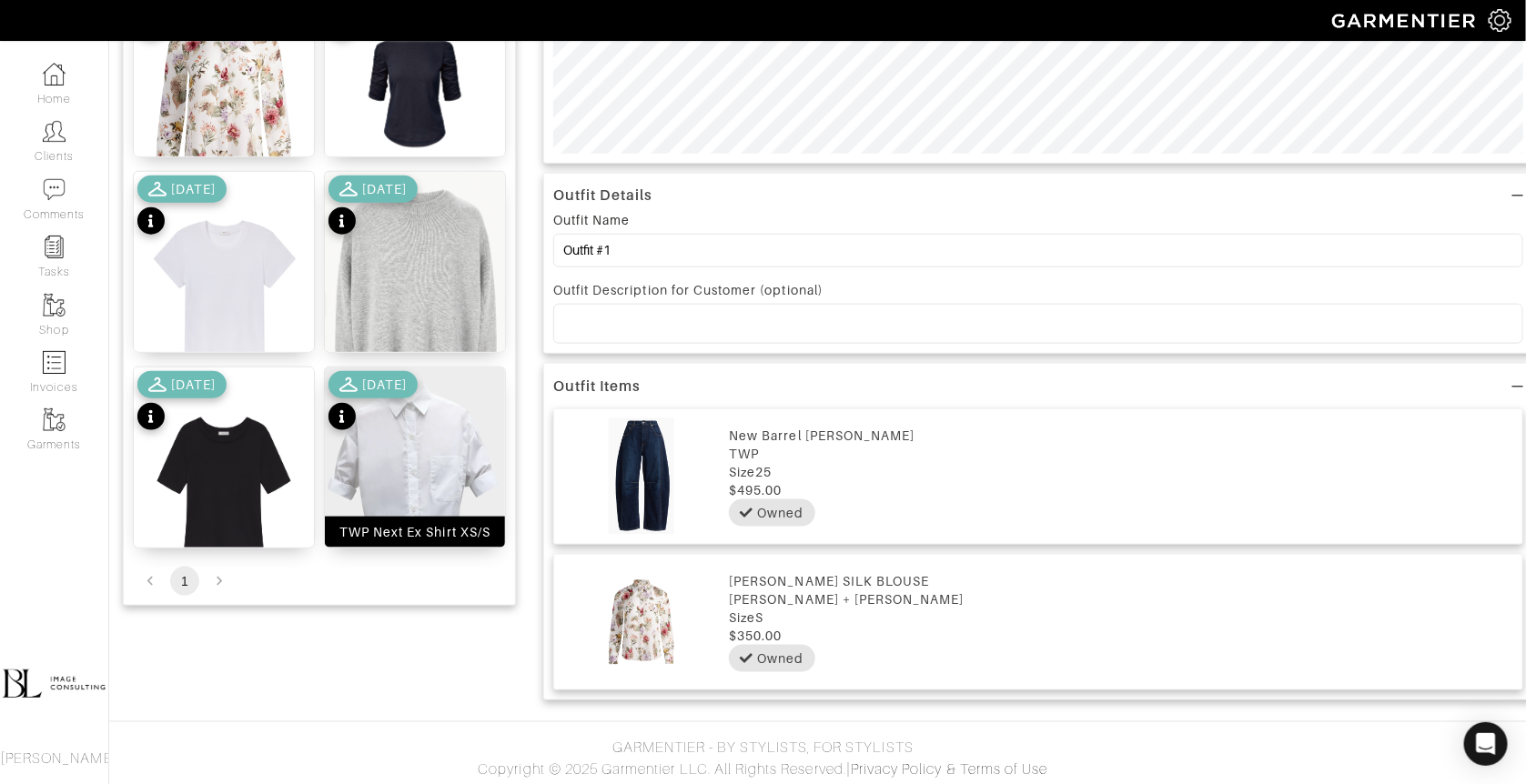 click at bounding box center (415, 457) 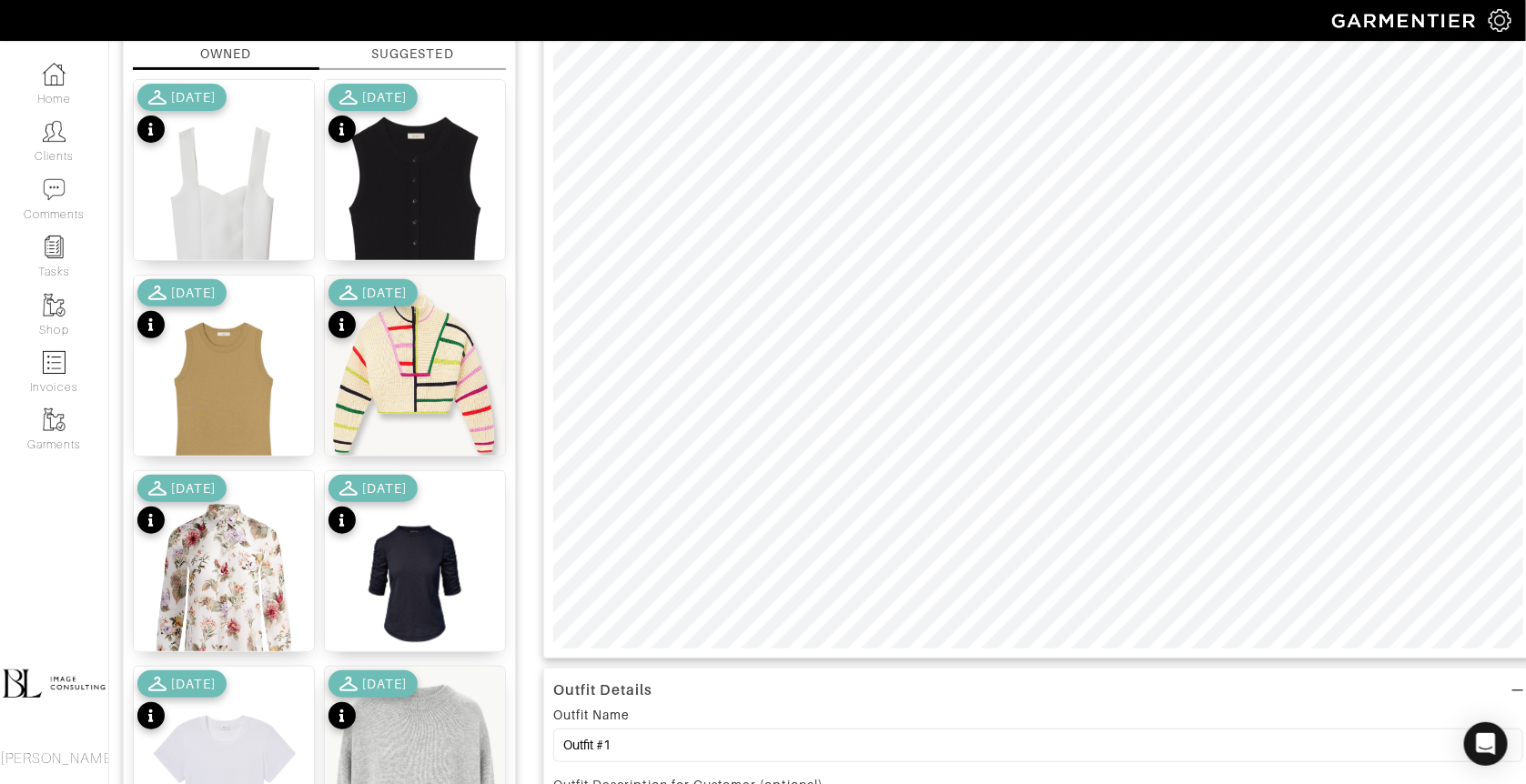 scroll, scrollTop: 0, scrollLeft: 0, axis: both 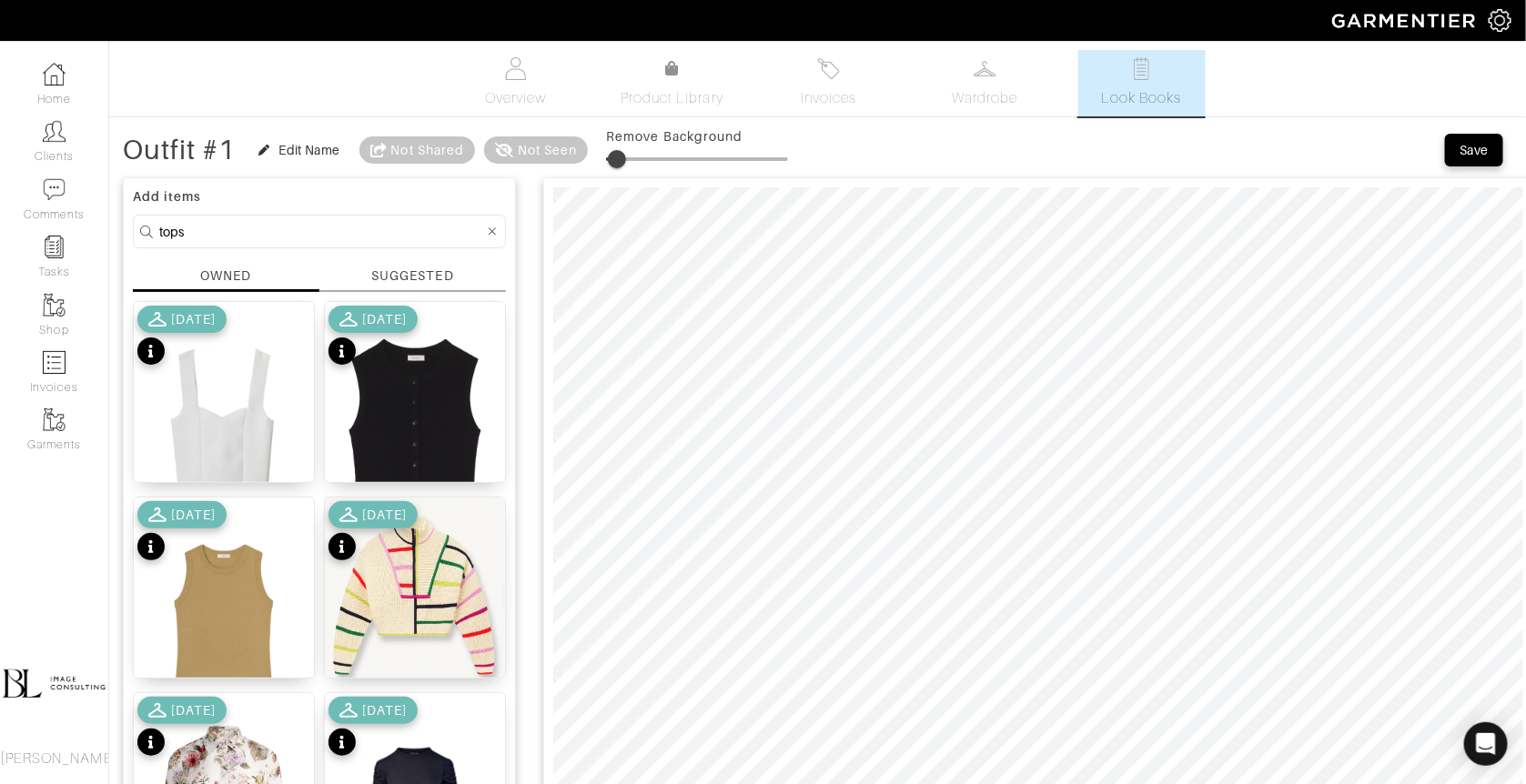 click on "tops" at bounding box center (321, 231) 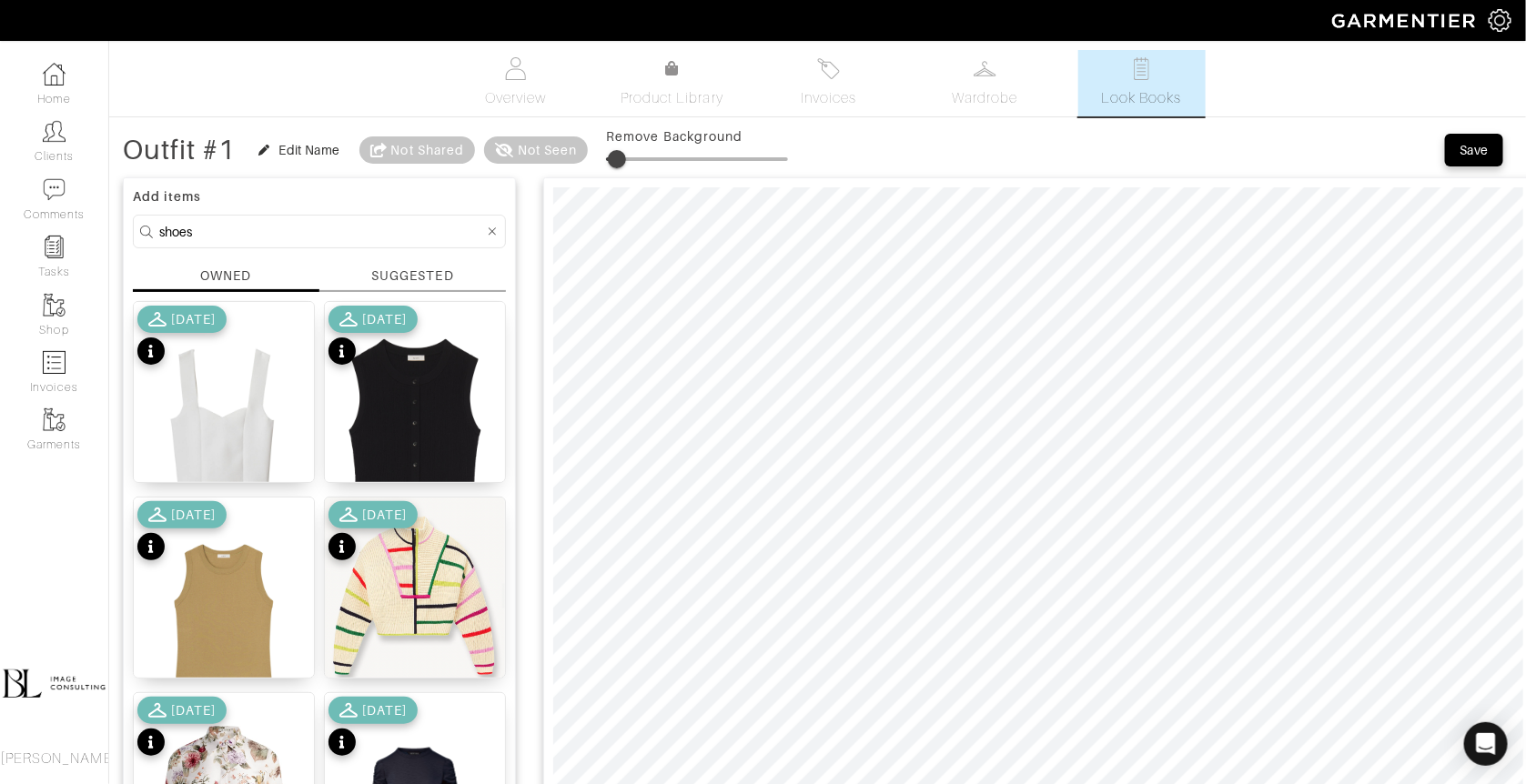 type on "shoes" 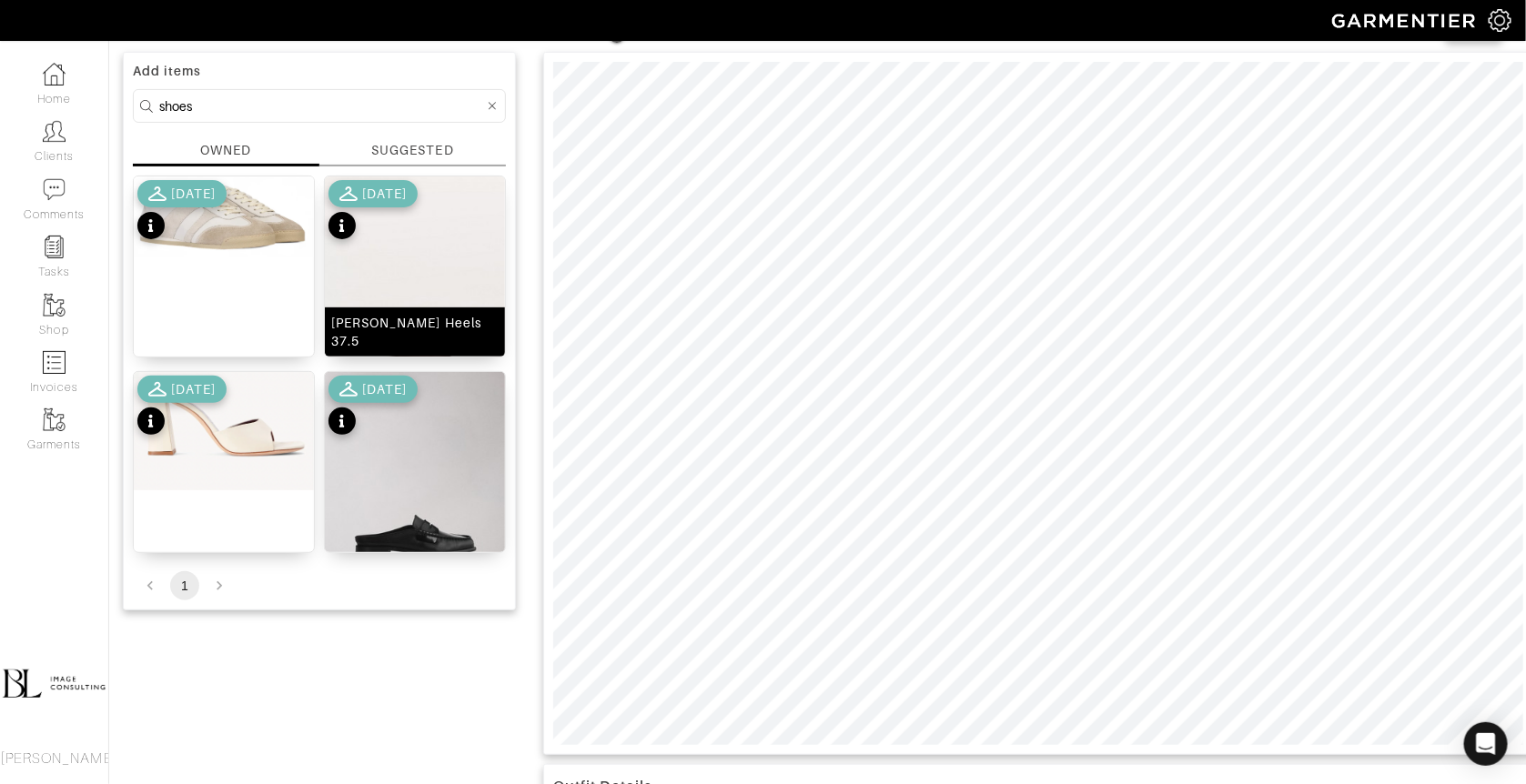 scroll, scrollTop: 137, scrollLeft: 0, axis: vertical 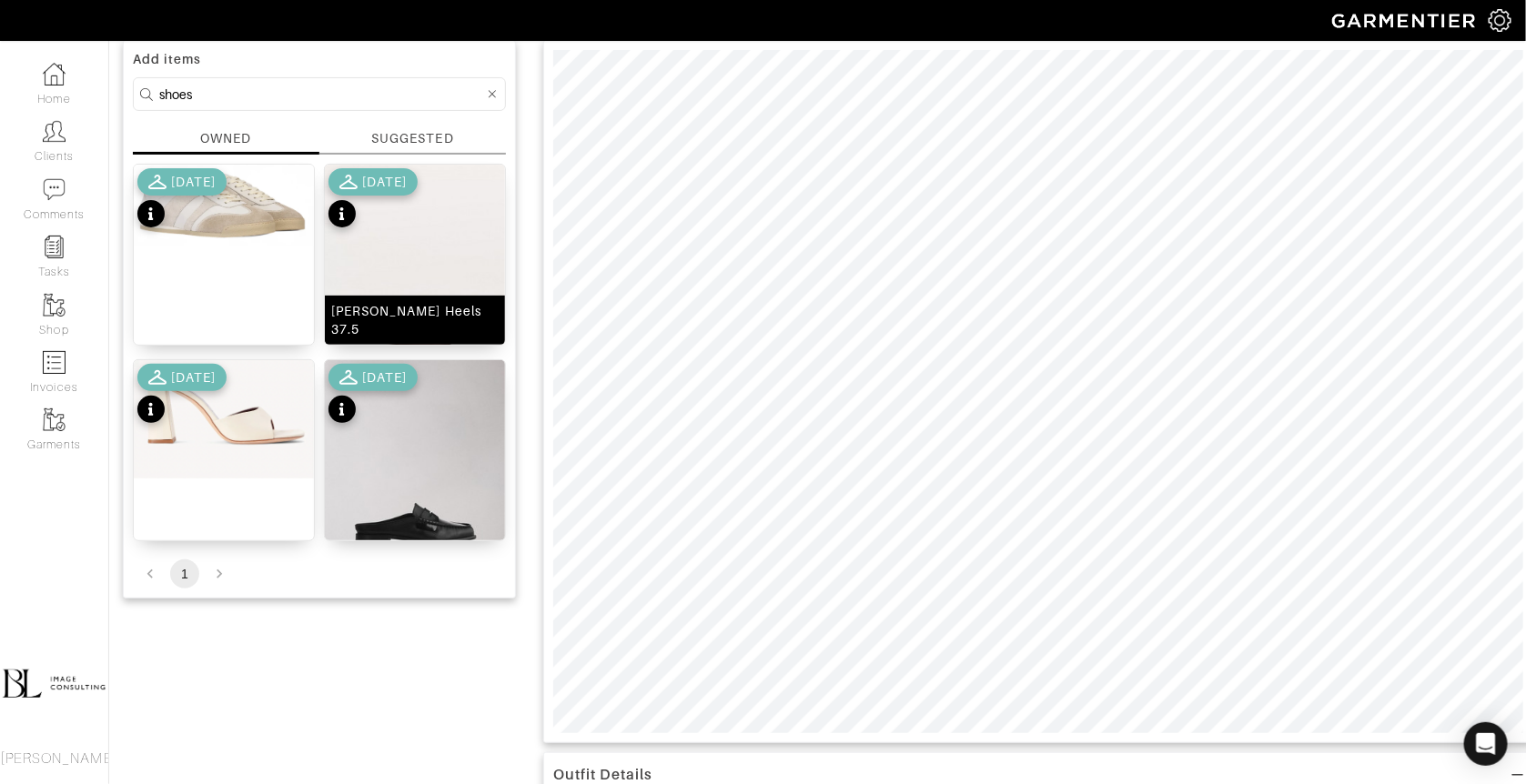 click at bounding box center (415, 277) 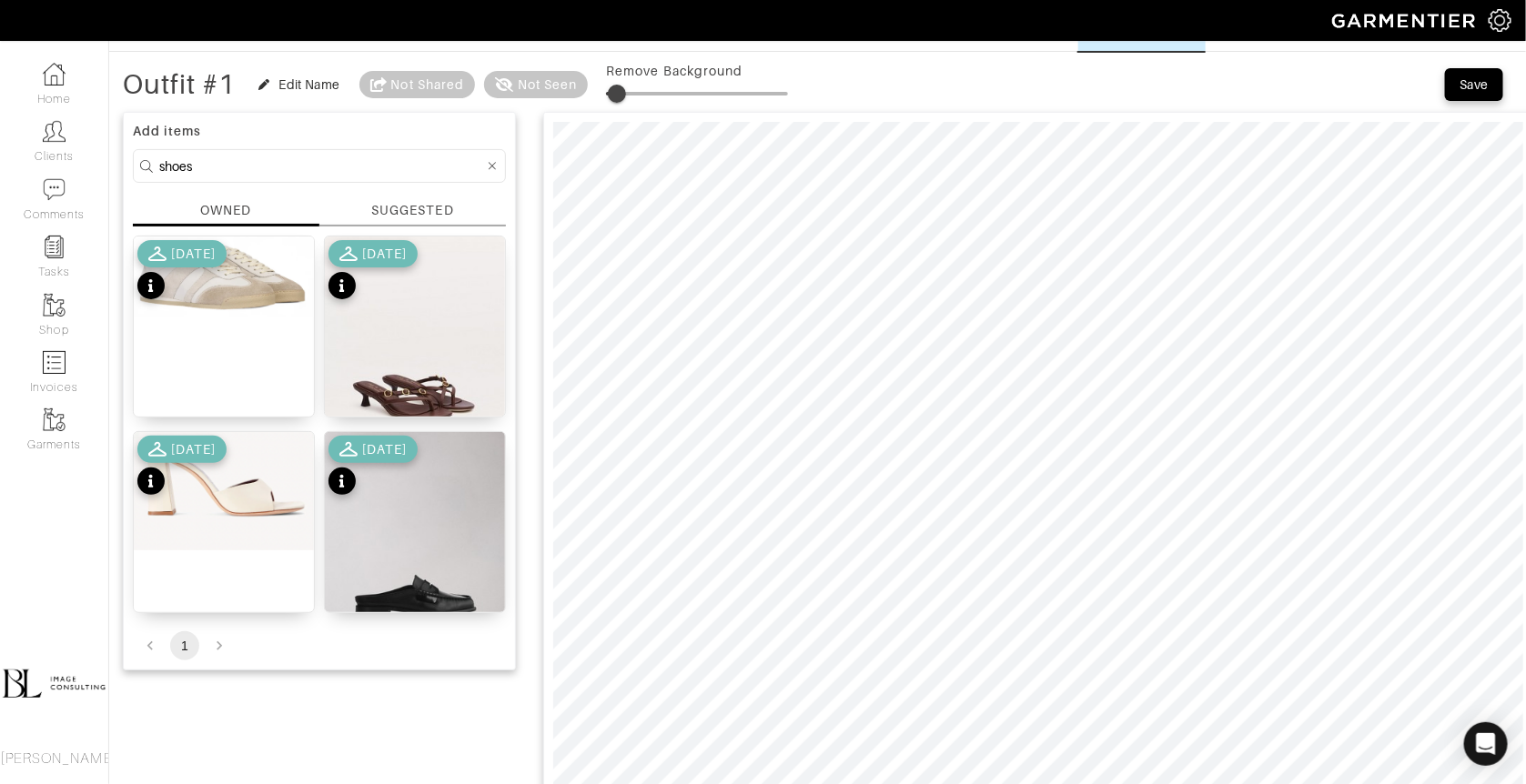 scroll, scrollTop: 55, scrollLeft: 0, axis: vertical 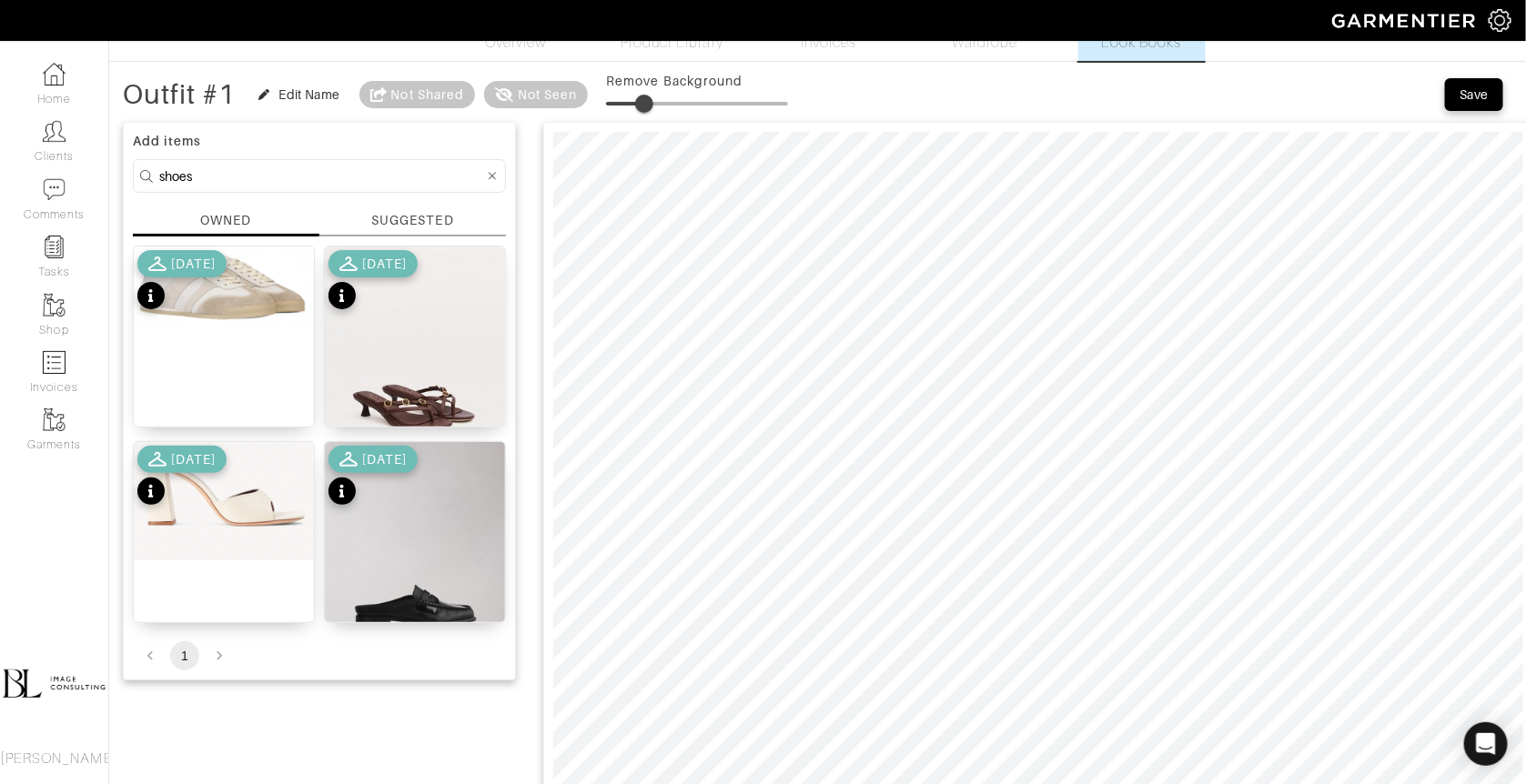 drag, startPoint x: 625, startPoint y: 96, endPoint x: 647, endPoint y: 95, distance: 22.022716 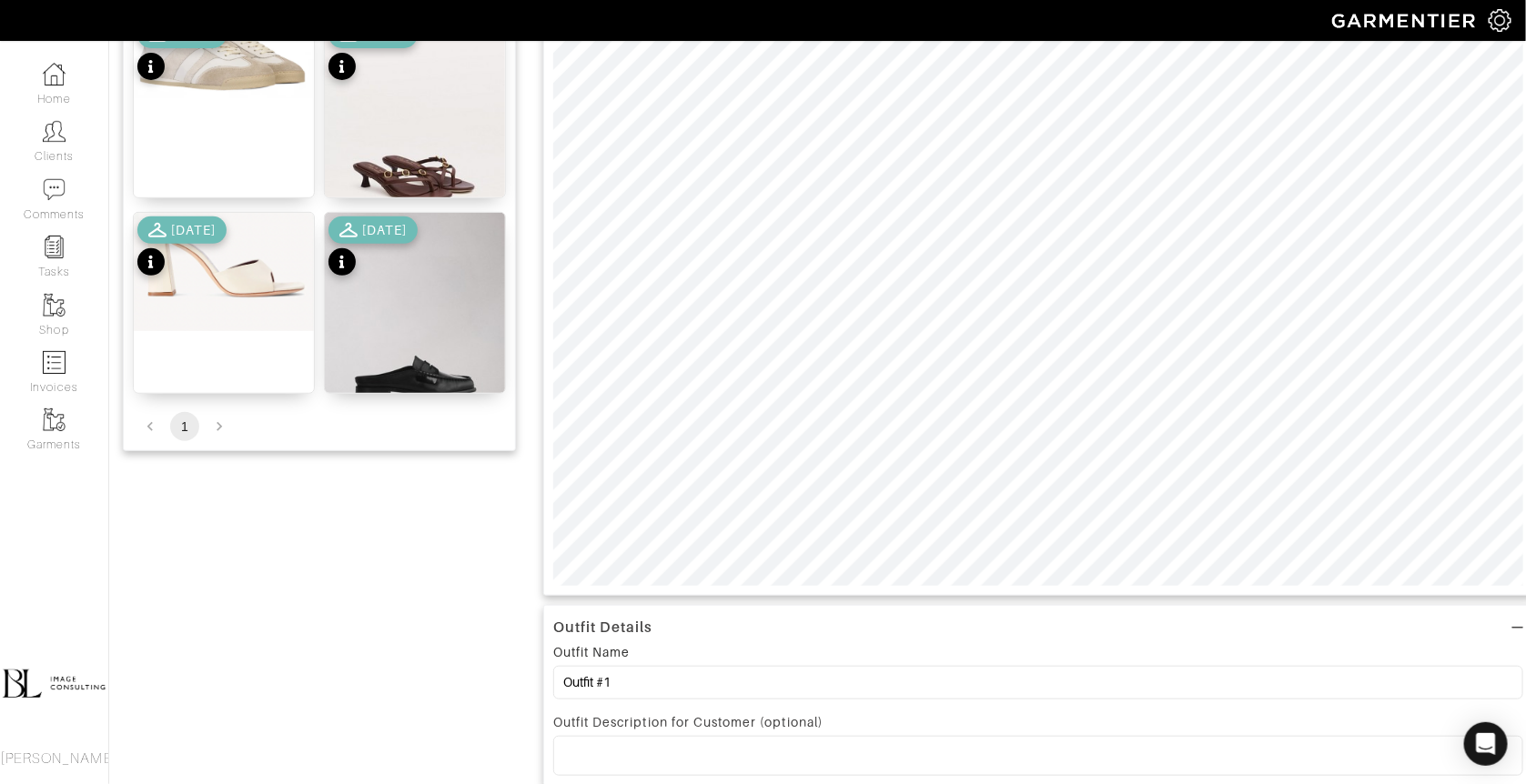 scroll, scrollTop: 286, scrollLeft: 0, axis: vertical 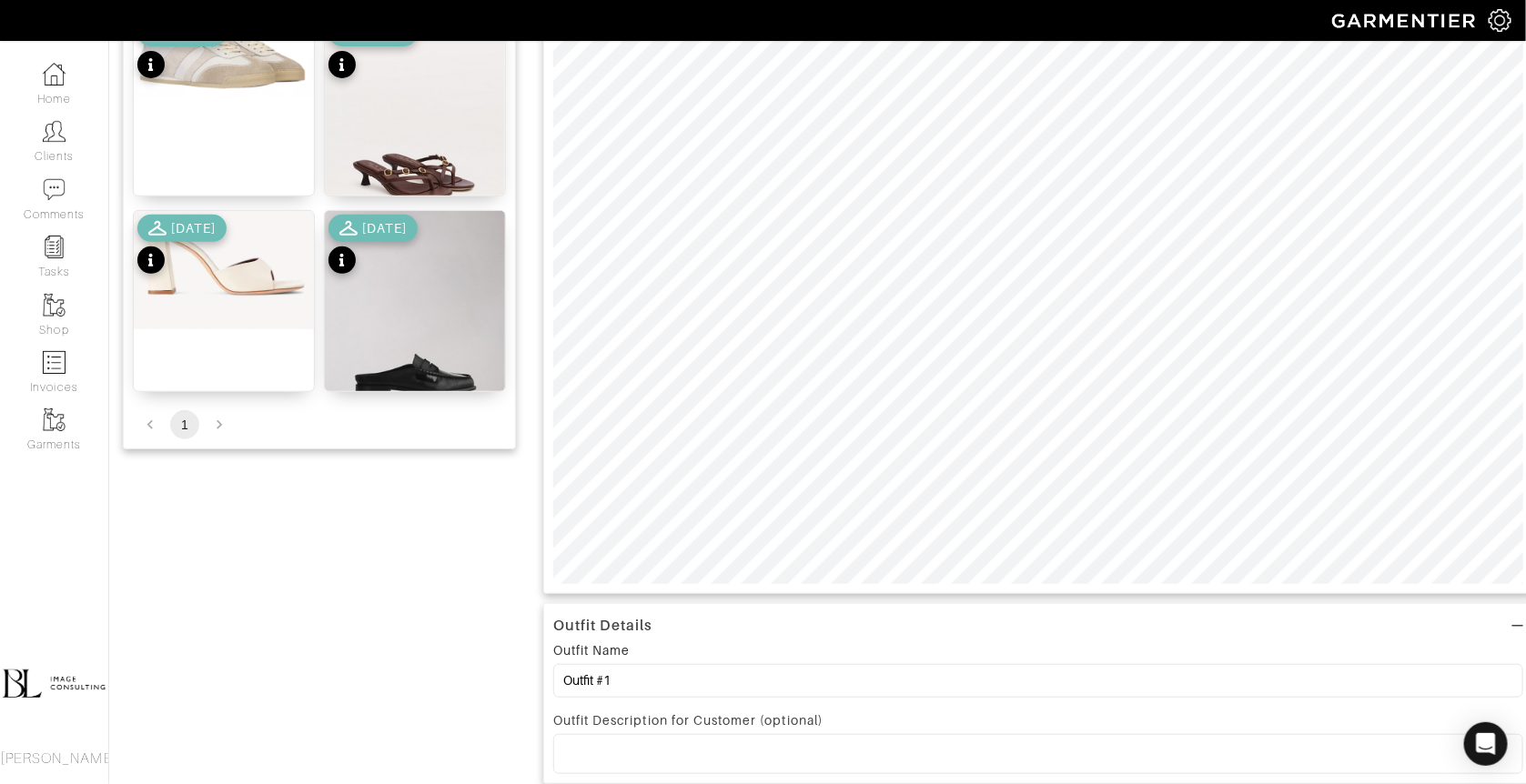click on "6/29/25" at bounding box center [182, 246] 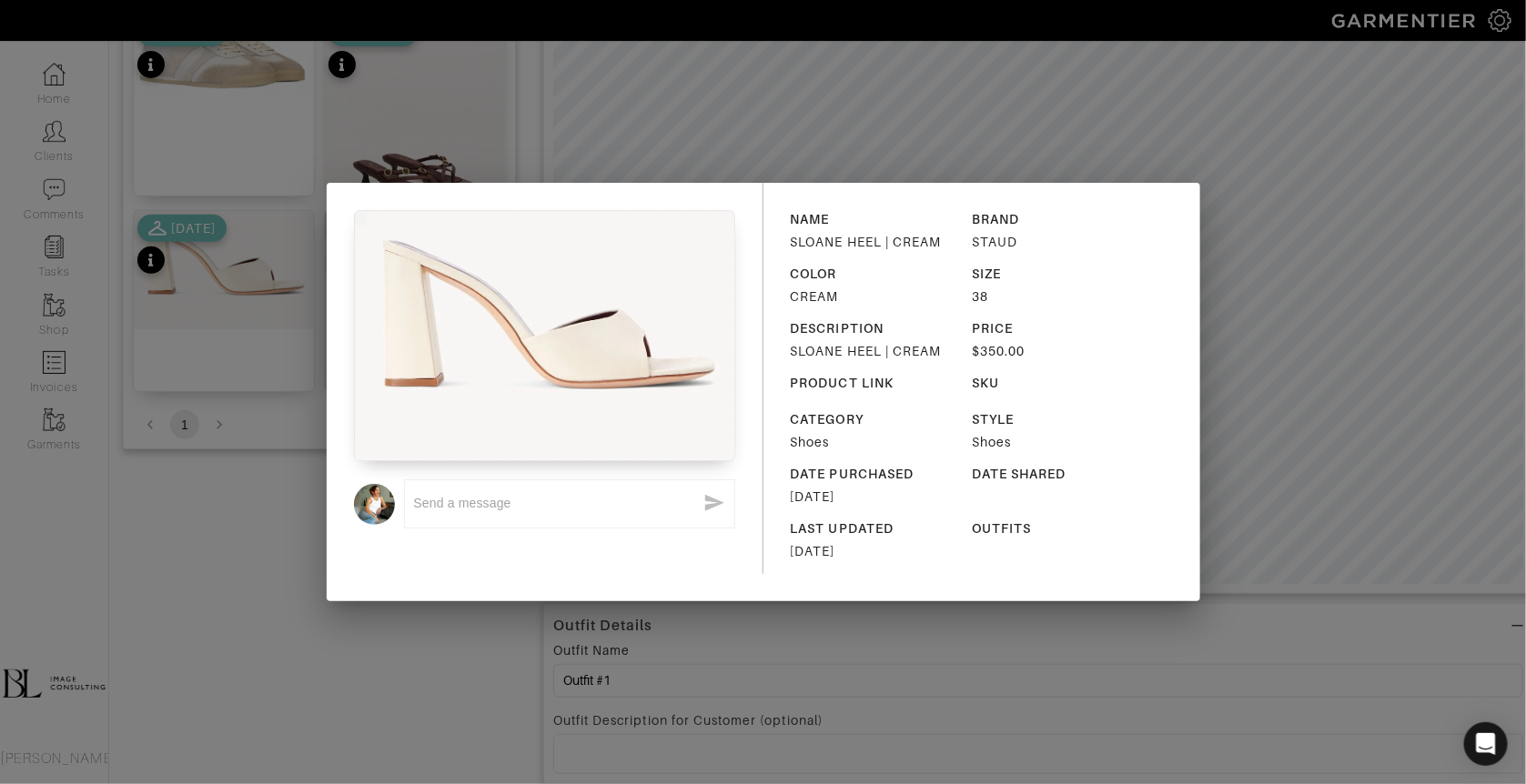 scroll, scrollTop: 185, scrollLeft: 0, axis: vertical 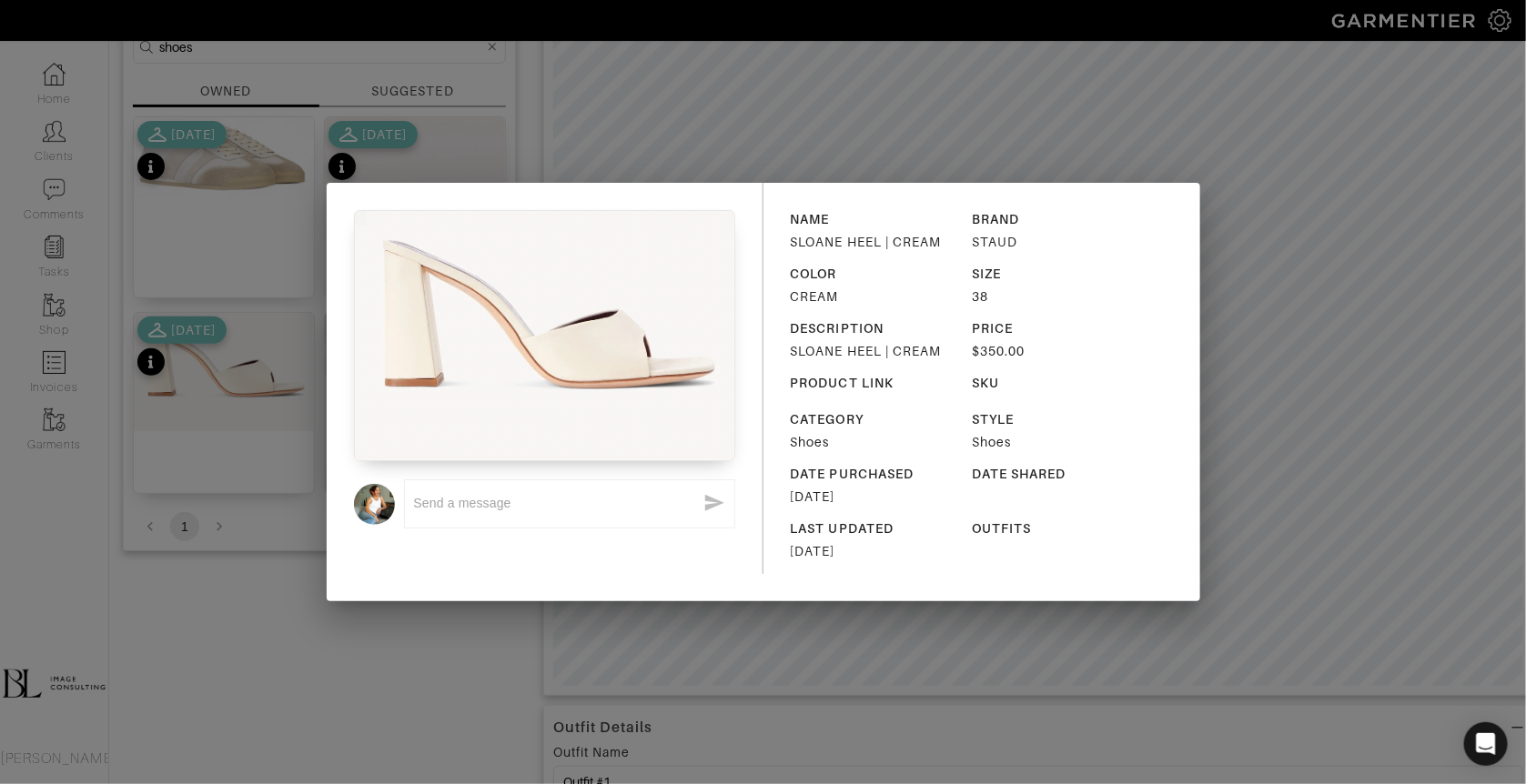 click on "x NAME SLOANE HEEL | CREAM BRAND STAUD COLOR CREAM SIZE 38 DESCRIPTION SLOANE HEEL | CREAM PRICE $350.00 PRODUCT LINK SKU CATEGORY Shoes STYLE Shoes DATE PURCHASED 06/29/2025 DATE SHARED LAST UPDATED 06/25/2025 OUTFITS" at bounding box center (763, 392) 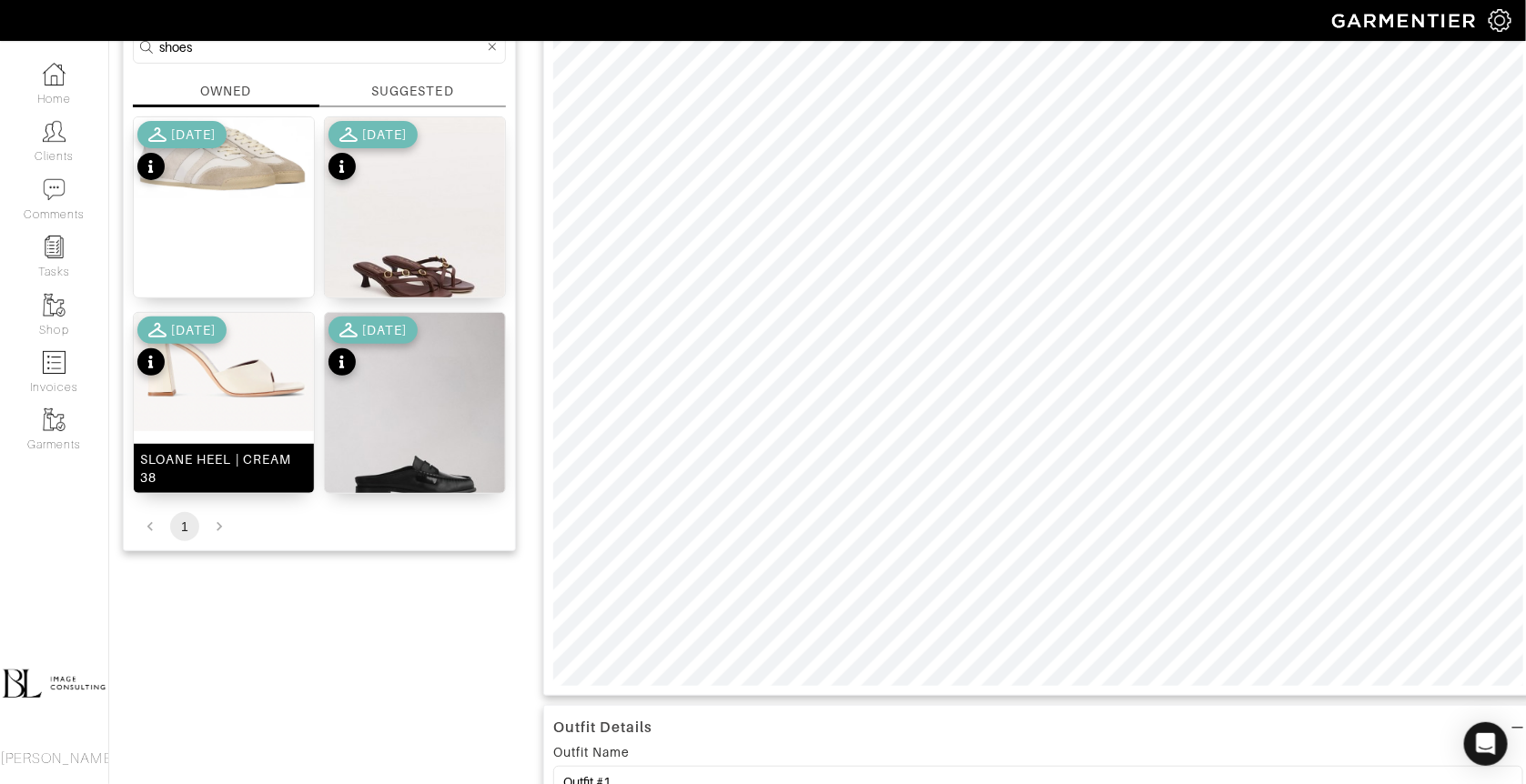 click at bounding box center [224, 372] 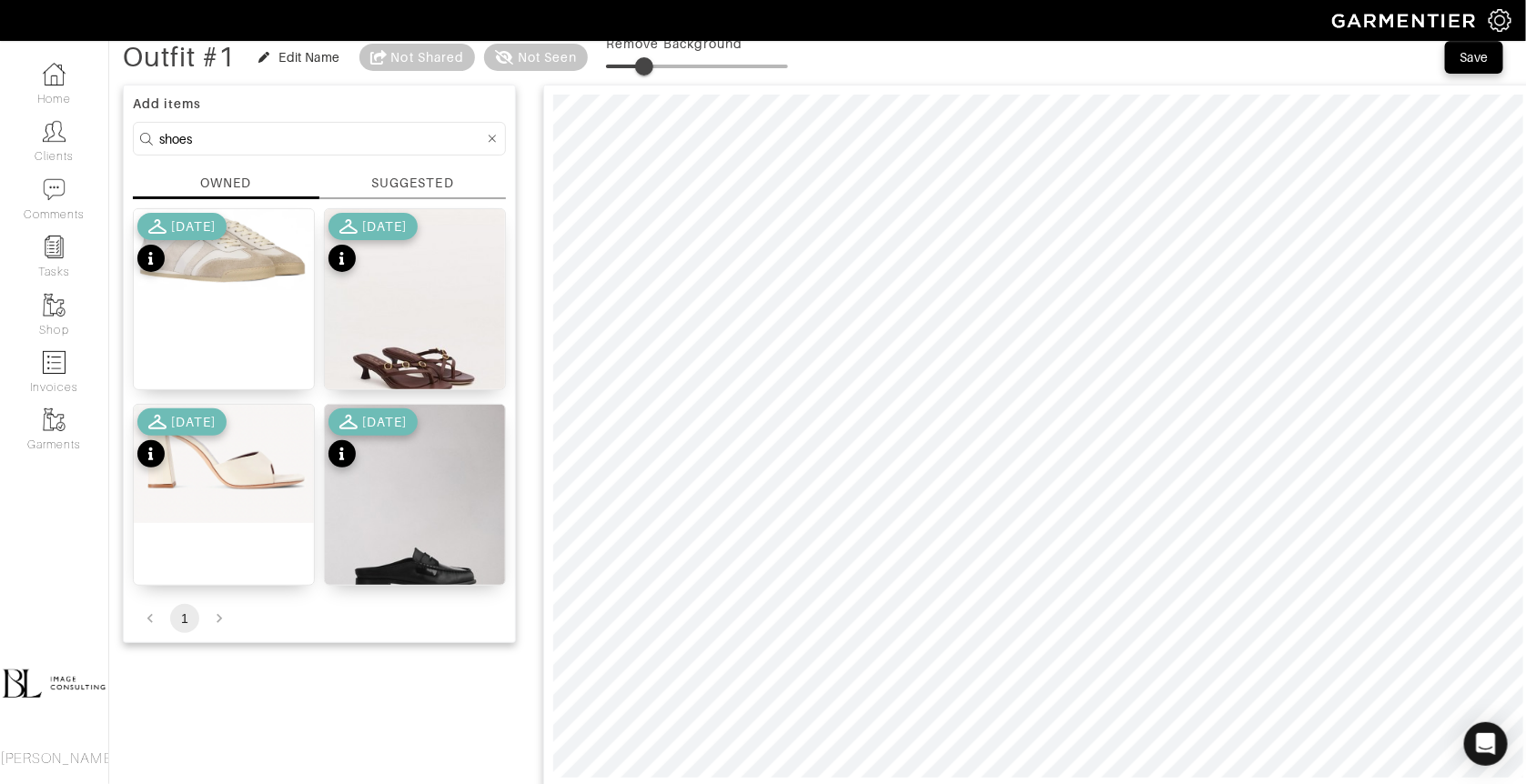 scroll, scrollTop: 35, scrollLeft: 0, axis: vertical 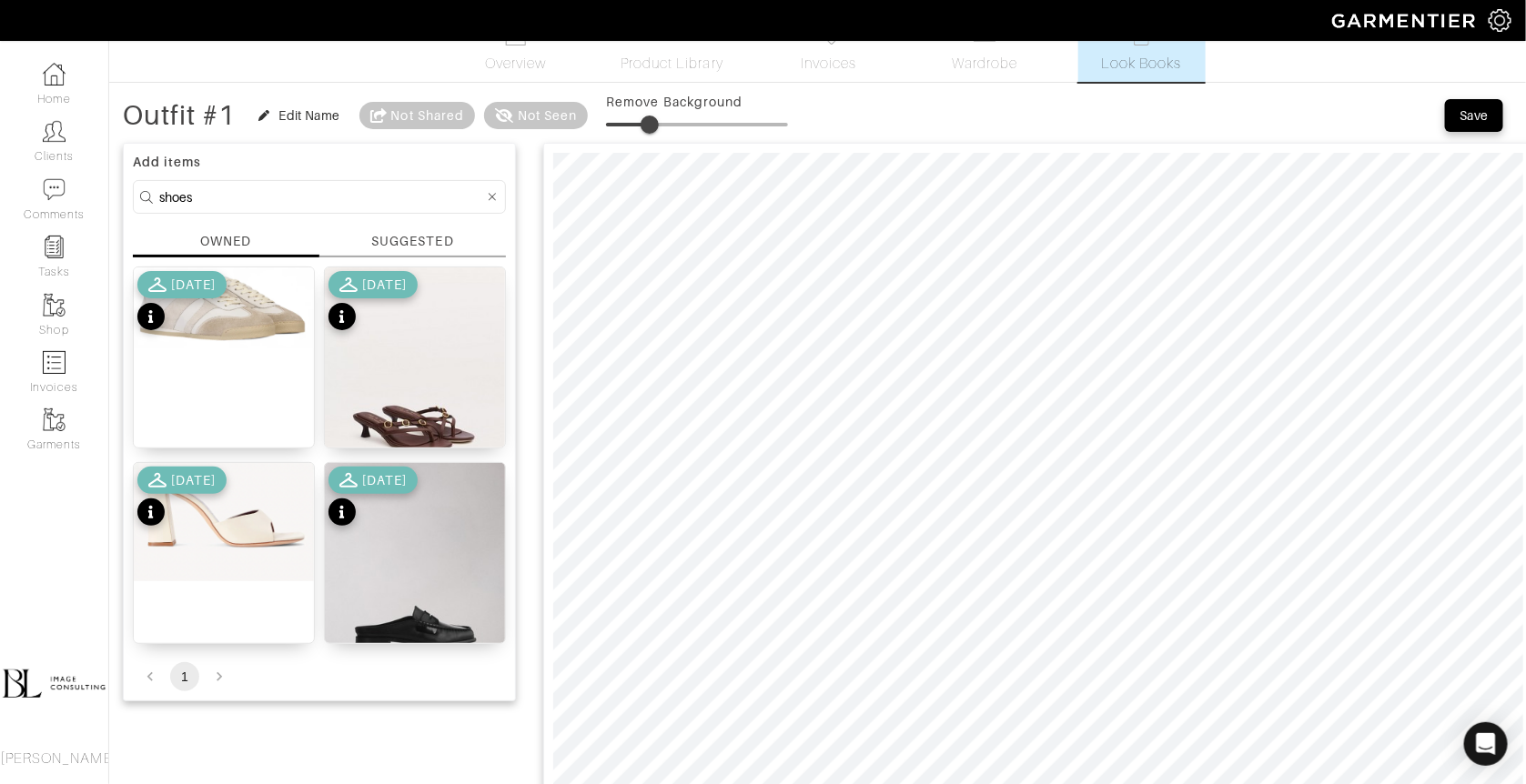 click at bounding box center (650, 125) 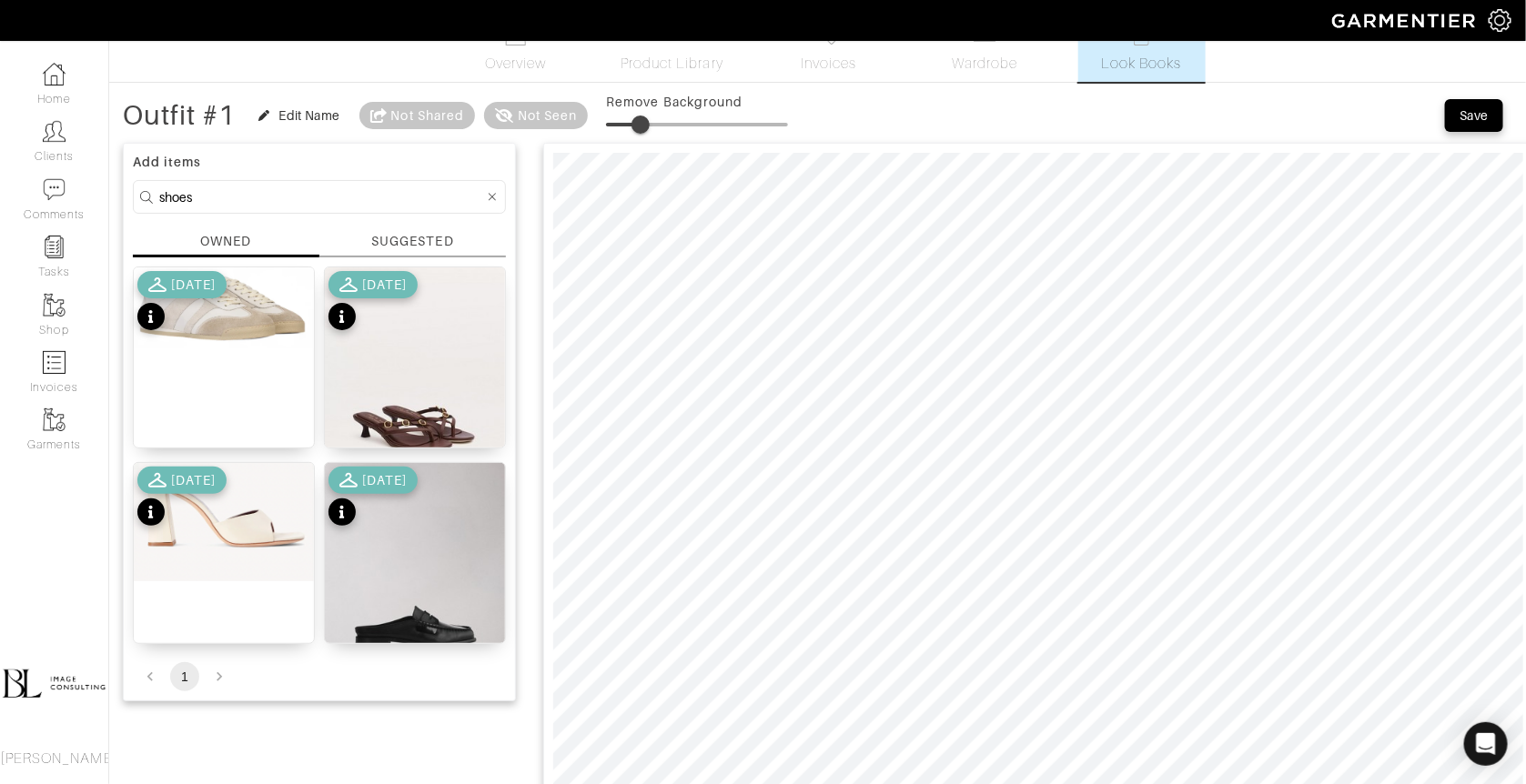drag, startPoint x: 652, startPoint y: 116, endPoint x: 643, endPoint y: 116, distance: 9 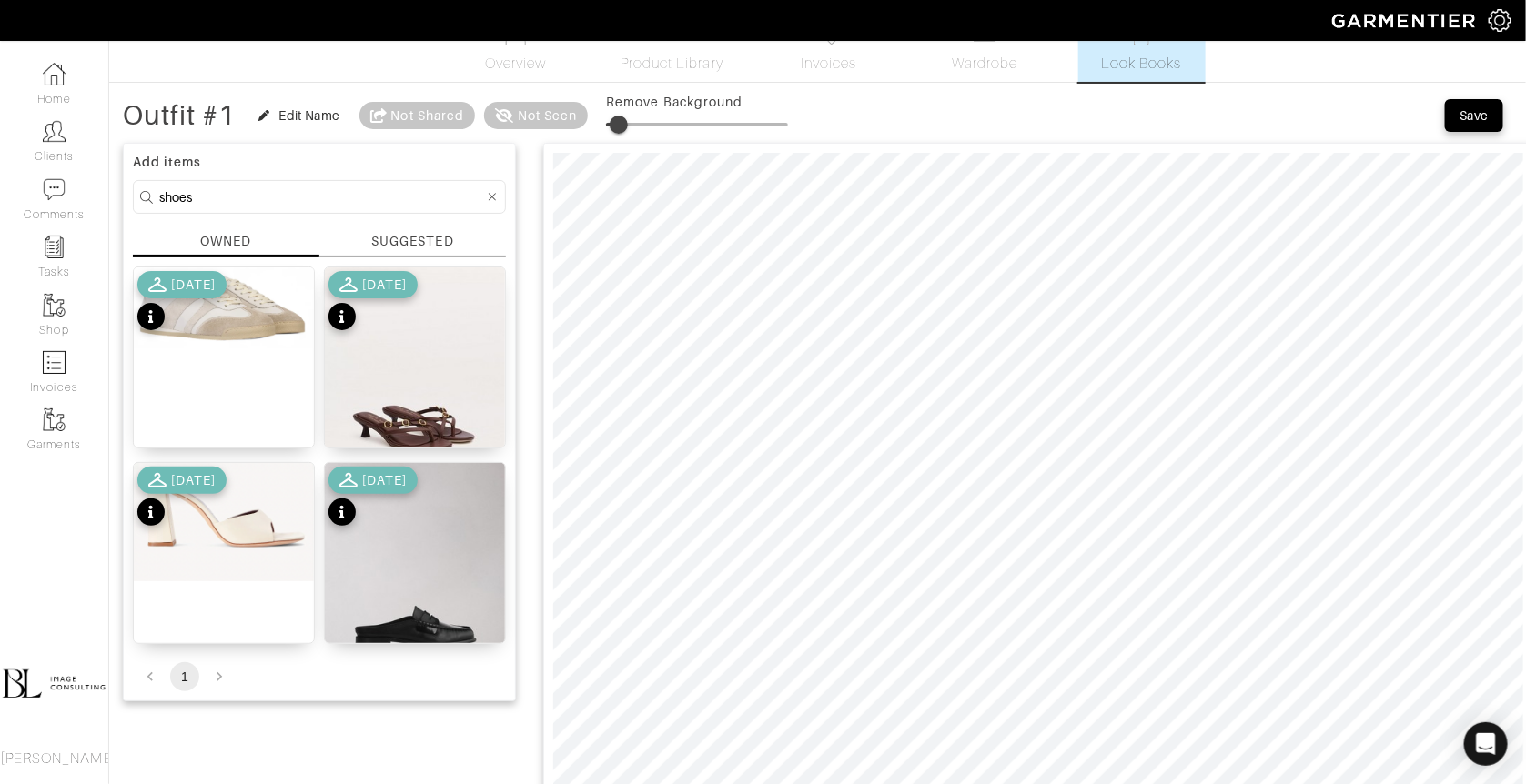 type on "5" 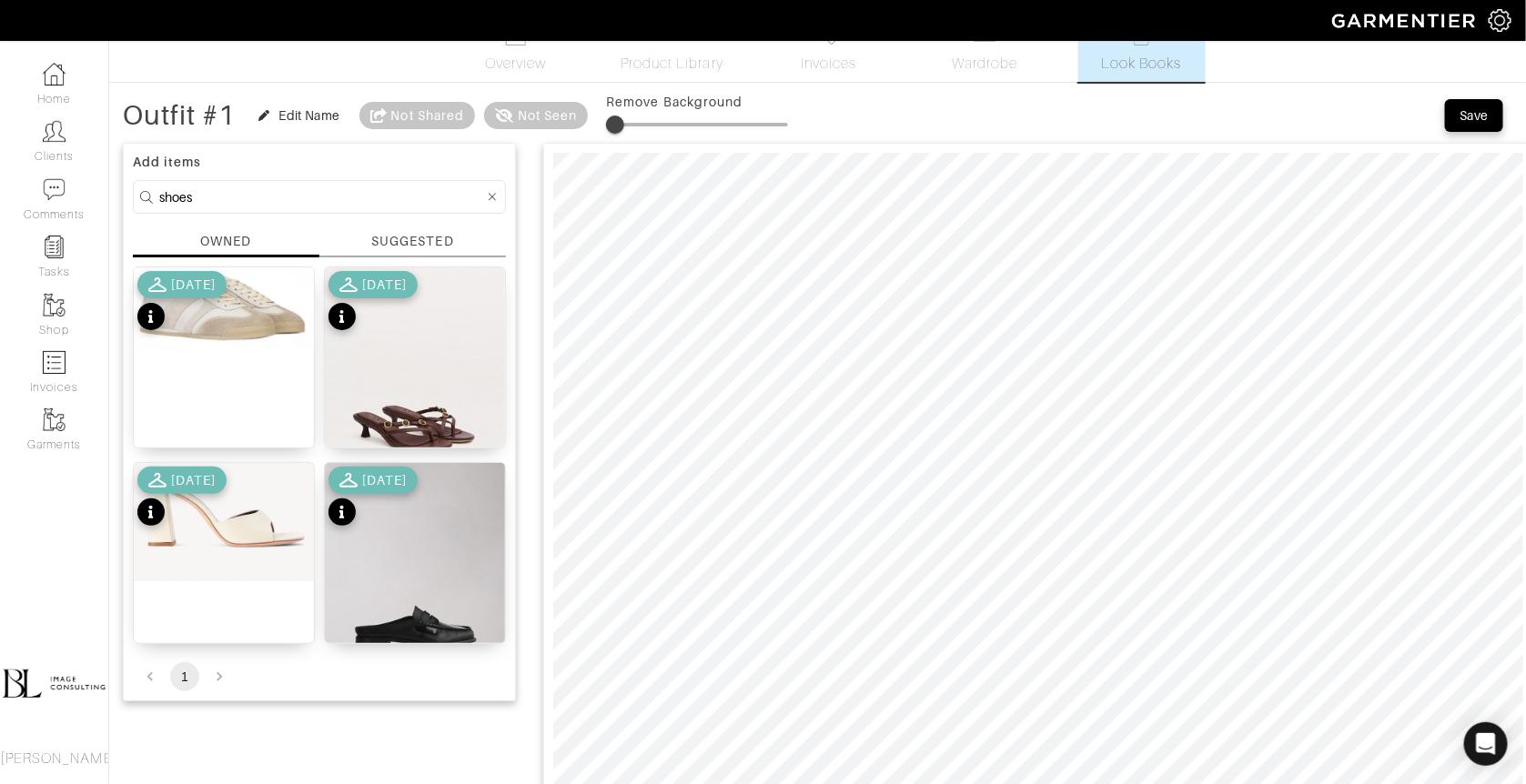 drag, startPoint x: 644, startPoint y: 113, endPoint x: 619, endPoint y: 116, distance: 25.179357 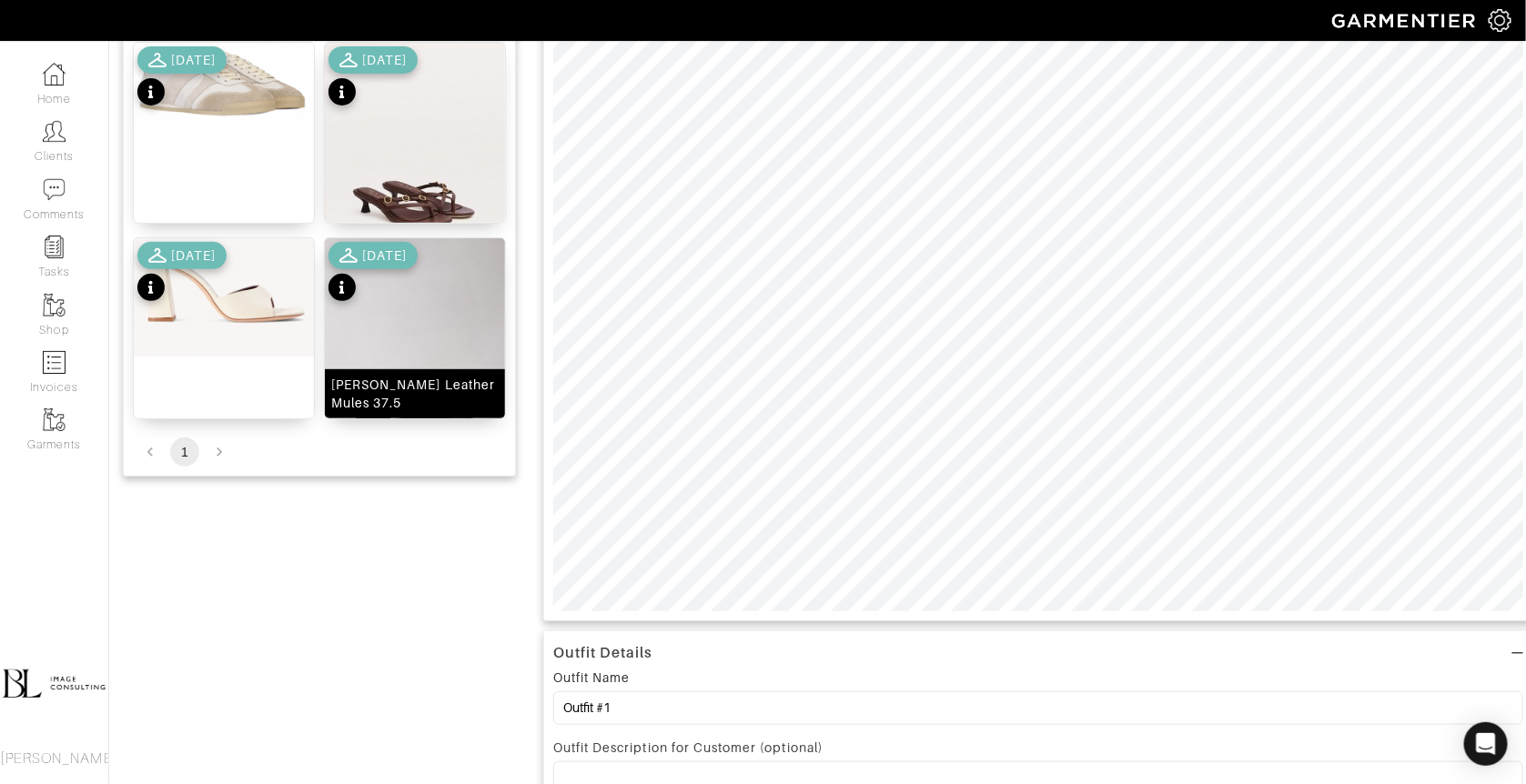 scroll, scrollTop: 109, scrollLeft: 0, axis: vertical 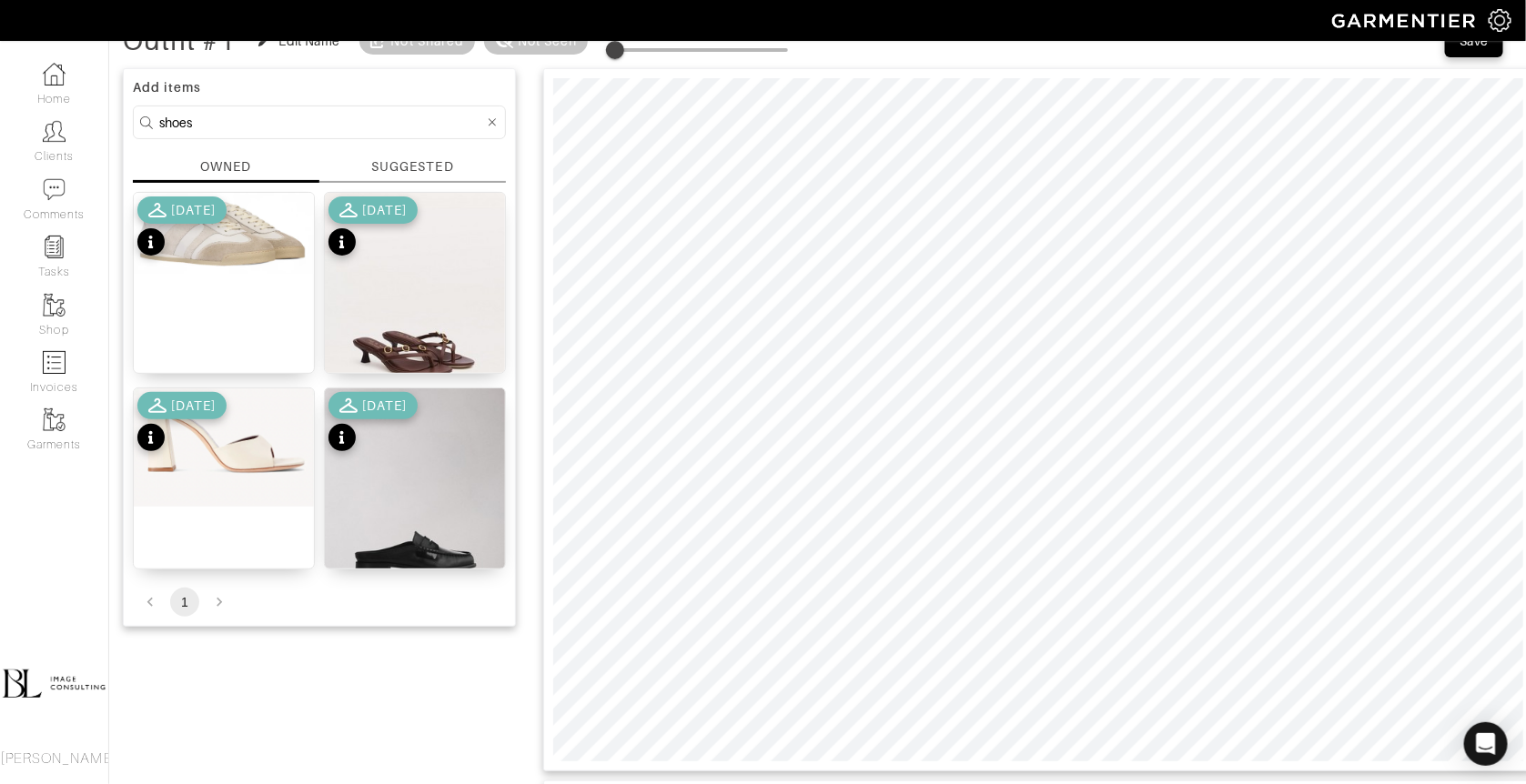 click on "shoes" at bounding box center [319, 122] 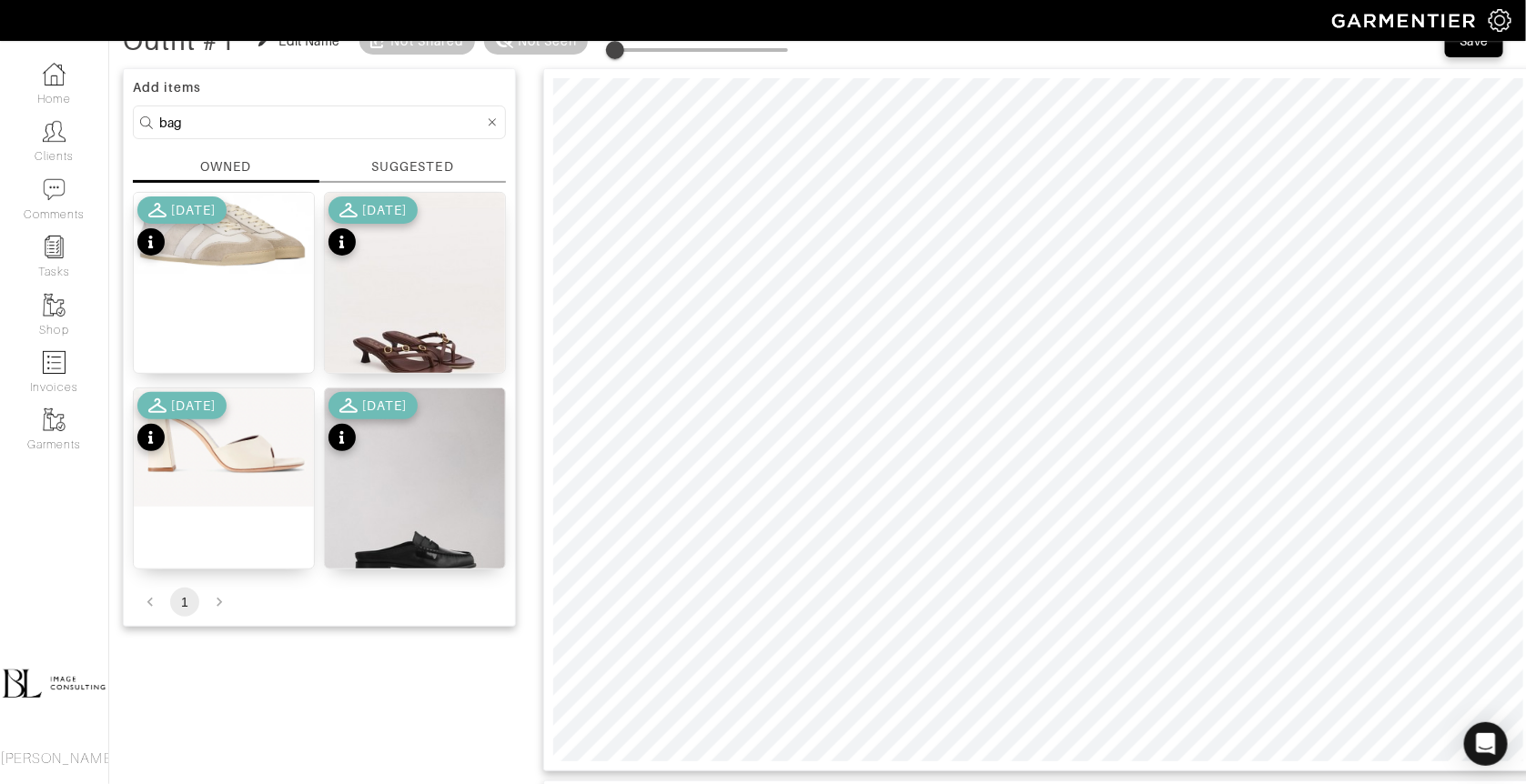 type on "bag" 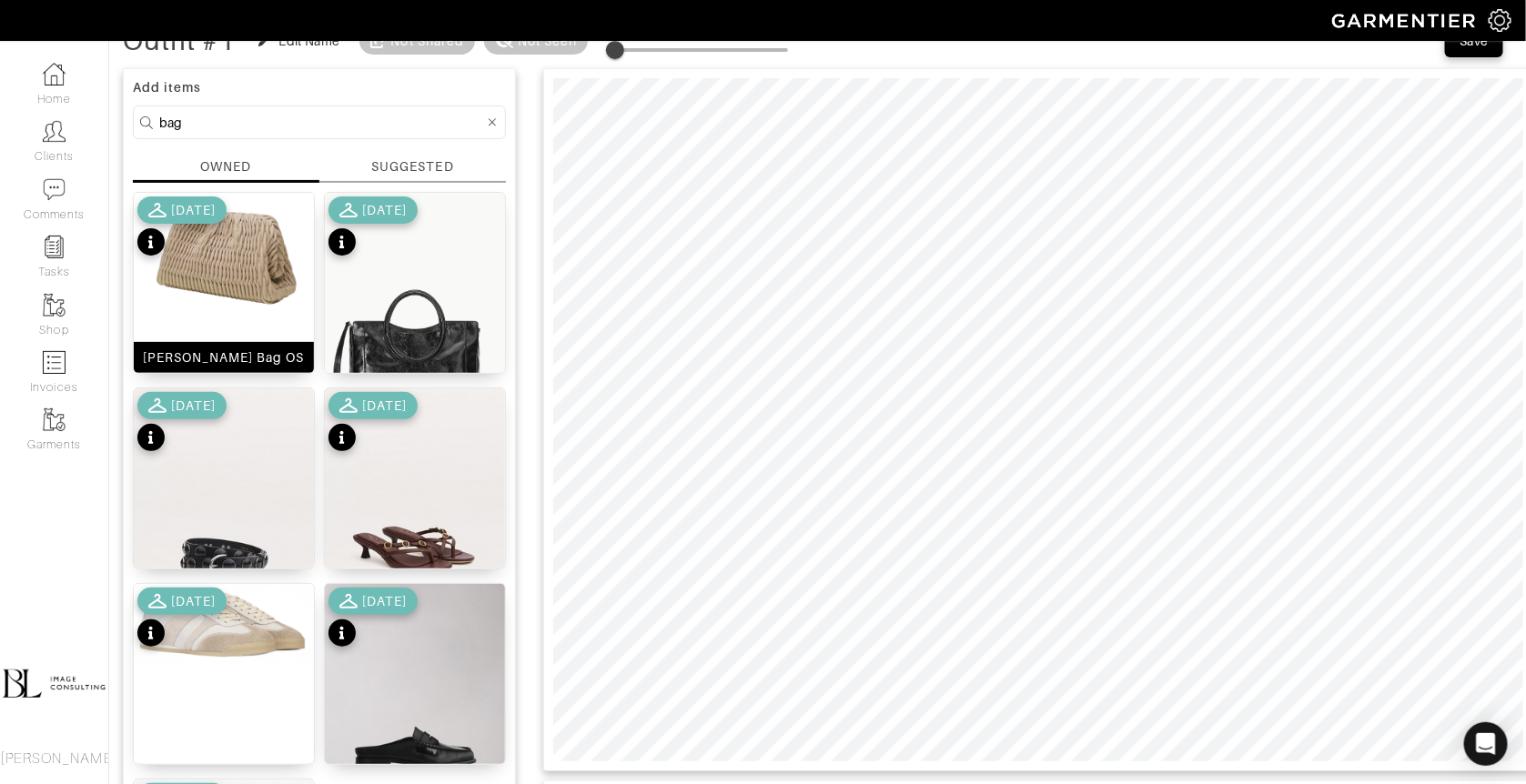 click at bounding box center [224, 253] 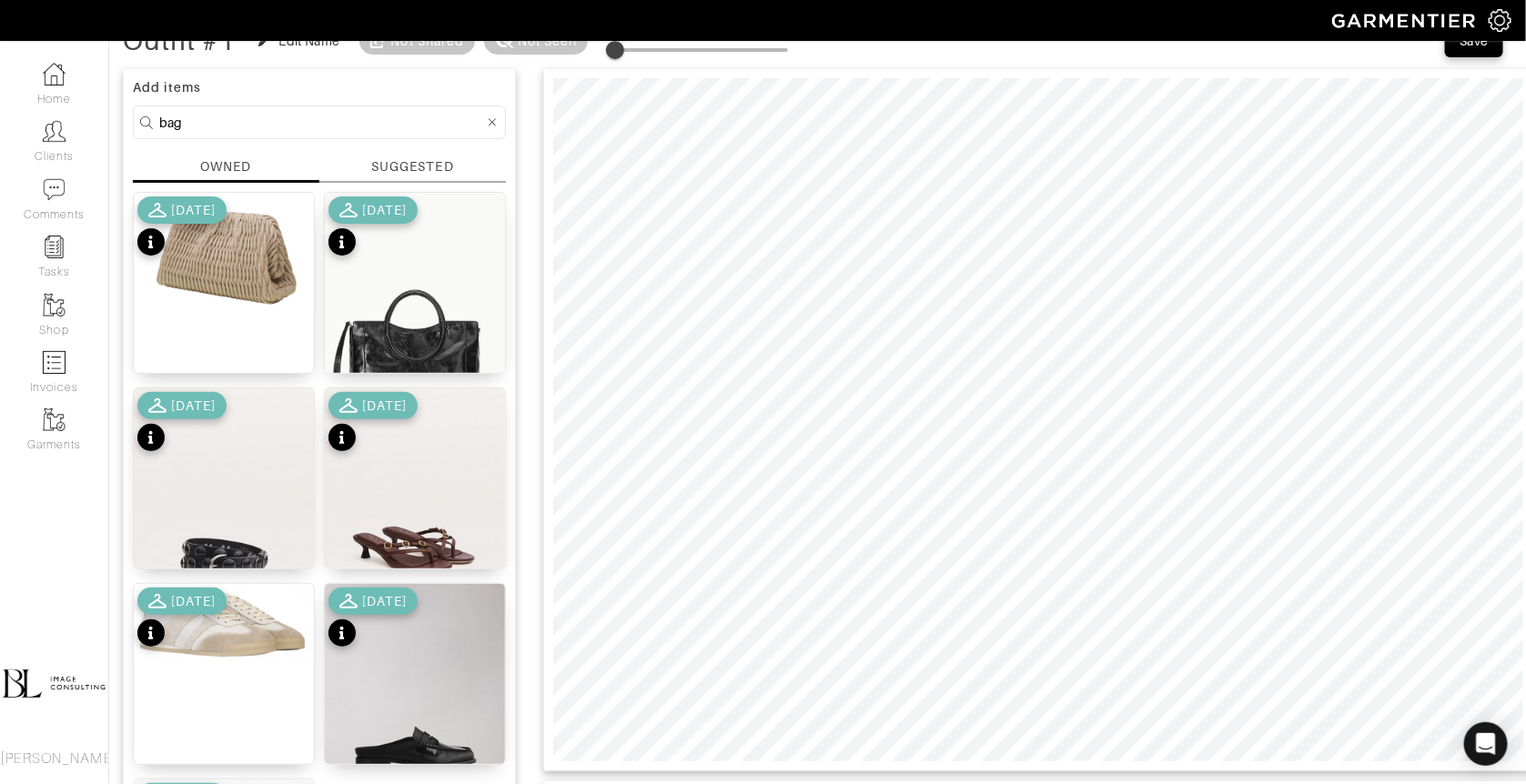 type on "8" 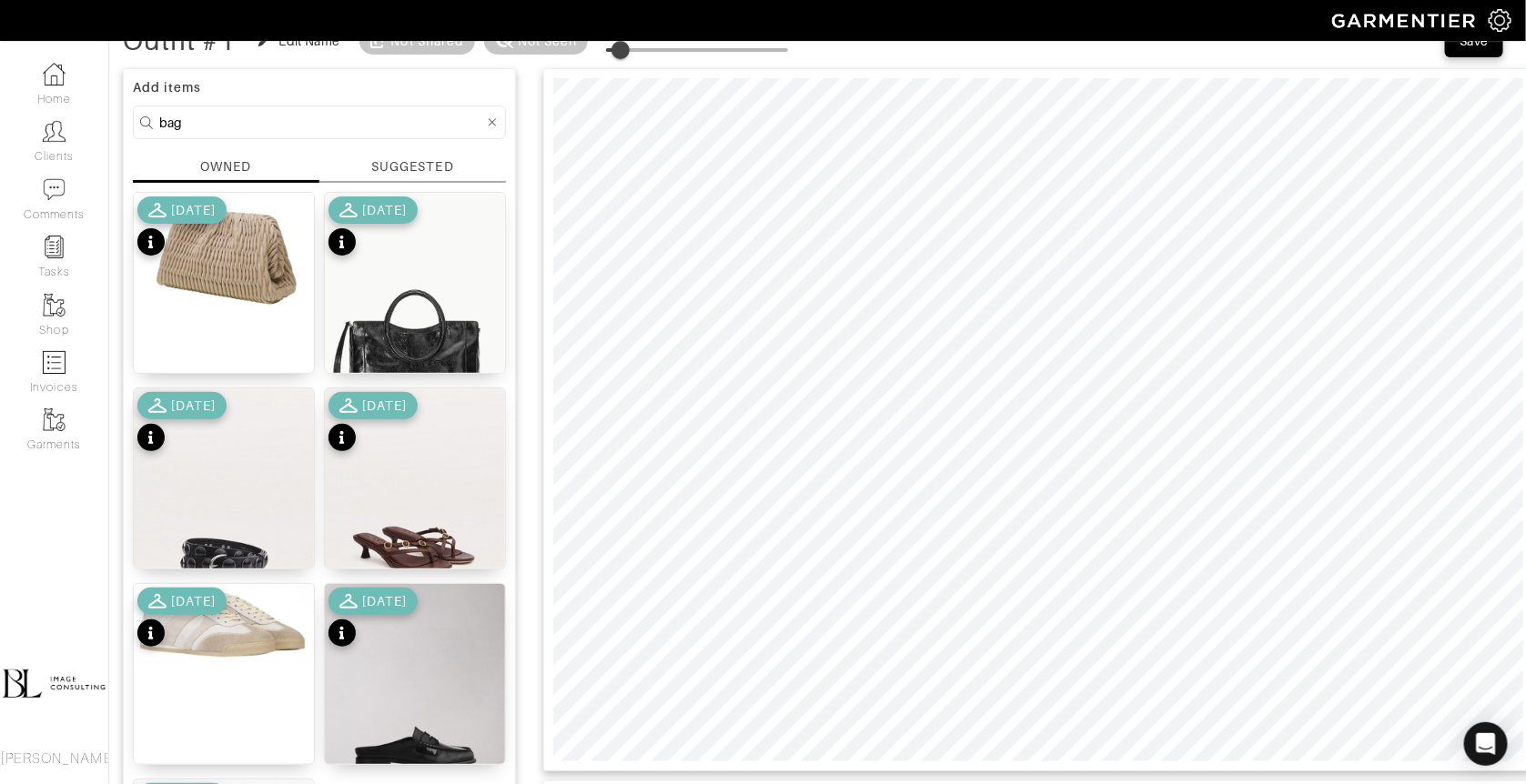 click at bounding box center [621, 50] 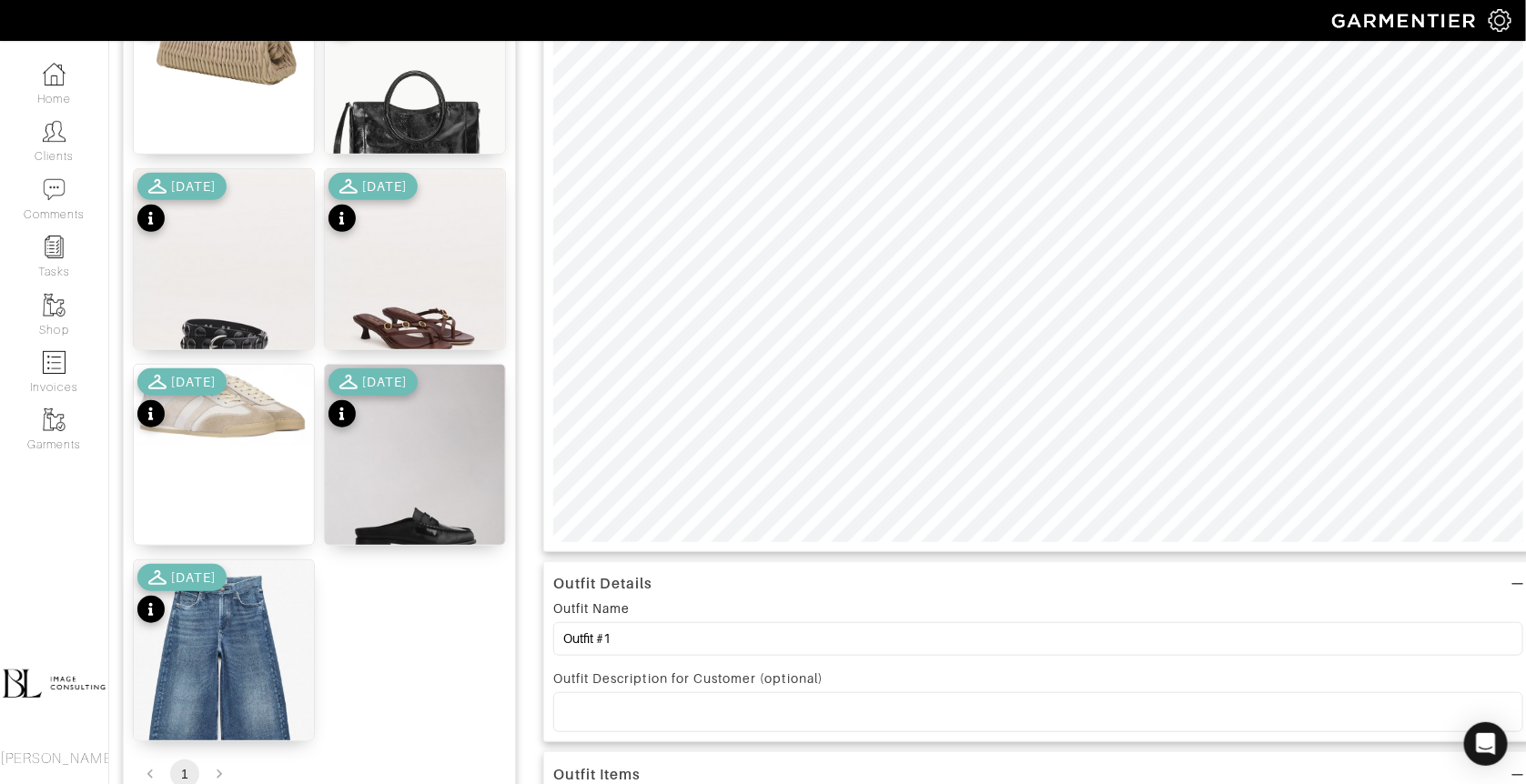 scroll, scrollTop: 374, scrollLeft: 0, axis: vertical 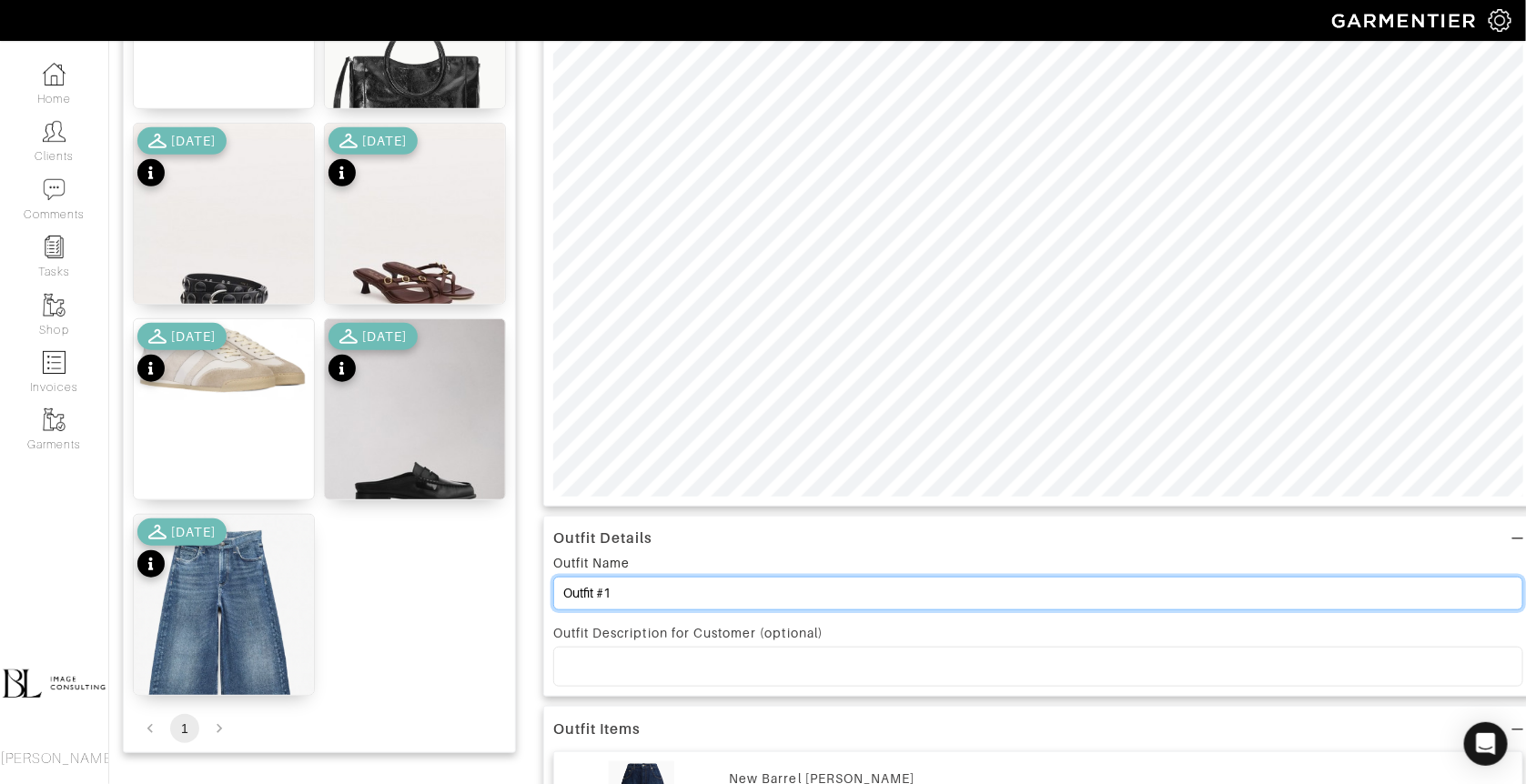 click on "Outfit #1" at bounding box center (1038, 593) 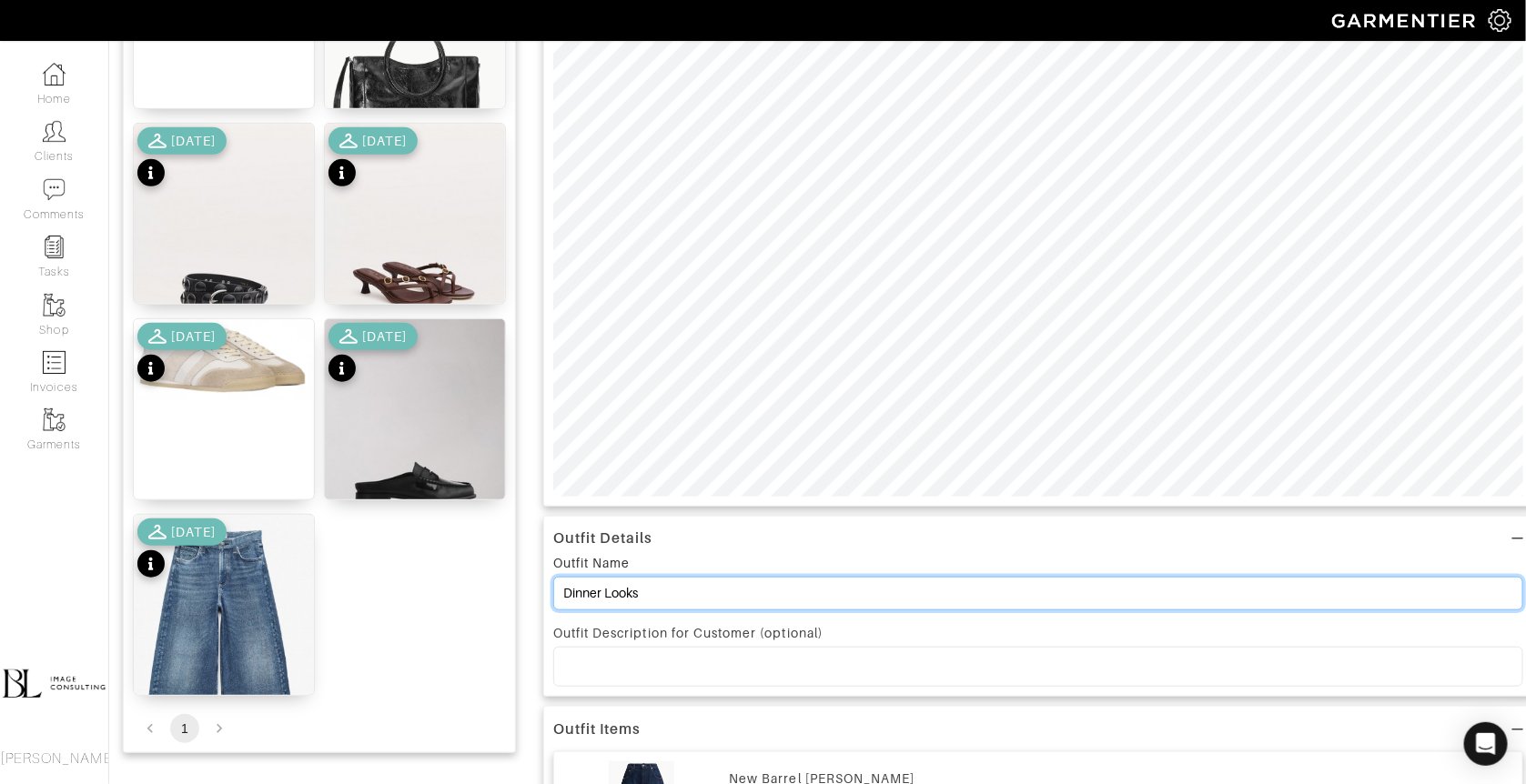 type on "Dinner Looks" 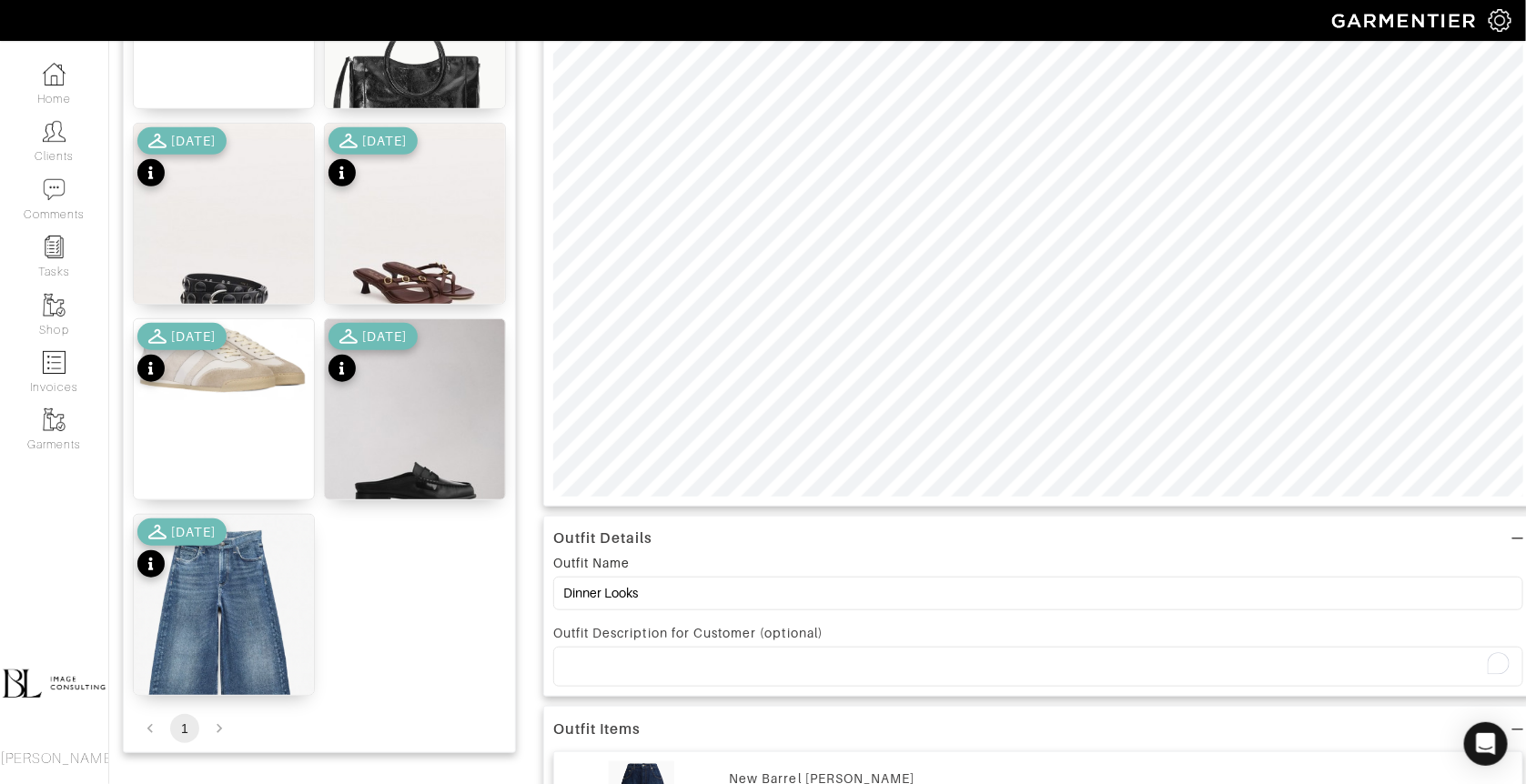 type 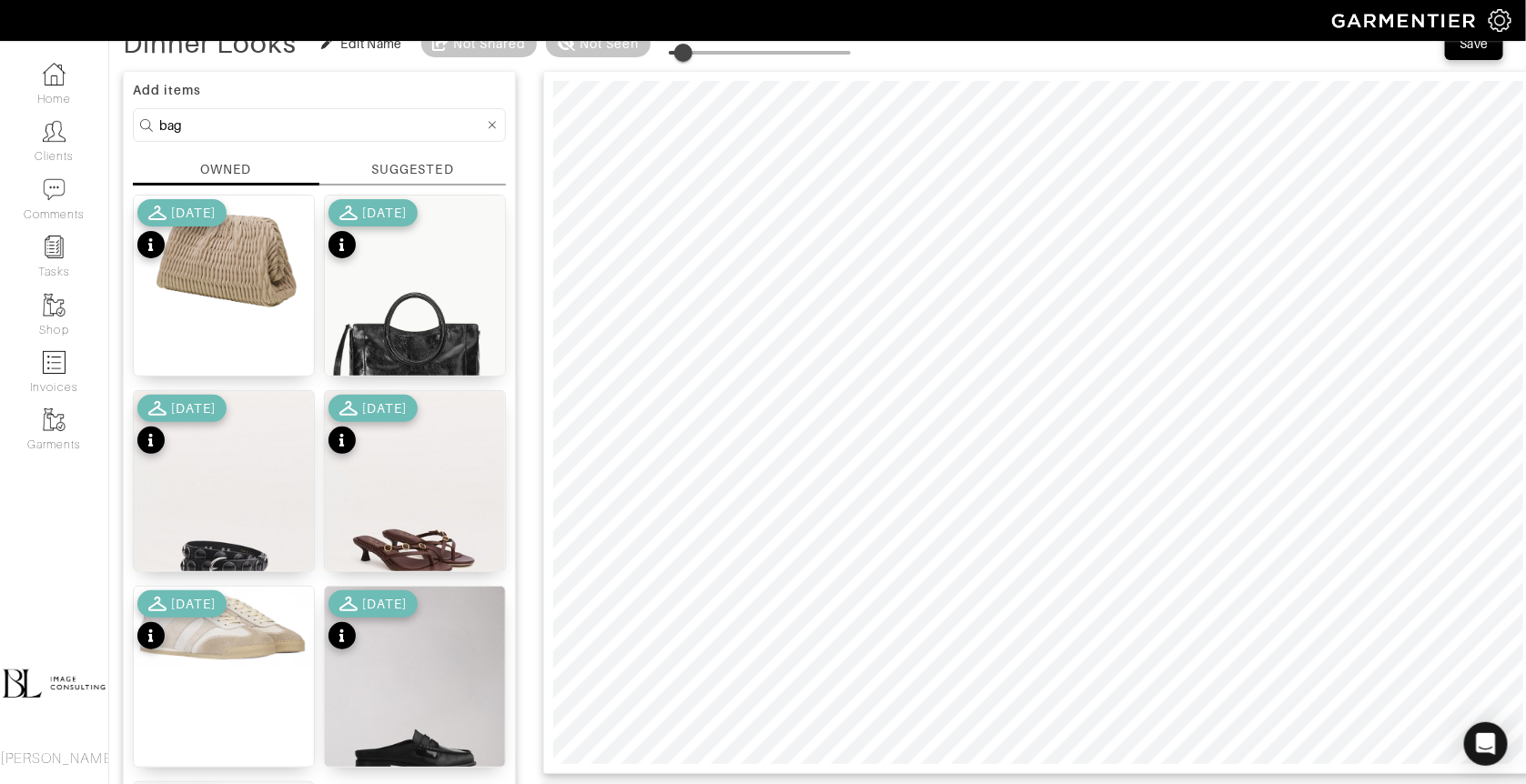 scroll, scrollTop: 0, scrollLeft: 0, axis: both 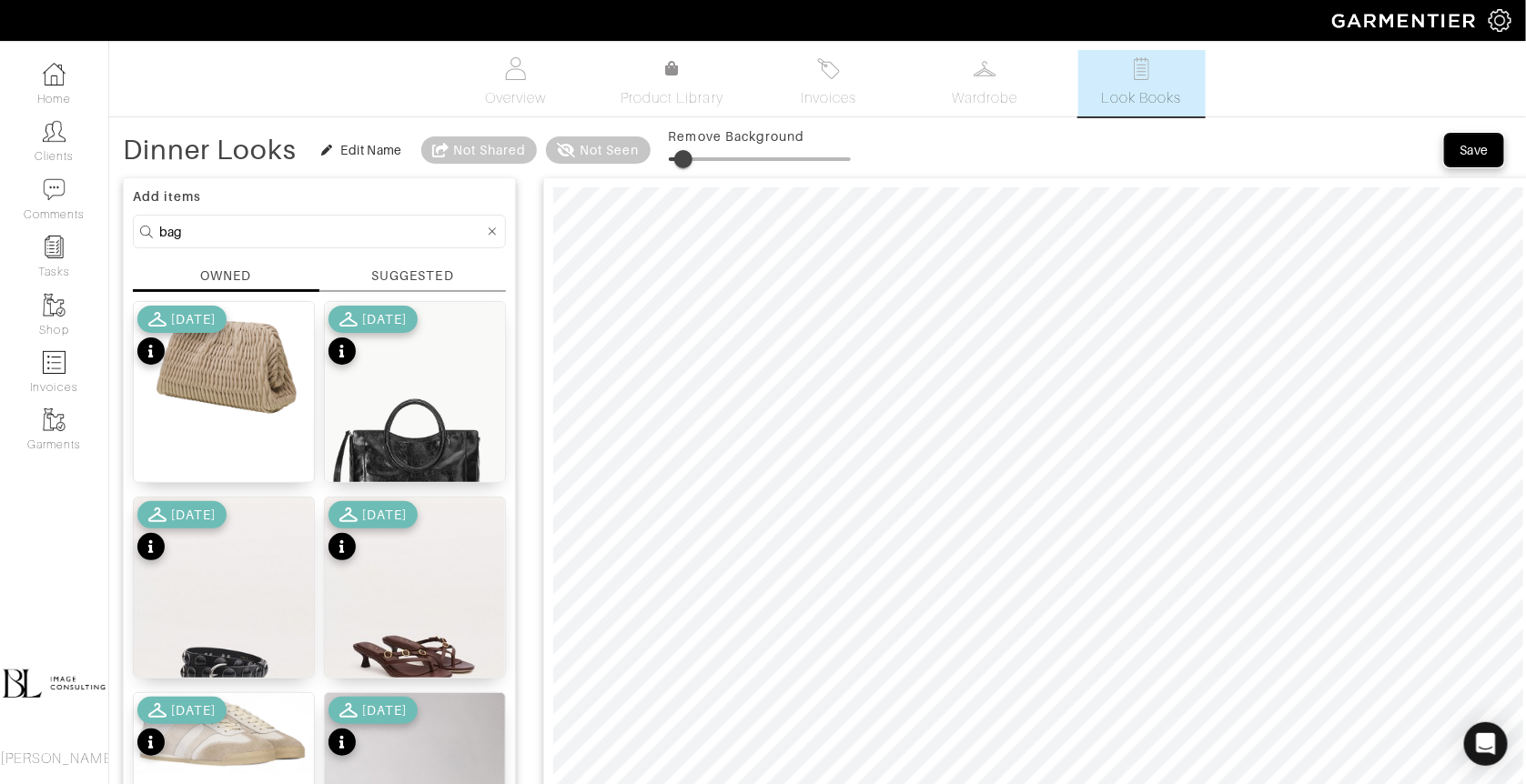 click on "Save" at bounding box center (1474, 150) 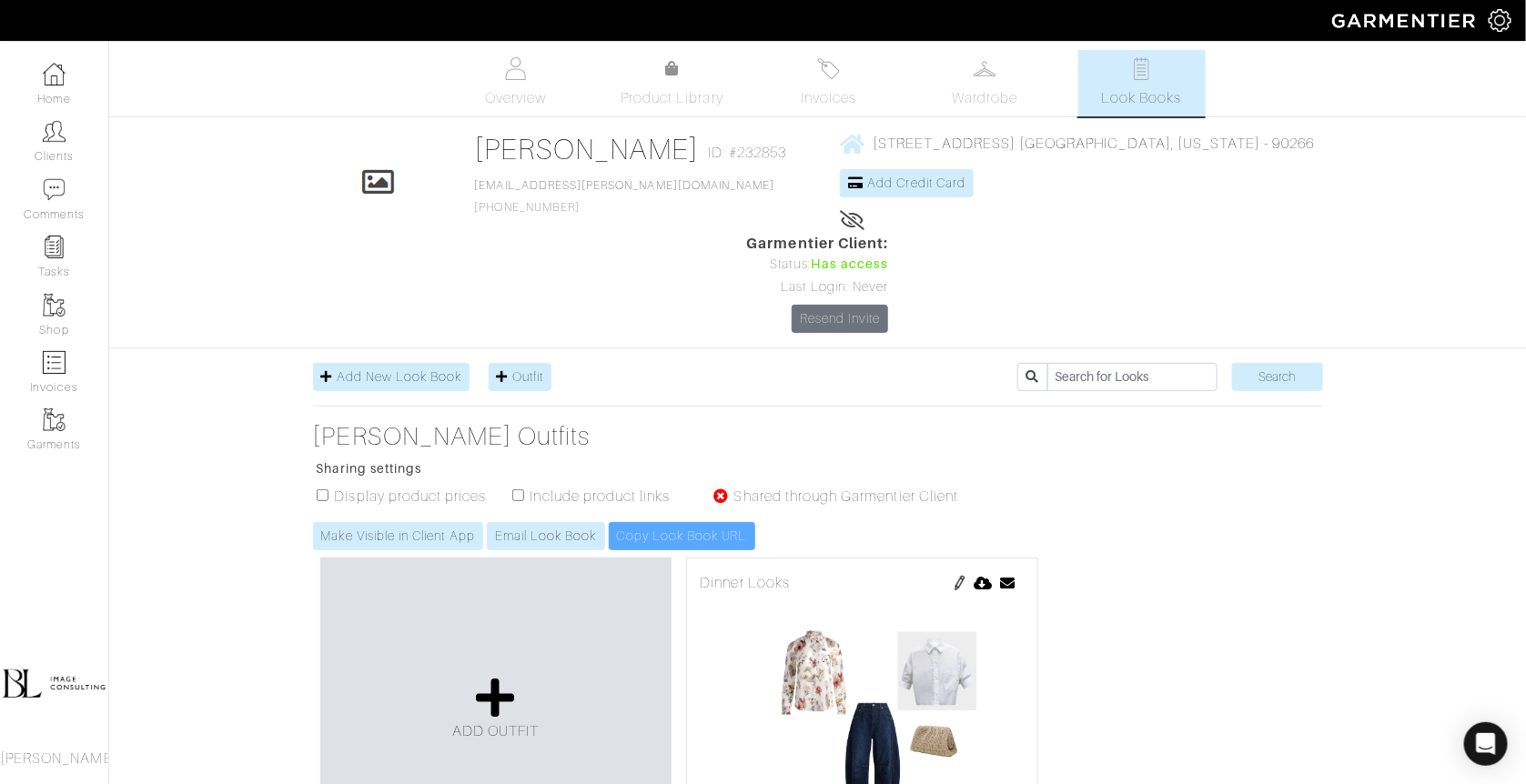 scroll, scrollTop: 82, scrollLeft: 0, axis: vertical 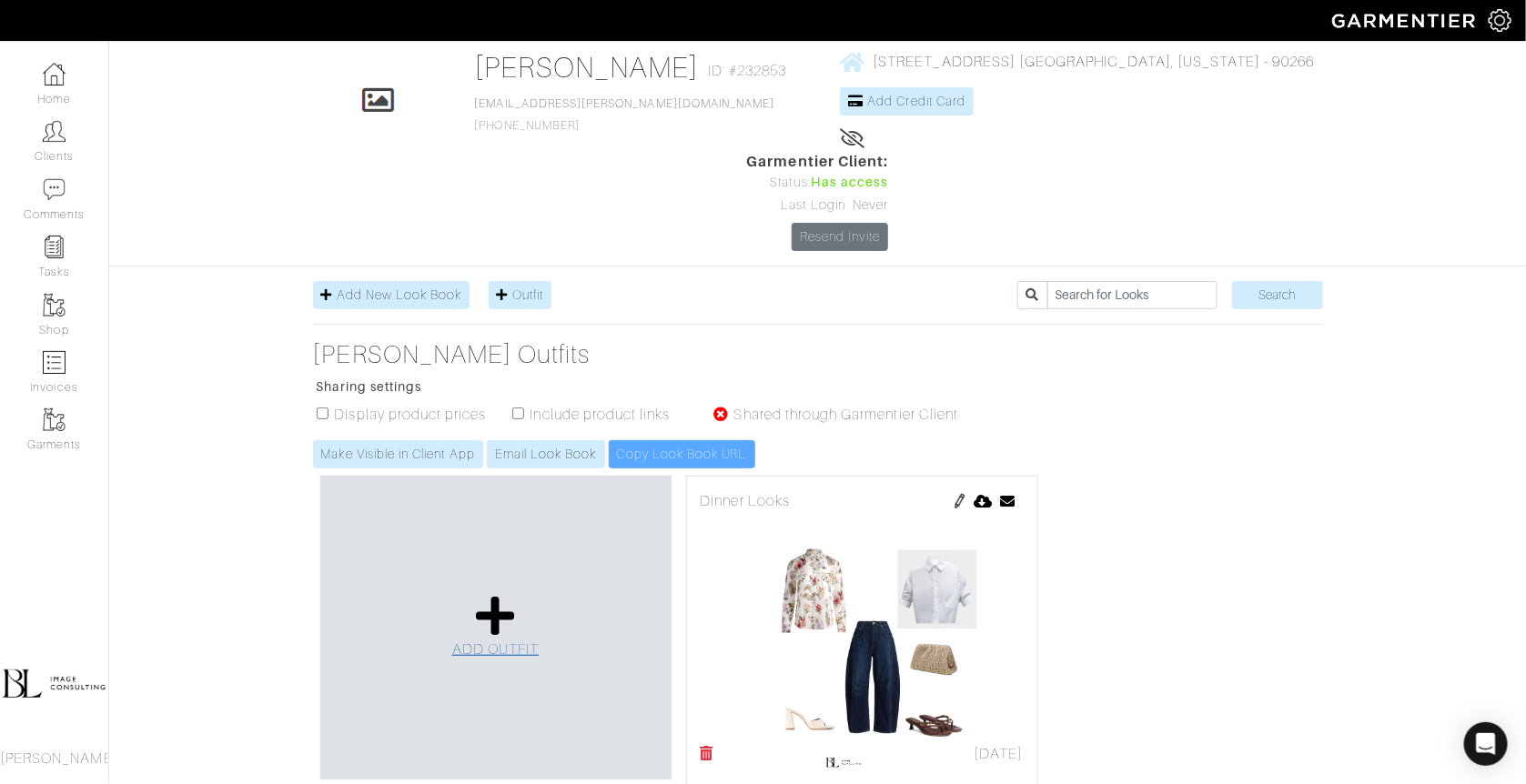 click at bounding box center (495, 616) 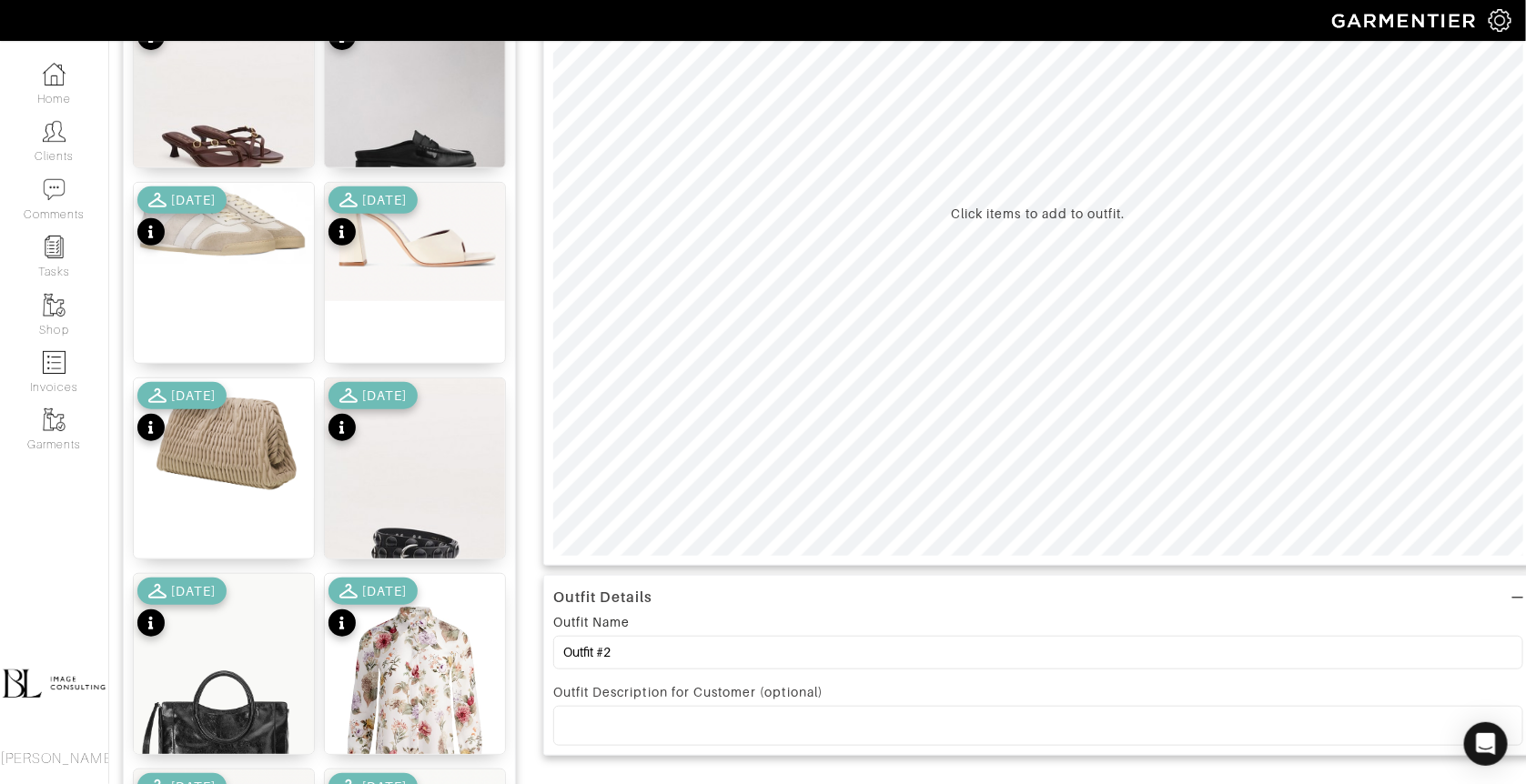 scroll, scrollTop: 361, scrollLeft: 0, axis: vertical 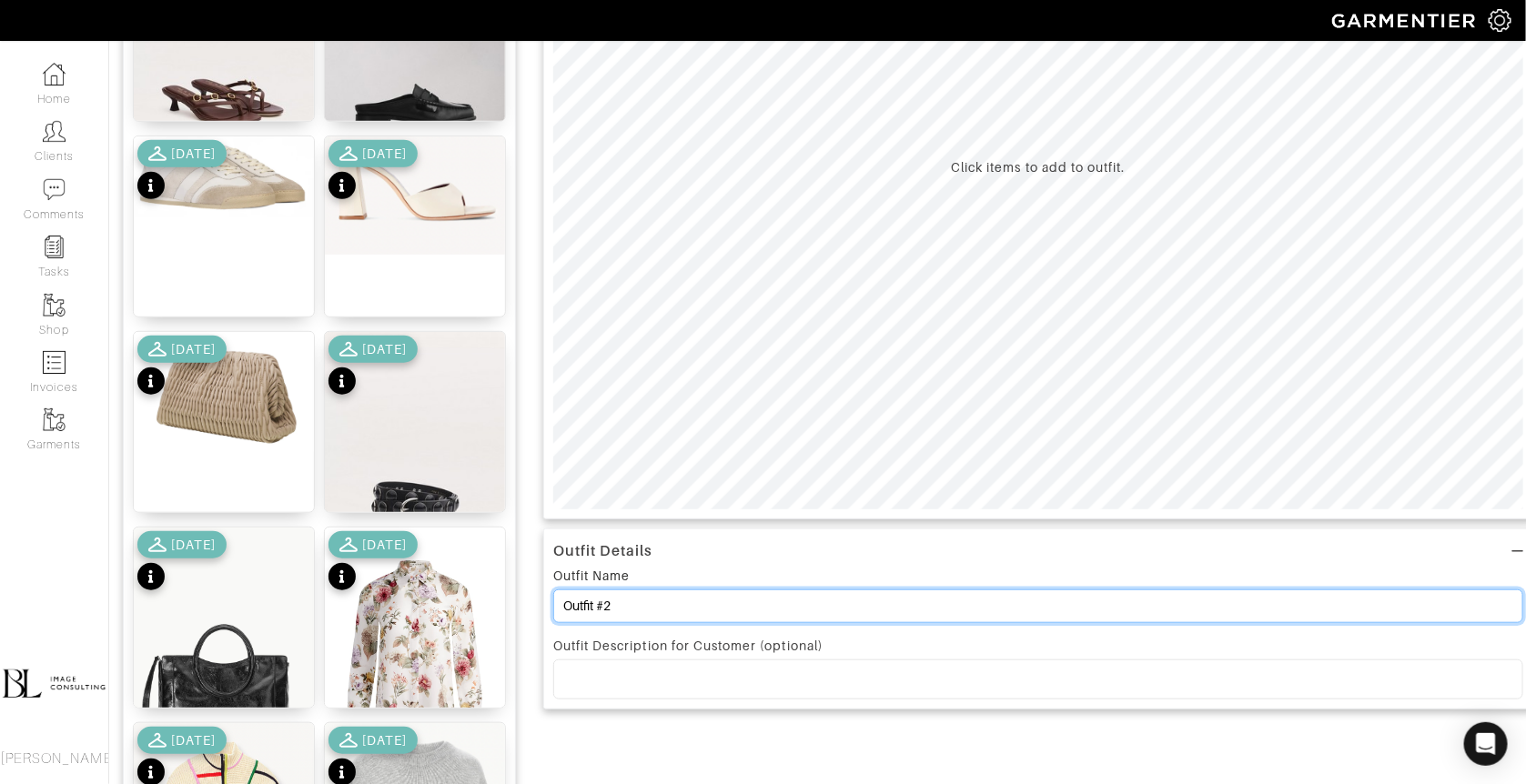click on "Outfit #2" at bounding box center (1038, 606) 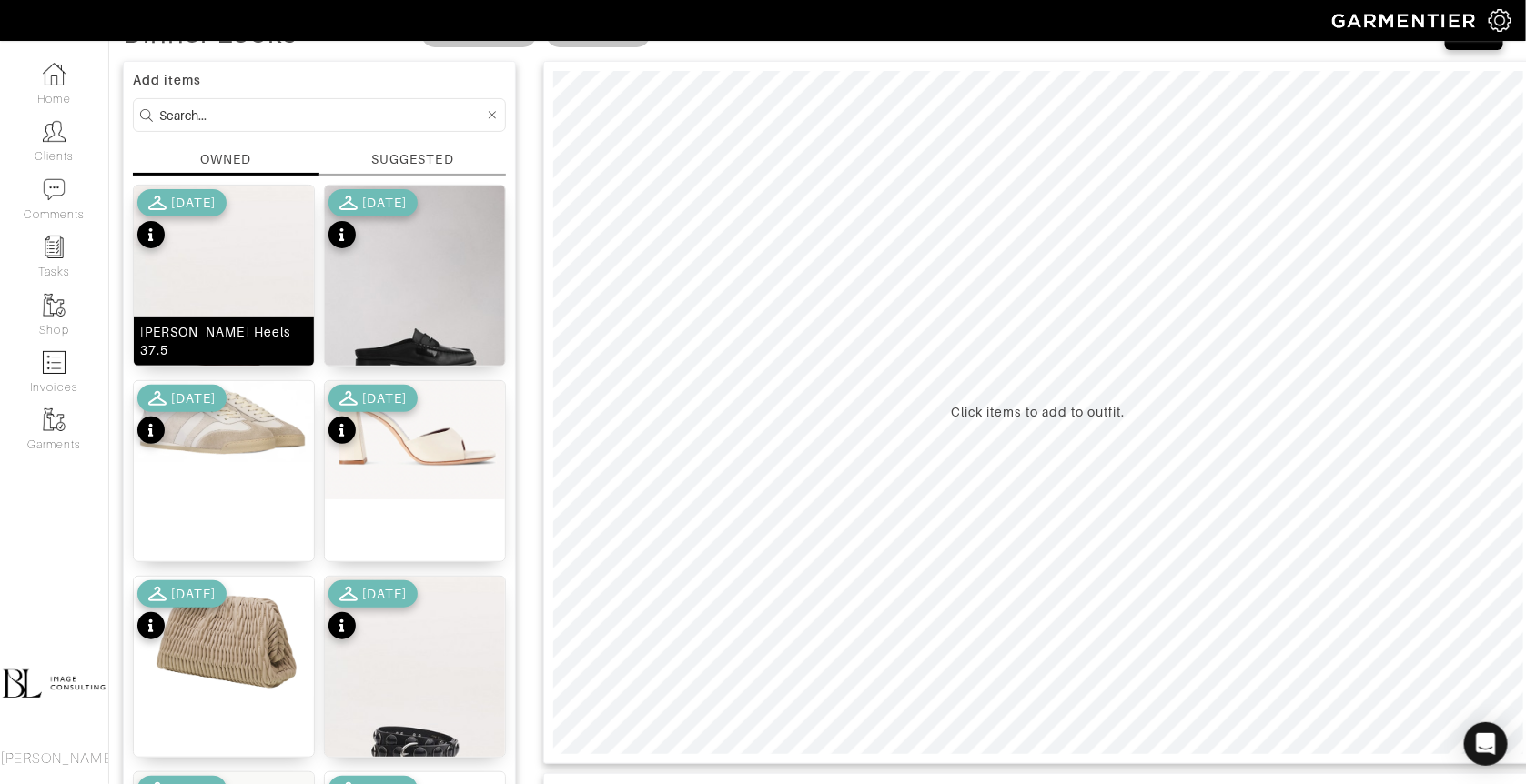 scroll, scrollTop: 80, scrollLeft: 0, axis: vertical 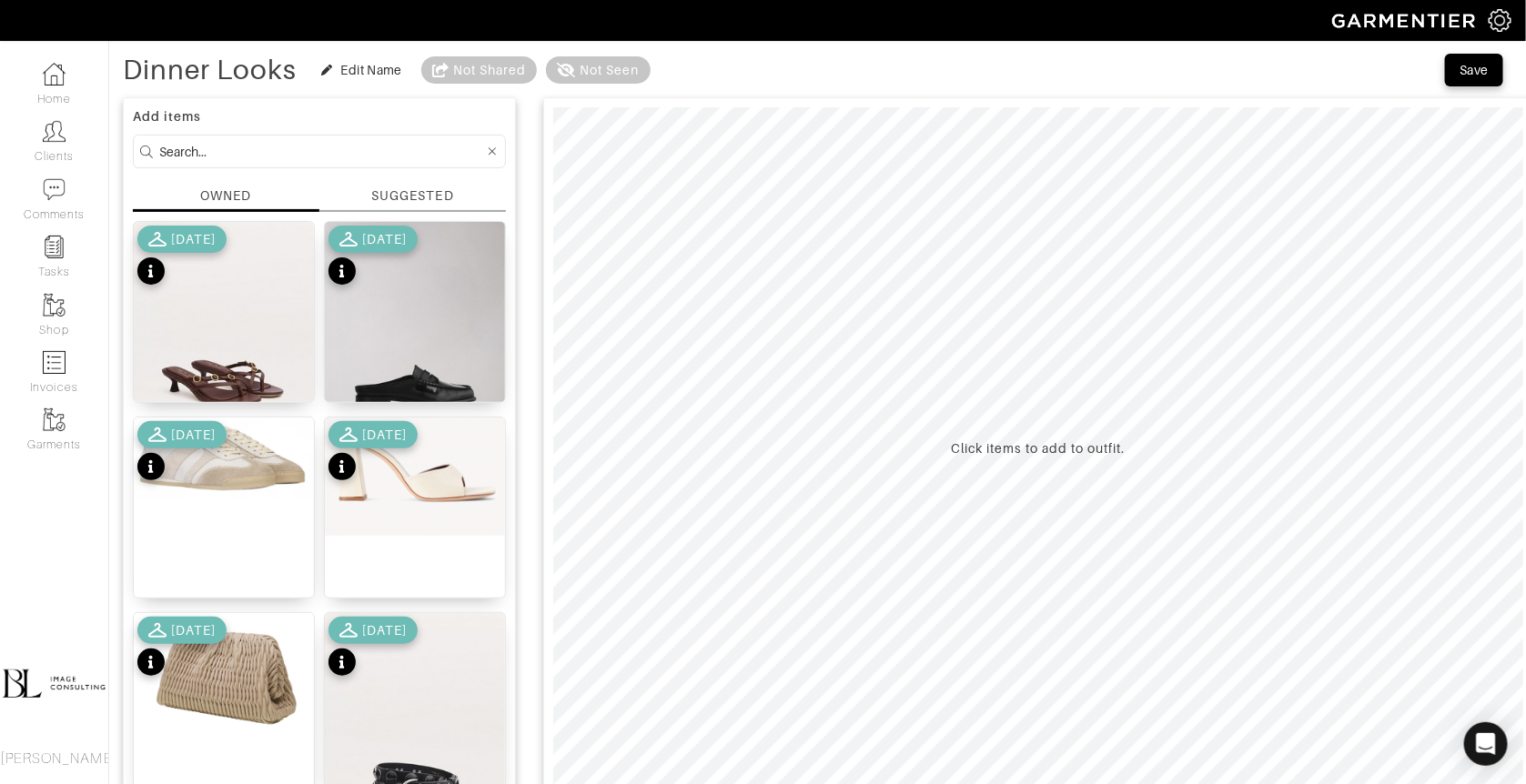 type on "Dinner Looks" 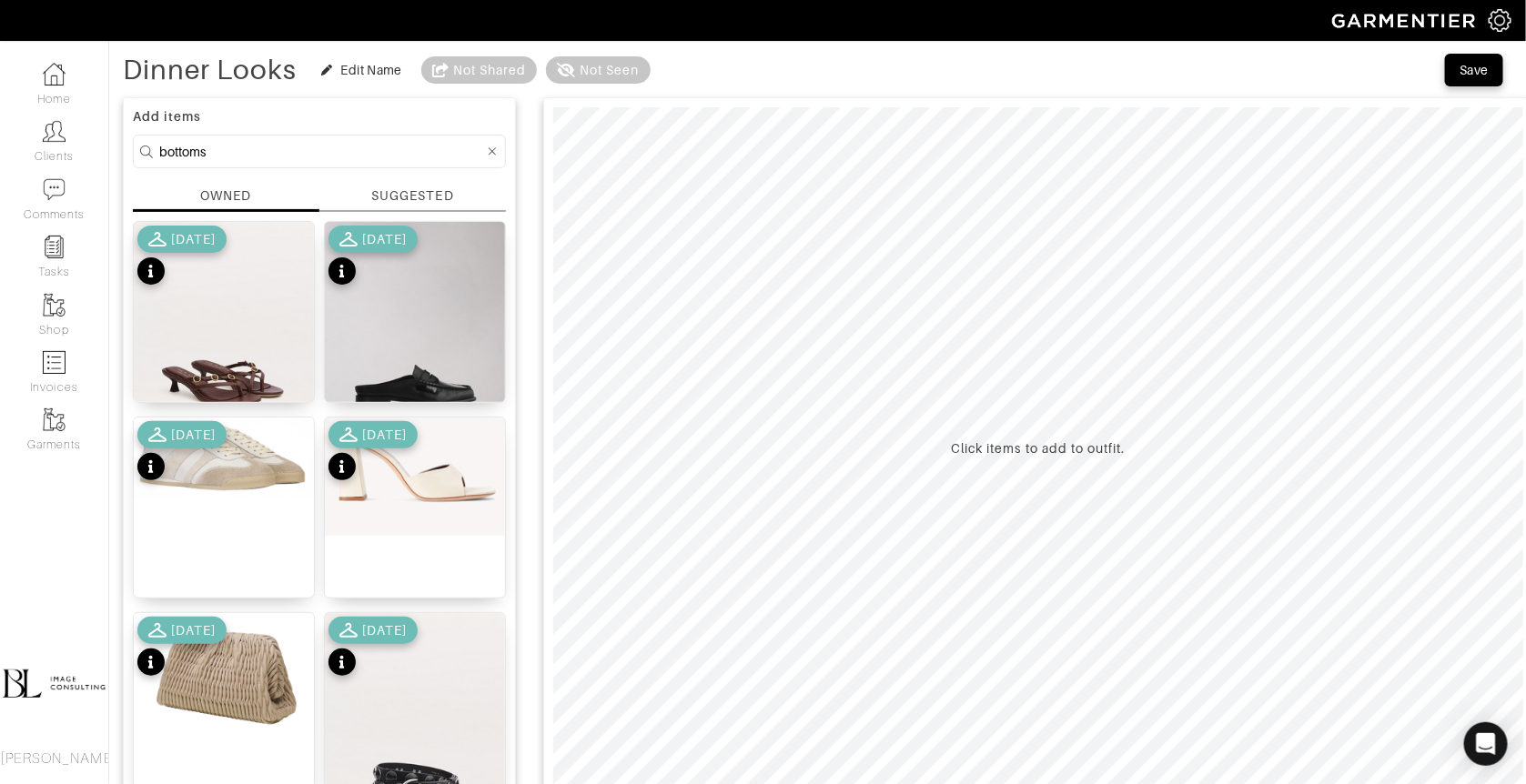 type on "bottoms" 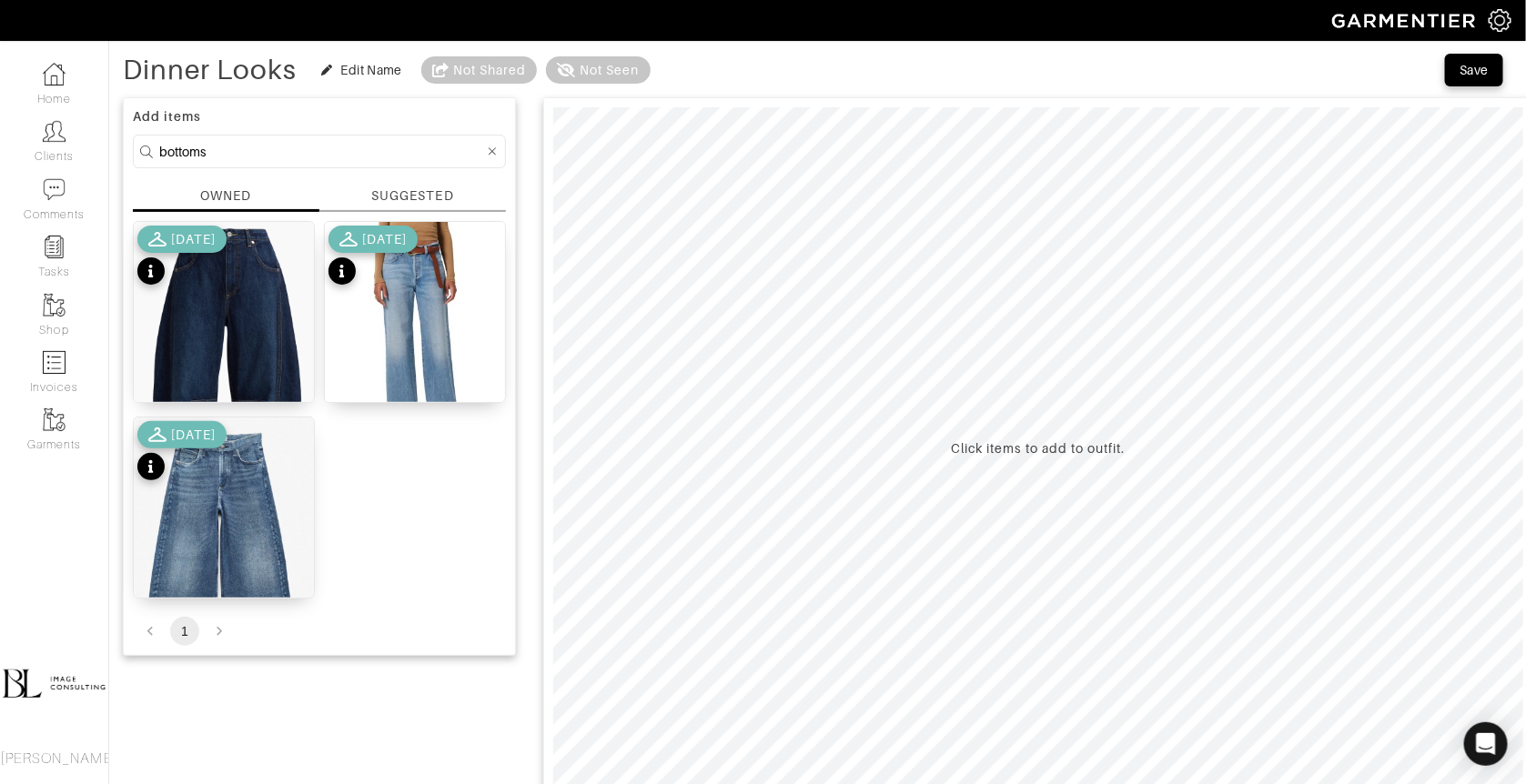 click on "6/29/25" at bounding box center [182, 257] 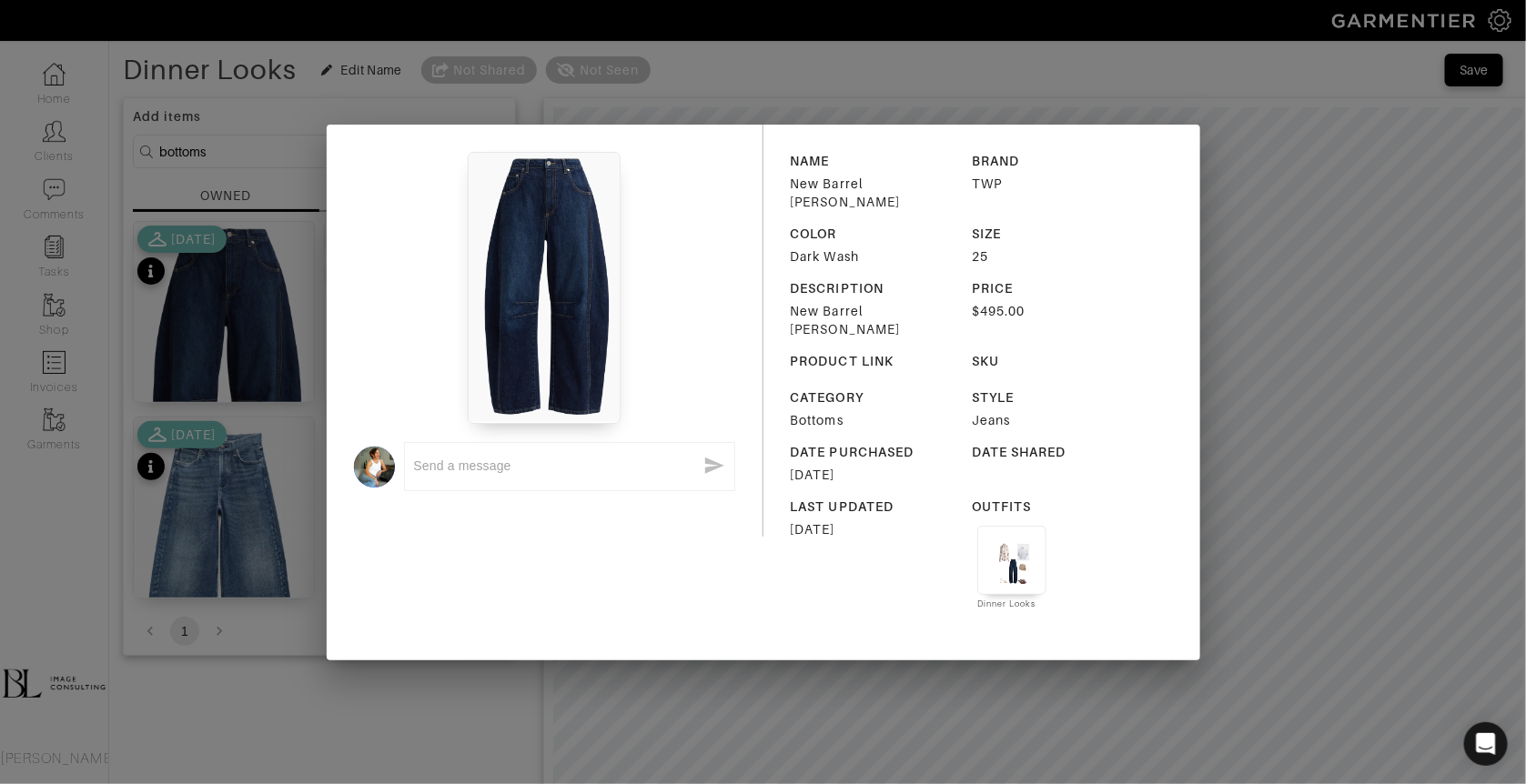 click on "x NAME New Barrel Jean BRAND TWP COLOR Dark Wash SIZE 25 DESCRIPTION New Barrel Jean PRICE $495.00 PRODUCT LINK SKU CATEGORY Bottoms STYLE Jeans DATE PURCHASED 06/29/2025 DATE SHARED LAST UPDATED 06/25/2025 OUTFITS Dinner Looks" at bounding box center [763, 392] 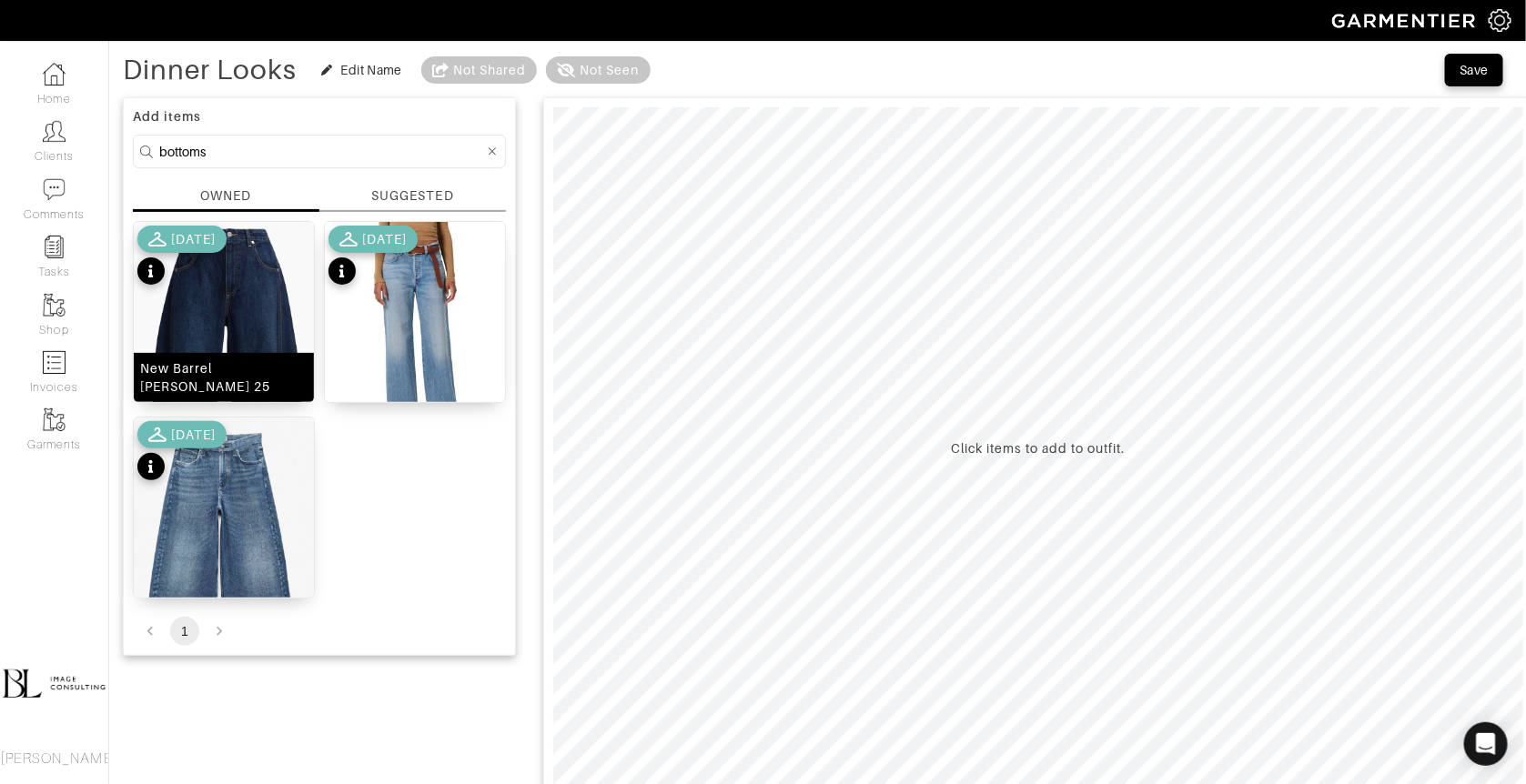 click at bounding box center [224, 383] 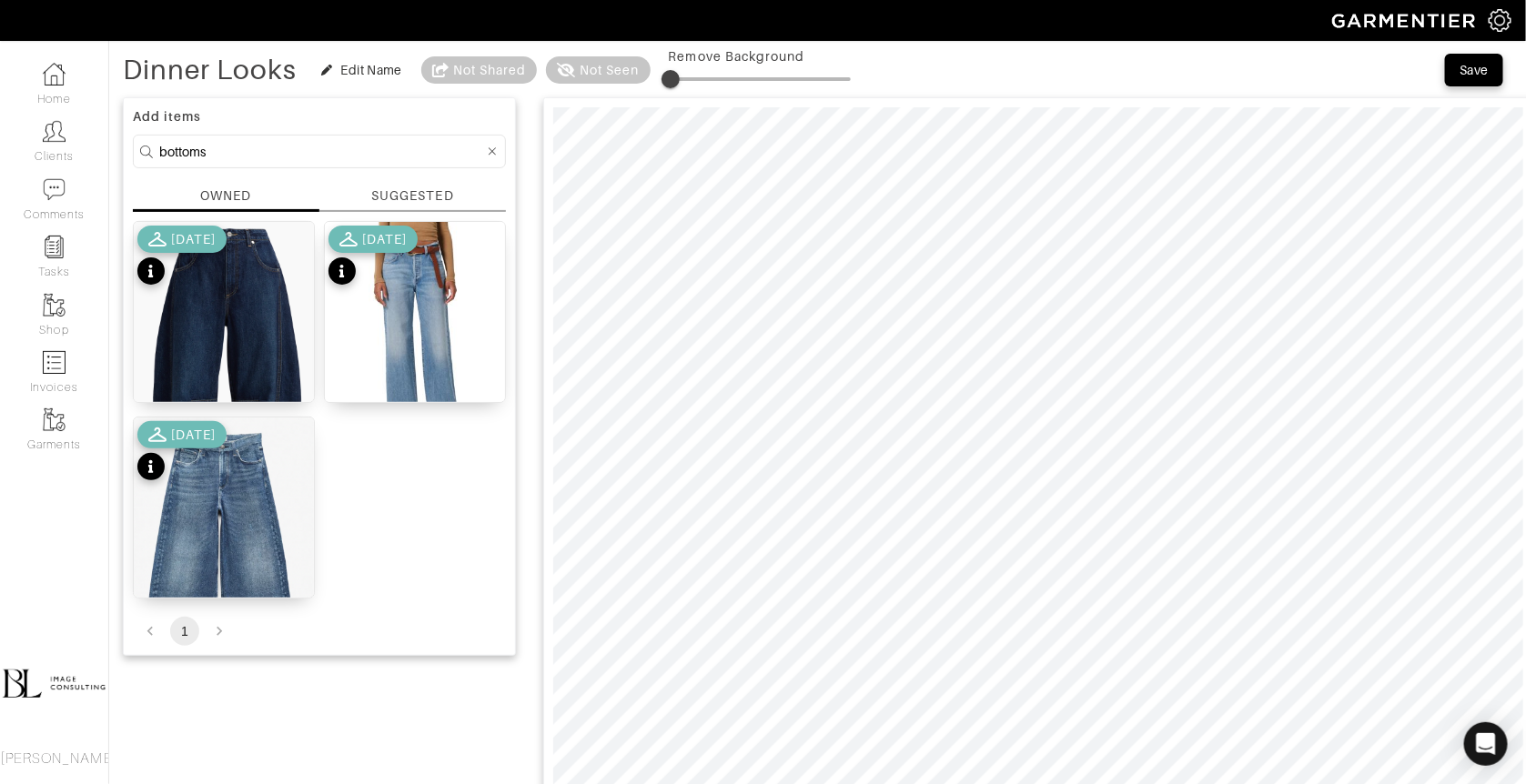 type on "5" 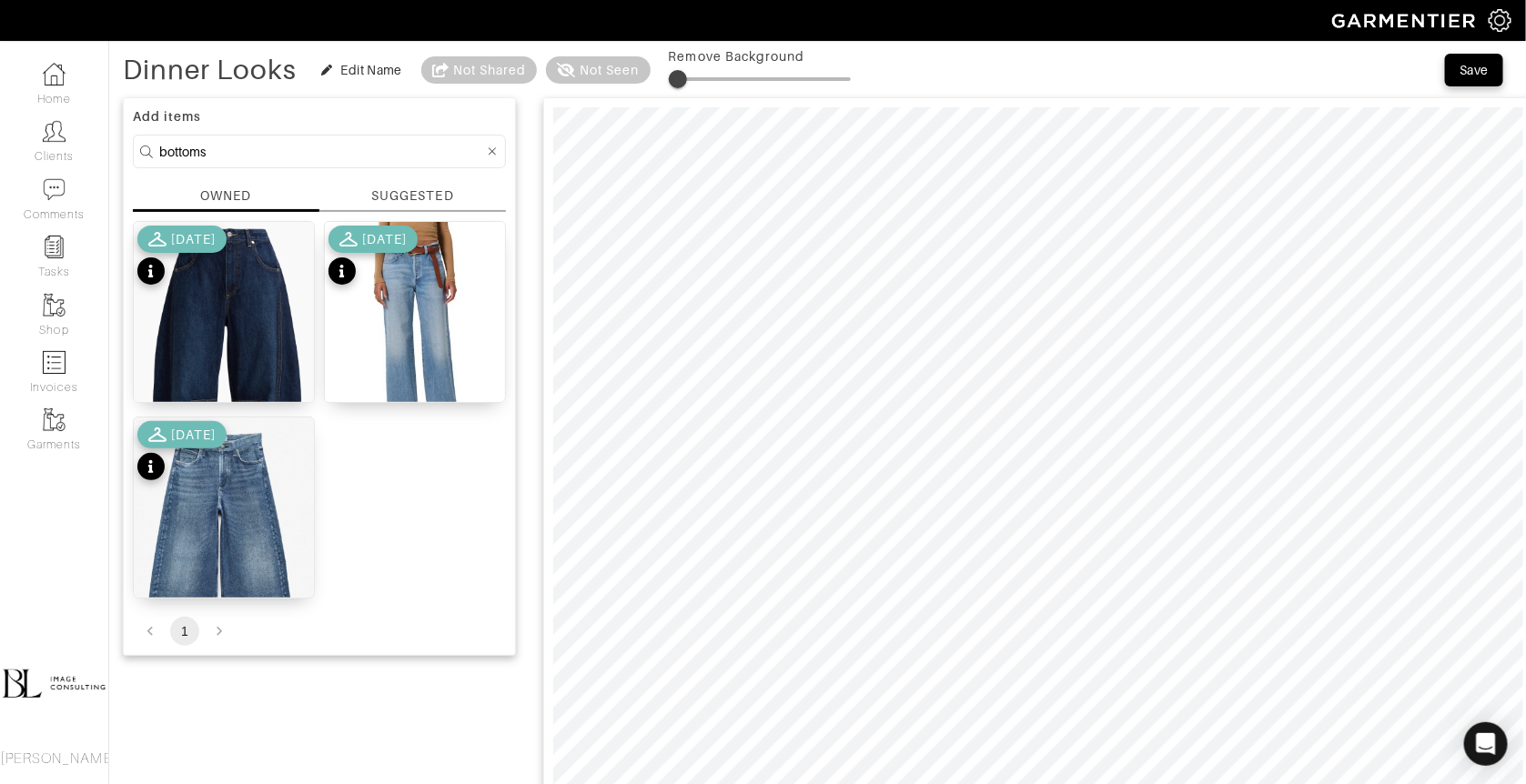 click at bounding box center [678, 79] 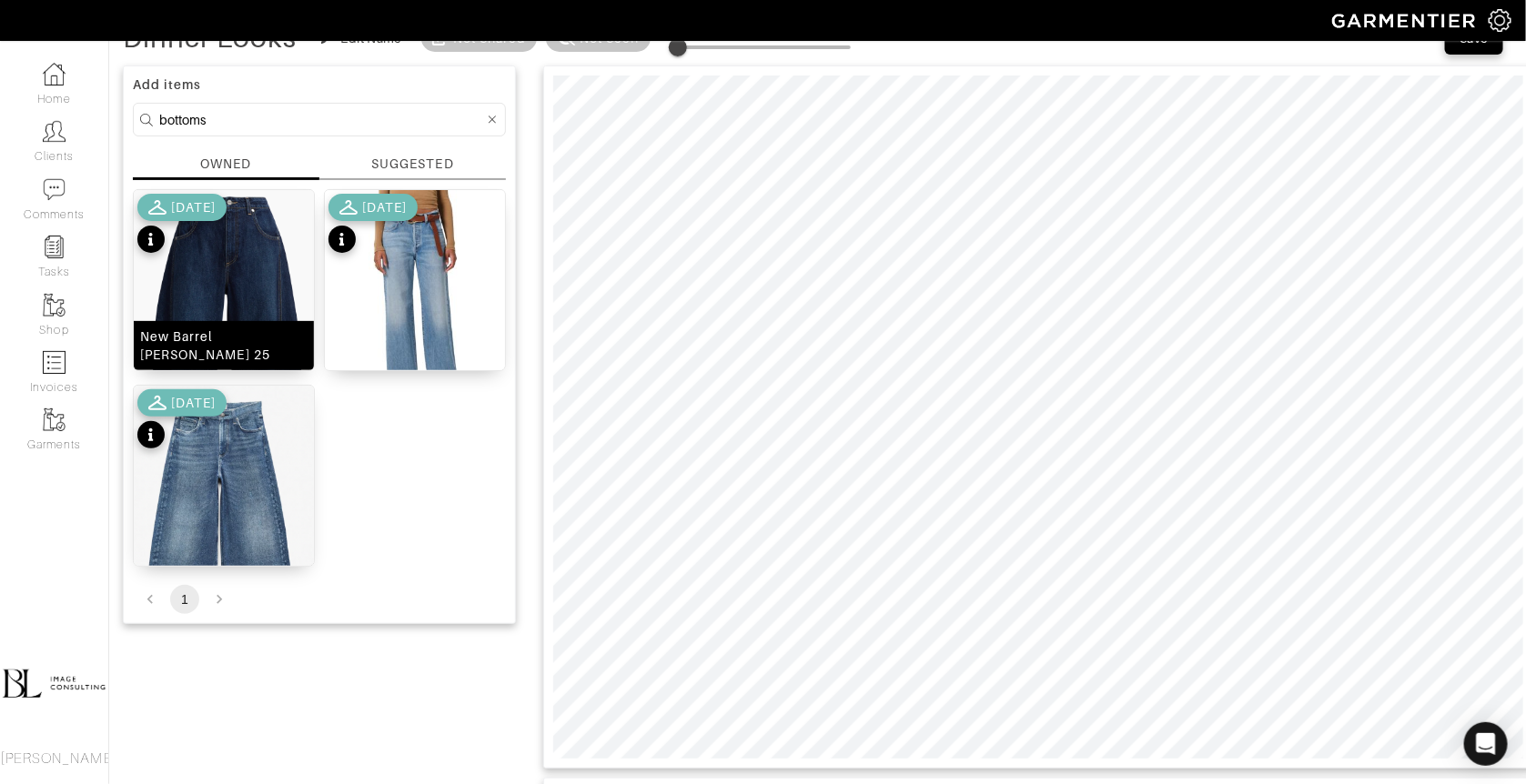 scroll, scrollTop: 111, scrollLeft: 0, axis: vertical 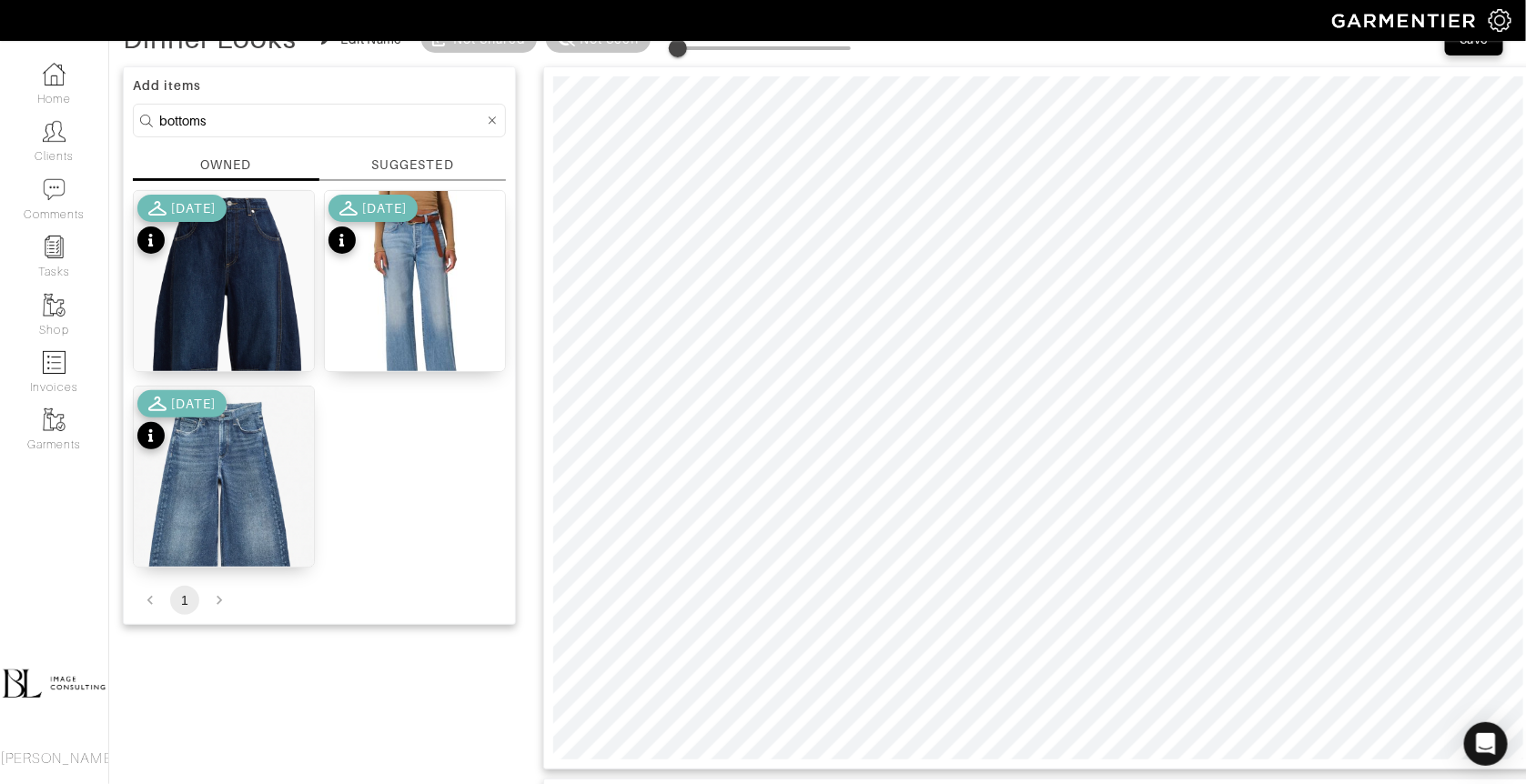 click on "bottoms" at bounding box center [321, 120] 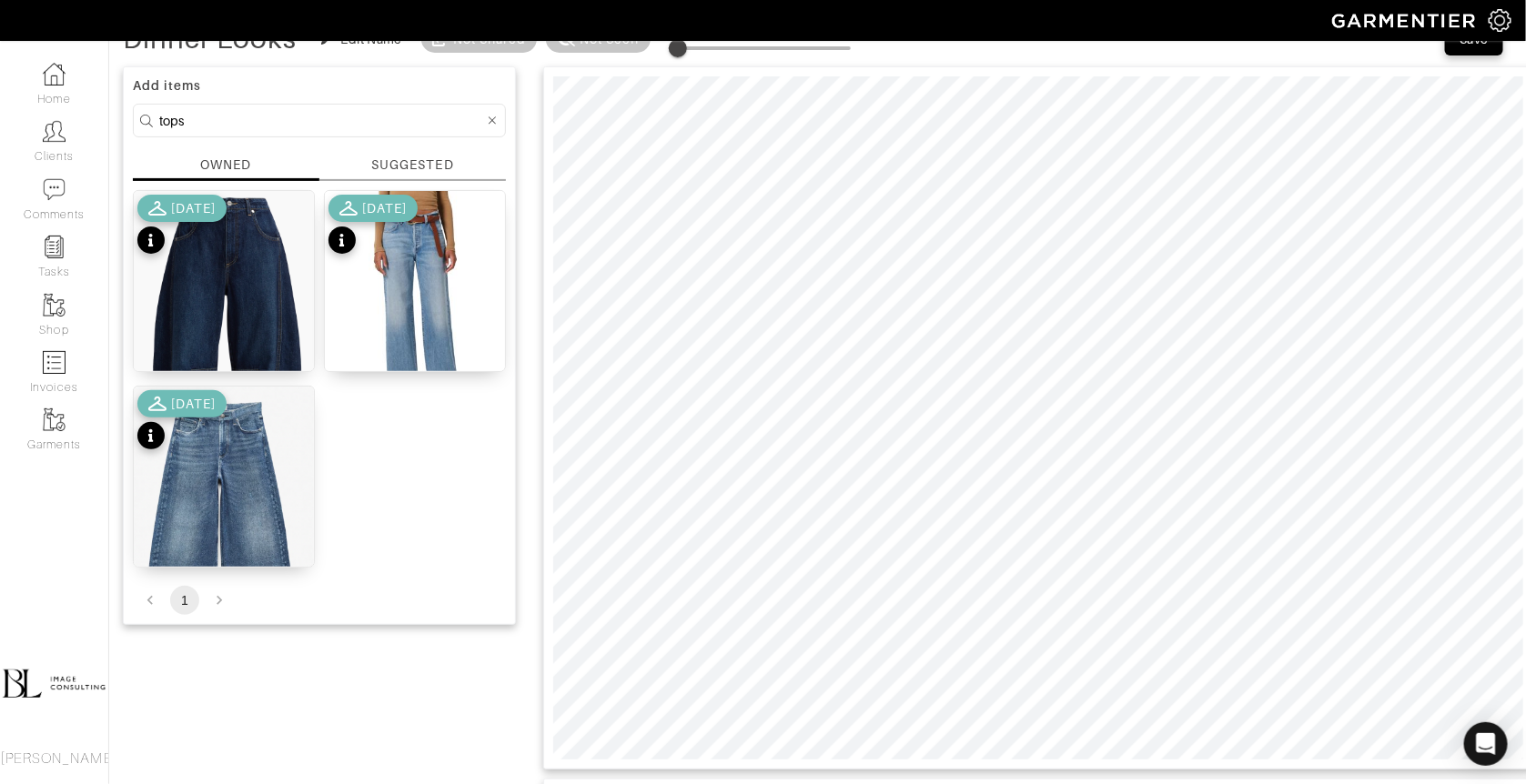 type on "tops" 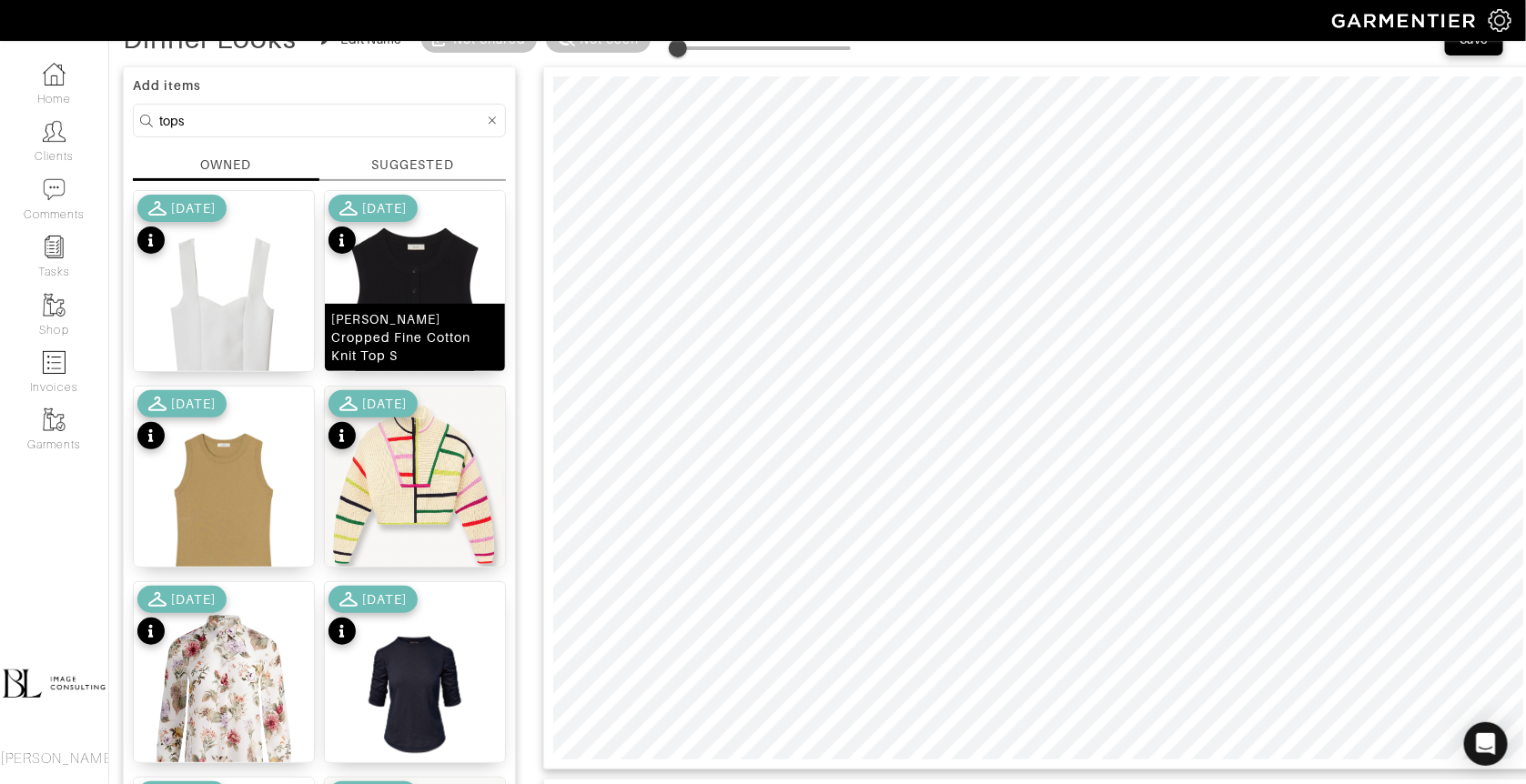 click at bounding box center [415, 314] 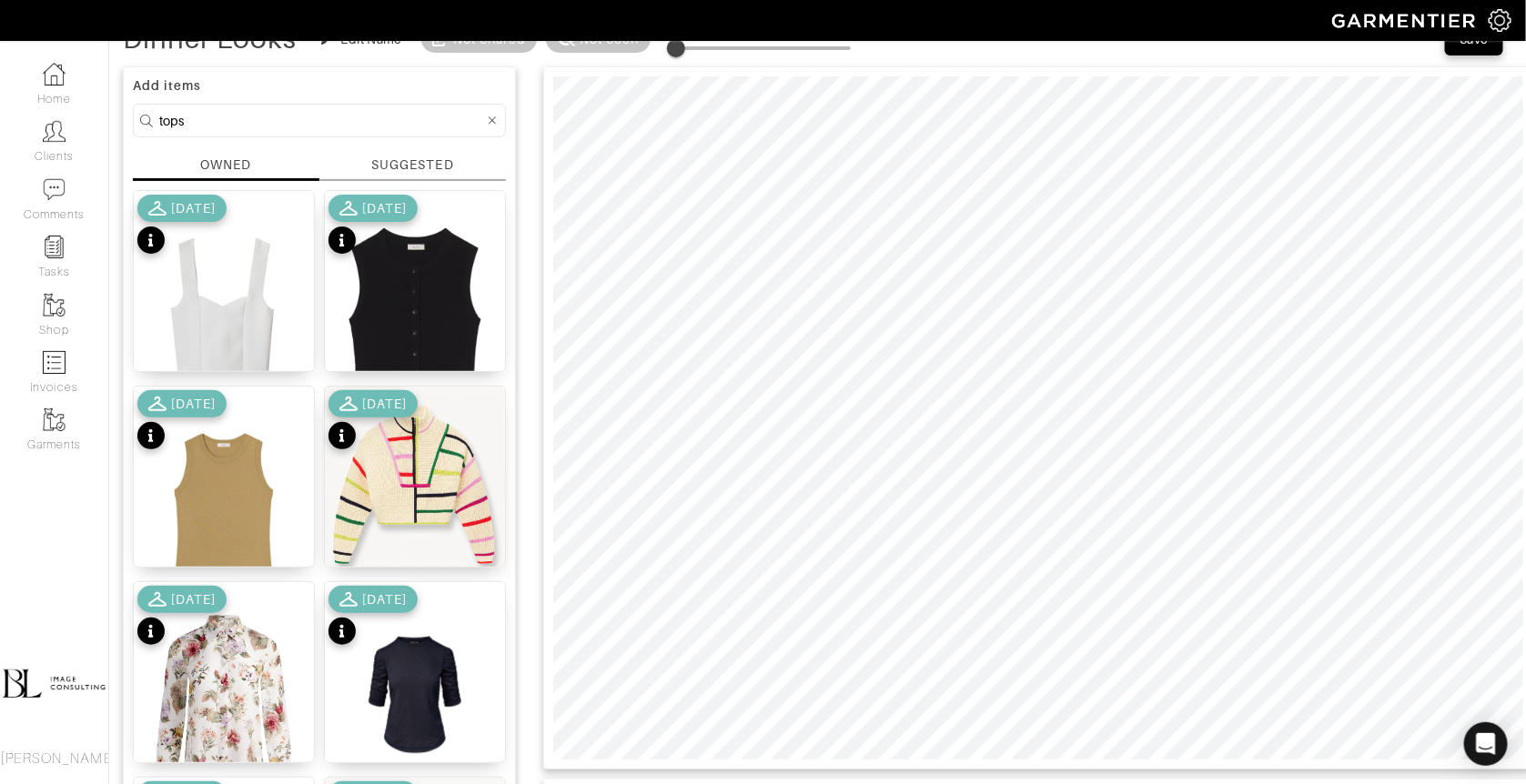 type on "8" 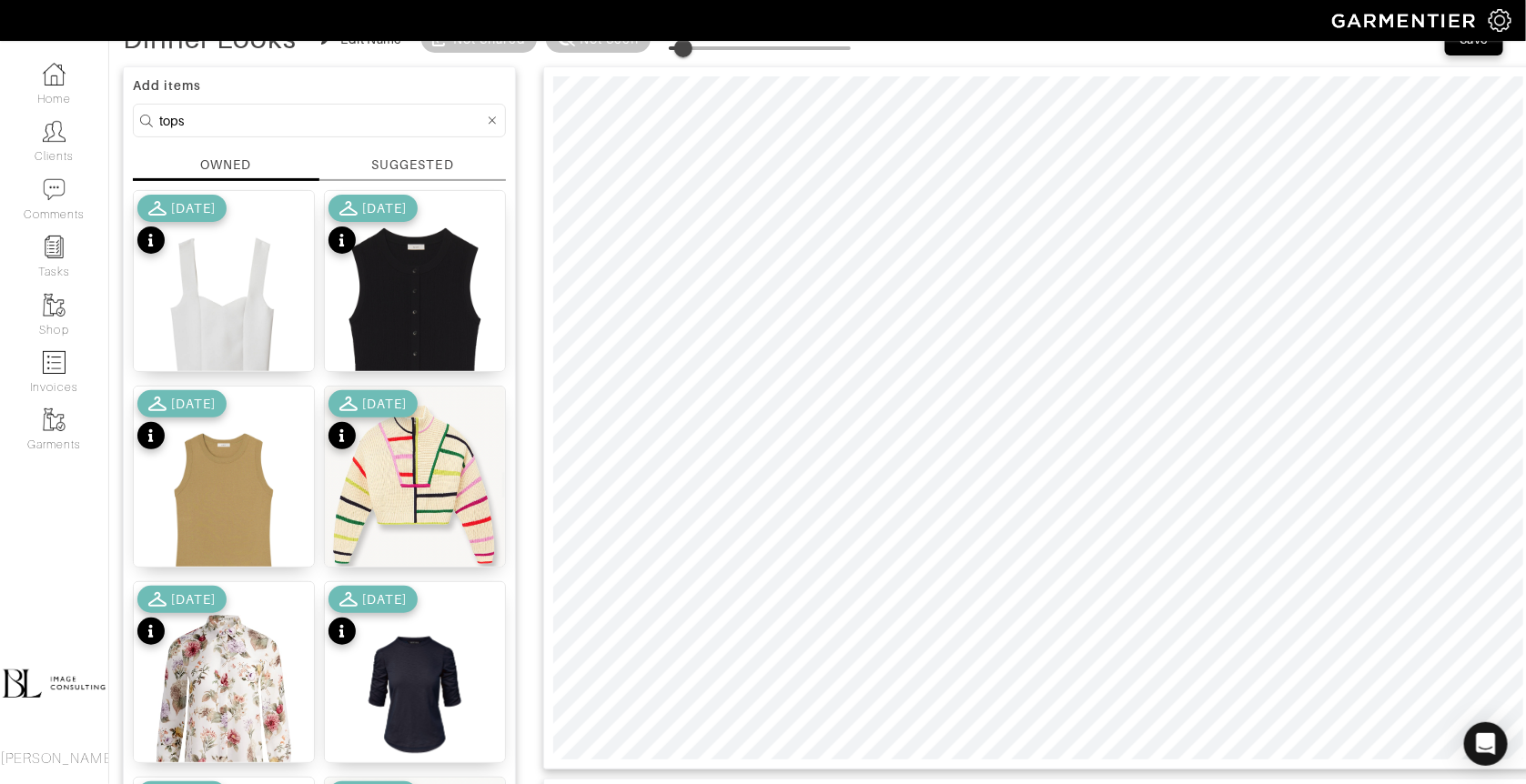 click at bounding box center [683, 48] 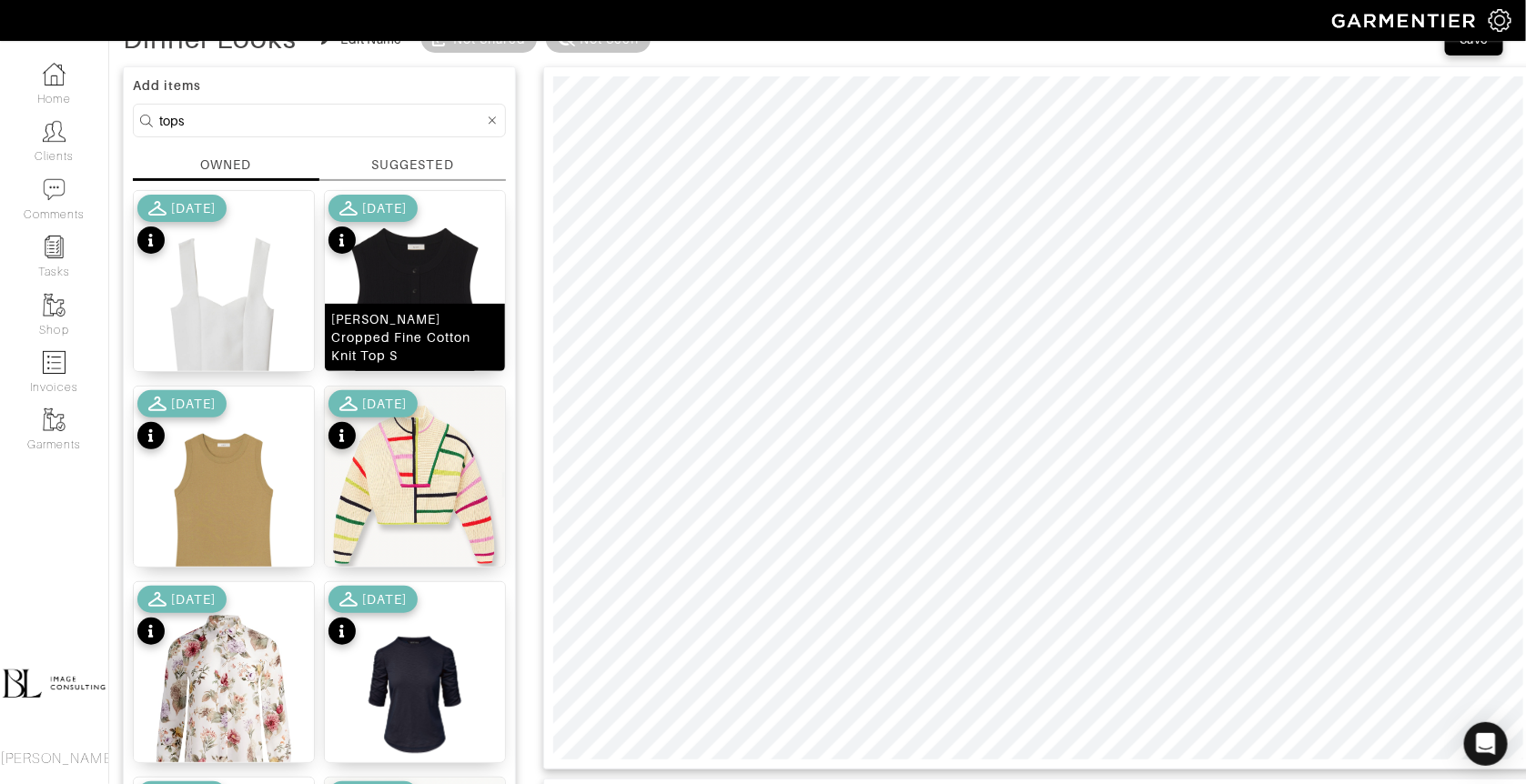click at bounding box center (415, 314) 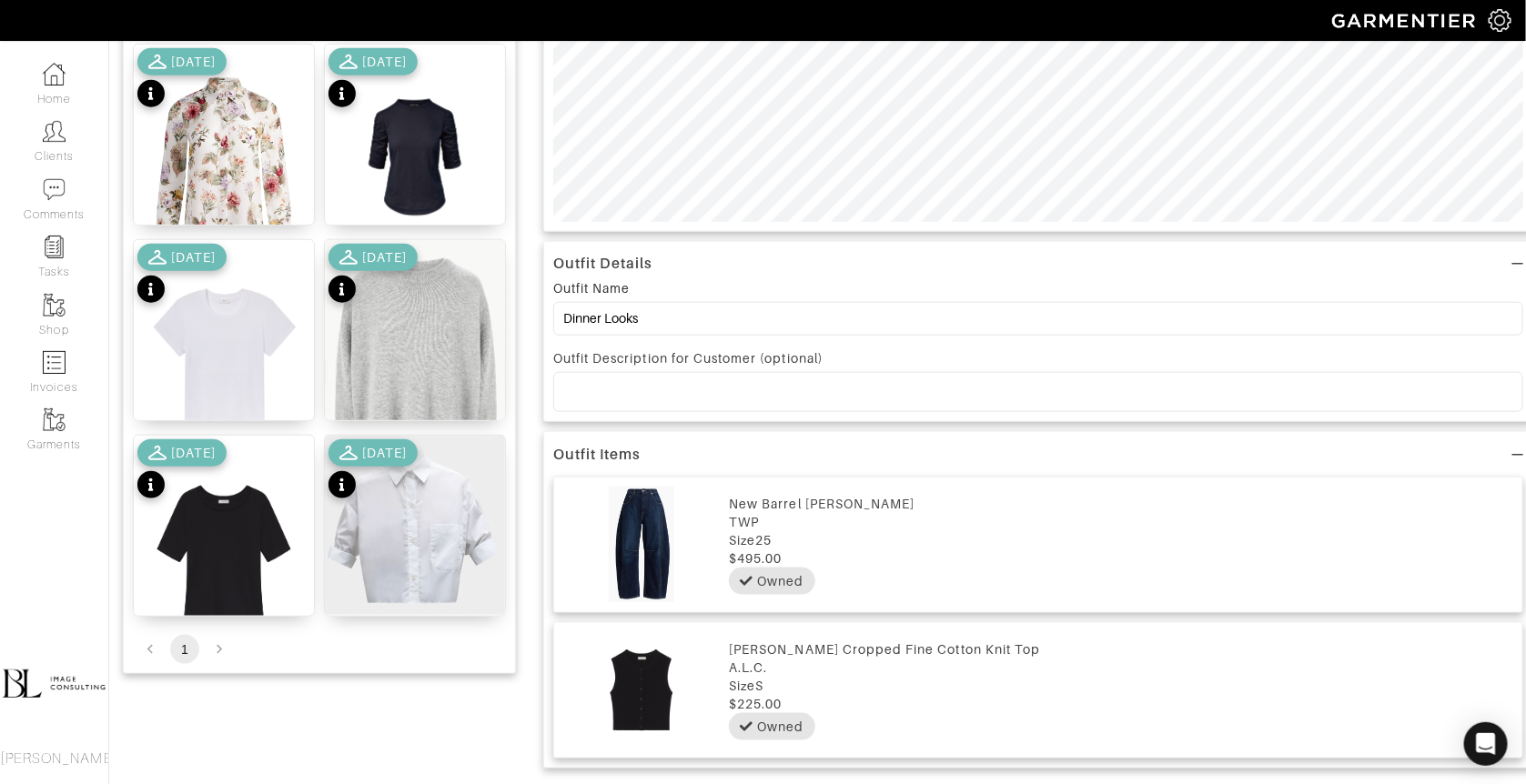 scroll, scrollTop: 658, scrollLeft: 0, axis: vertical 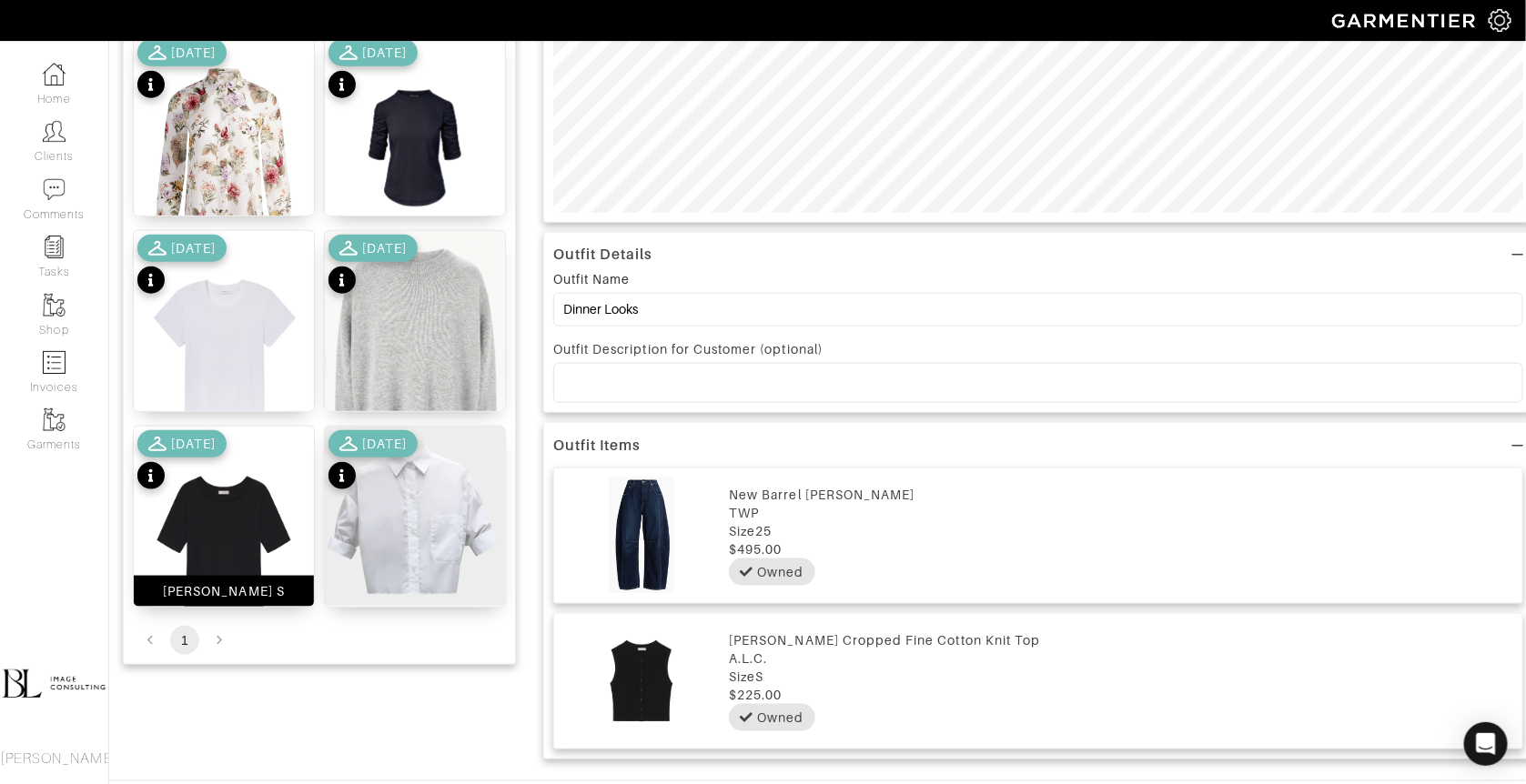 click at bounding box center [224, 550] 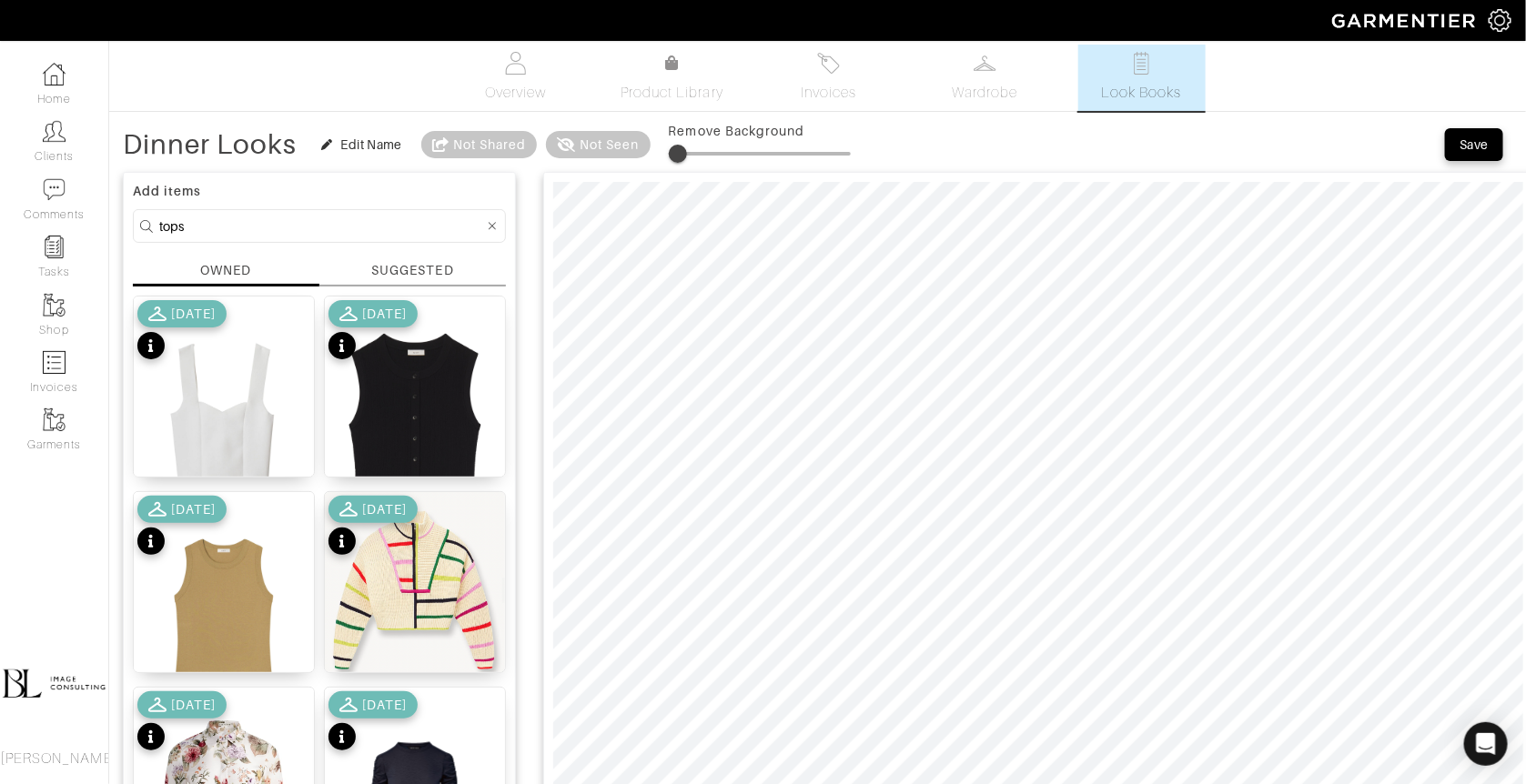 scroll, scrollTop: 0, scrollLeft: 0, axis: both 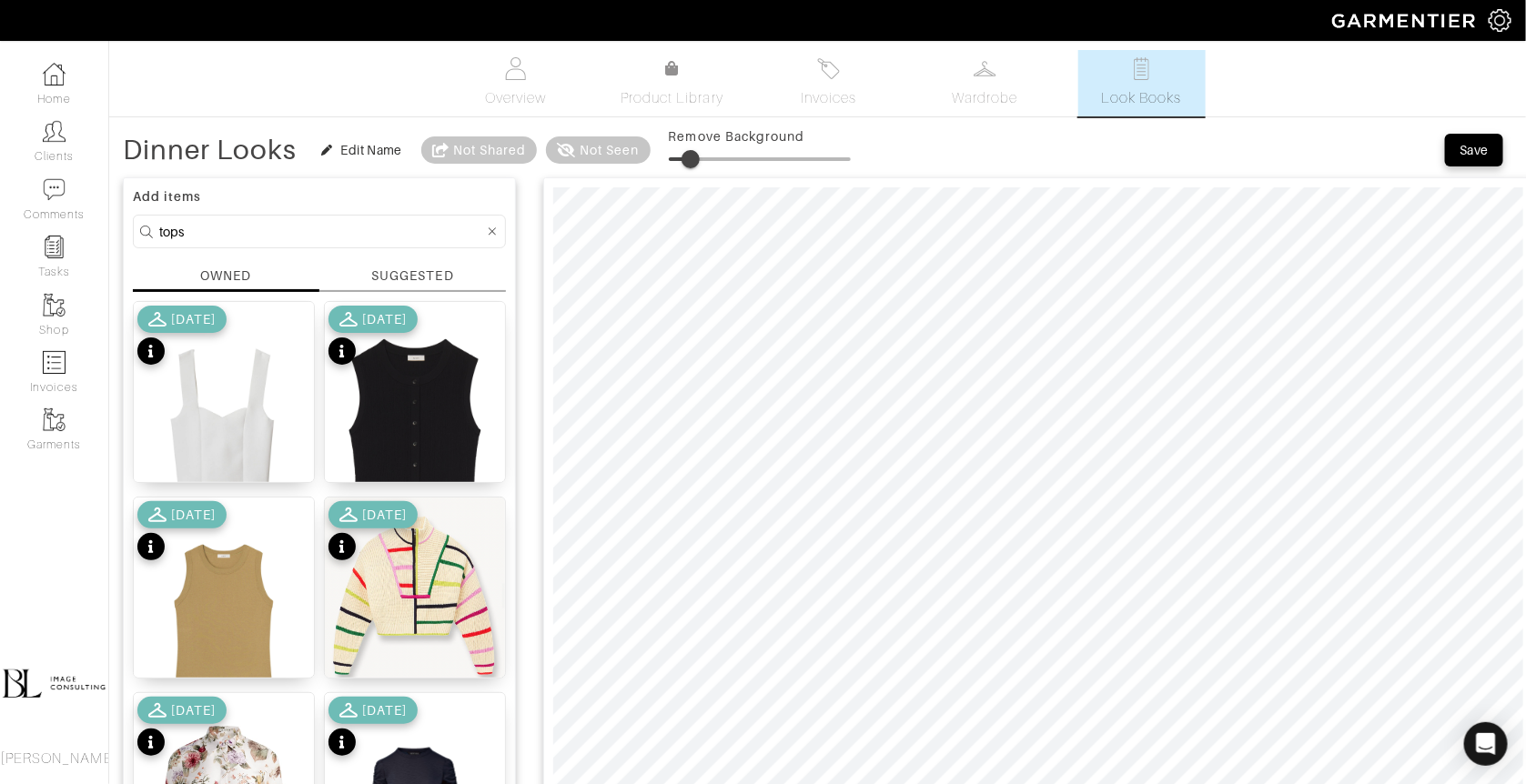 type on "13" 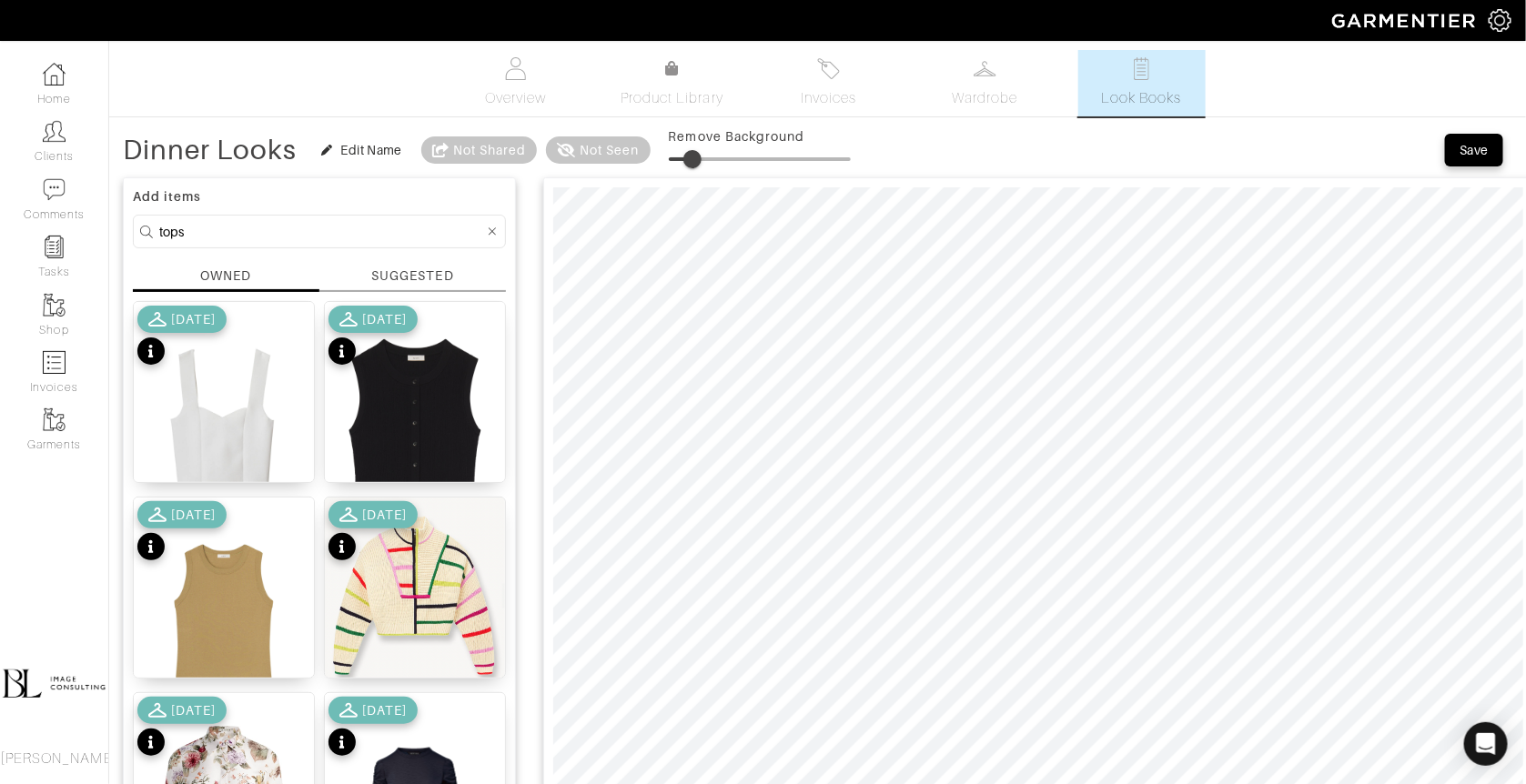 drag, startPoint x: 682, startPoint y: 162, endPoint x: 692, endPoint y: 162, distance: 10 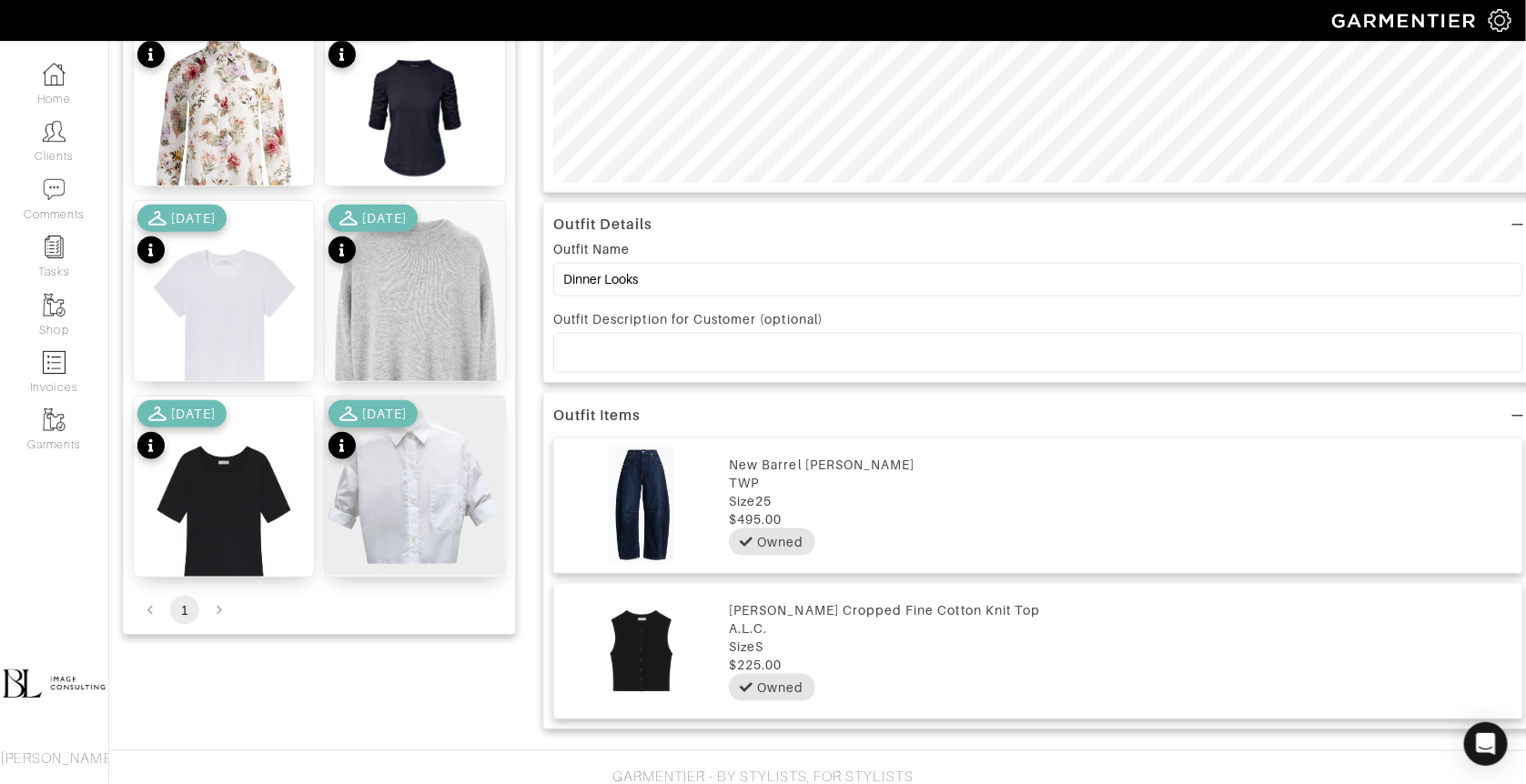 scroll, scrollTop: 717, scrollLeft: 0, axis: vertical 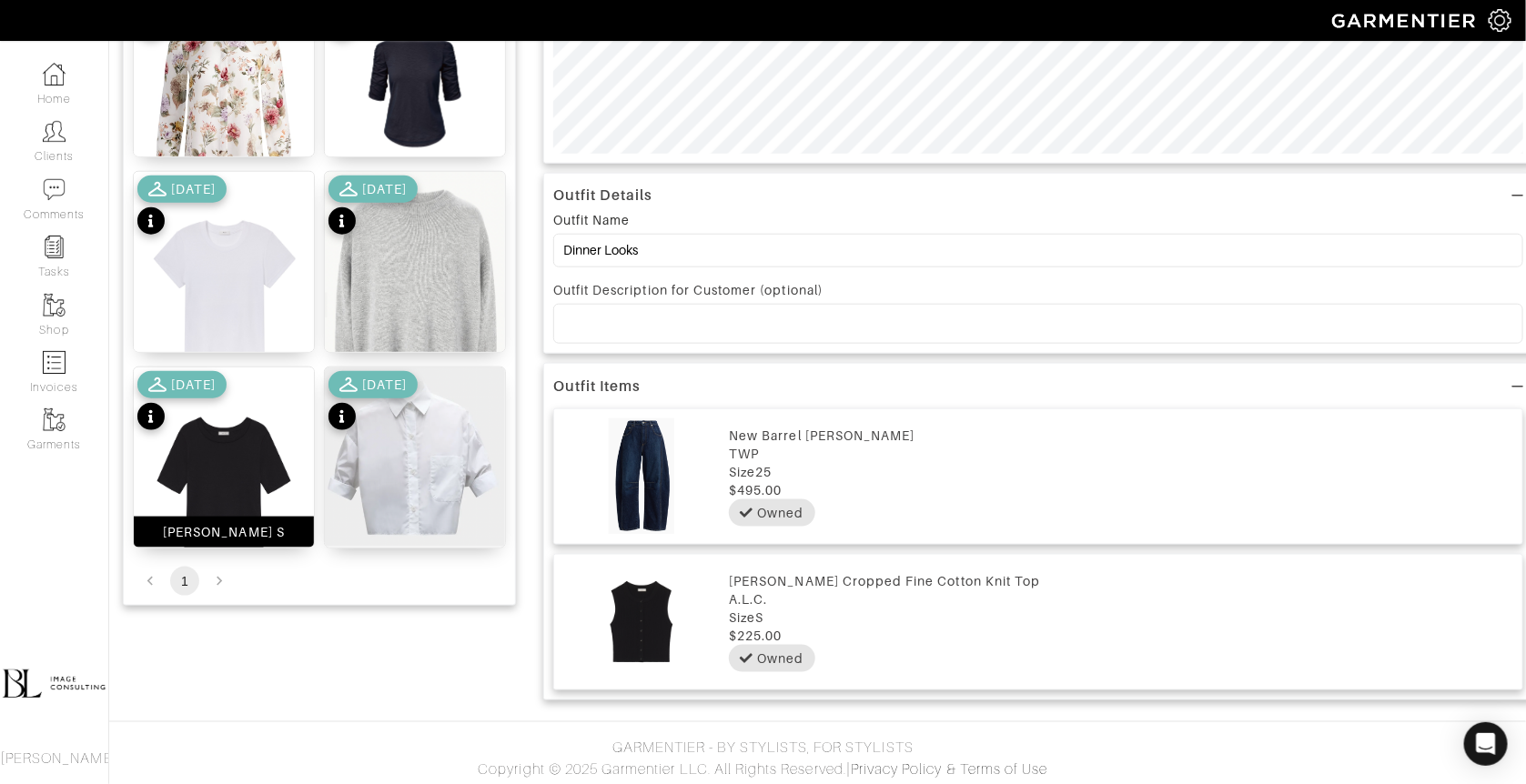 click at bounding box center (224, 491) 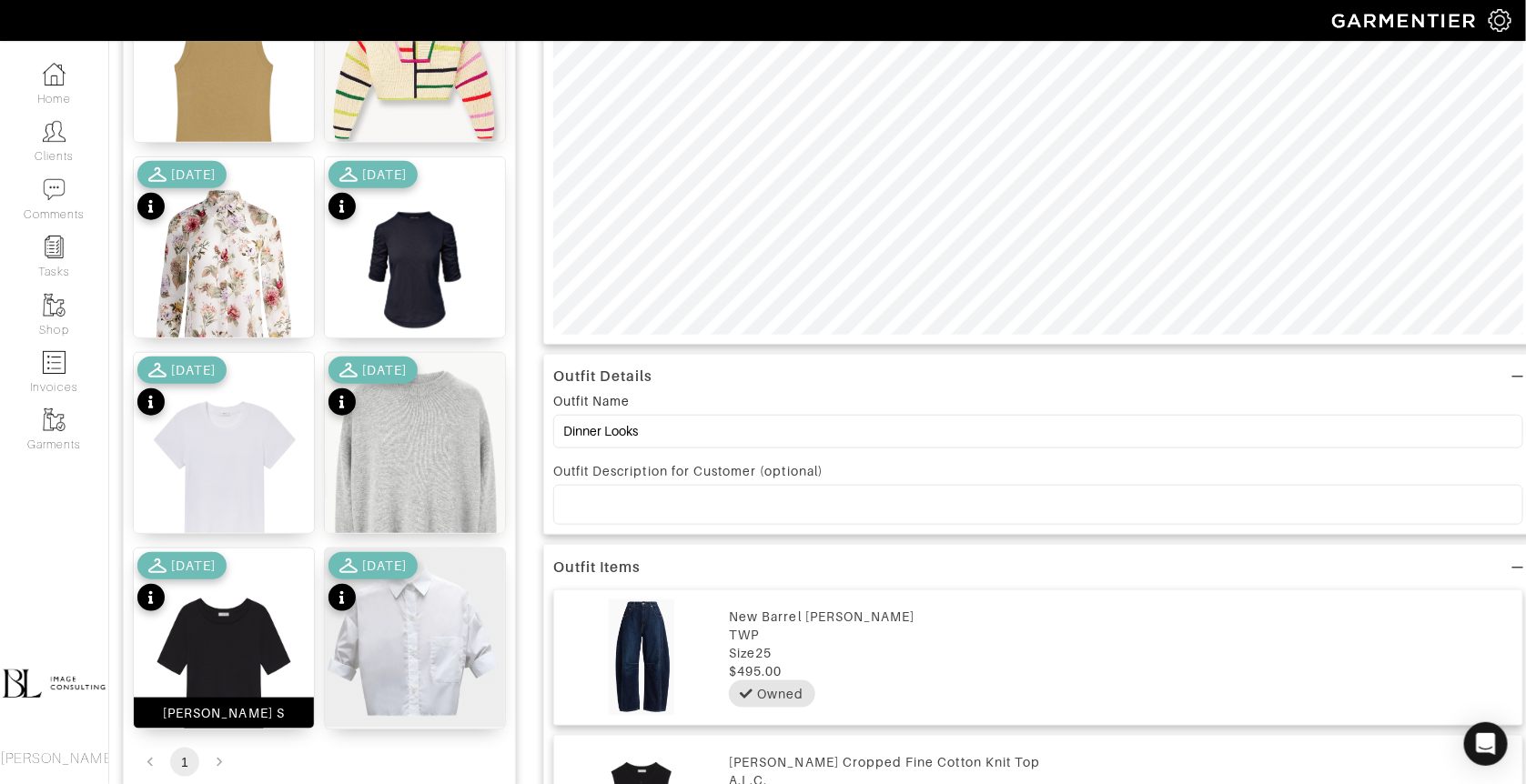 scroll, scrollTop: 0, scrollLeft: 0, axis: both 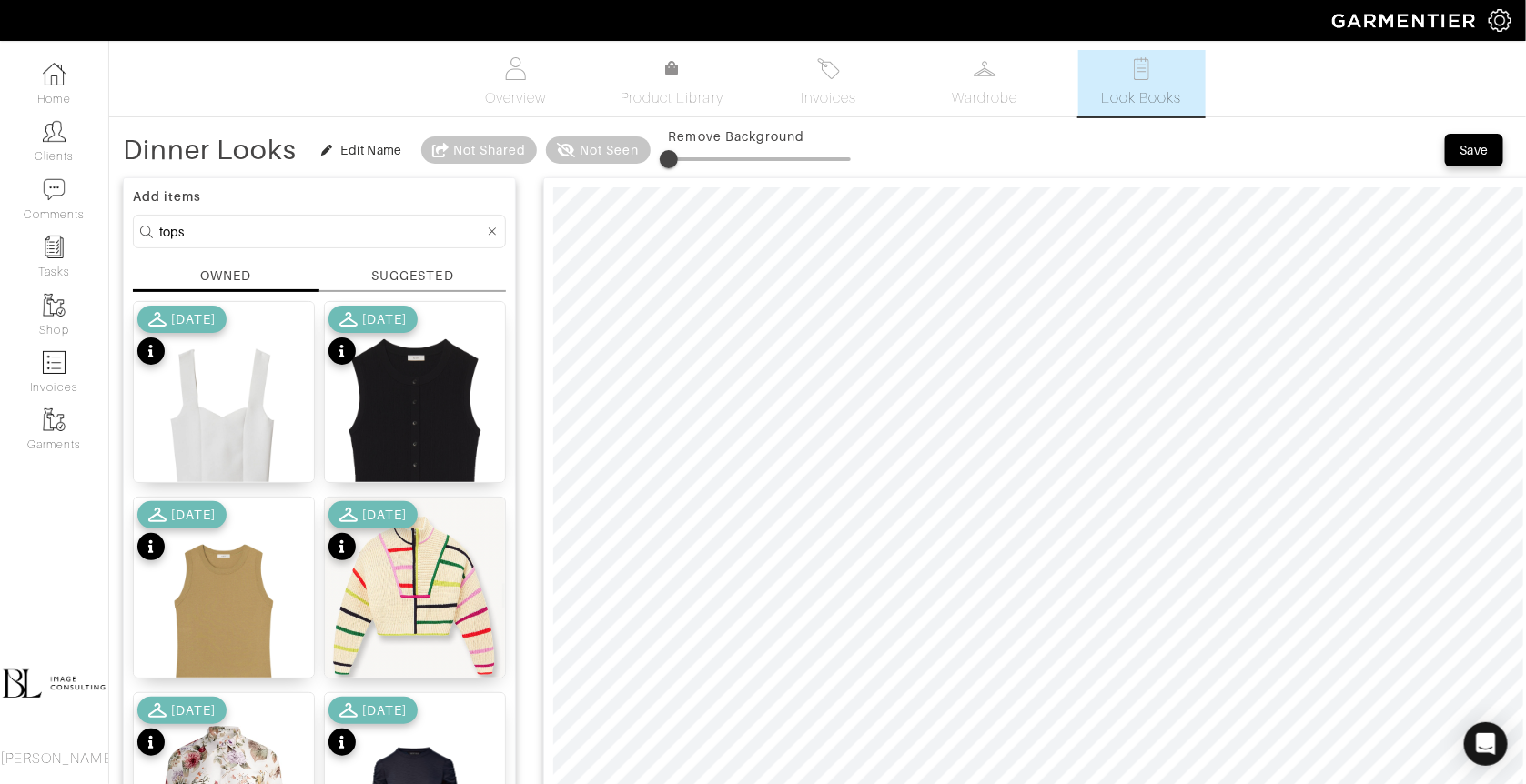 type on "5" 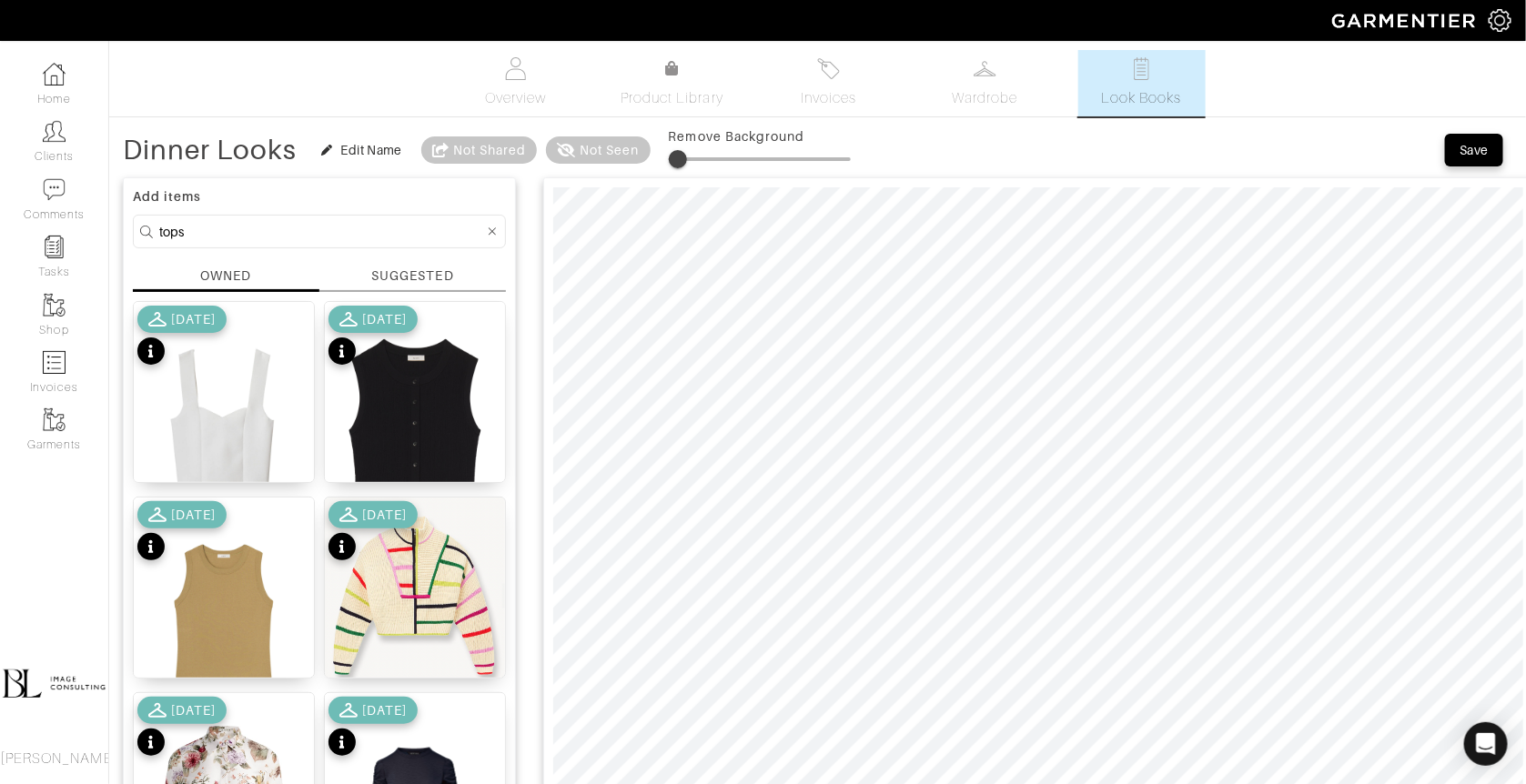 click on "tops" at bounding box center [321, 231] 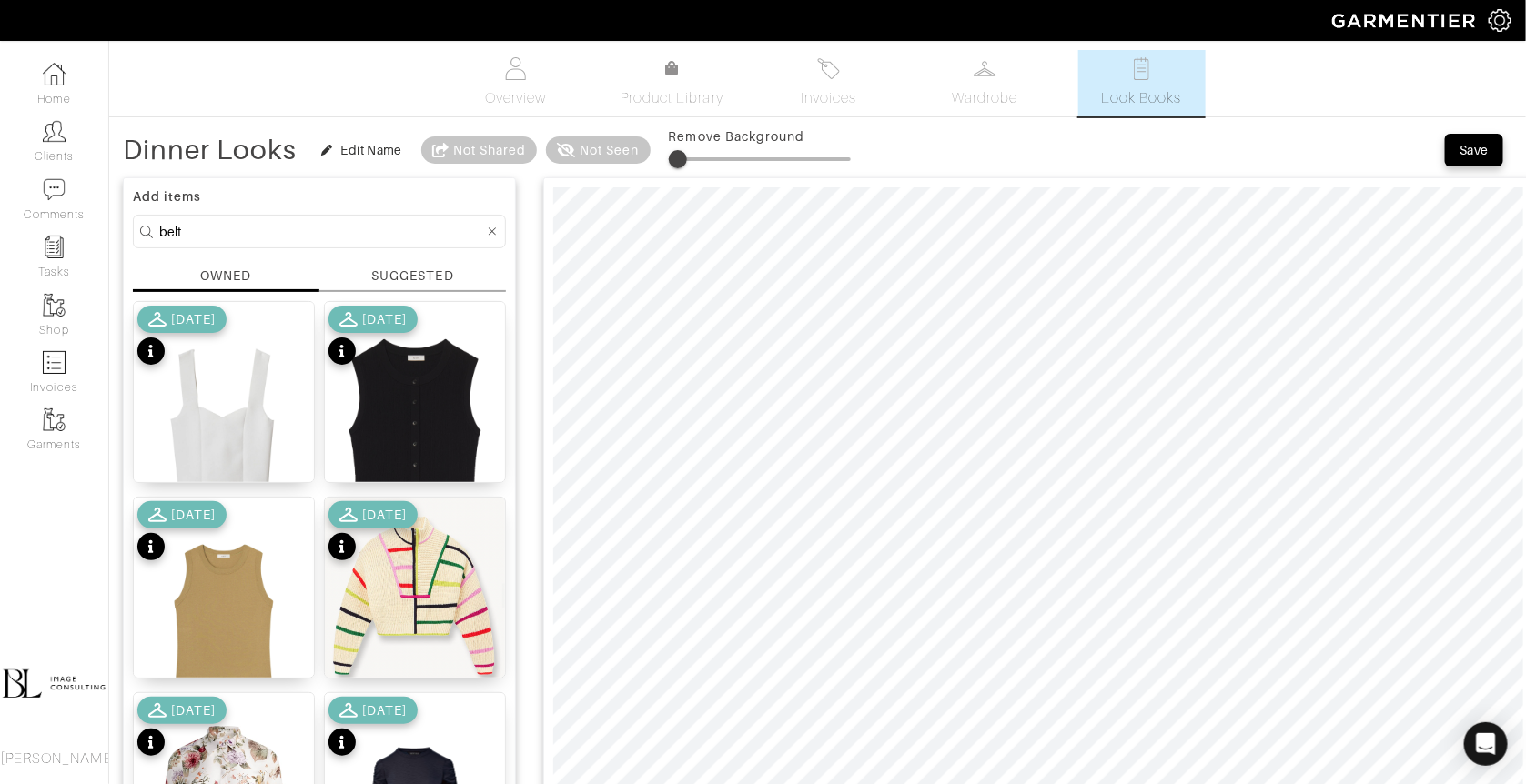 type on "belt" 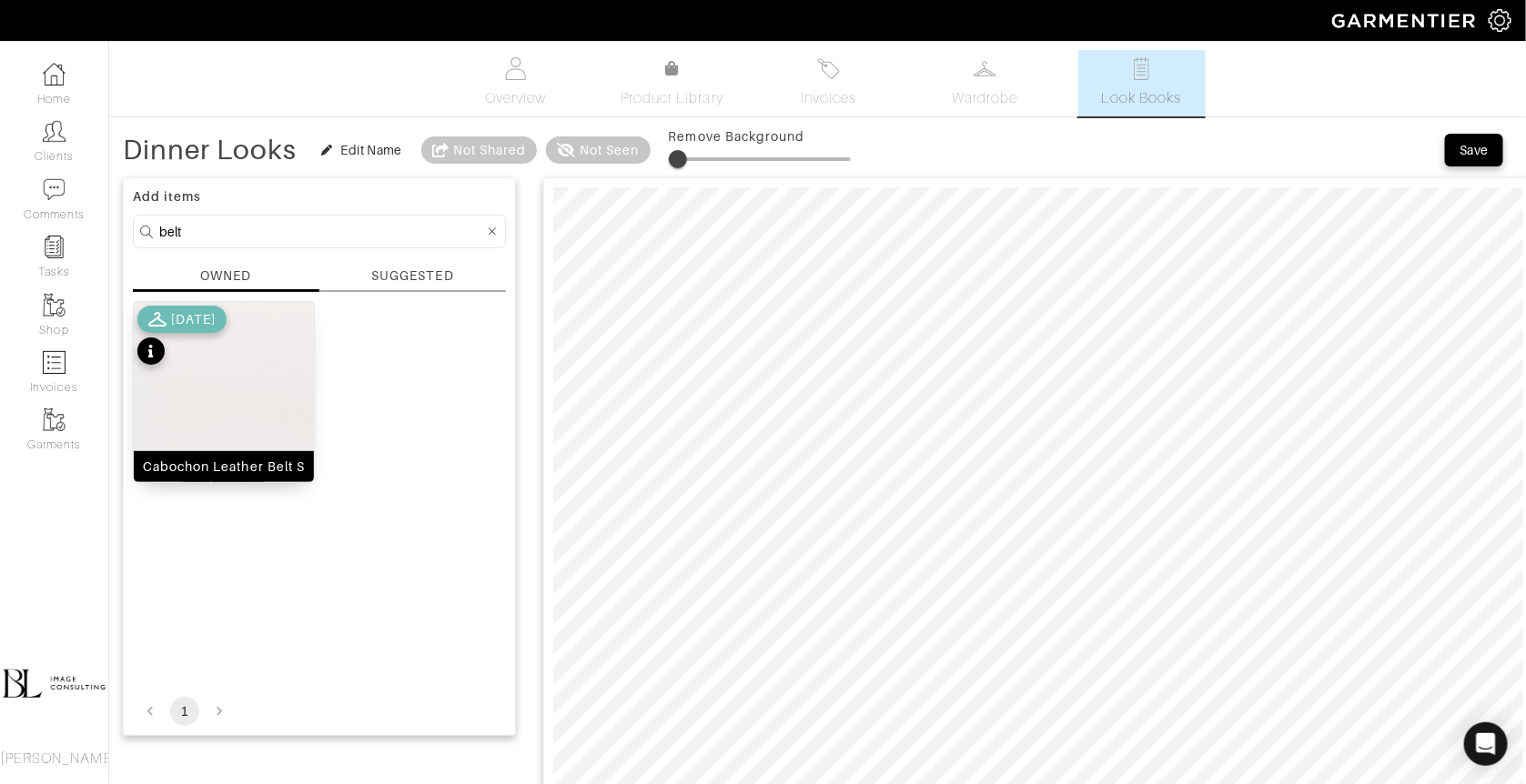 click at bounding box center (224, 415) 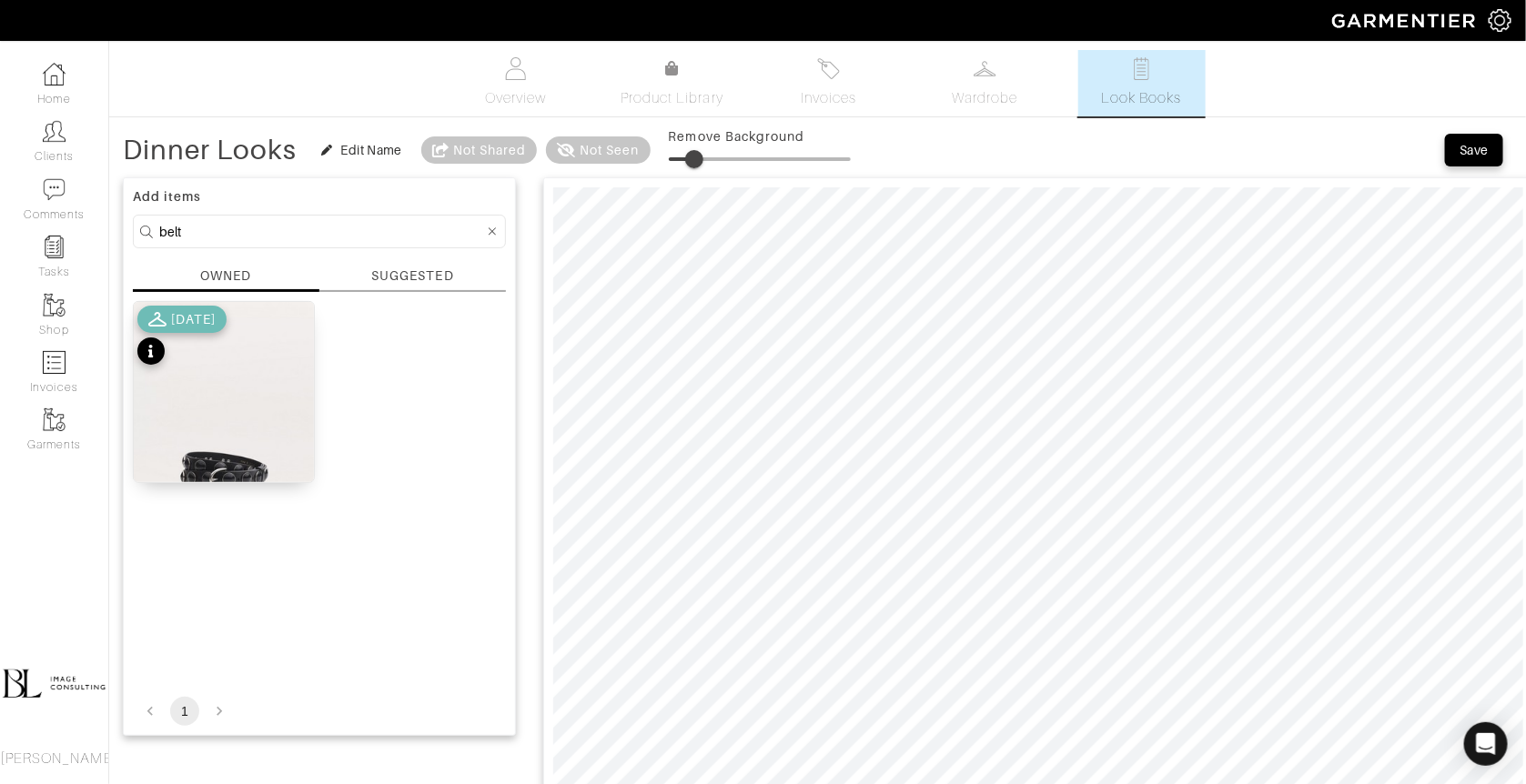 type on "15" 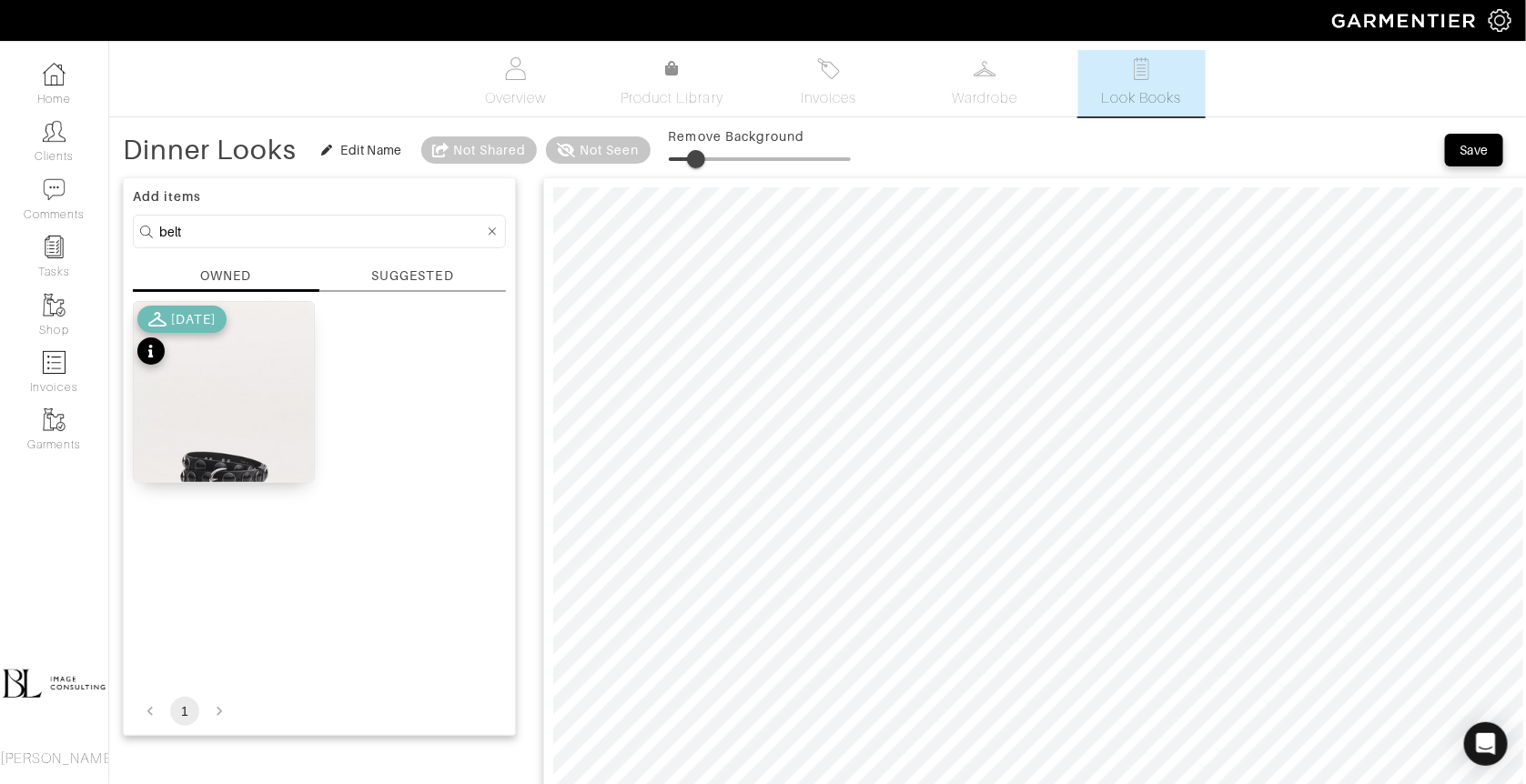 drag, startPoint x: 677, startPoint y: 153, endPoint x: 696, endPoint y: 154, distance: 19.026298 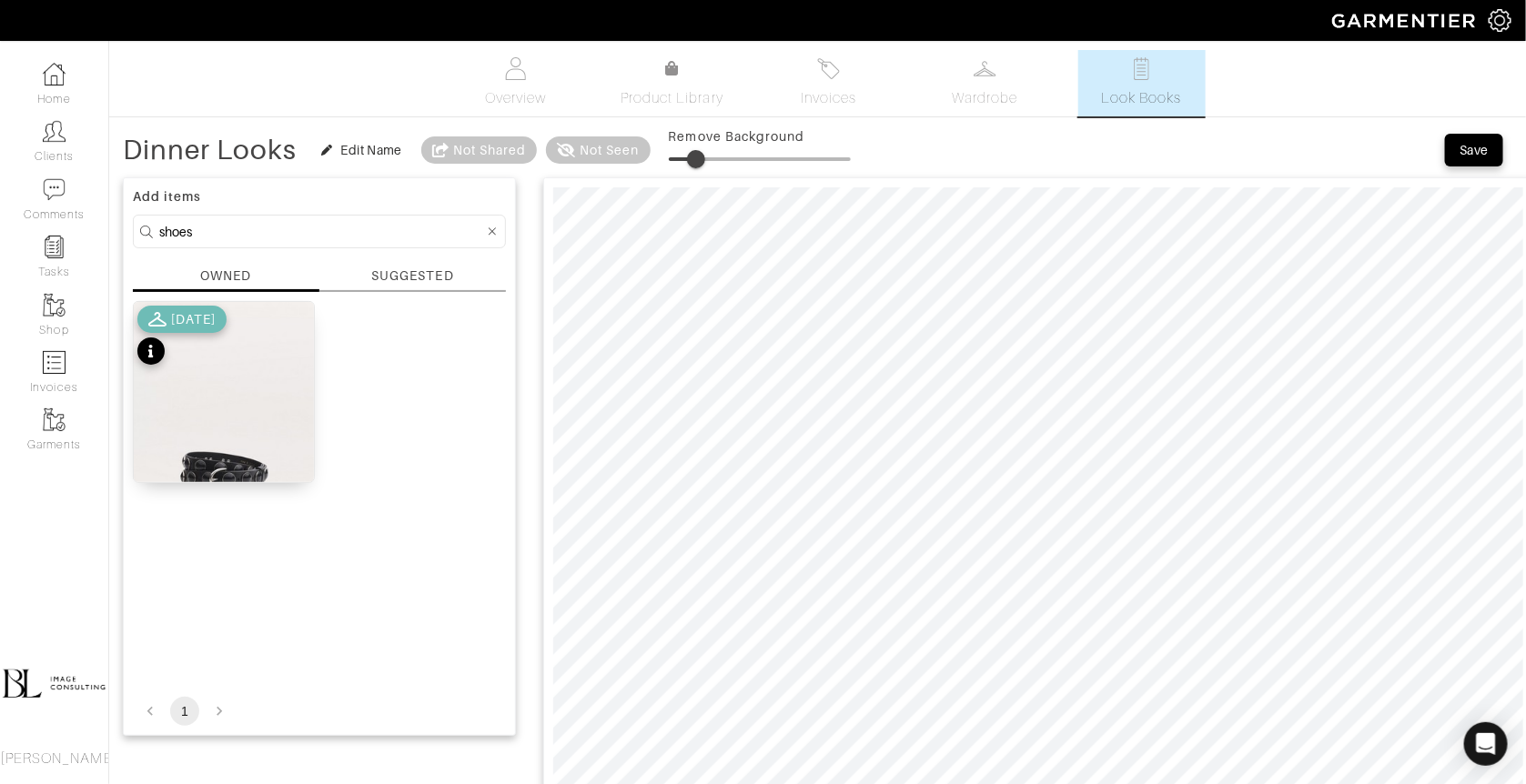 type on "shoes" 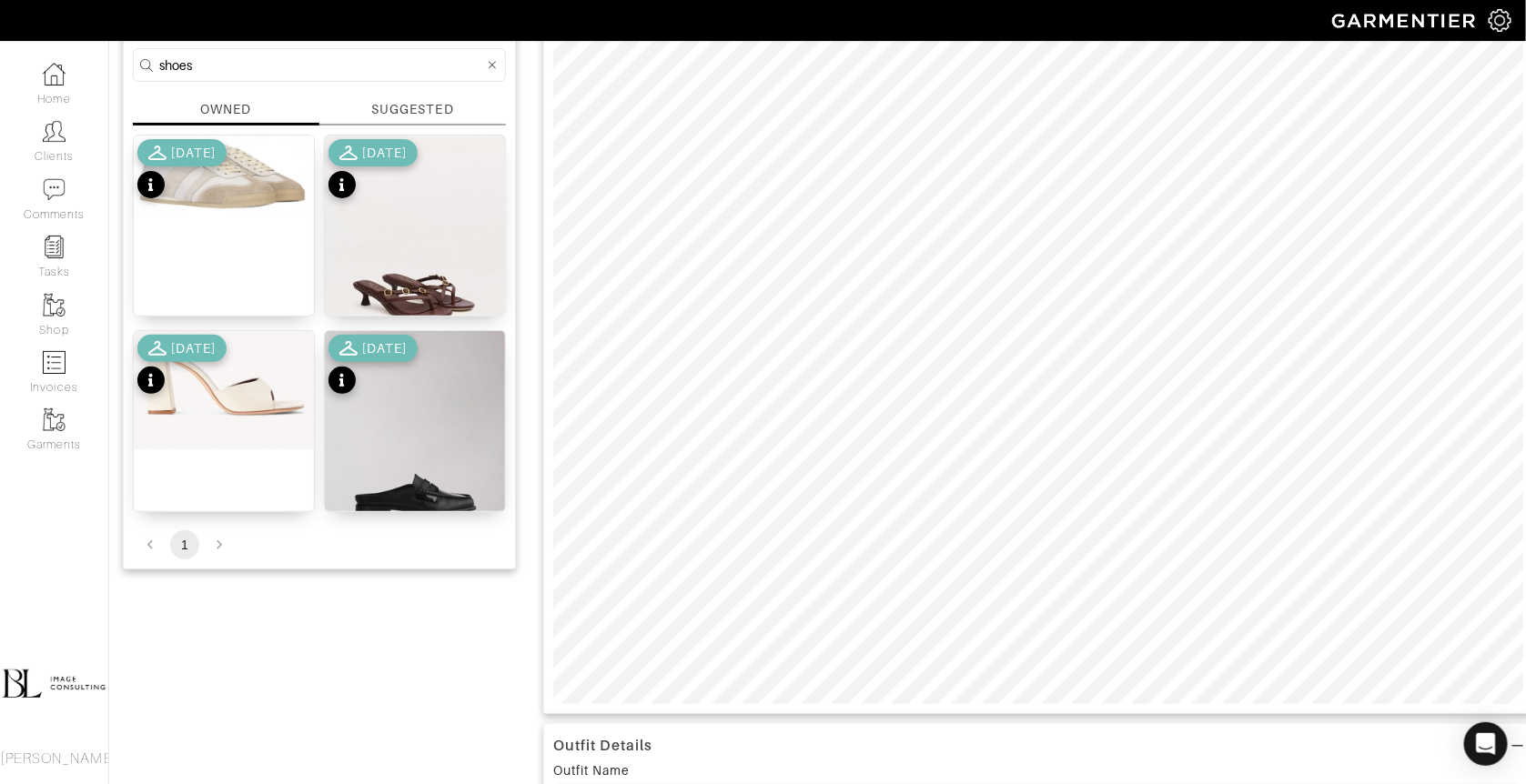 scroll, scrollTop: 176, scrollLeft: 0, axis: vertical 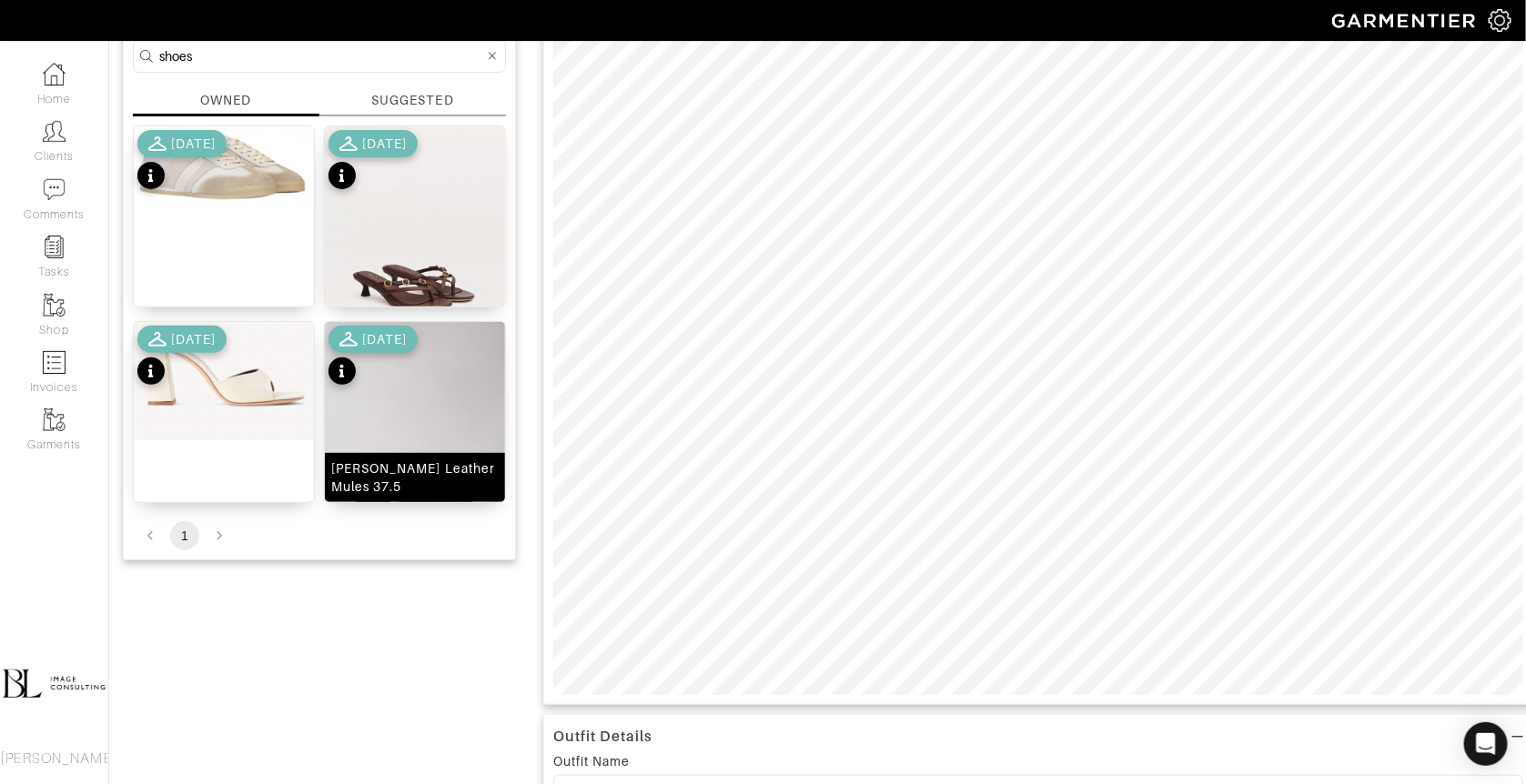 click at bounding box center [415, 435] 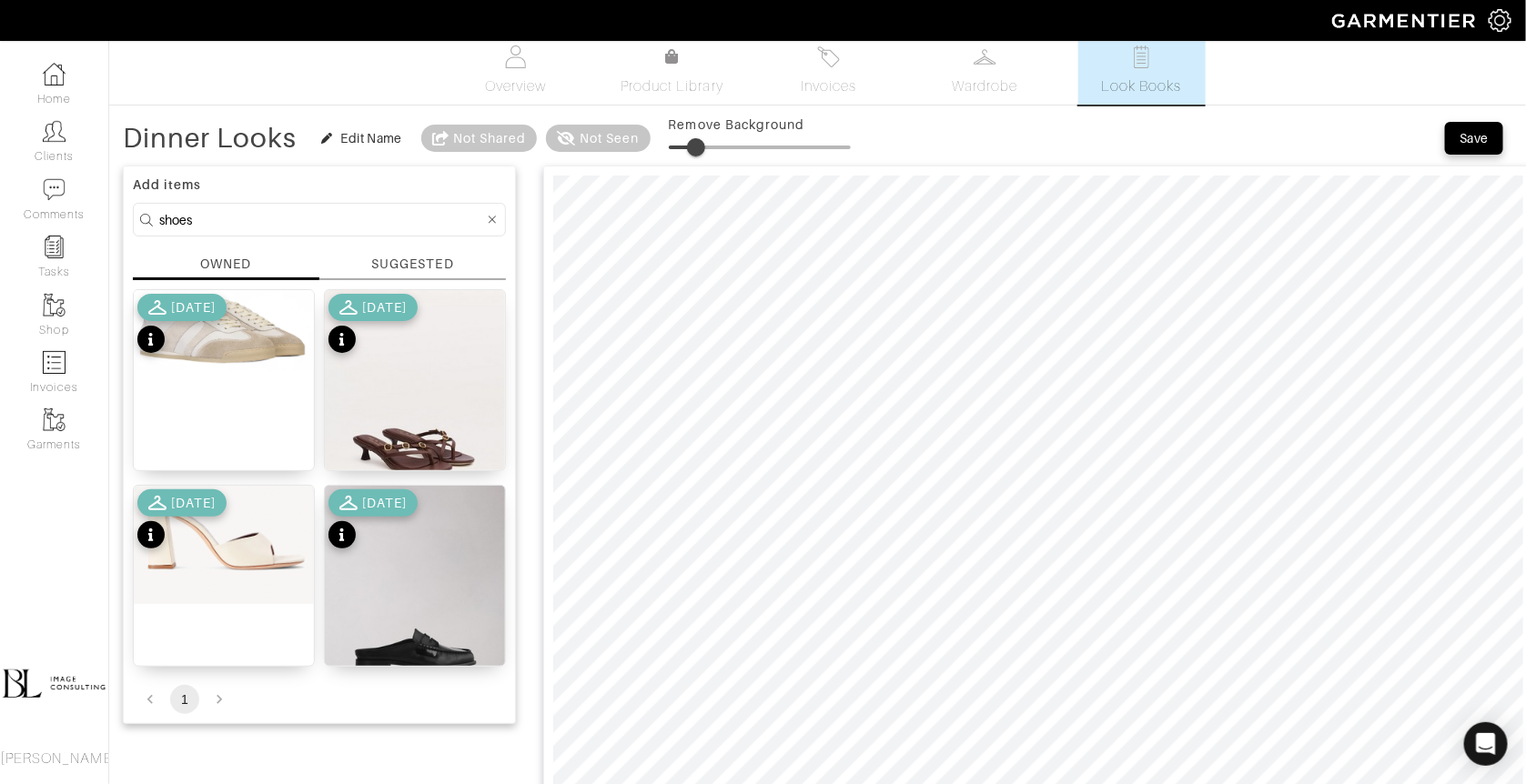 scroll, scrollTop: 6, scrollLeft: 0, axis: vertical 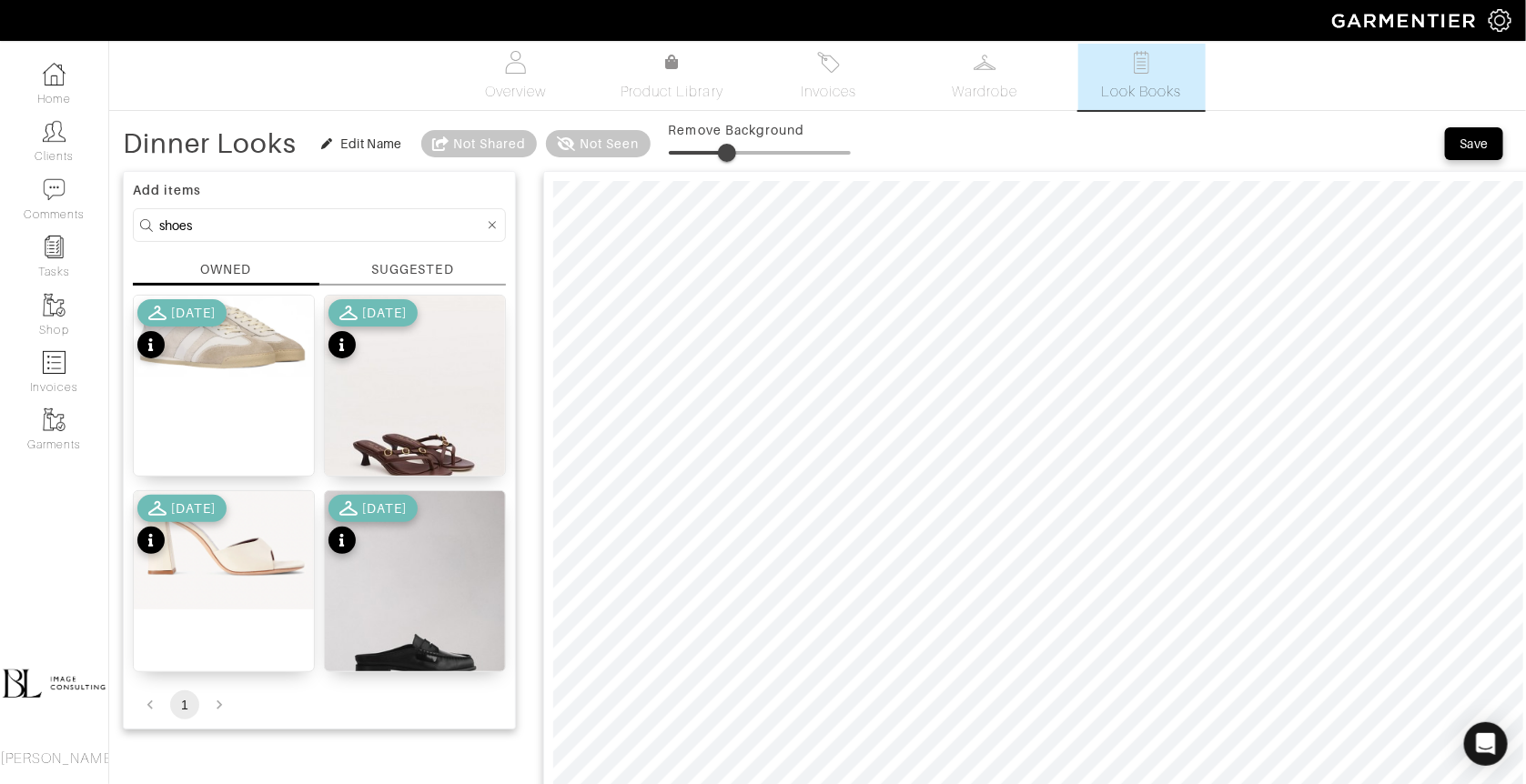 type on "37" 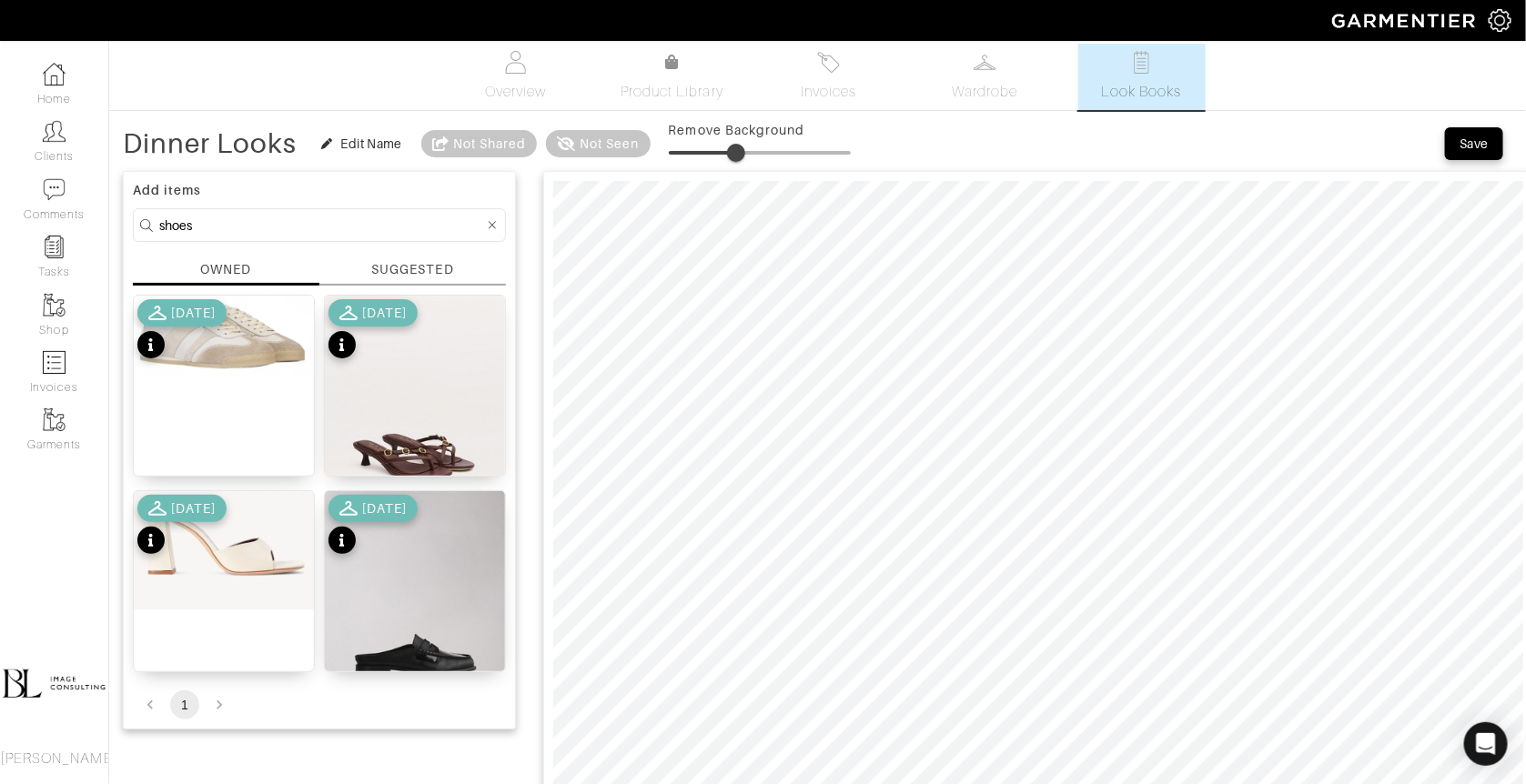 drag, startPoint x: 700, startPoint y: 148, endPoint x: 736, endPoint y: 148, distance: 36 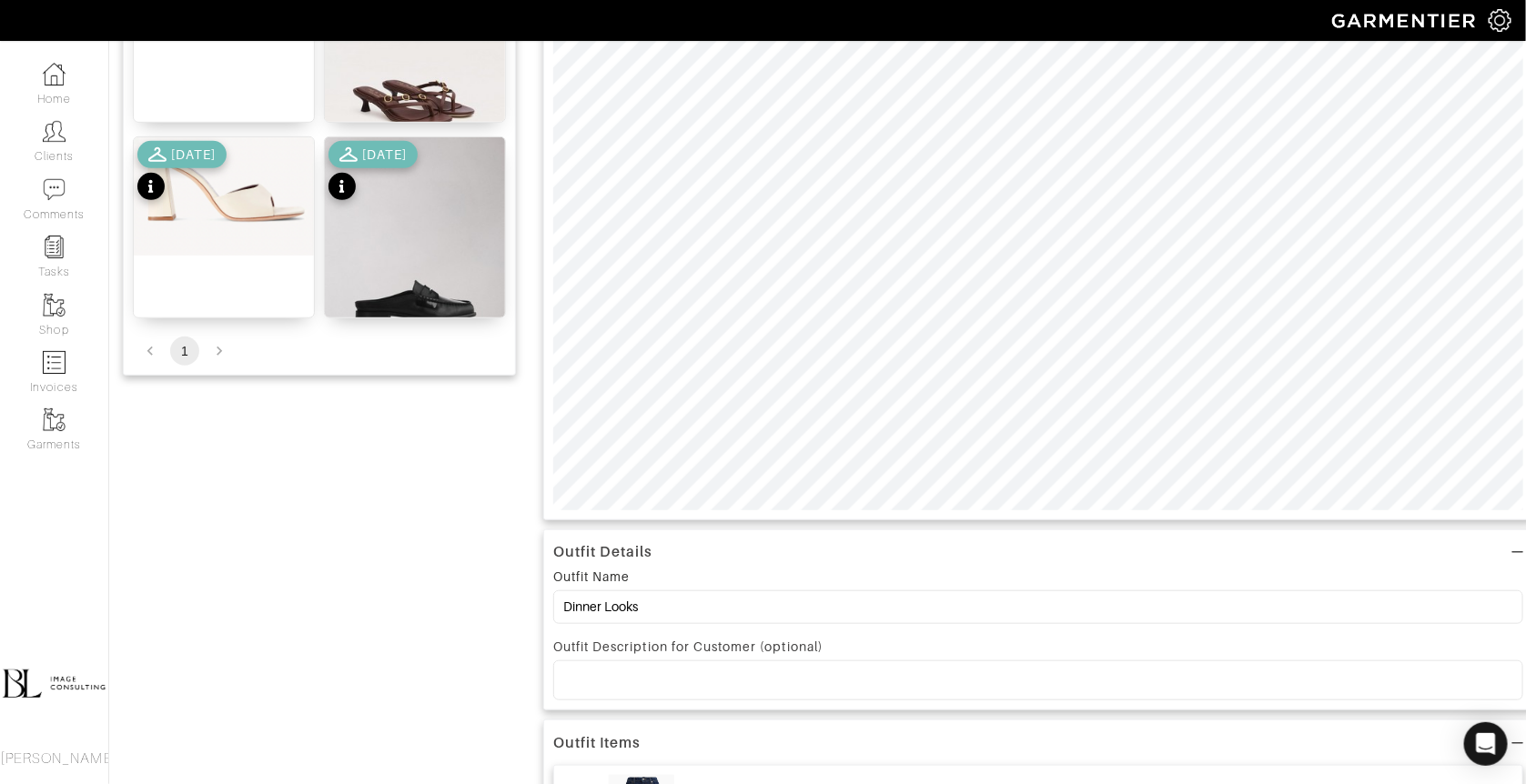 scroll, scrollTop: 366, scrollLeft: 0, axis: vertical 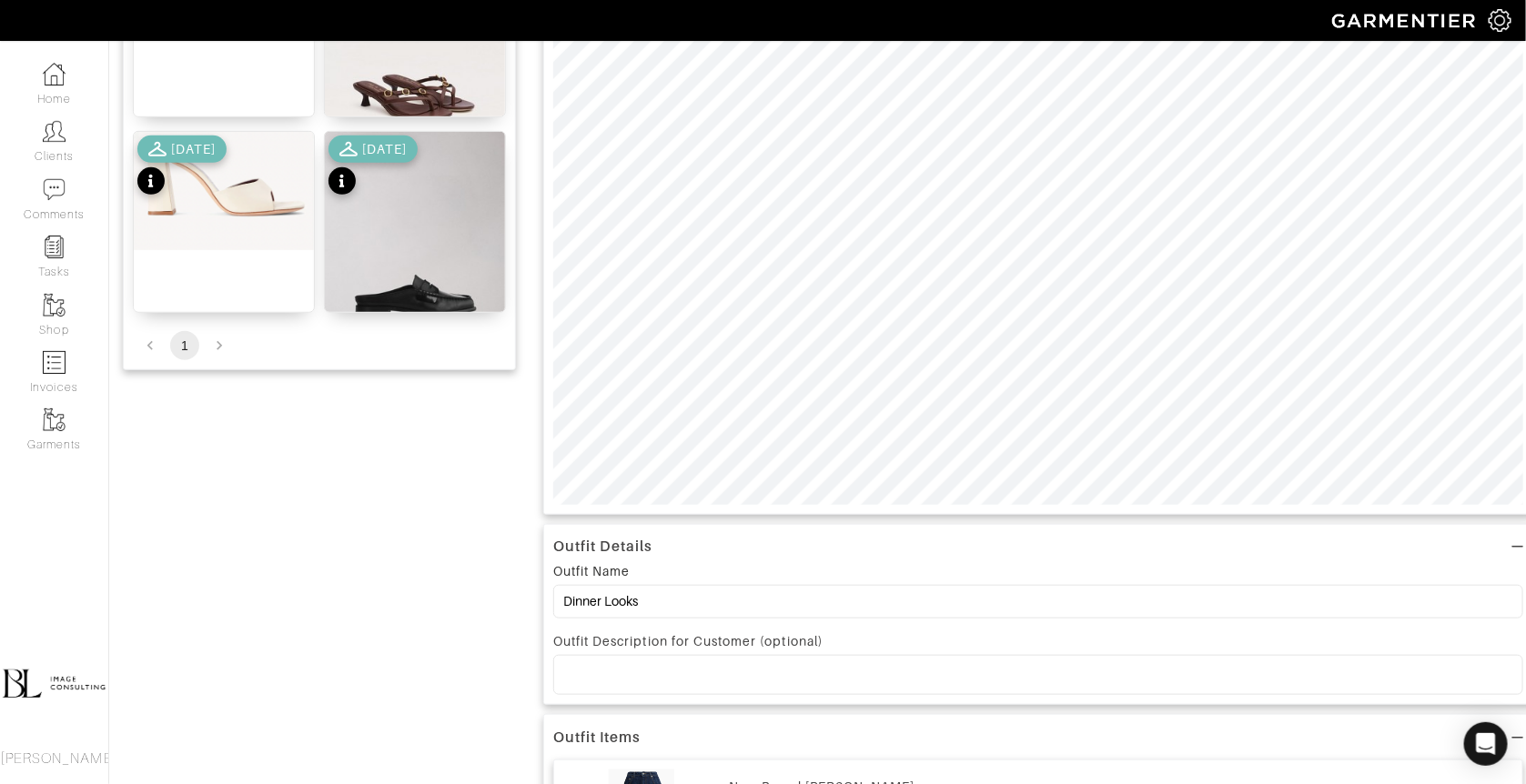 click at bounding box center (1038, 675) 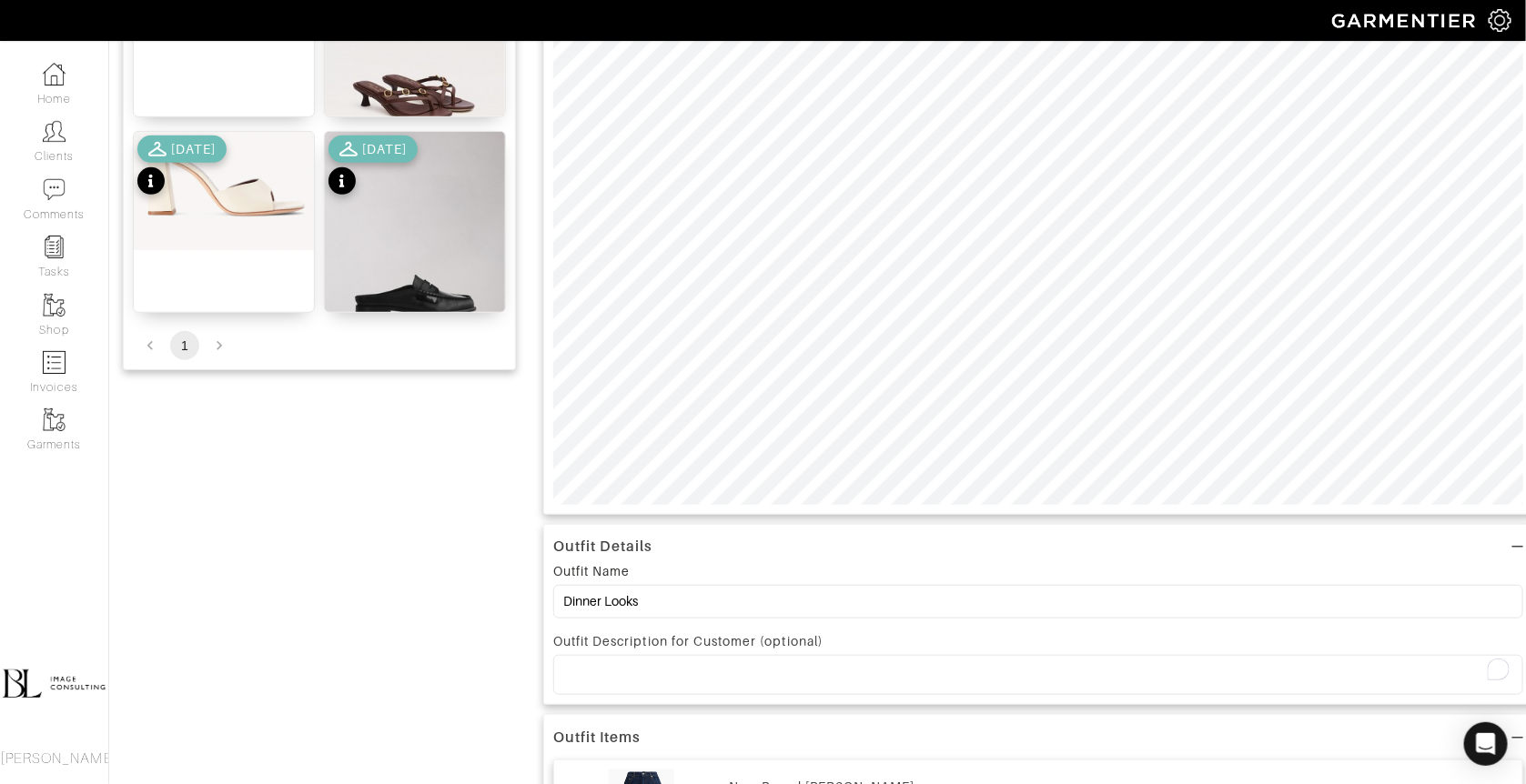 type 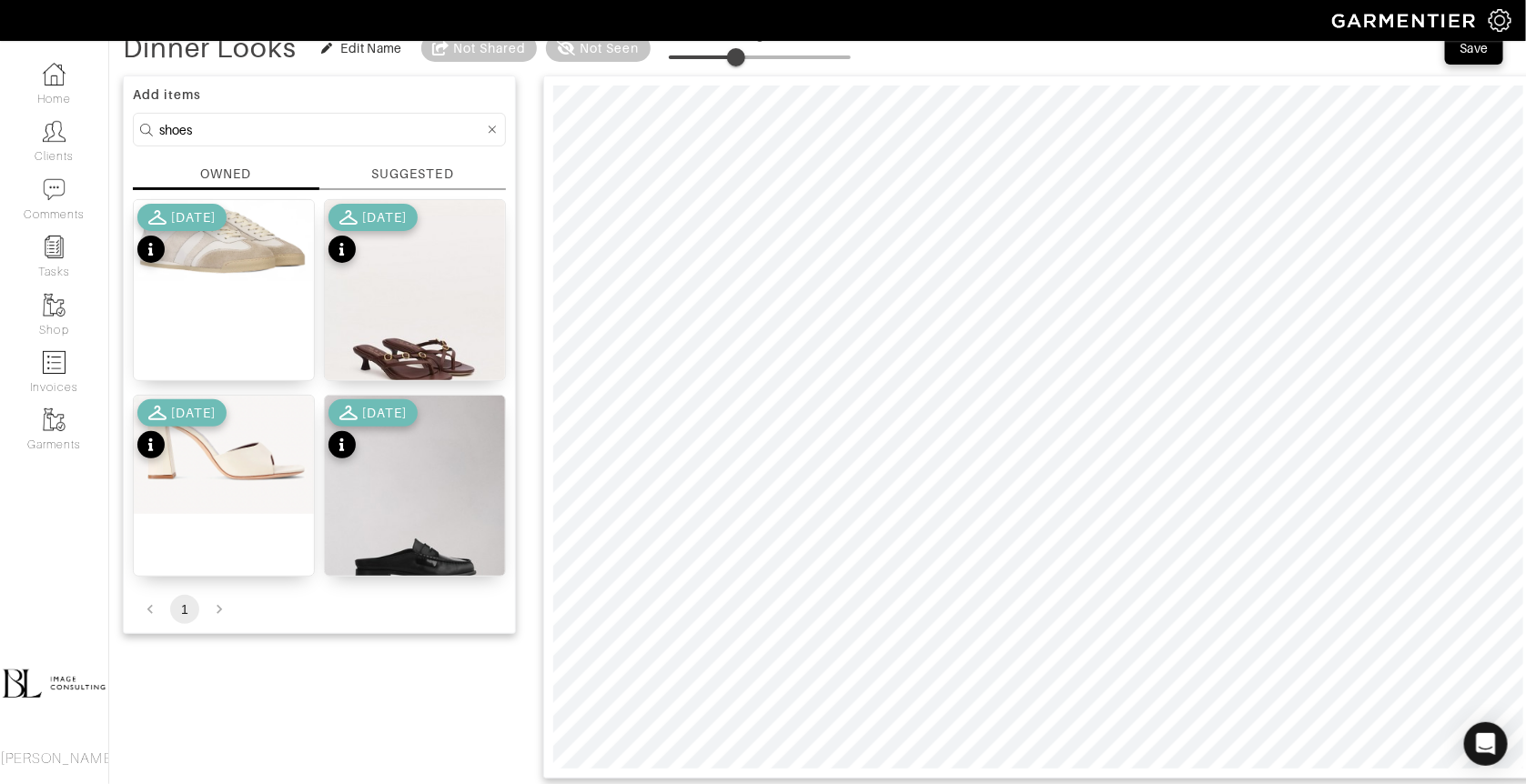 scroll, scrollTop: 89, scrollLeft: 0, axis: vertical 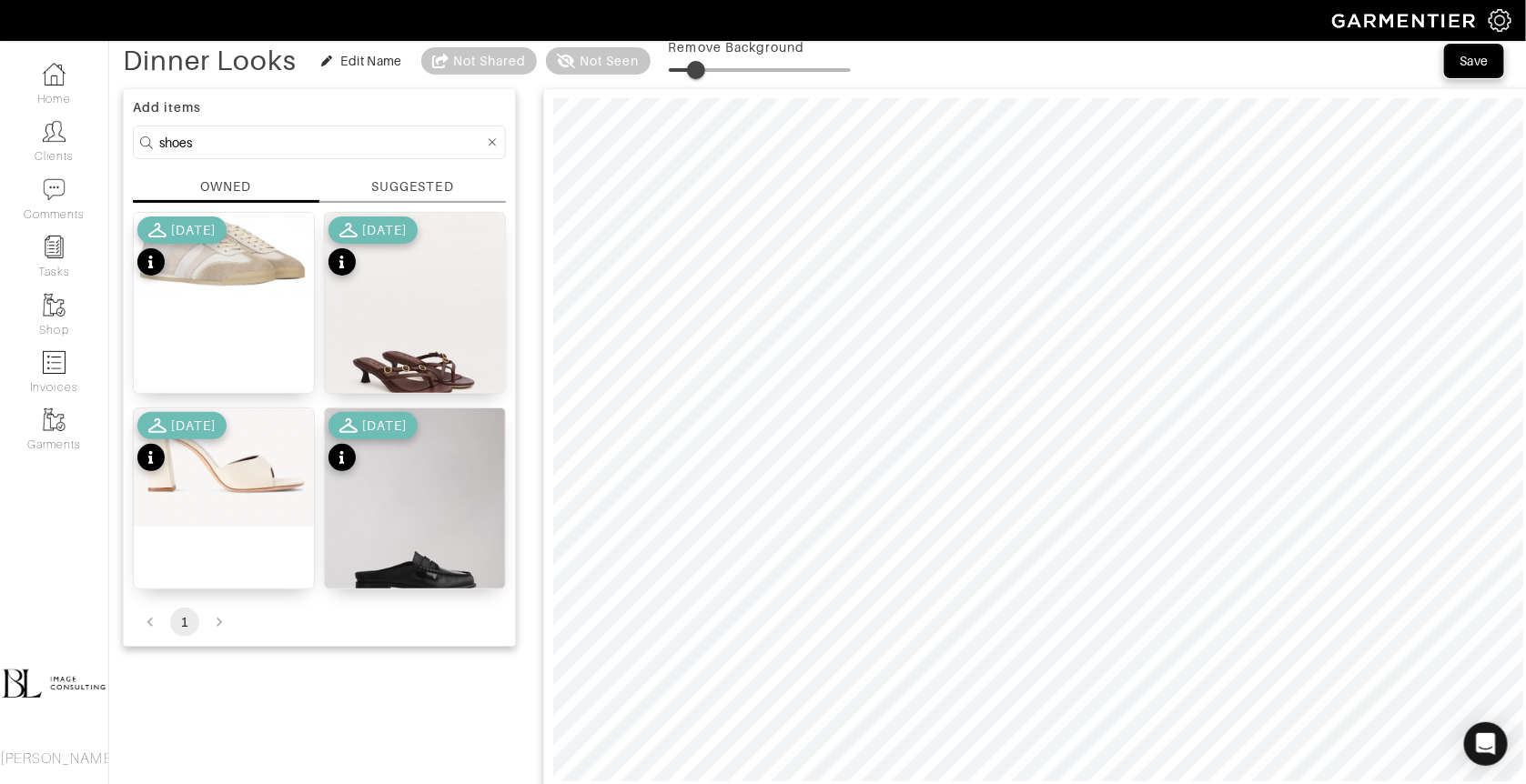 click on "Save" at bounding box center (1474, 61) 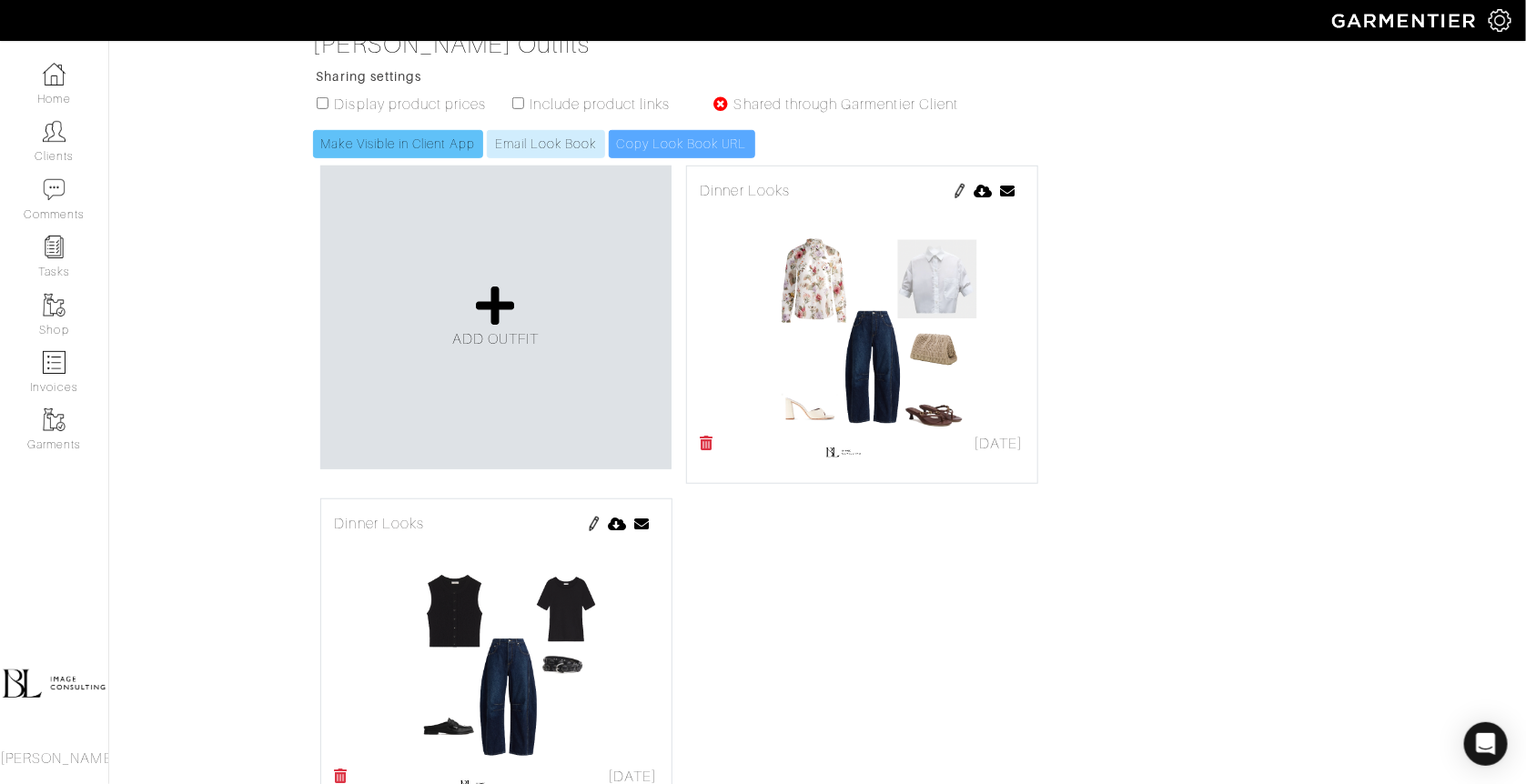 scroll, scrollTop: 414, scrollLeft: 0, axis: vertical 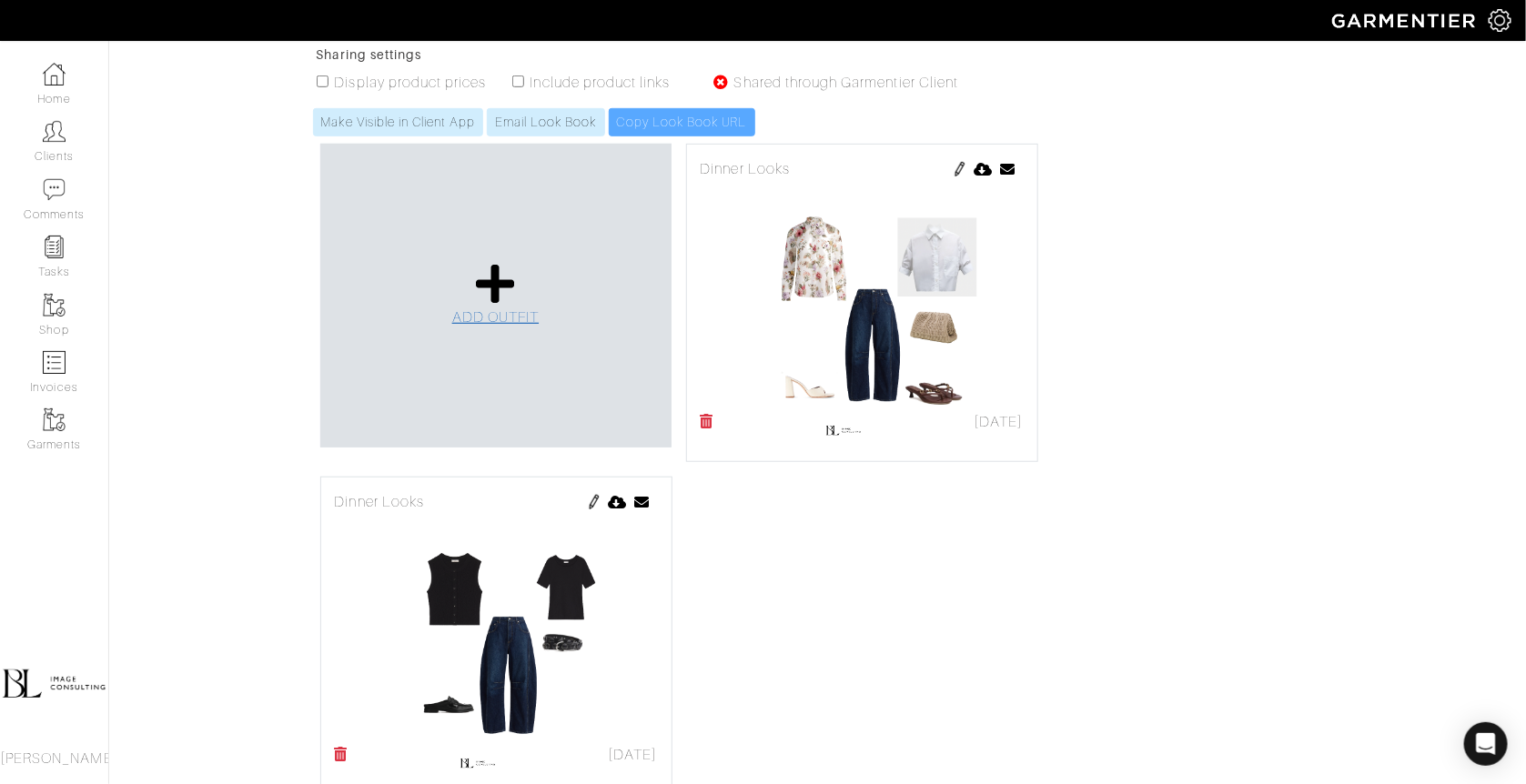 click at bounding box center (495, 284) 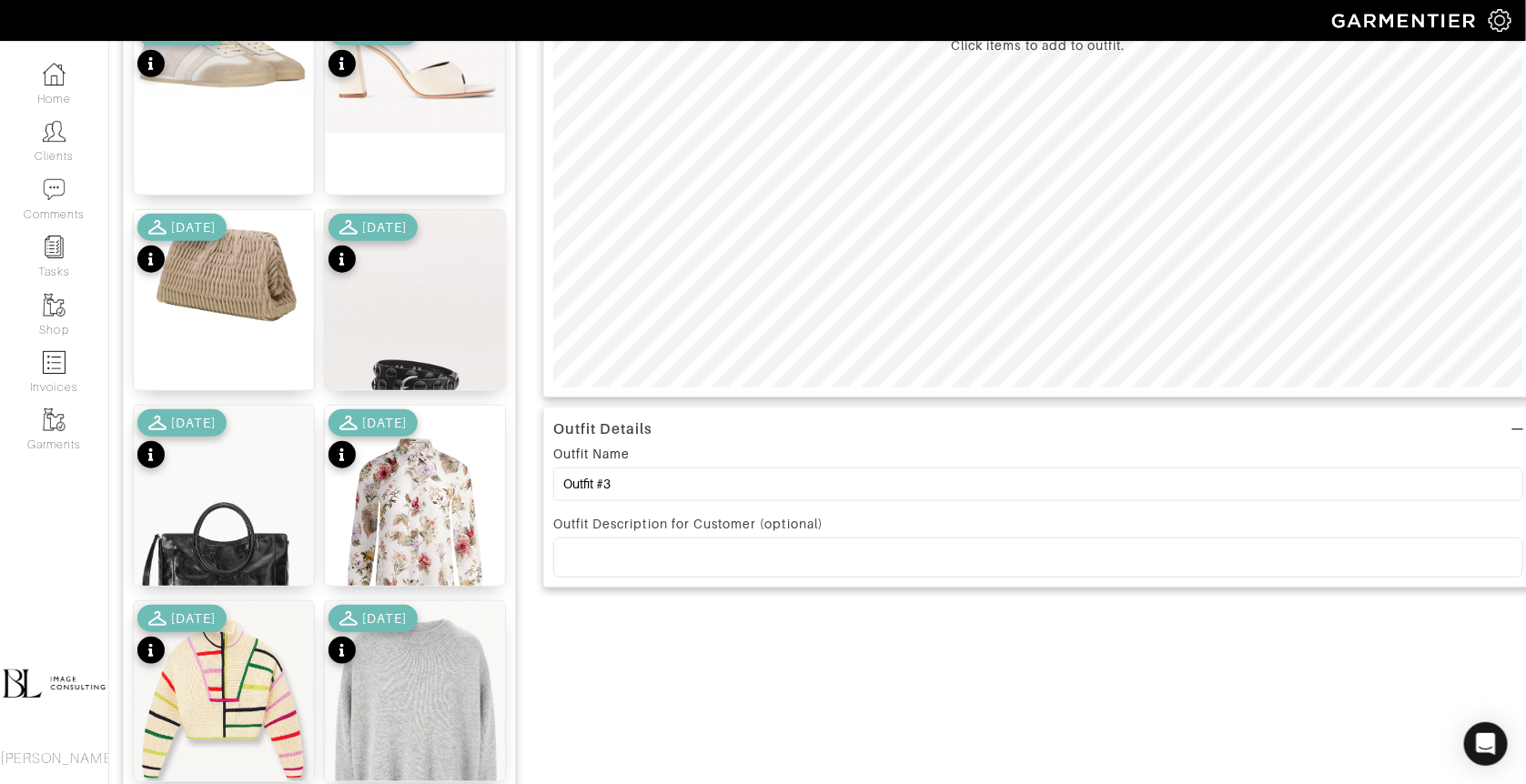 scroll, scrollTop: 485, scrollLeft: 0, axis: vertical 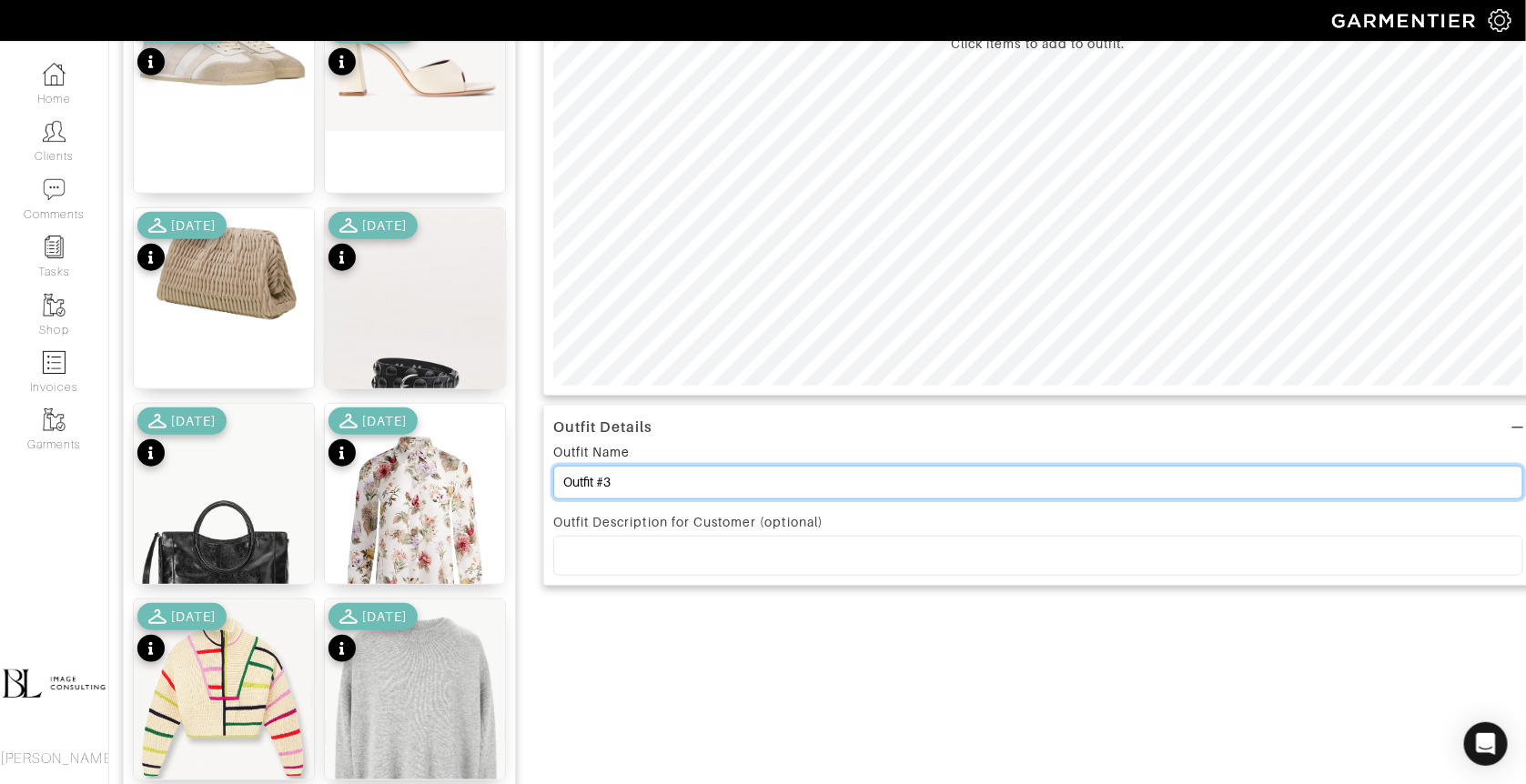 click on "Outfit #3" at bounding box center [1038, 482] 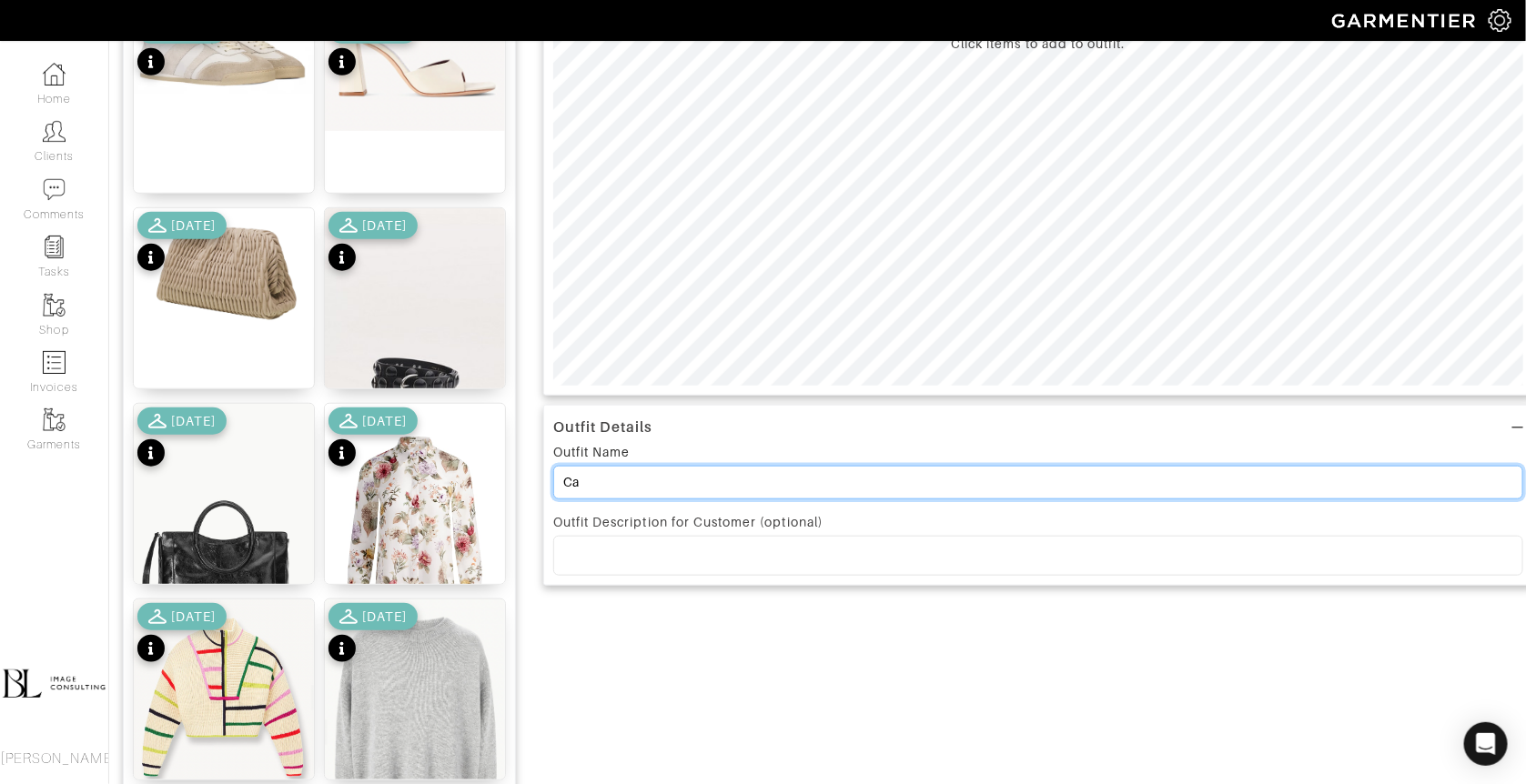 type on "C" 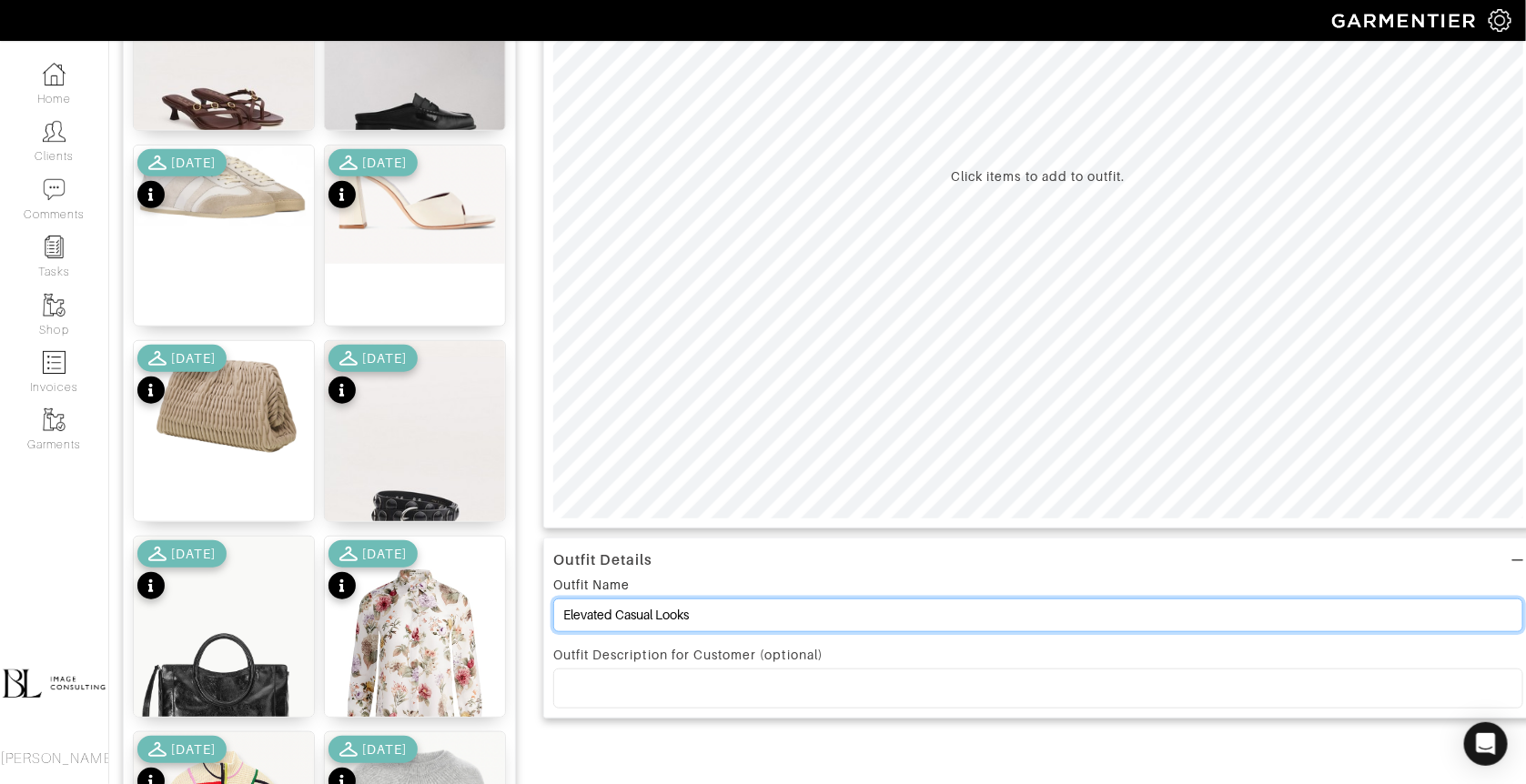 scroll, scrollTop: 147, scrollLeft: 0, axis: vertical 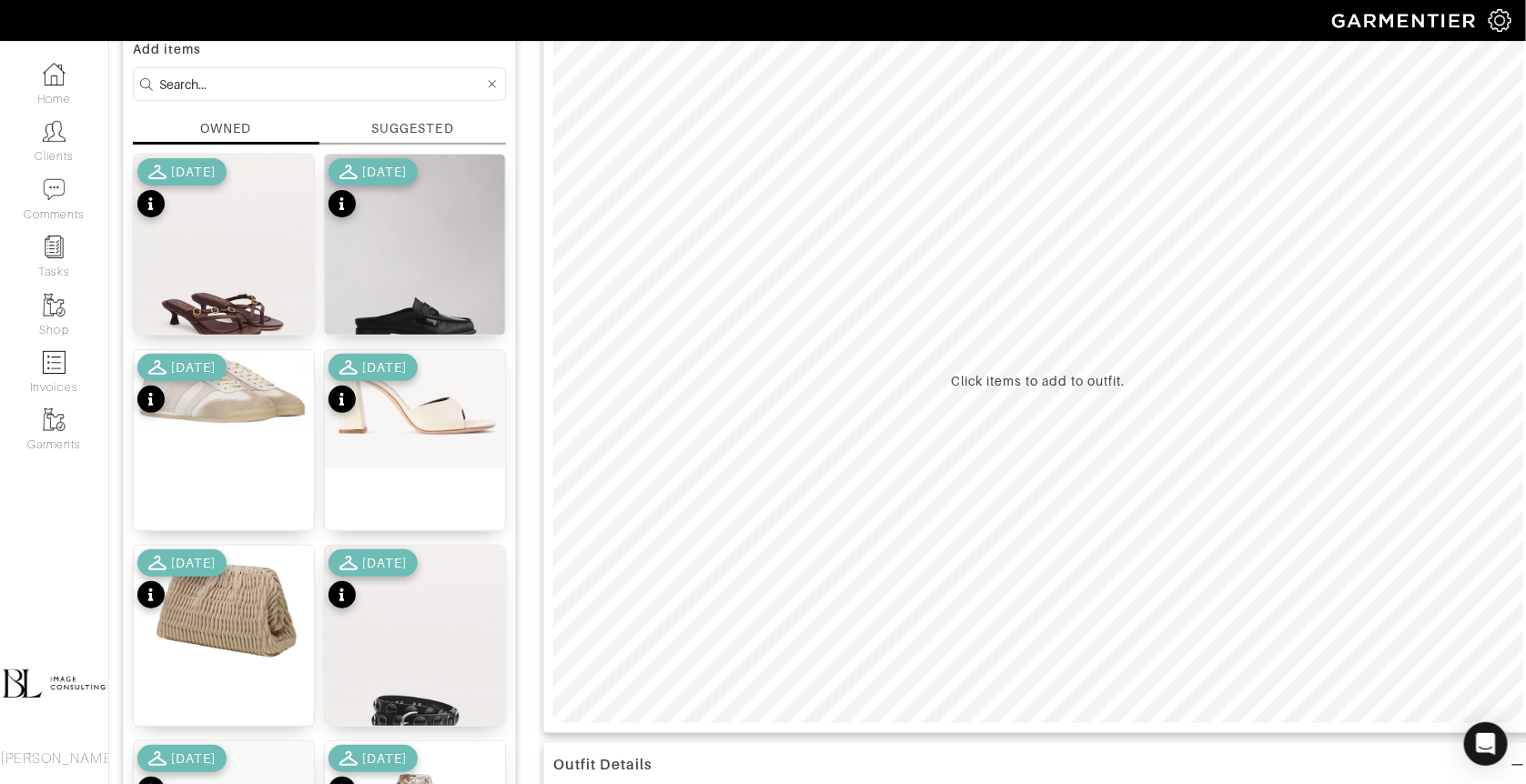 type on "Elevated Casual Looks" 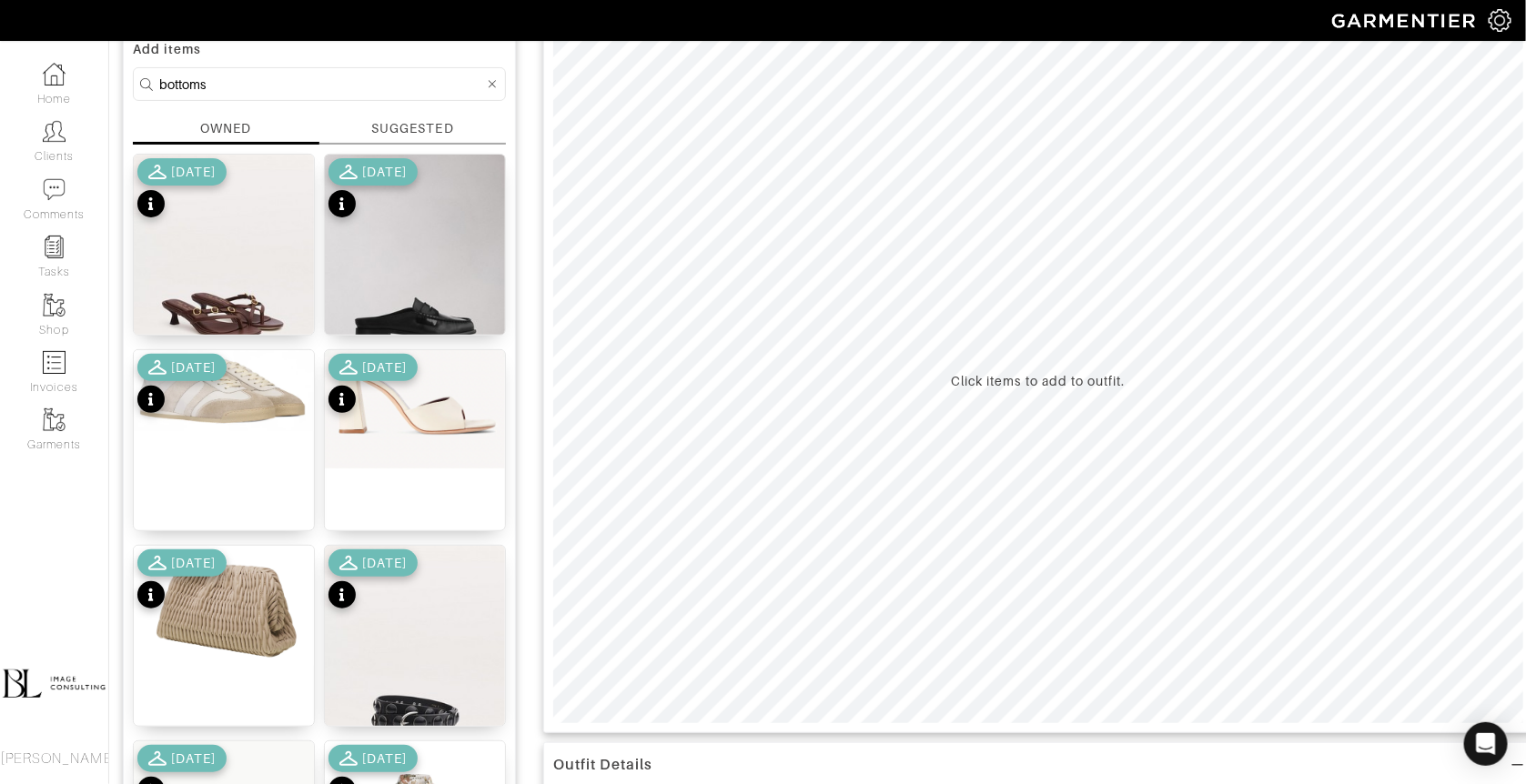 type on "bottoms" 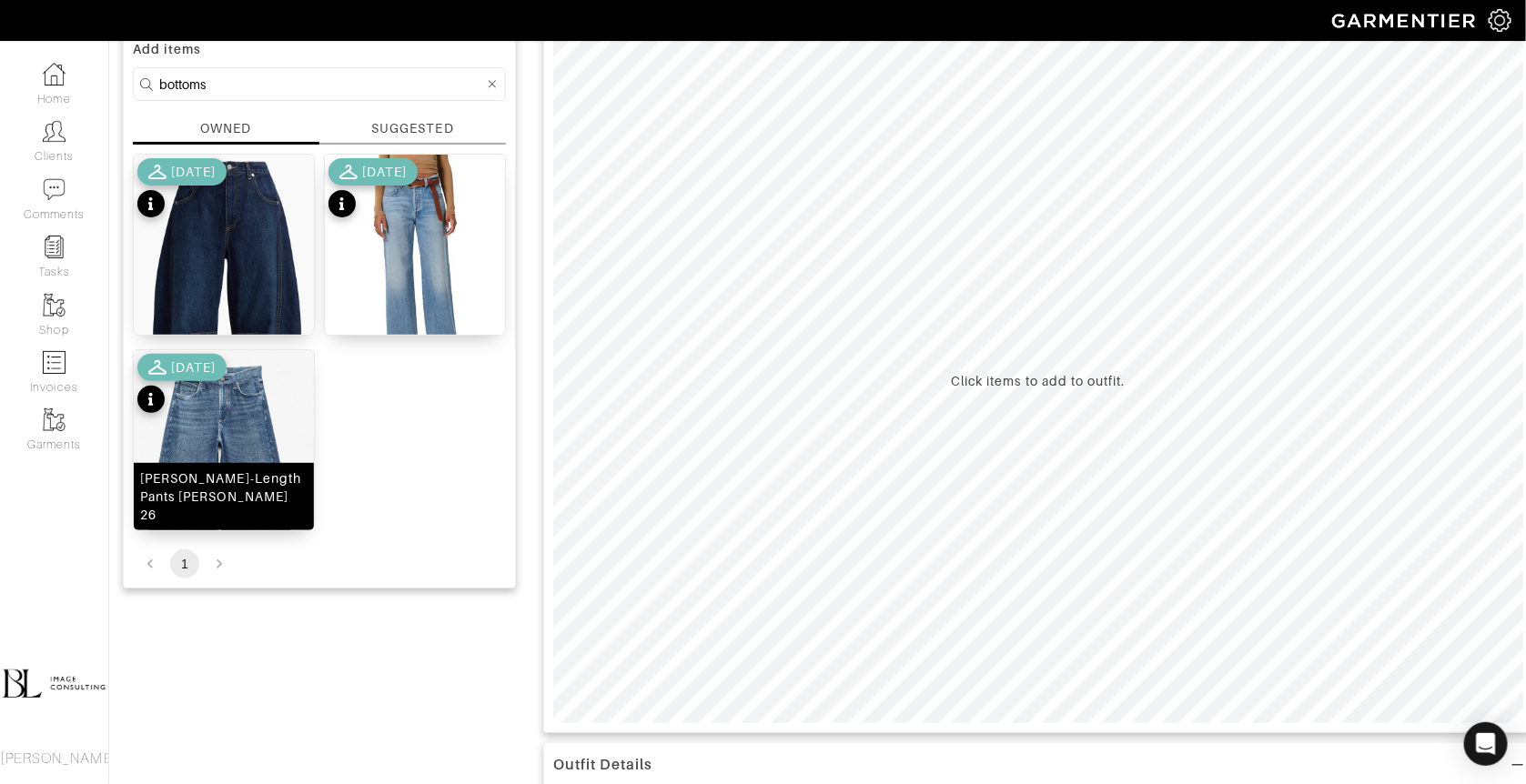 click at bounding box center (224, 491) 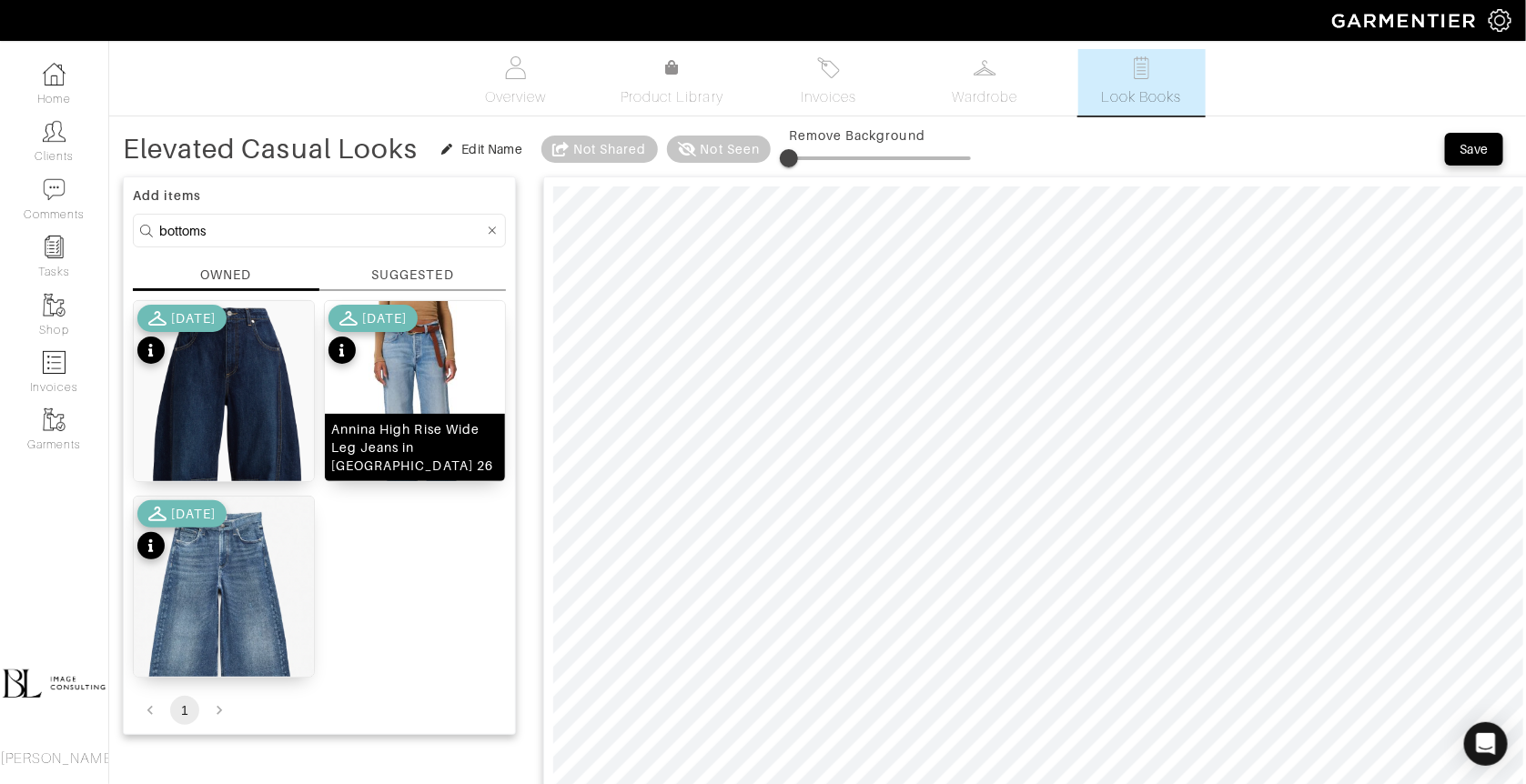 scroll, scrollTop: 0, scrollLeft: 0, axis: both 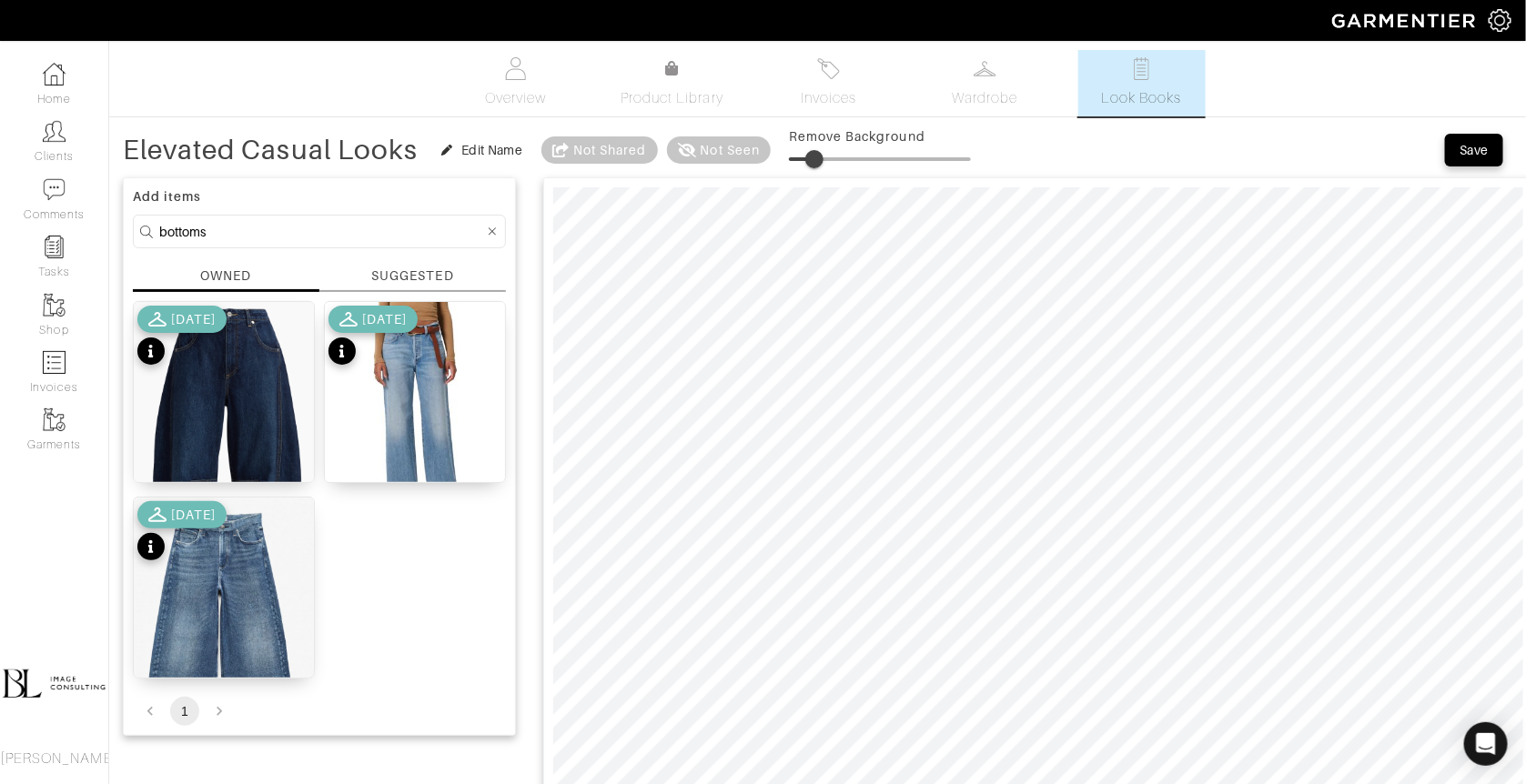 type on "16" 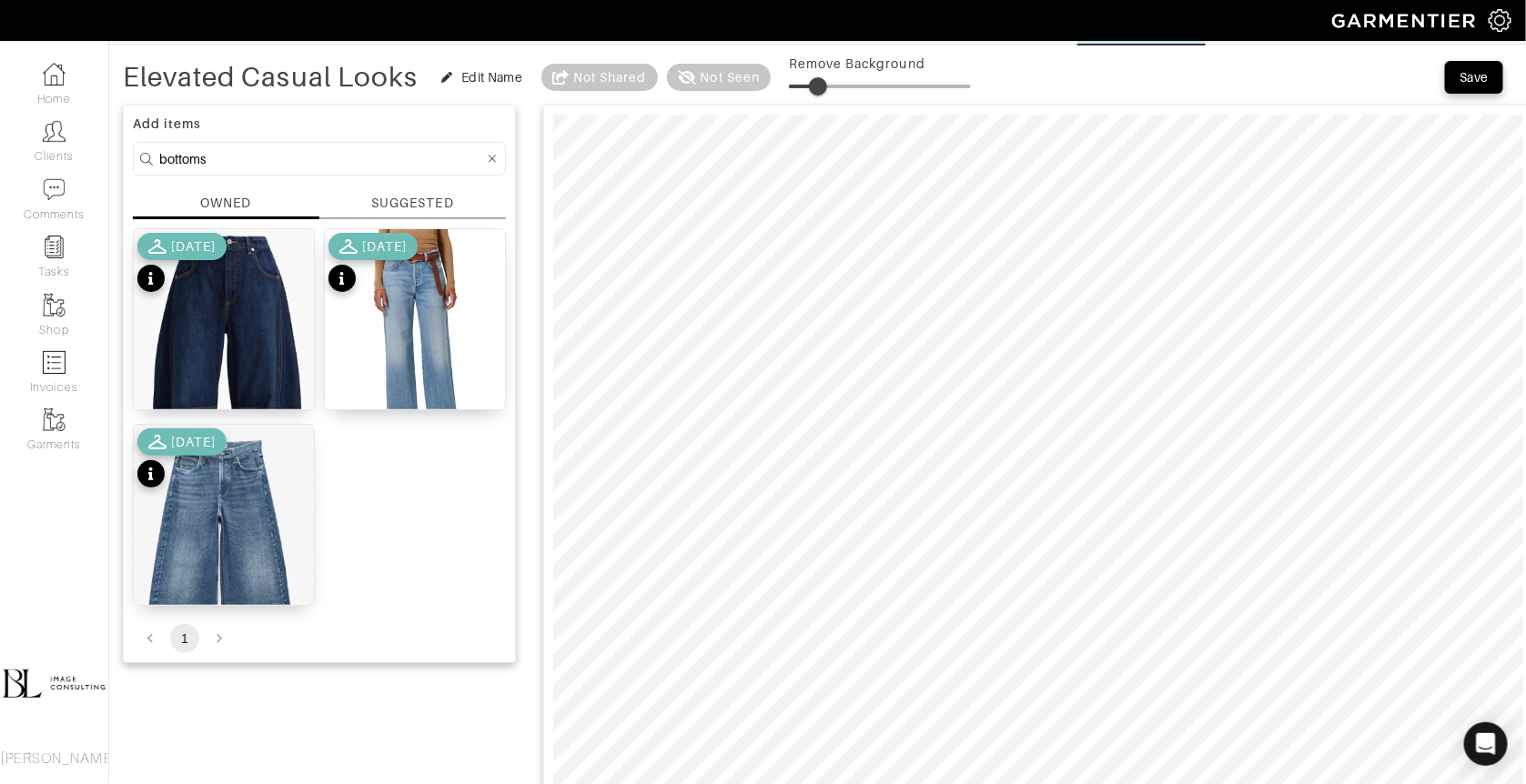 scroll, scrollTop: 46, scrollLeft: 0, axis: vertical 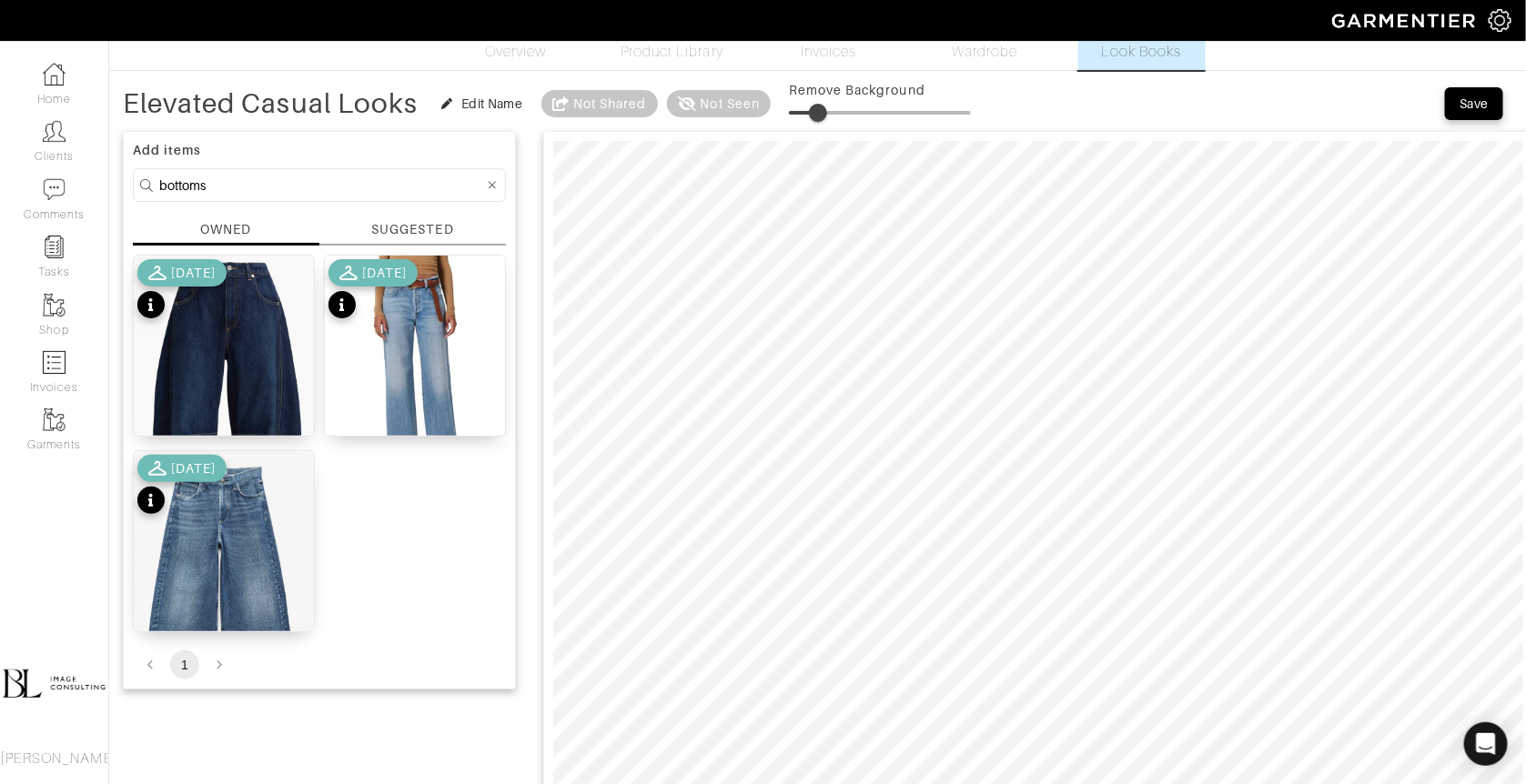 click on "bottoms" at bounding box center (321, 185) 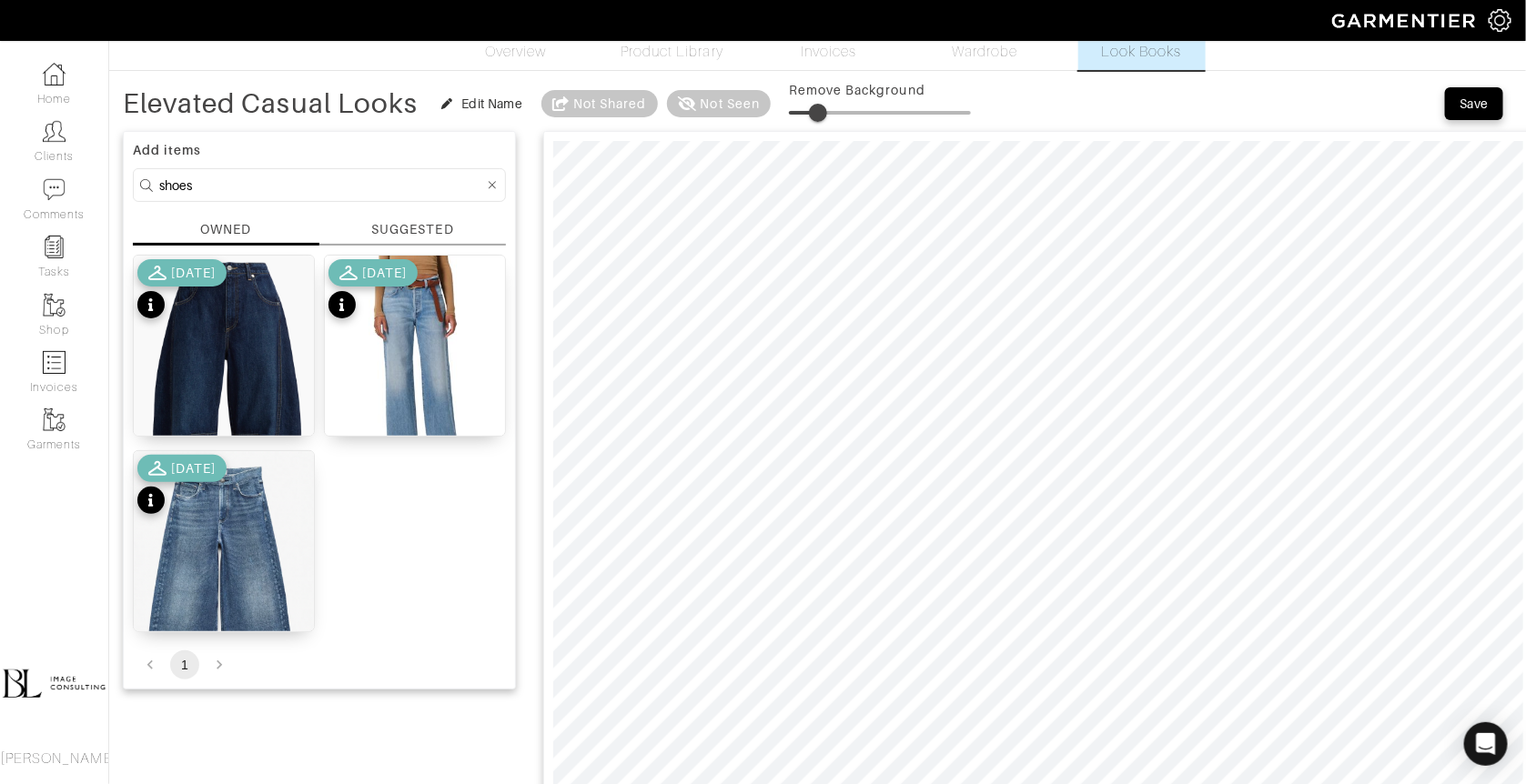 type on "shoes" 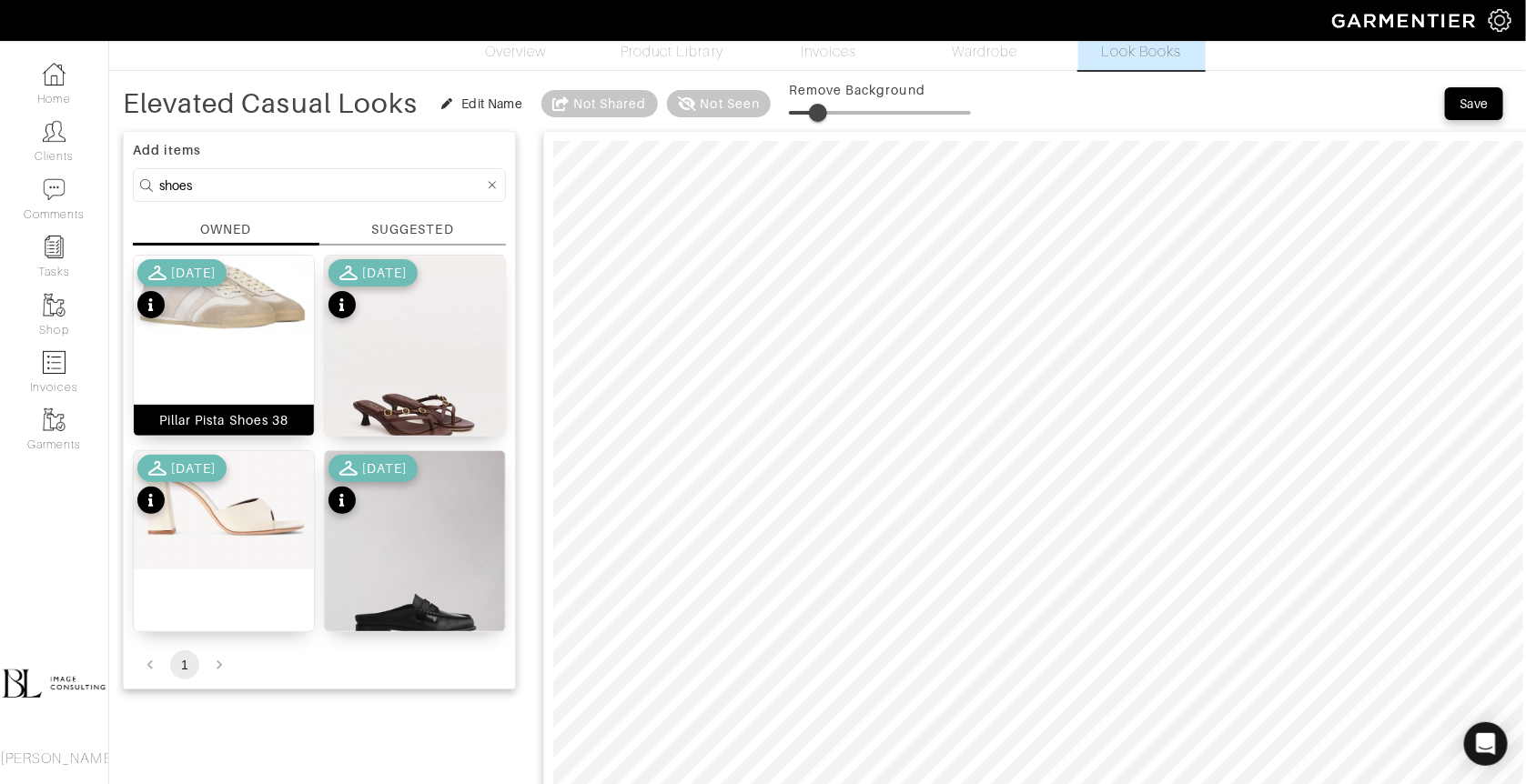 click on "Pillar Pista Shoes   38" at bounding box center (224, 346) 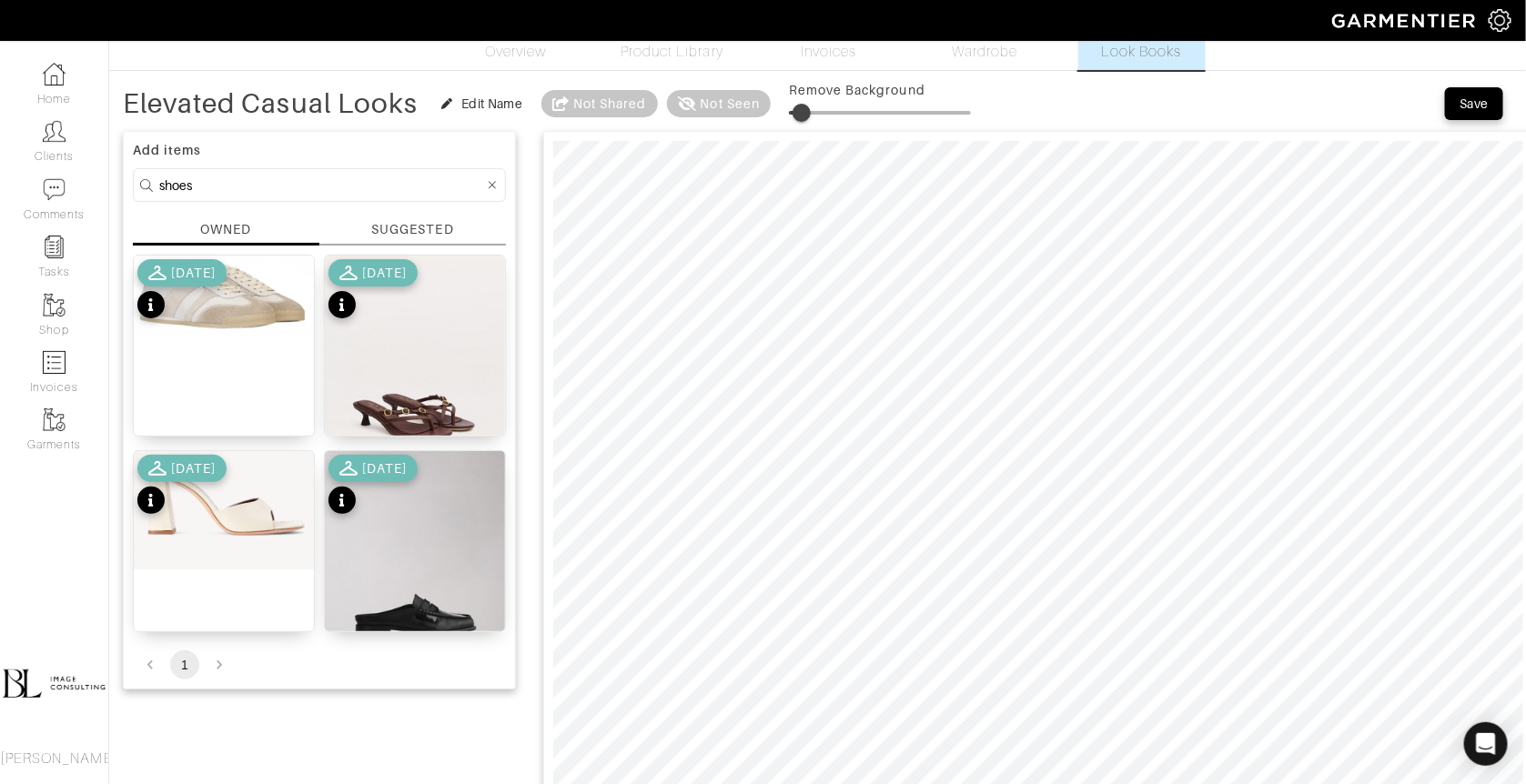 drag, startPoint x: 824, startPoint y: 115, endPoint x: 804, endPoint y: 115, distance: 20 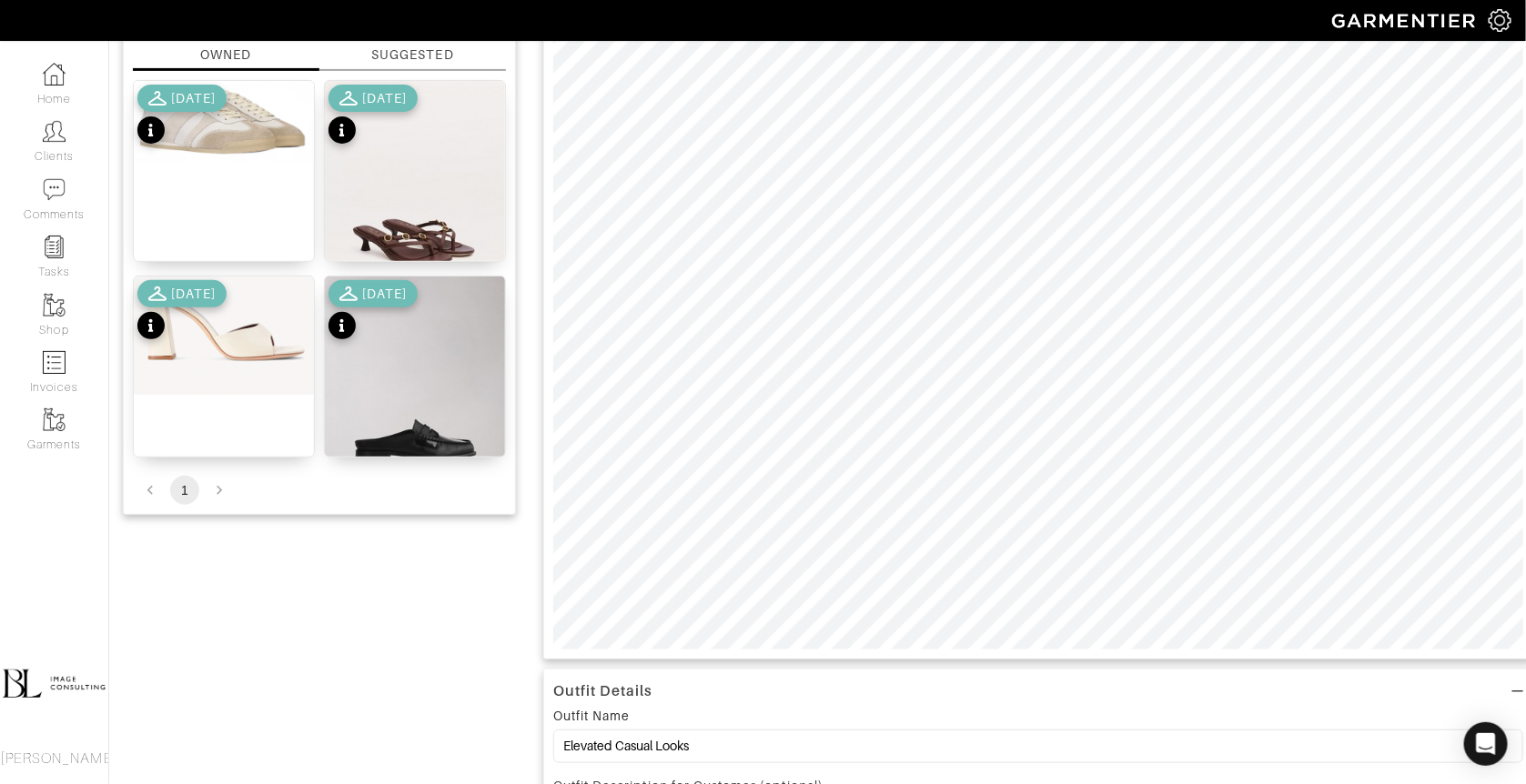 scroll, scrollTop: 271, scrollLeft: 0, axis: vertical 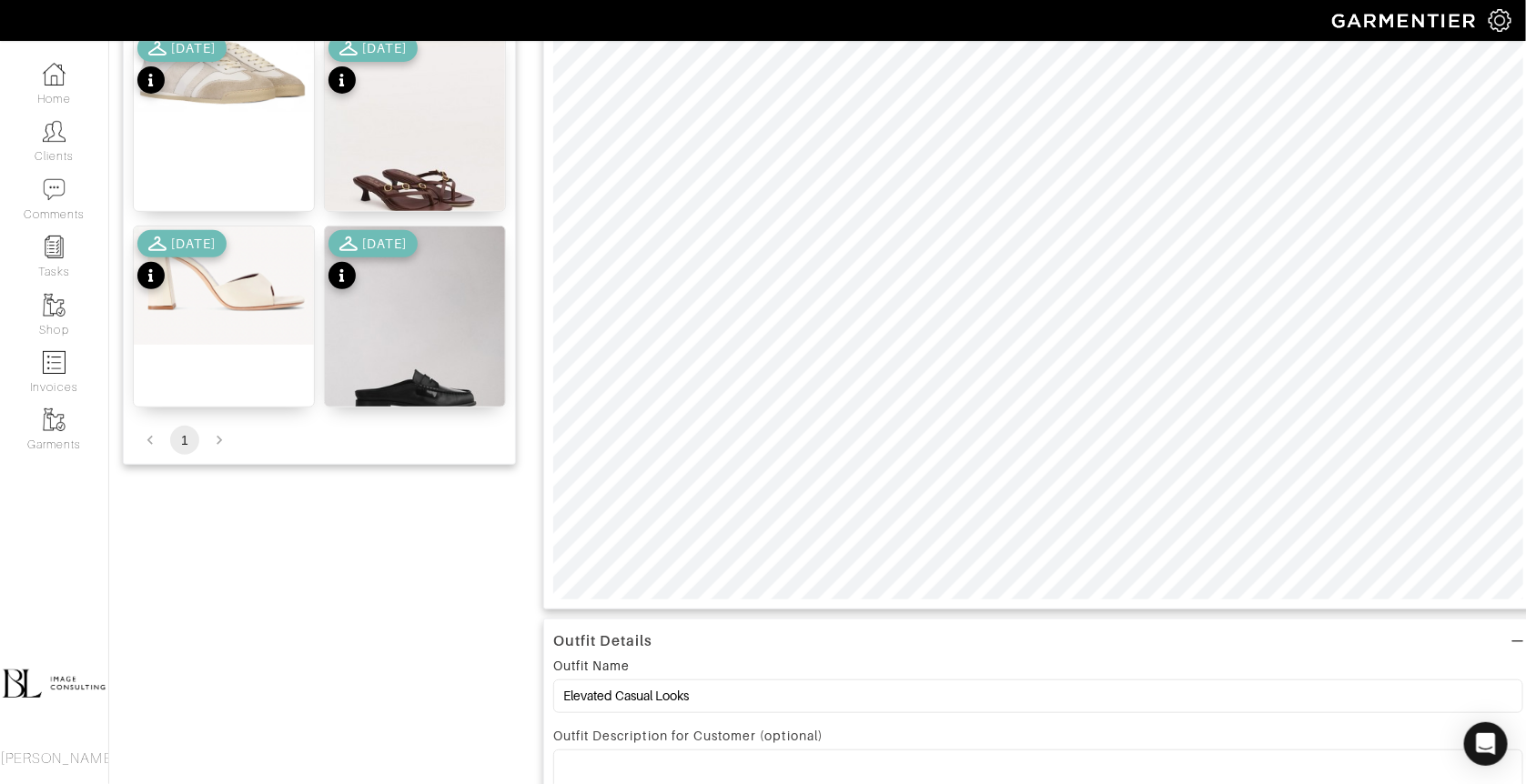 type on "16" 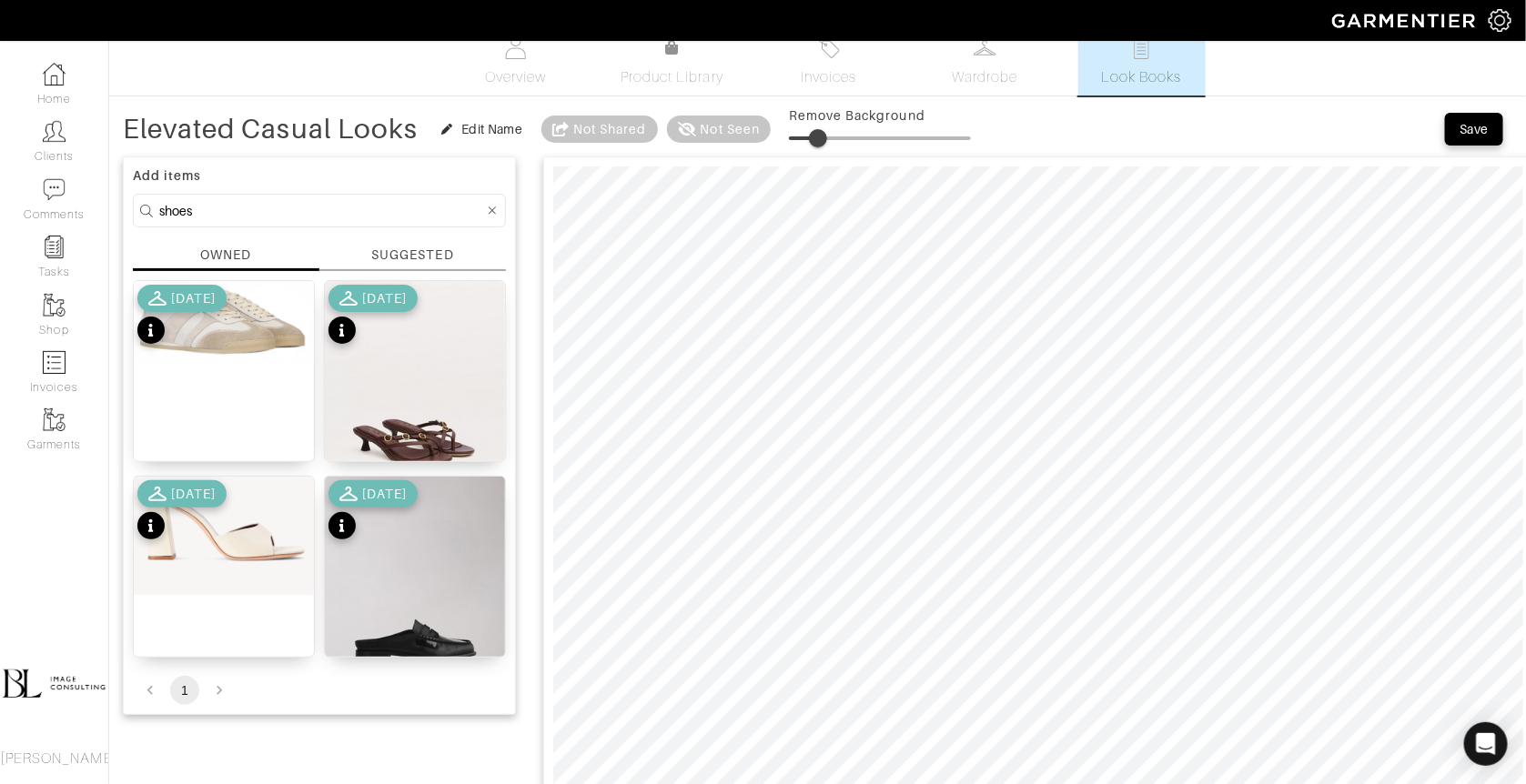 scroll, scrollTop: 6, scrollLeft: 0, axis: vertical 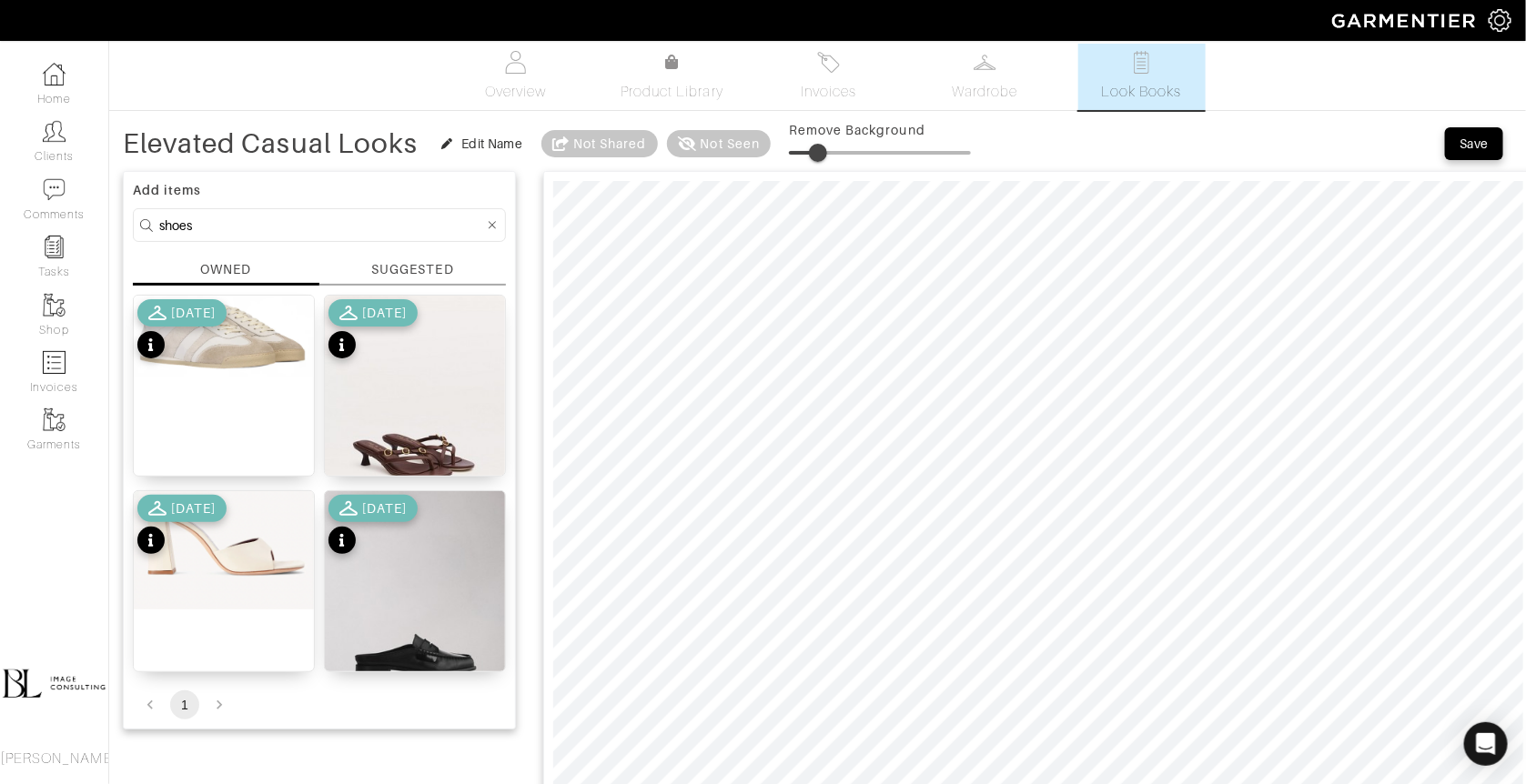 click on "shoes" at bounding box center (321, 225) 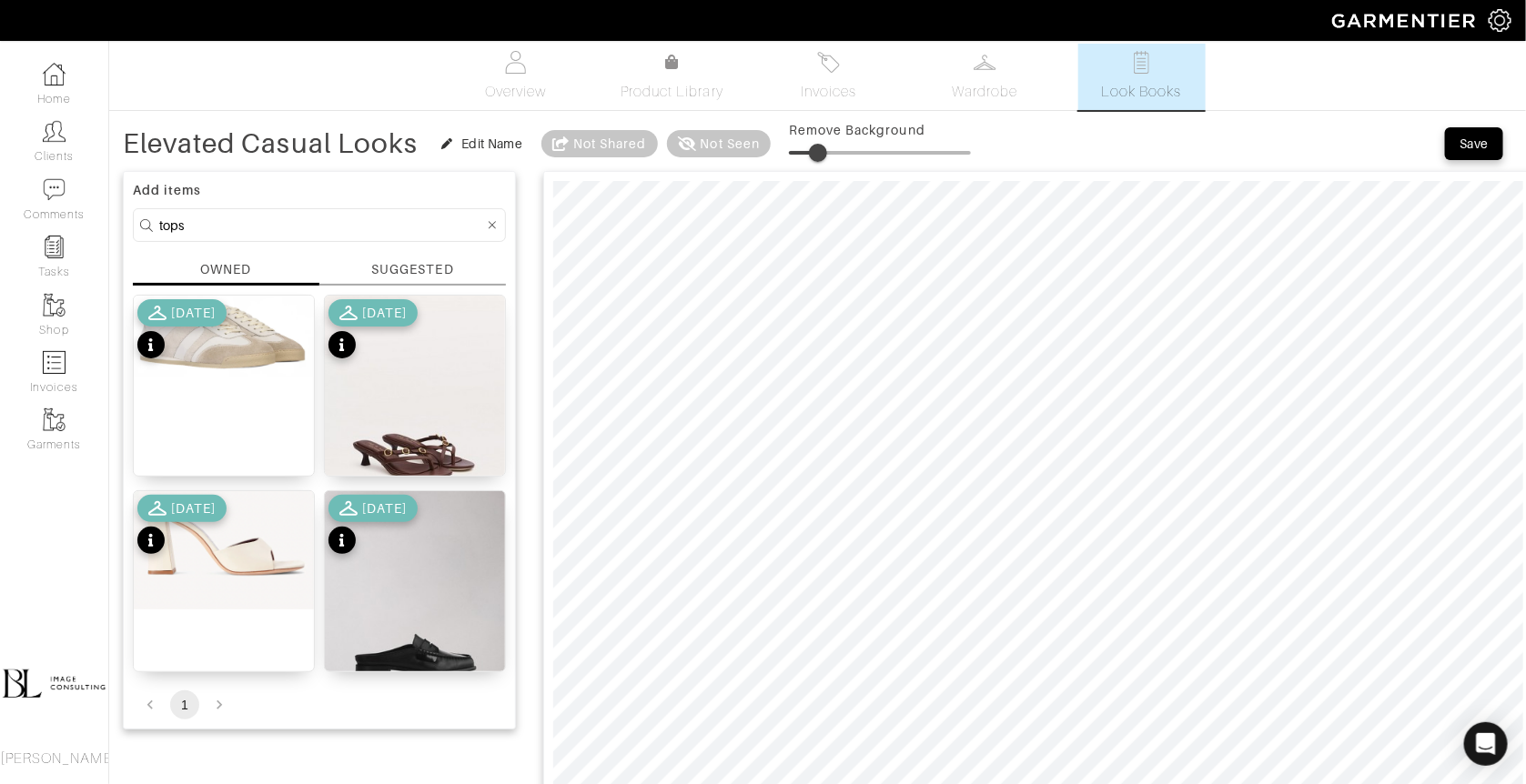 type on "tops" 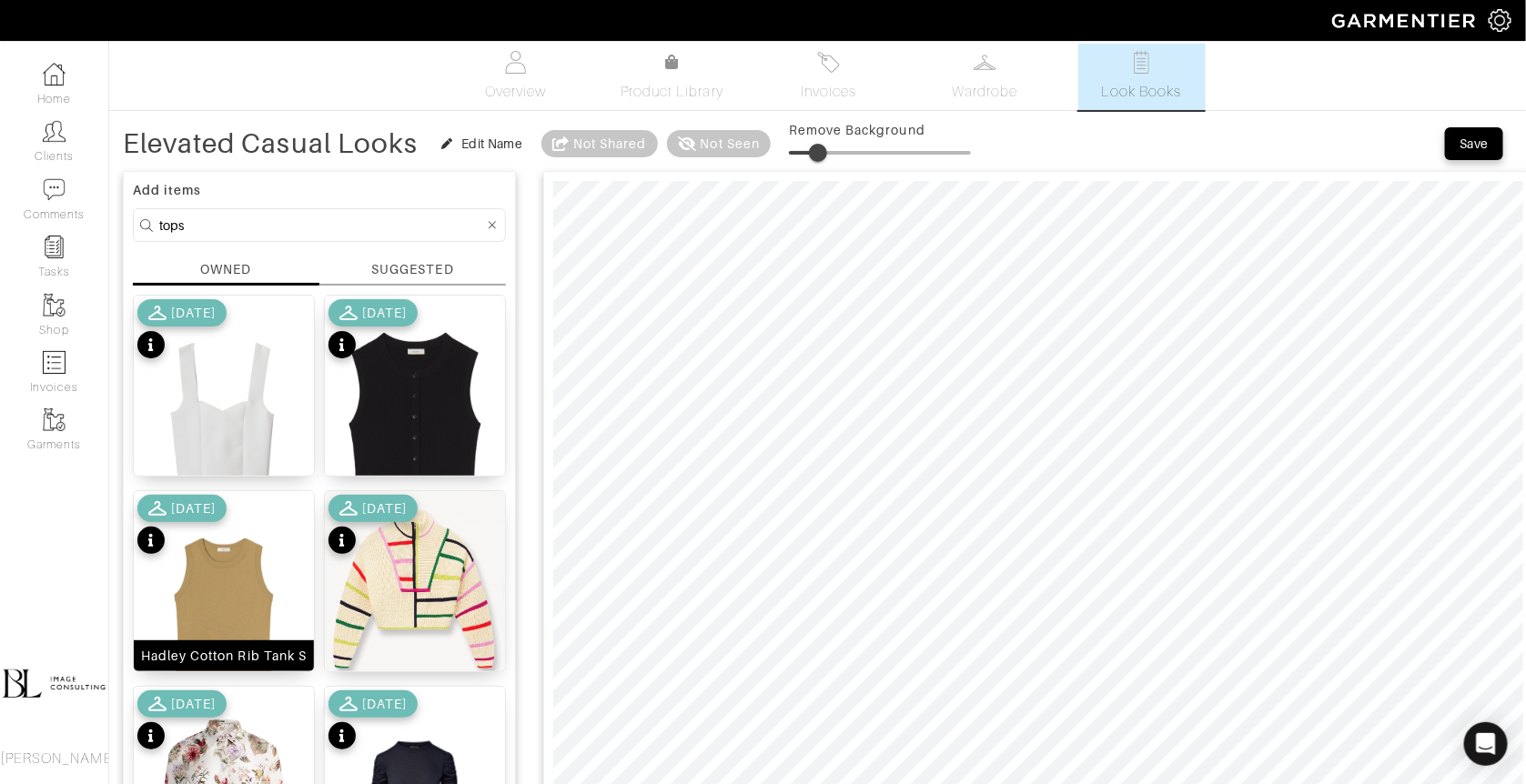 click at bounding box center [224, 614] 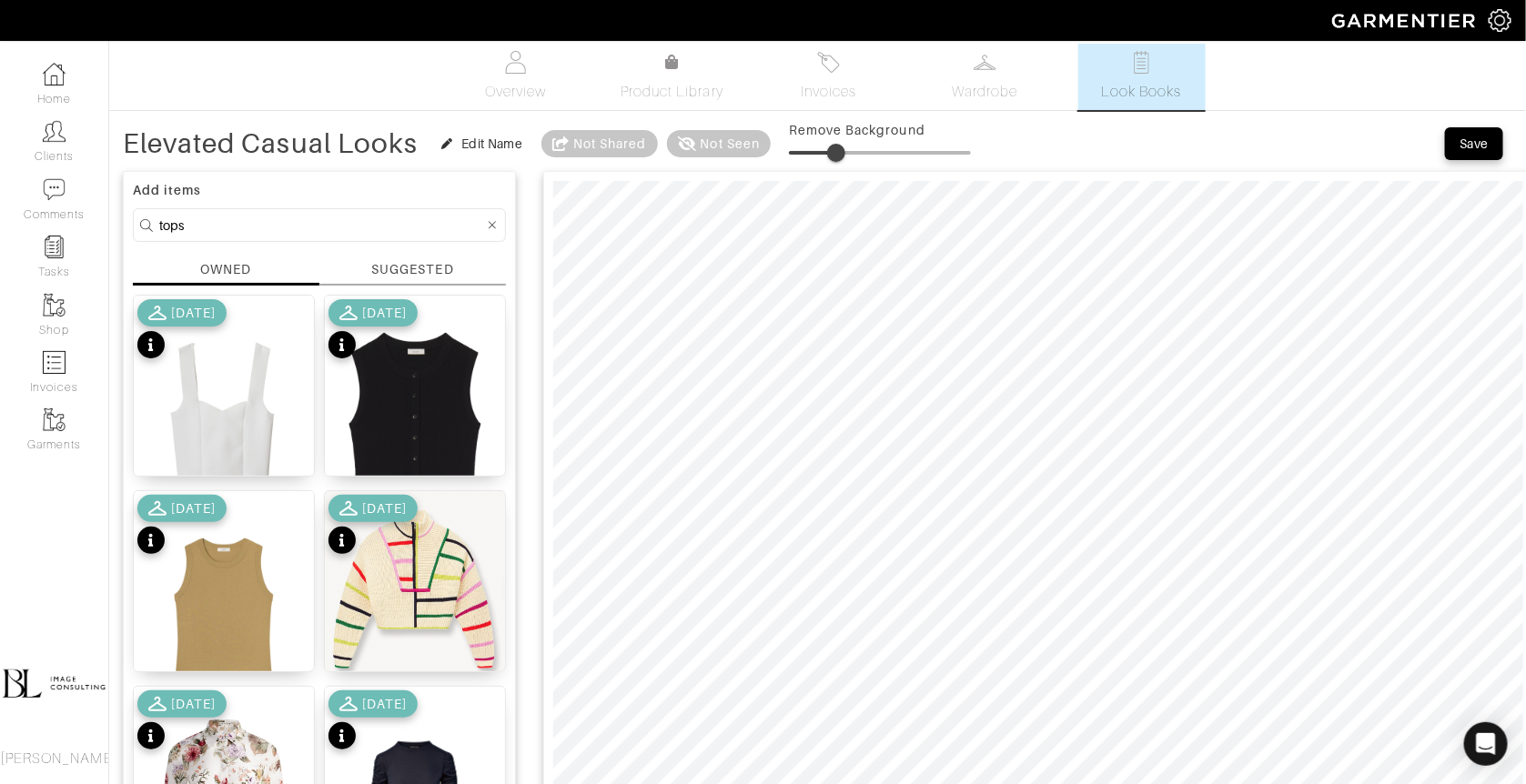 type on "25" 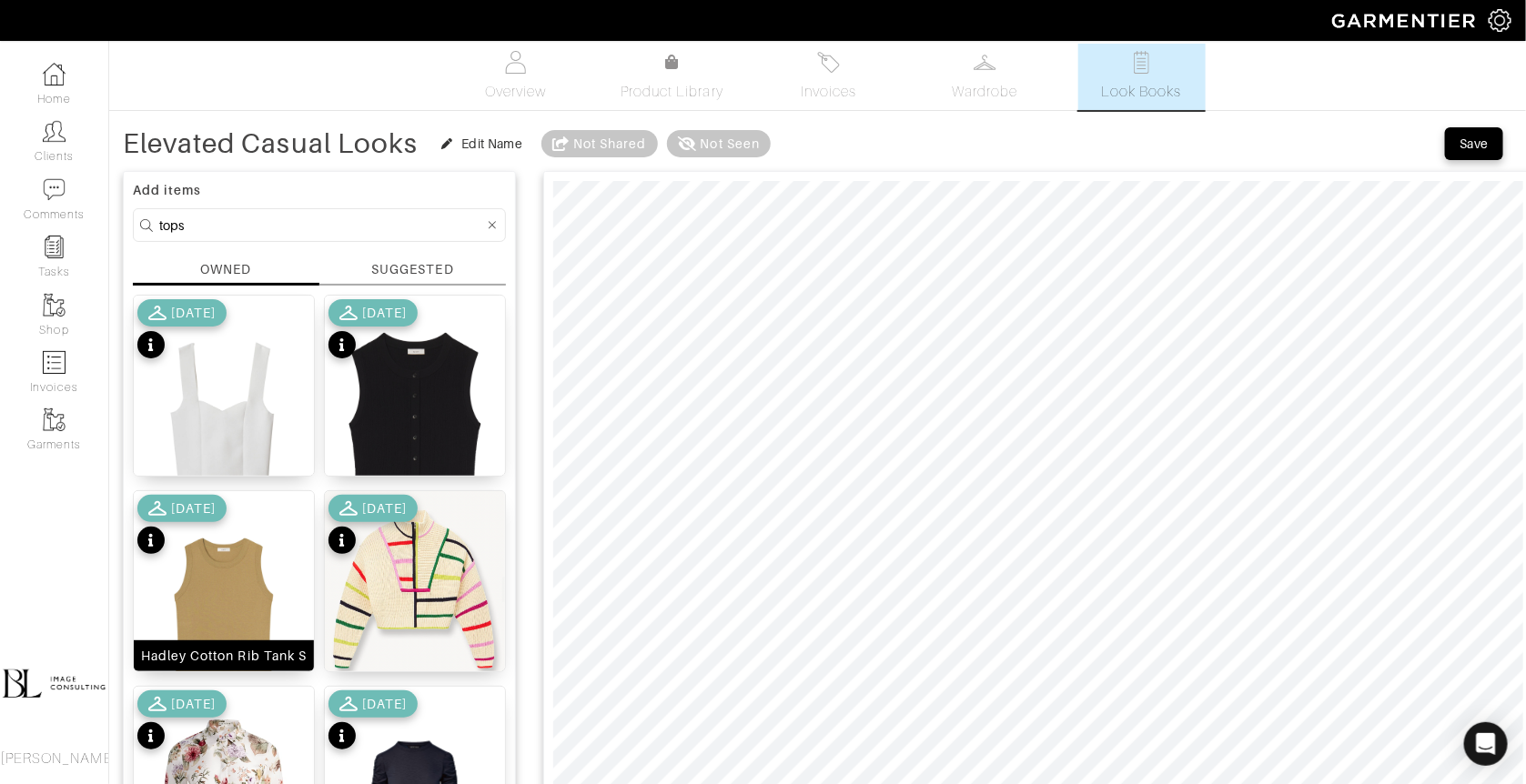 click at bounding box center (224, 614) 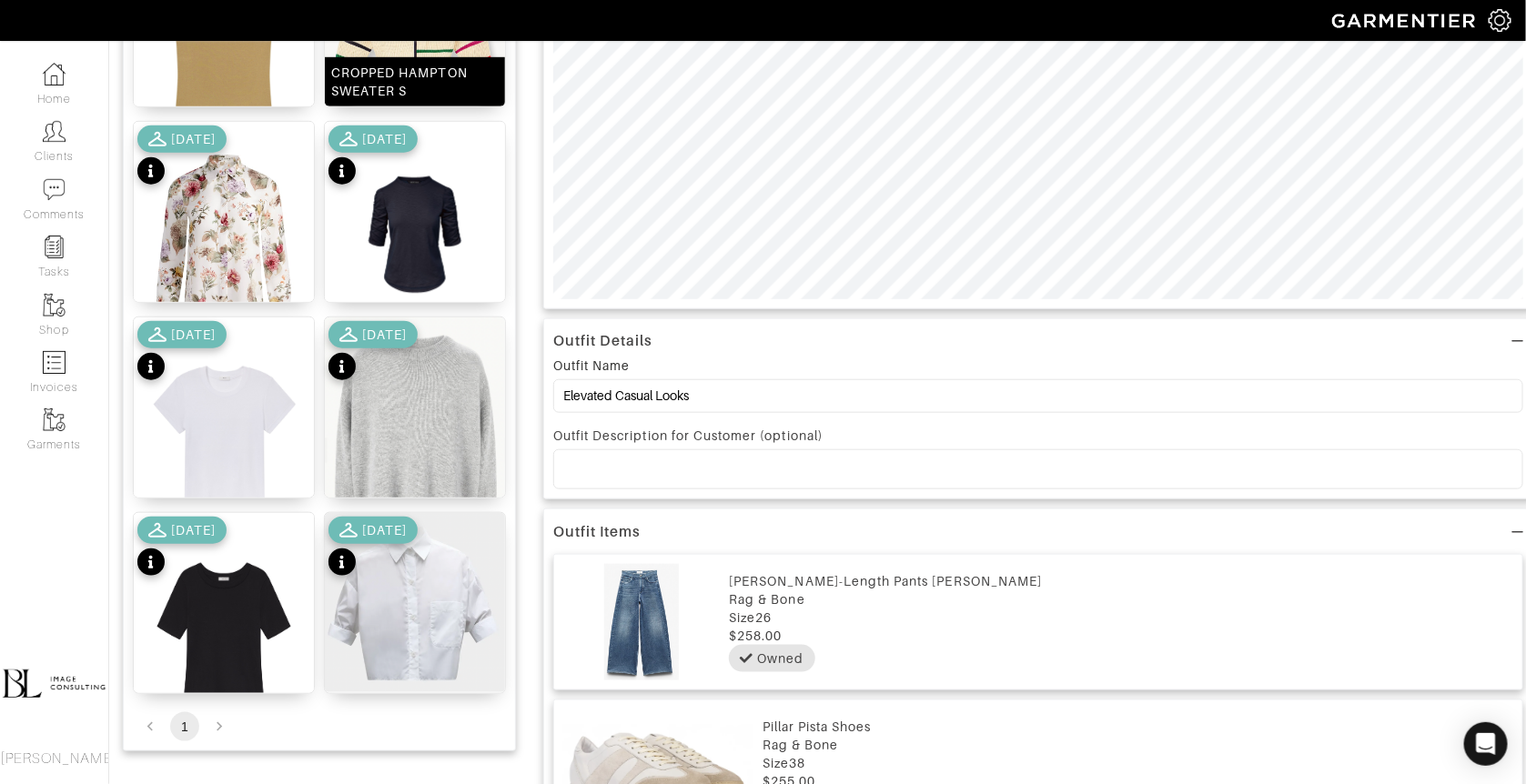 scroll, scrollTop: 585, scrollLeft: 0, axis: vertical 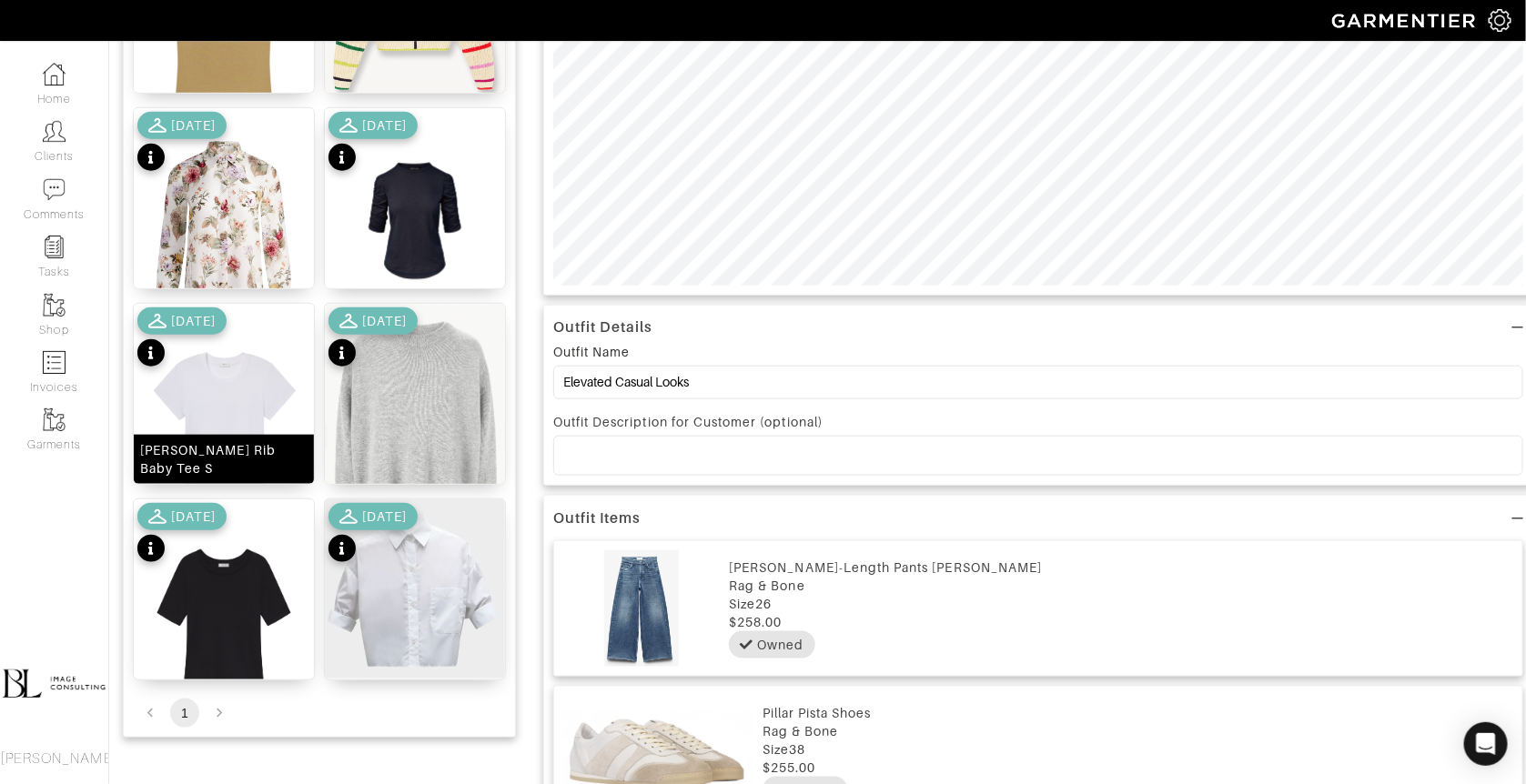 click at bounding box center (224, 427) 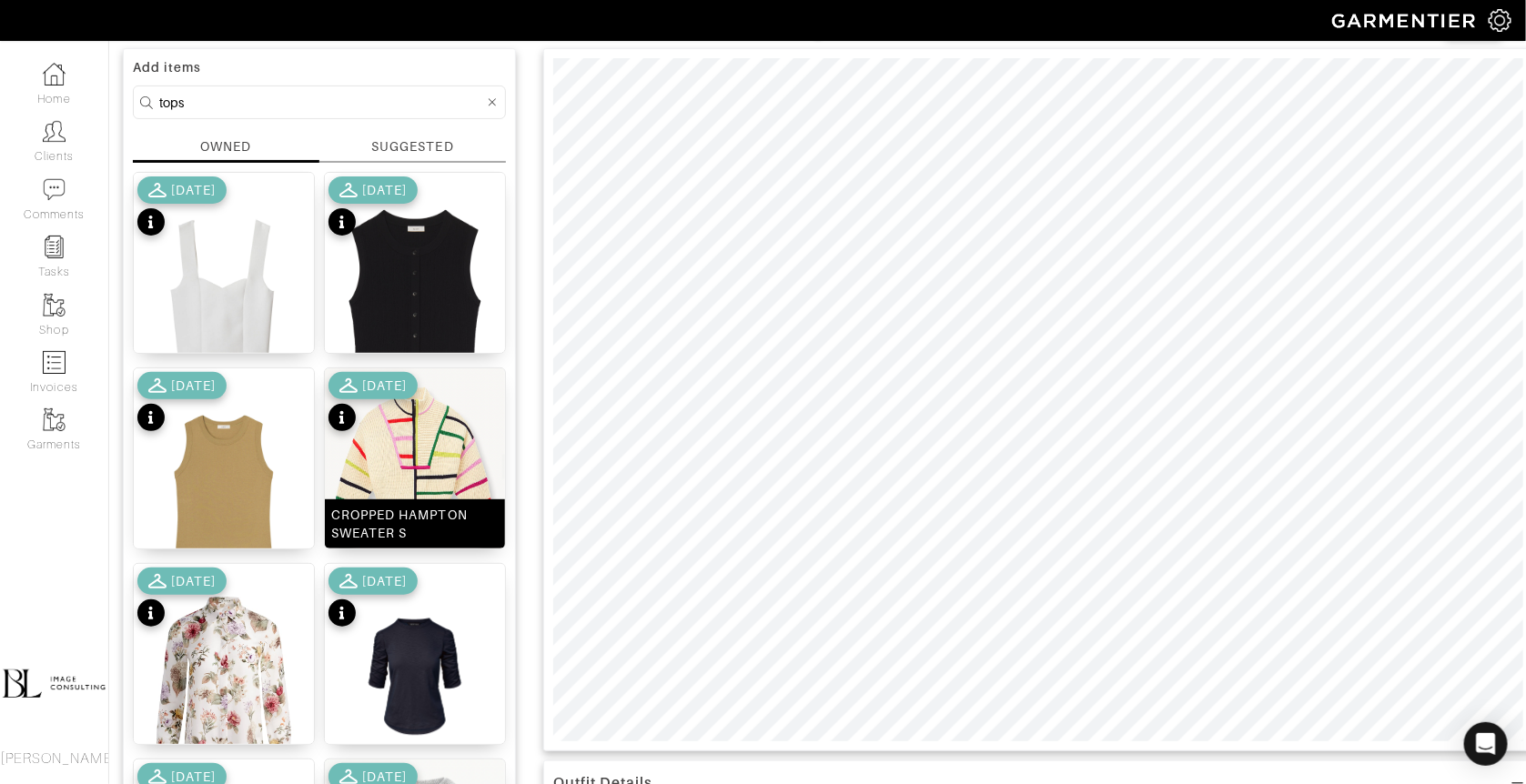 scroll, scrollTop: 130, scrollLeft: 0, axis: vertical 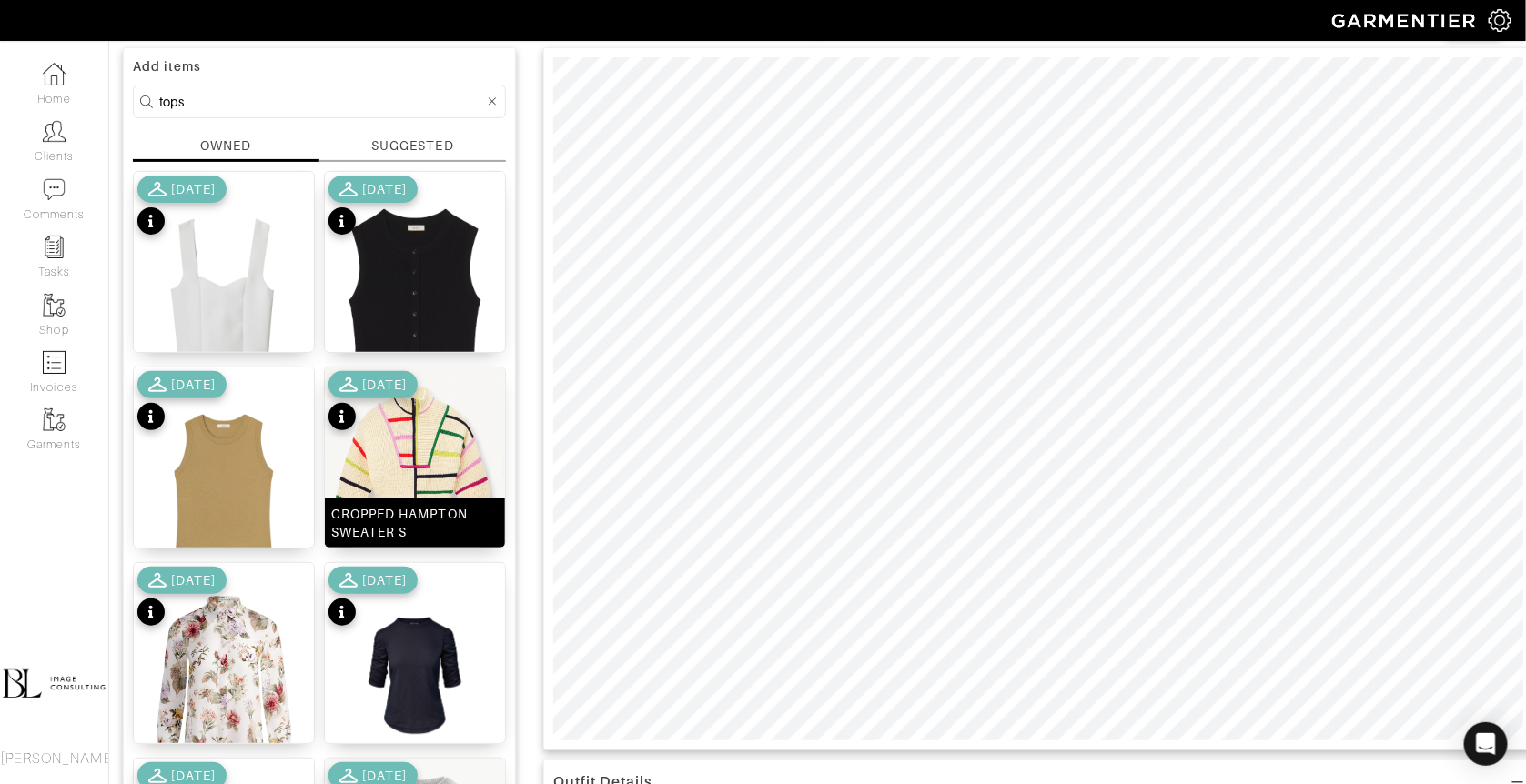 click at bounding box center [415, 467] 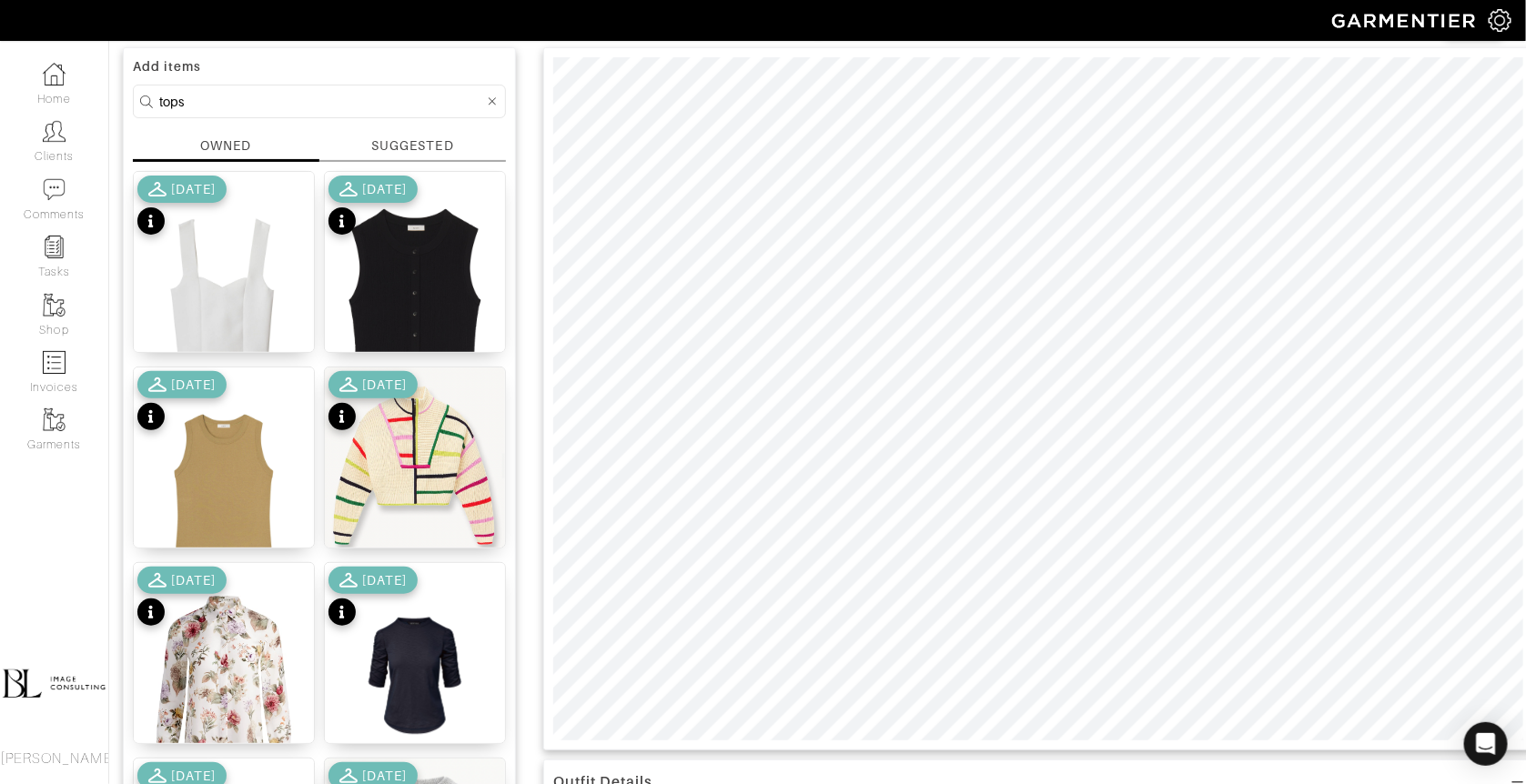 scroll, scrollTop: 25, scrollLeft: 0, axis: vertical 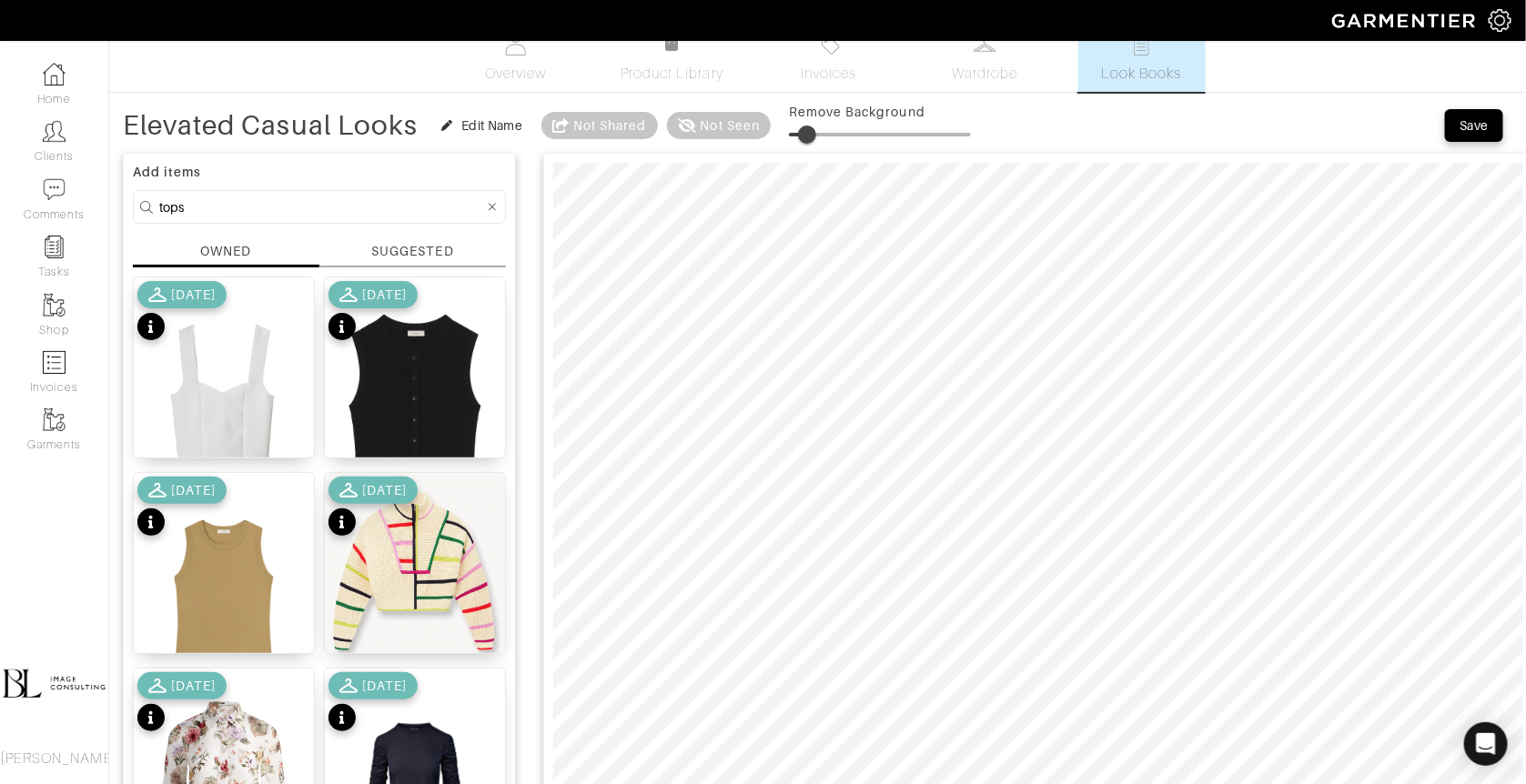 drag, startPoint x: 825, startPoint y: 127, endPoint x: 810, endPoint y: 131, distance: 15.524175 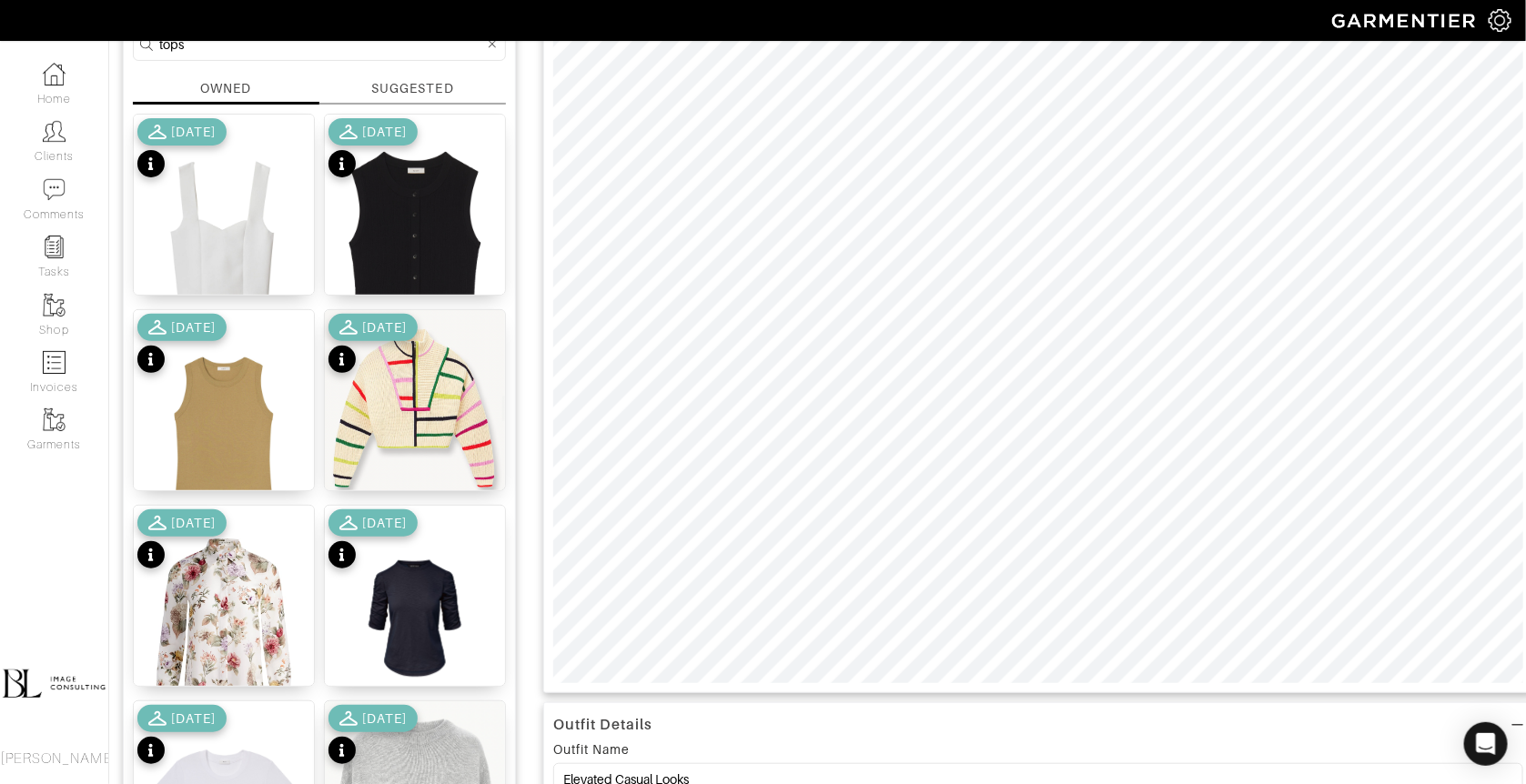 scroll, scrollTop: 188, scrollLeft: 0, axis: vertical 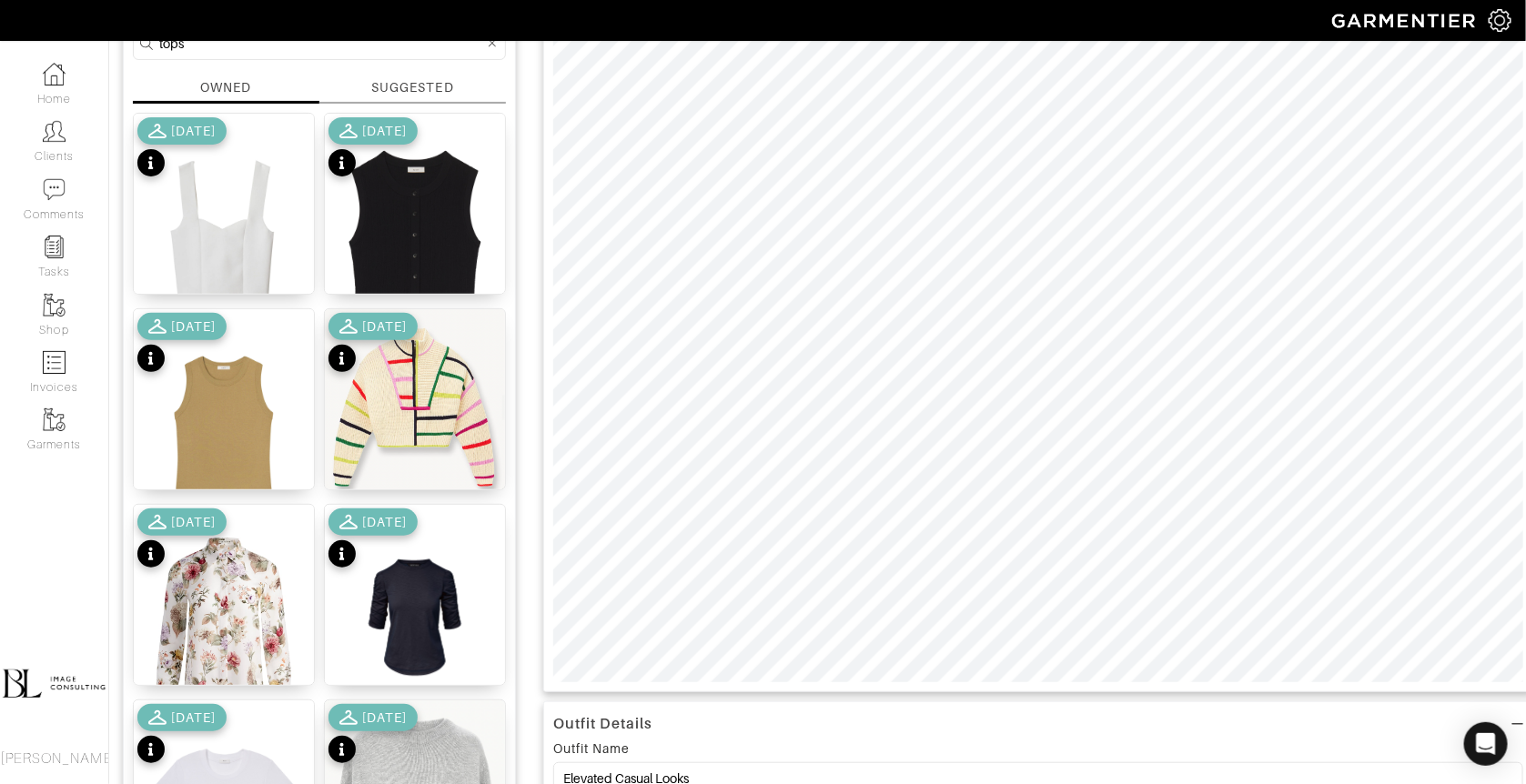 type on "10" 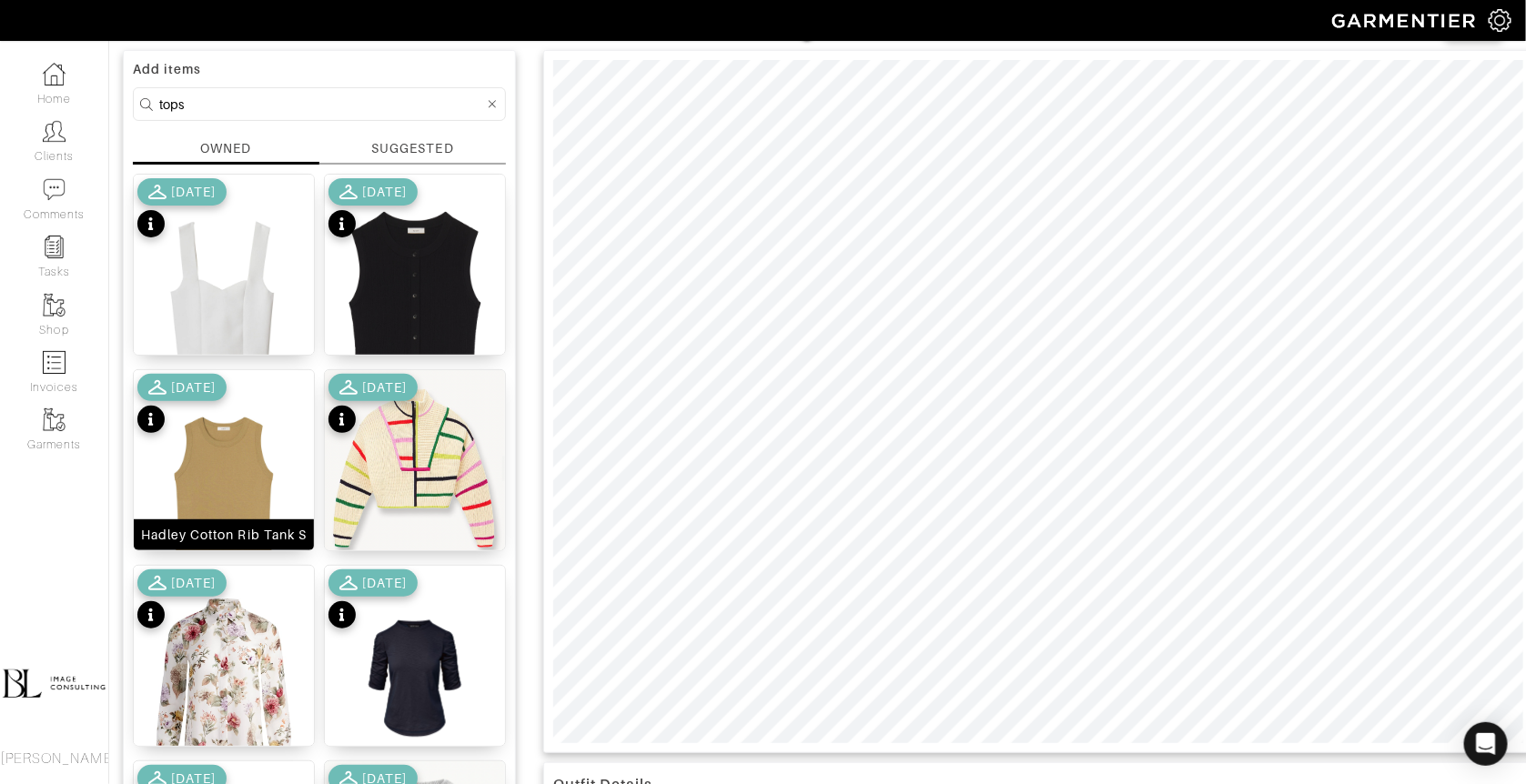 scroll, scrollTop: 112, scrollLeft: 0, axis: vertical 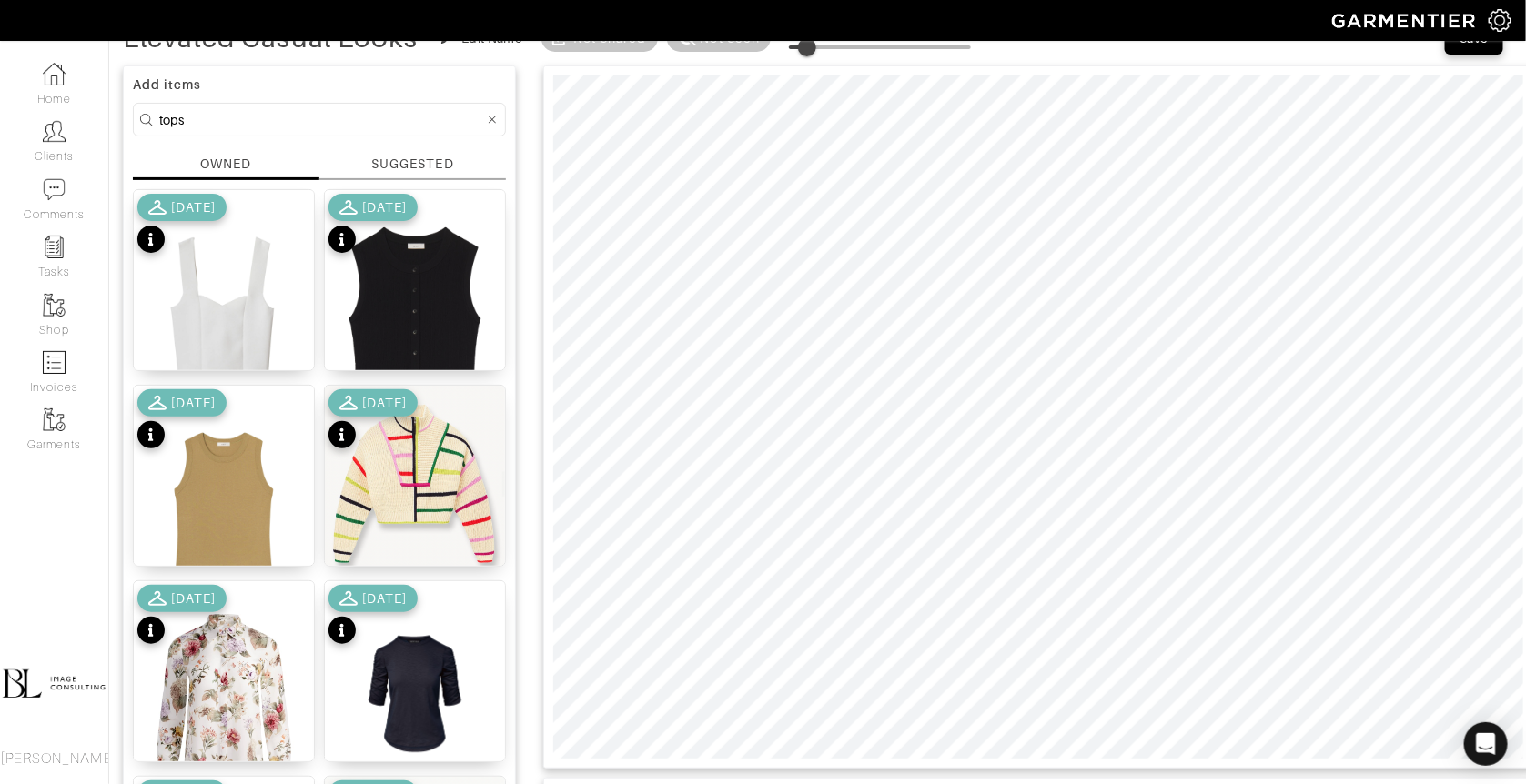 click on "tops" at bounding box center [321, 119] 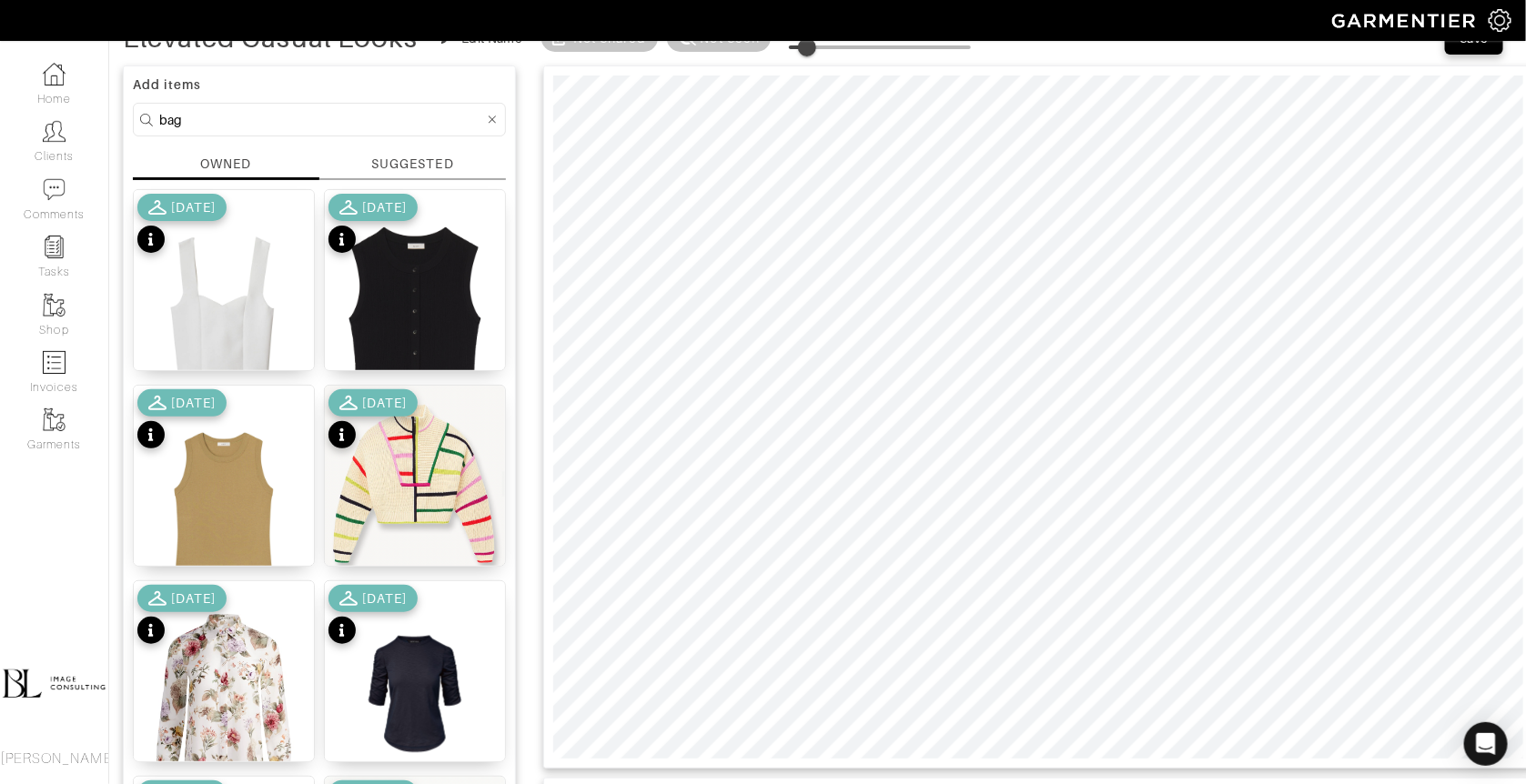 type on "bag" 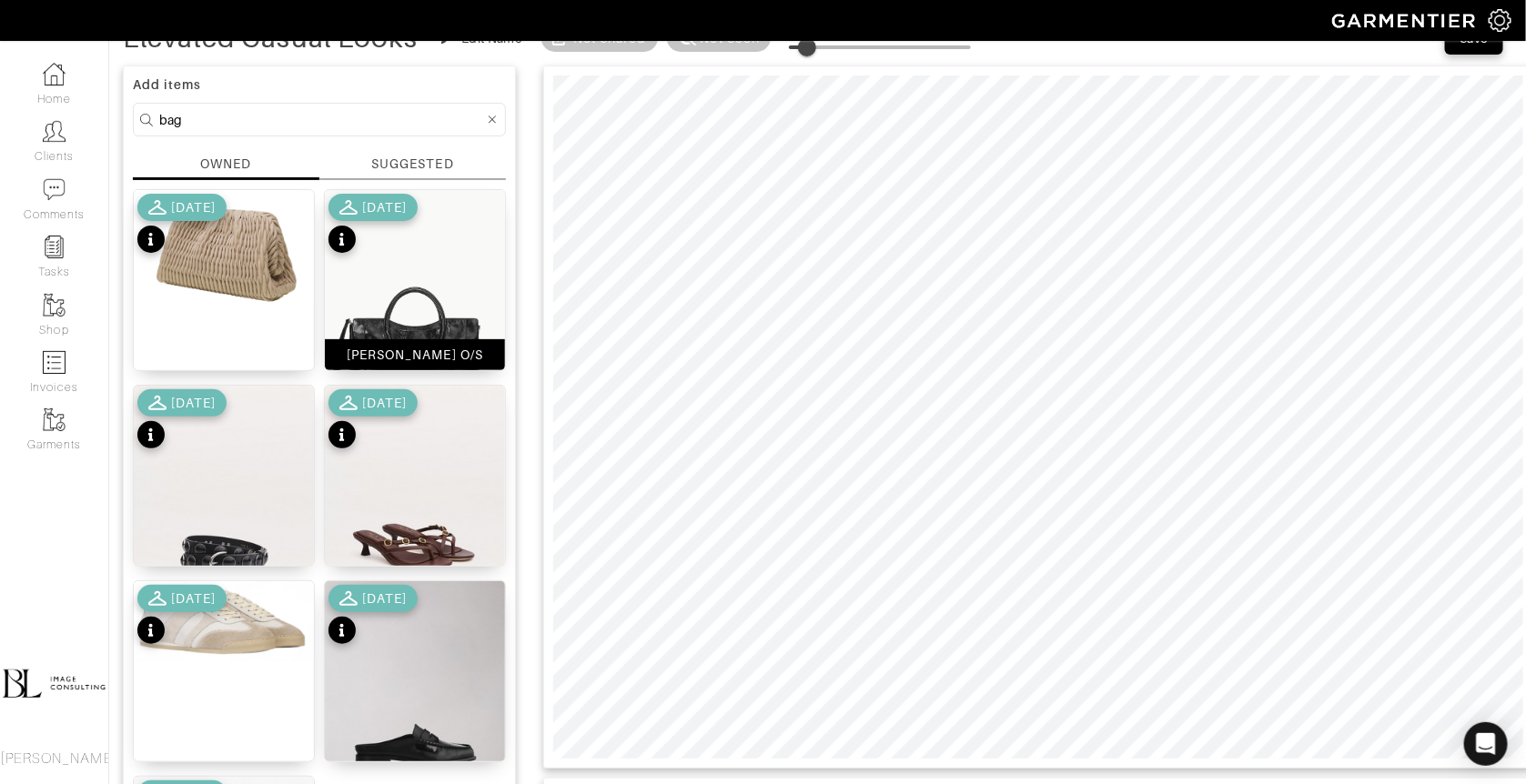 click at bounding box center (415, 325) 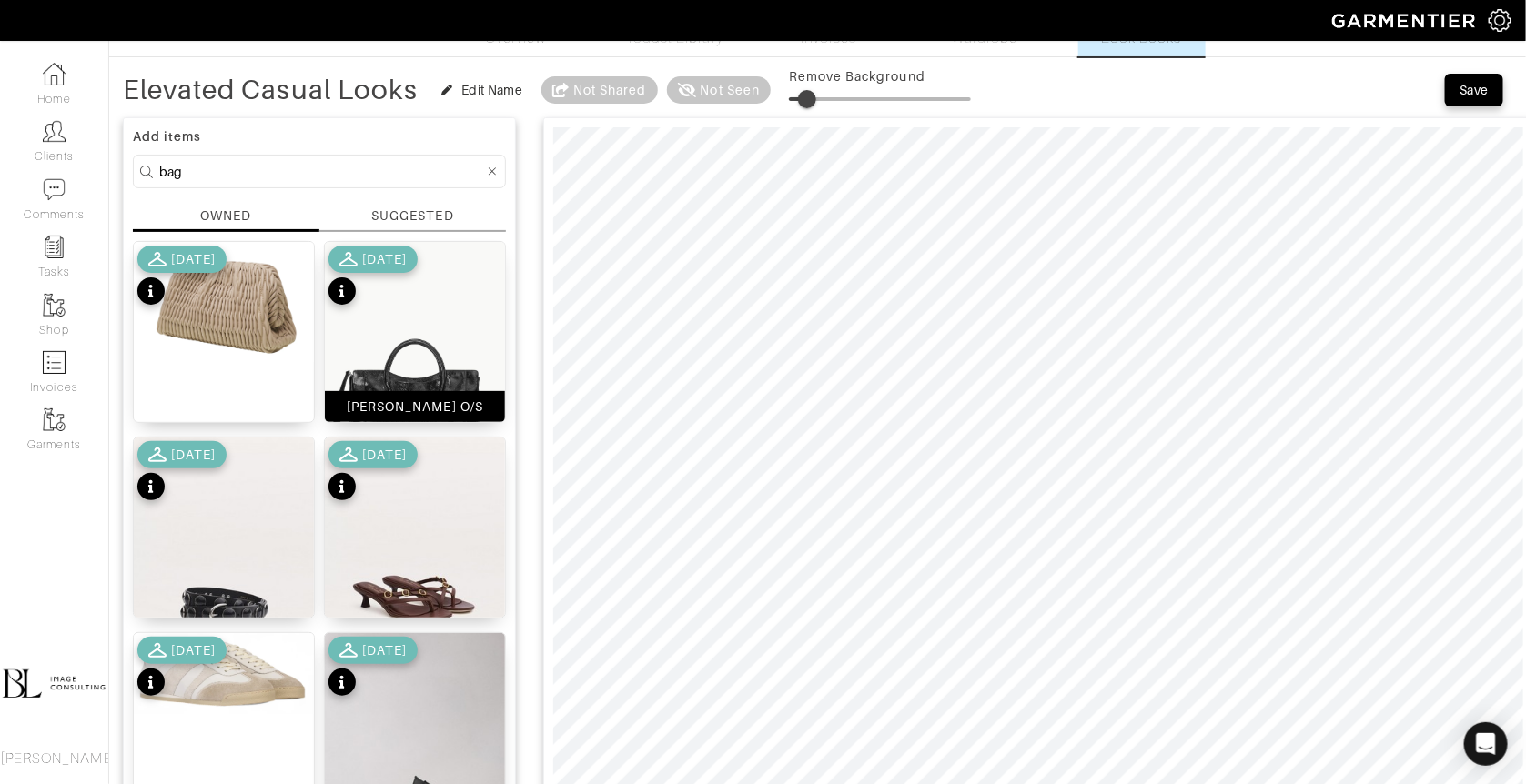 scroll, scrollTop: 55, scrollLeft: 0, axis: vertical 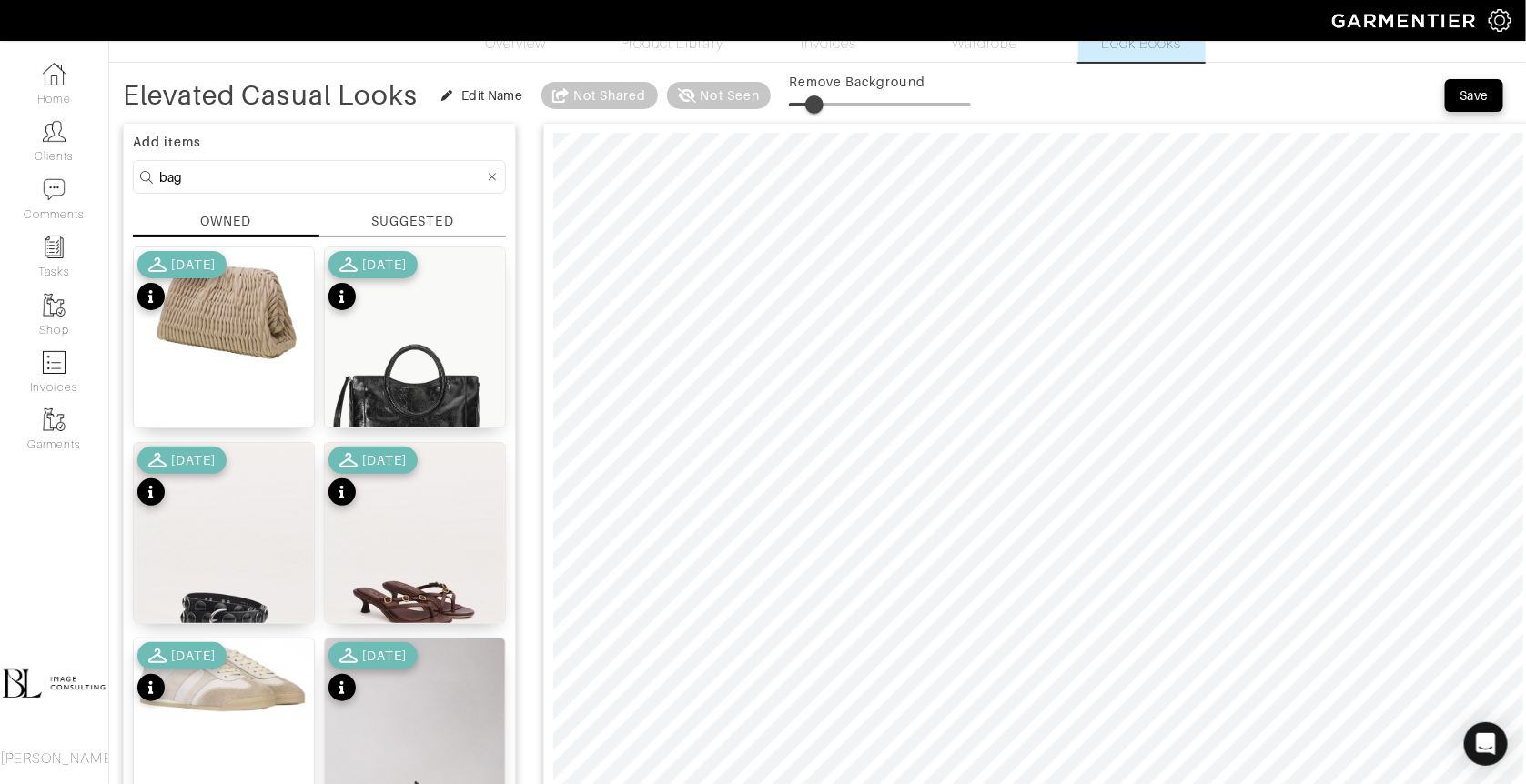 type on "18" 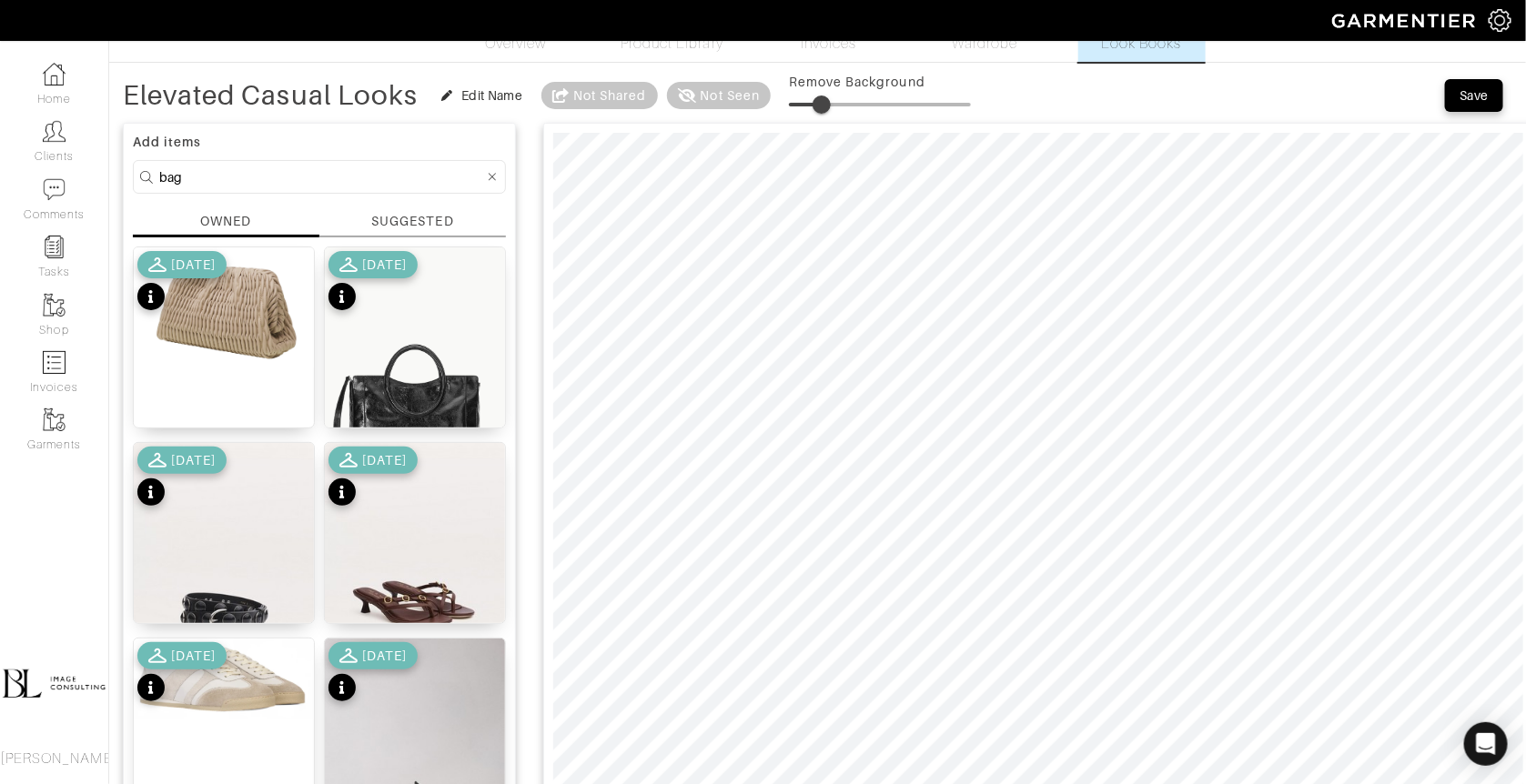 click at bounding box center (822, 105) 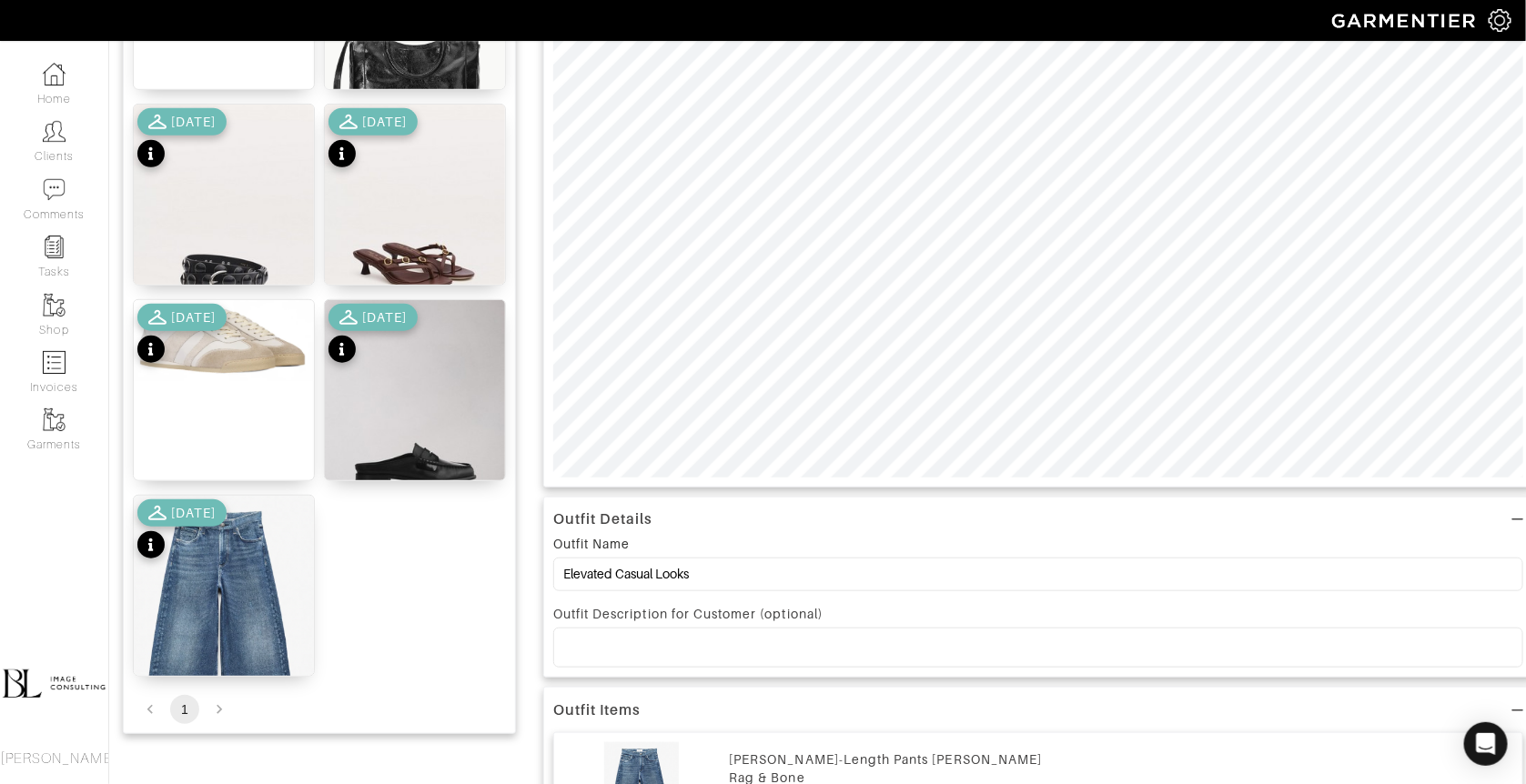 scroll, scrollTop: 396, scrollLeft: 0, axis: vertical 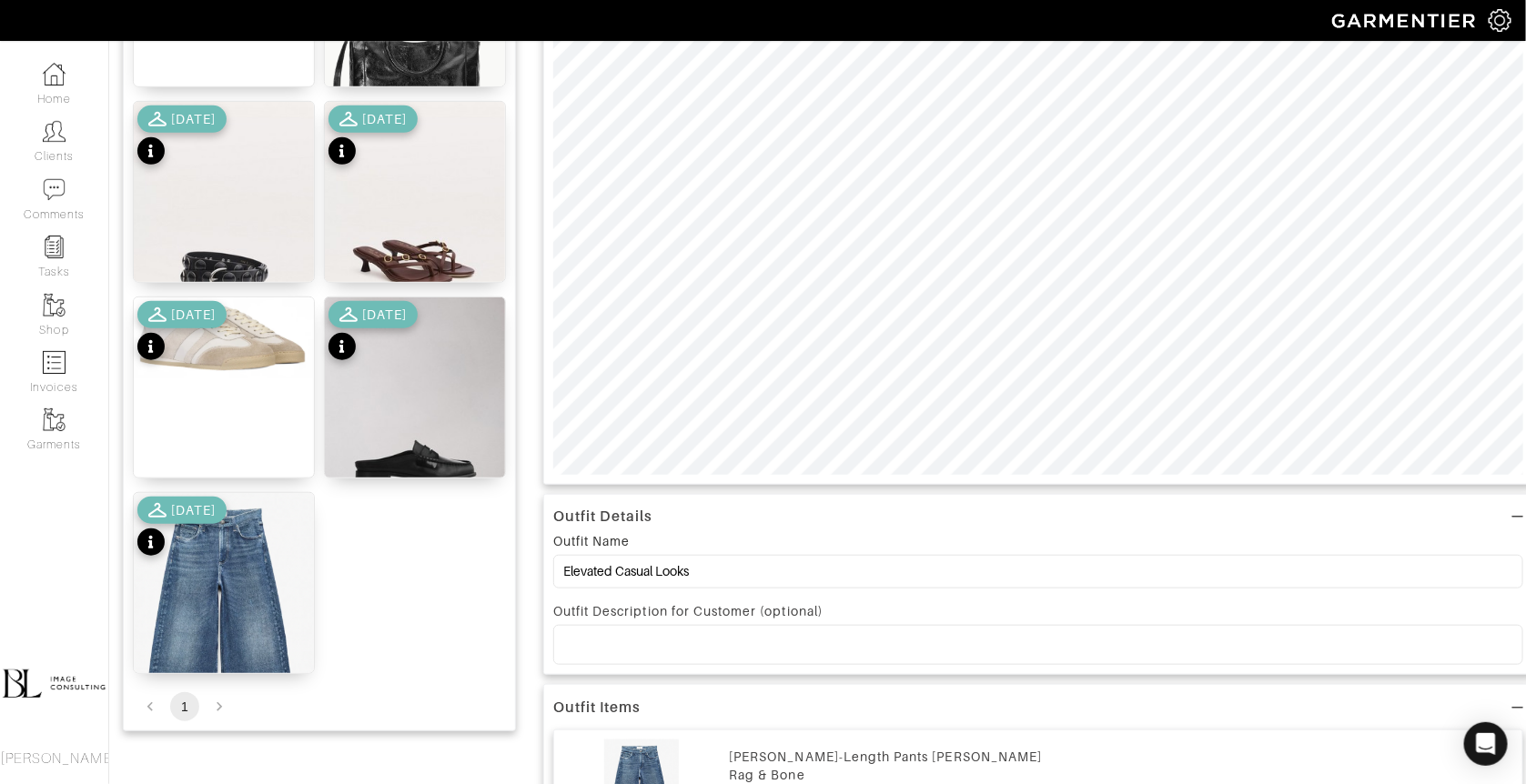 click at bounding box center [1038, 645] 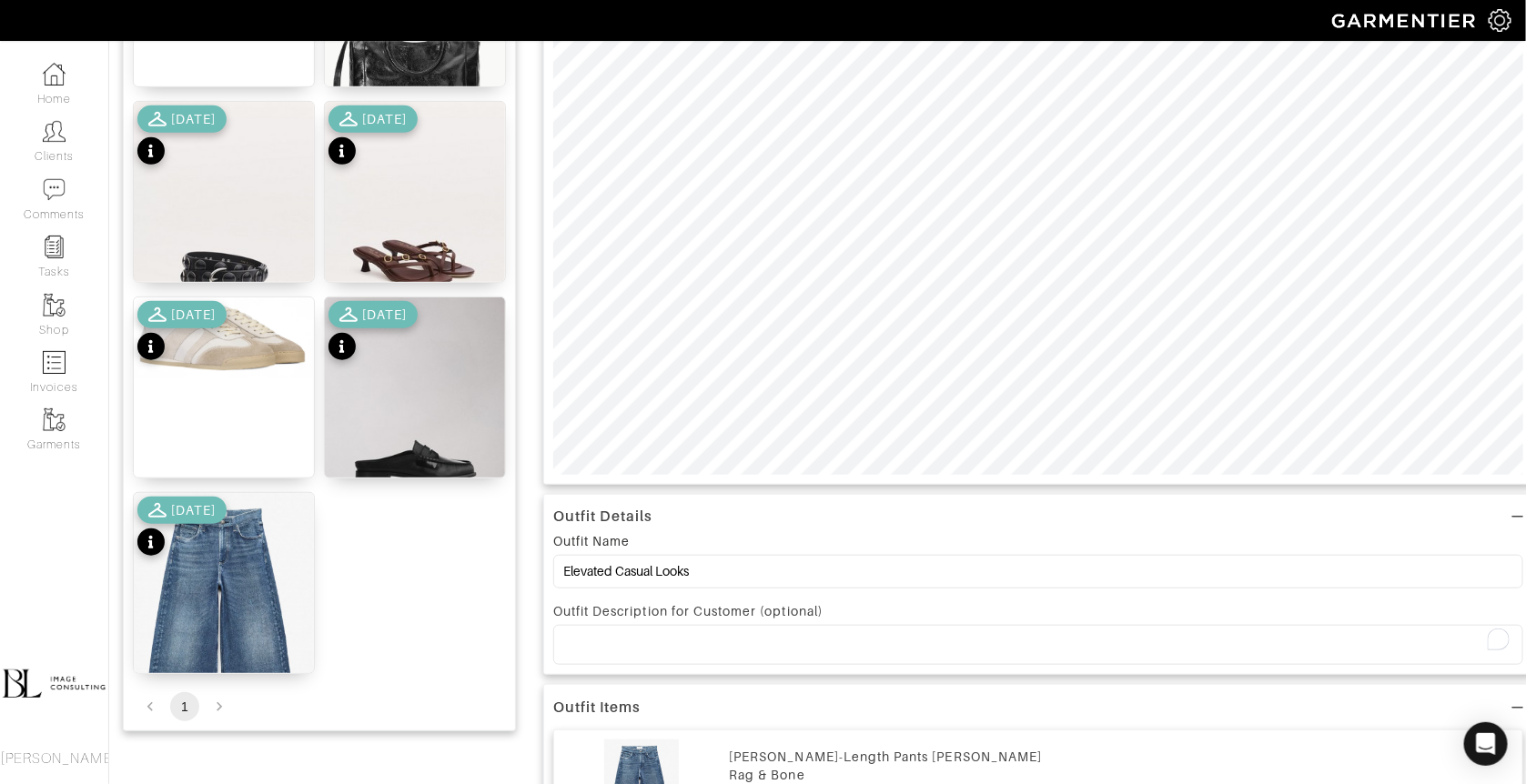 type 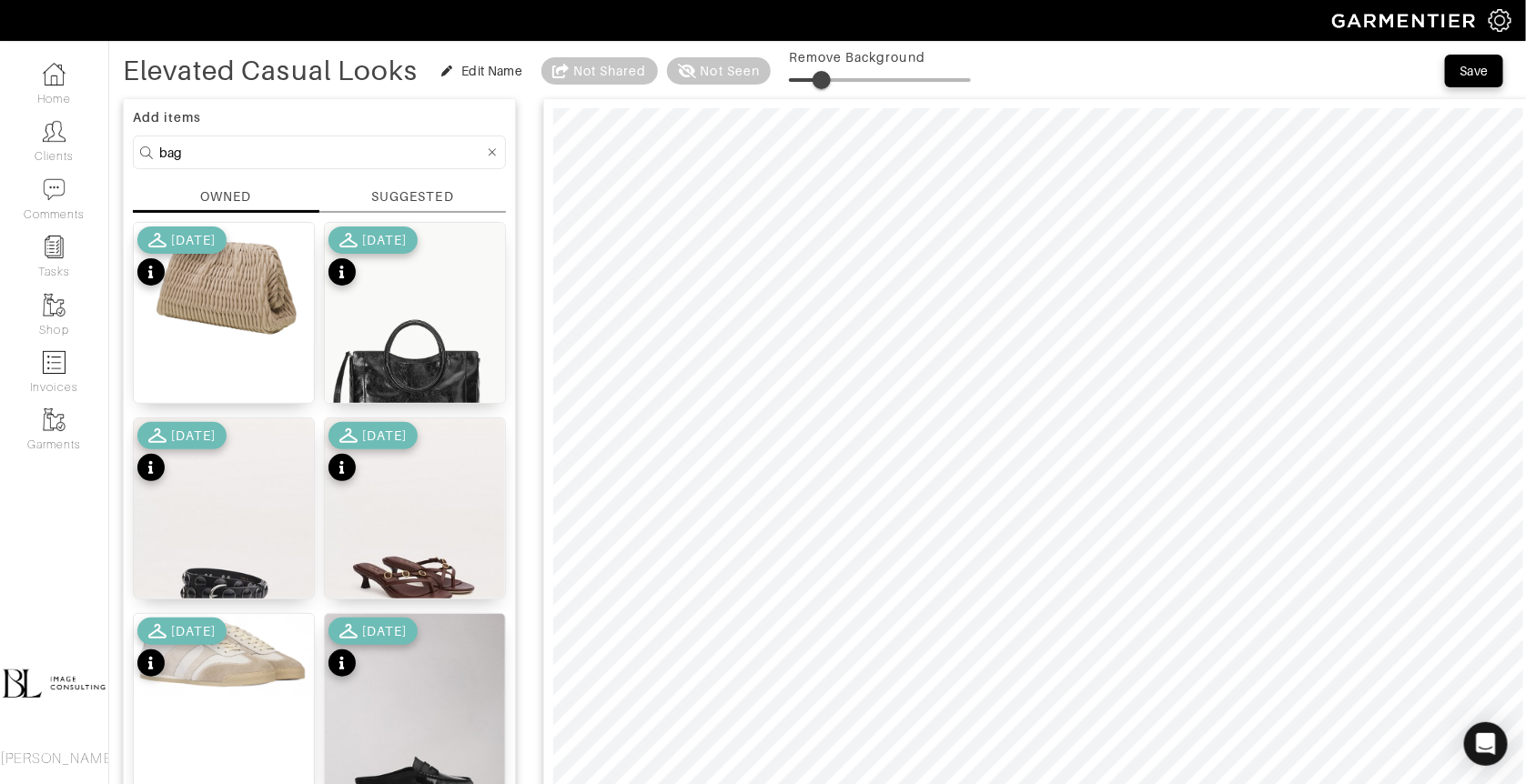 scroll, scrollTop: 70, scrollLeft: 0, axis: vertical 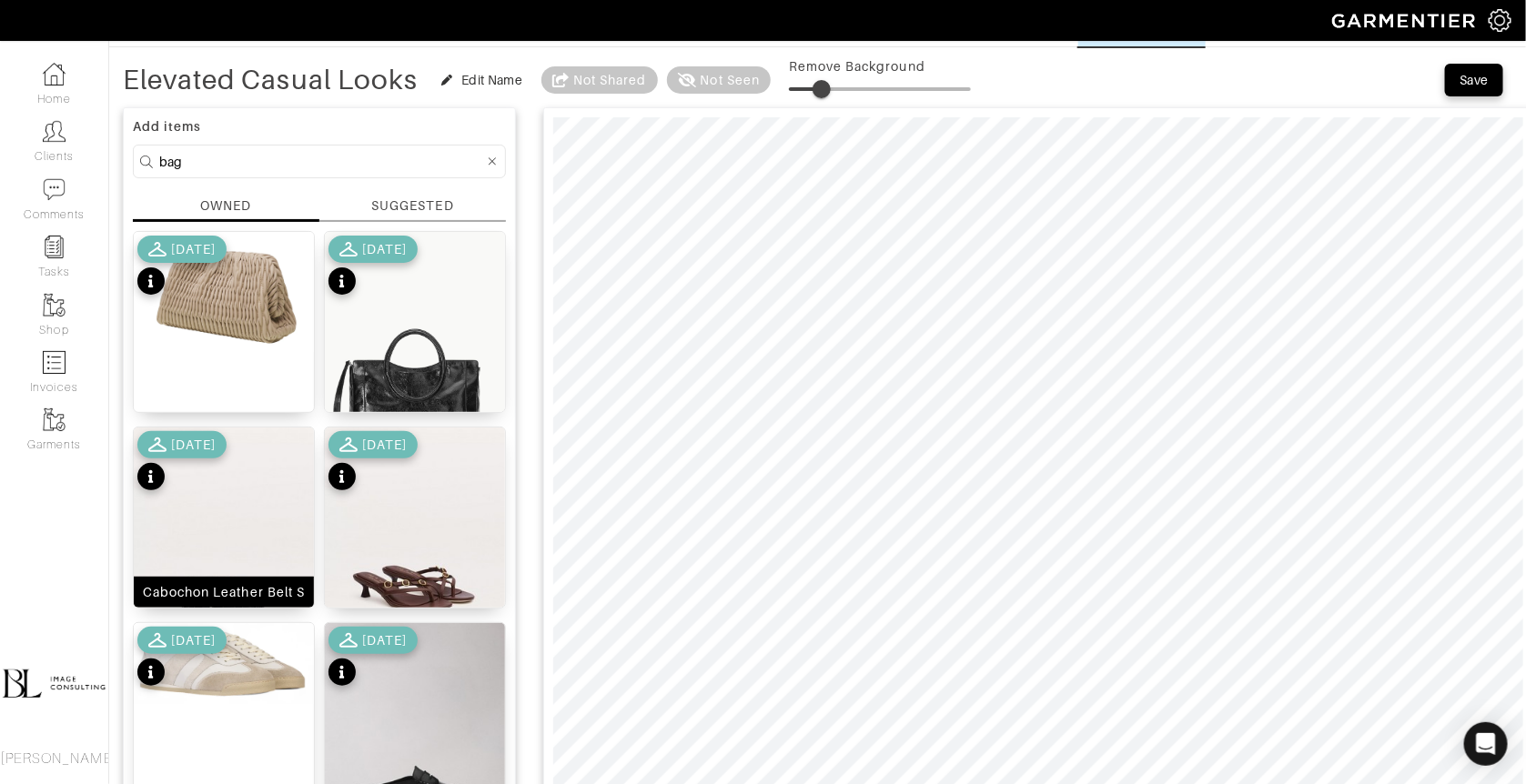 click at bounding box center [224, 540] 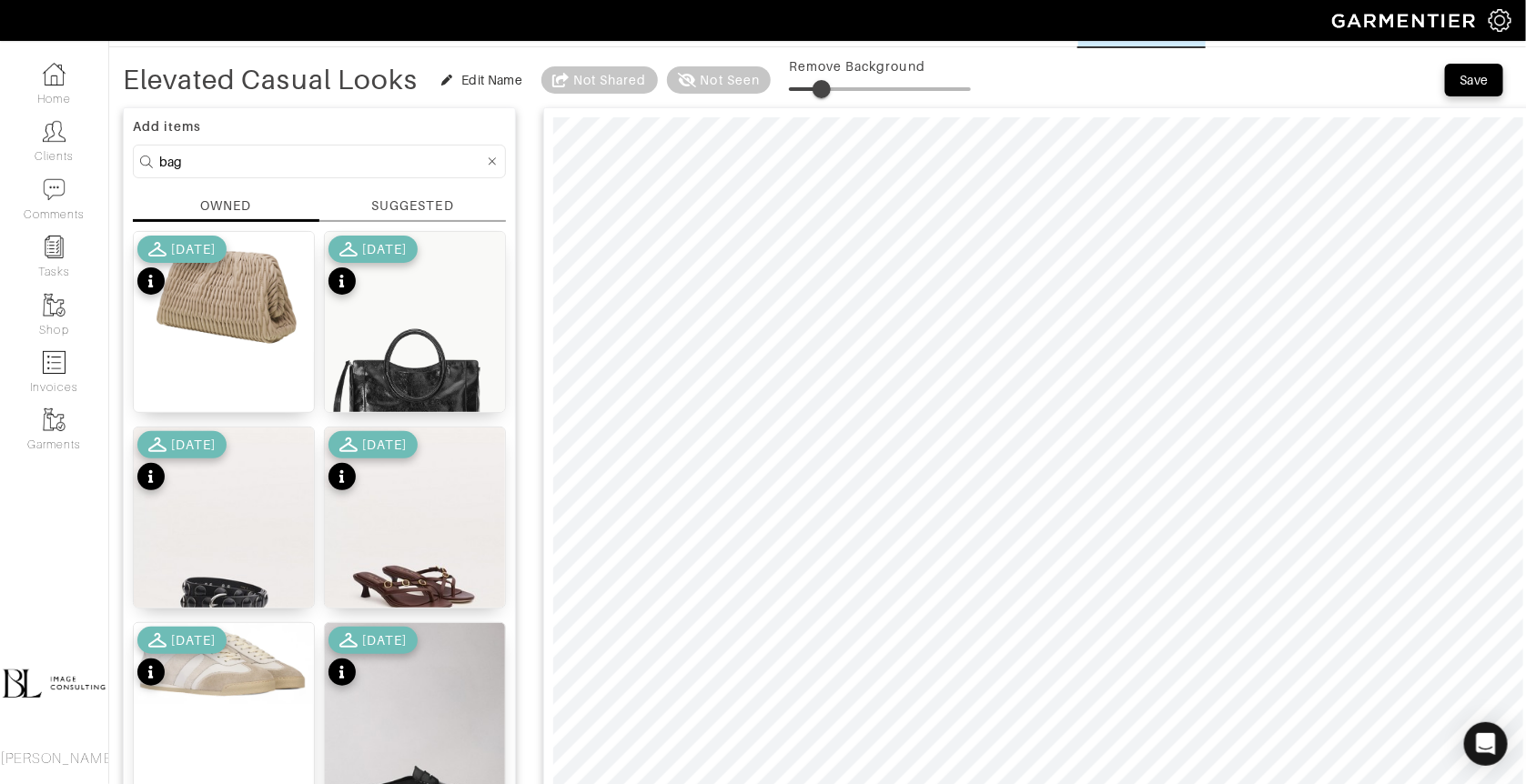 type on "19" 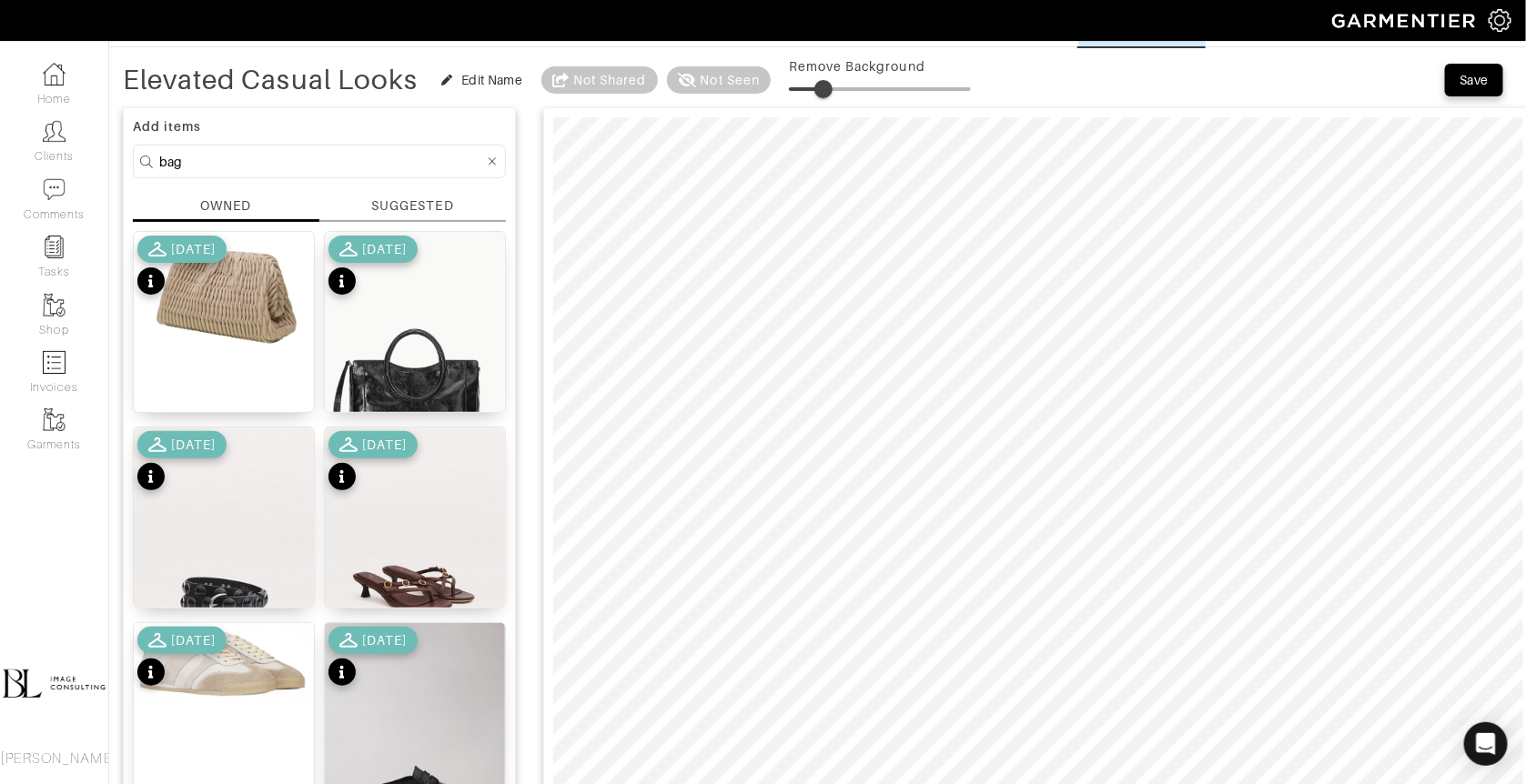 click at bounding box center (824, 89) 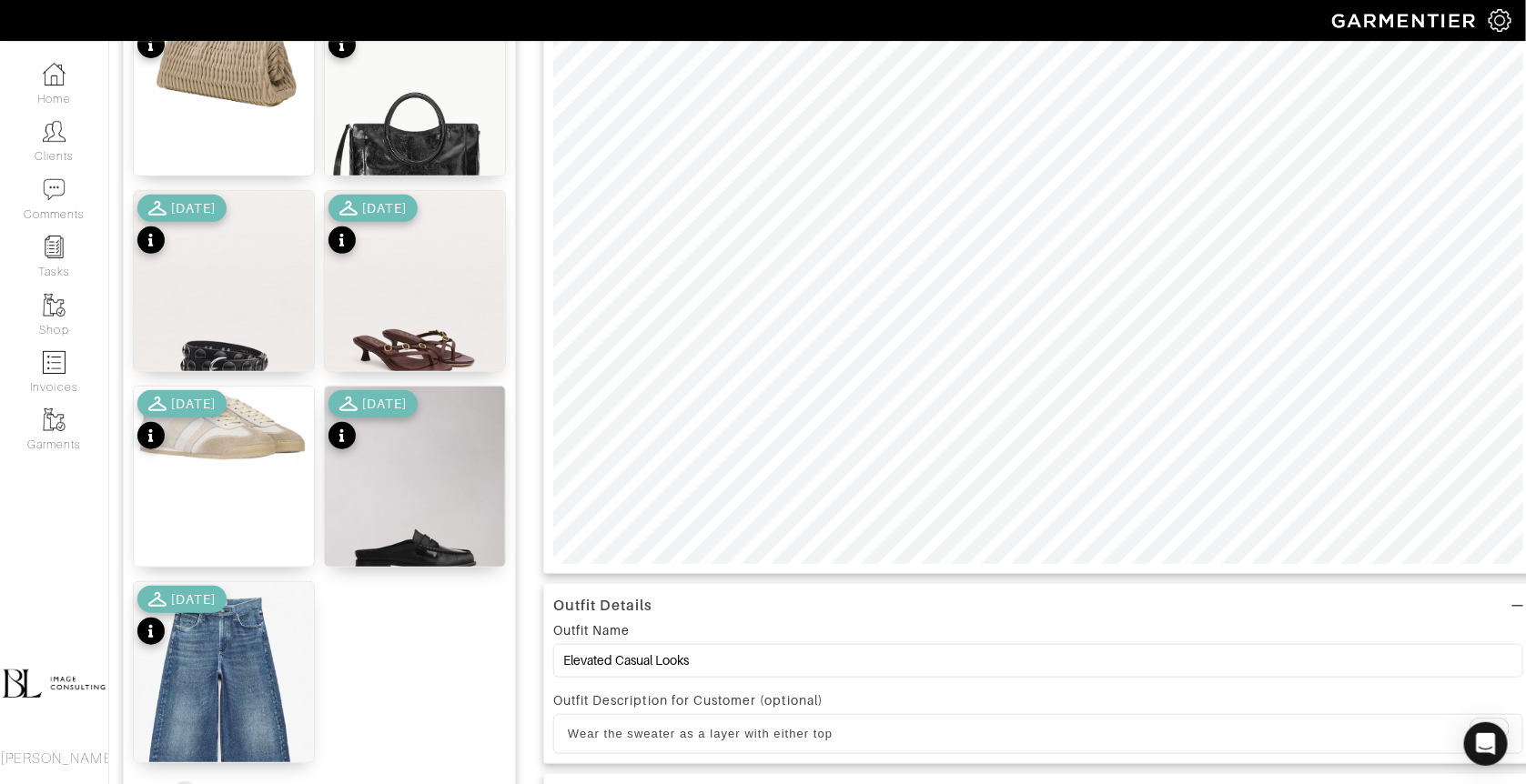 scroll, scrollTop: 316, scrollLeft: 0, axis: vertical 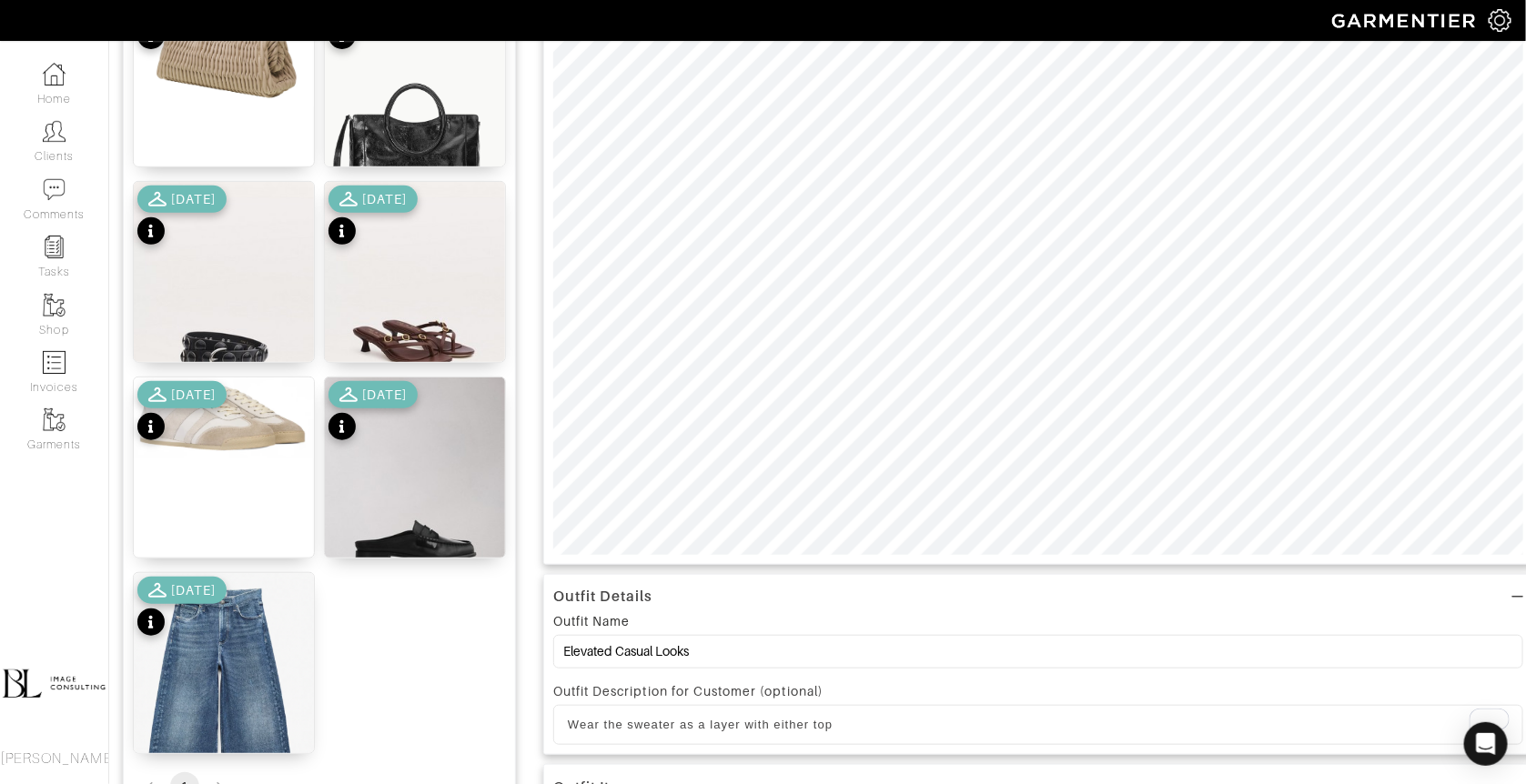 click on "Wear the sweater as a layer with either top" at bounding box center [1038, 725] 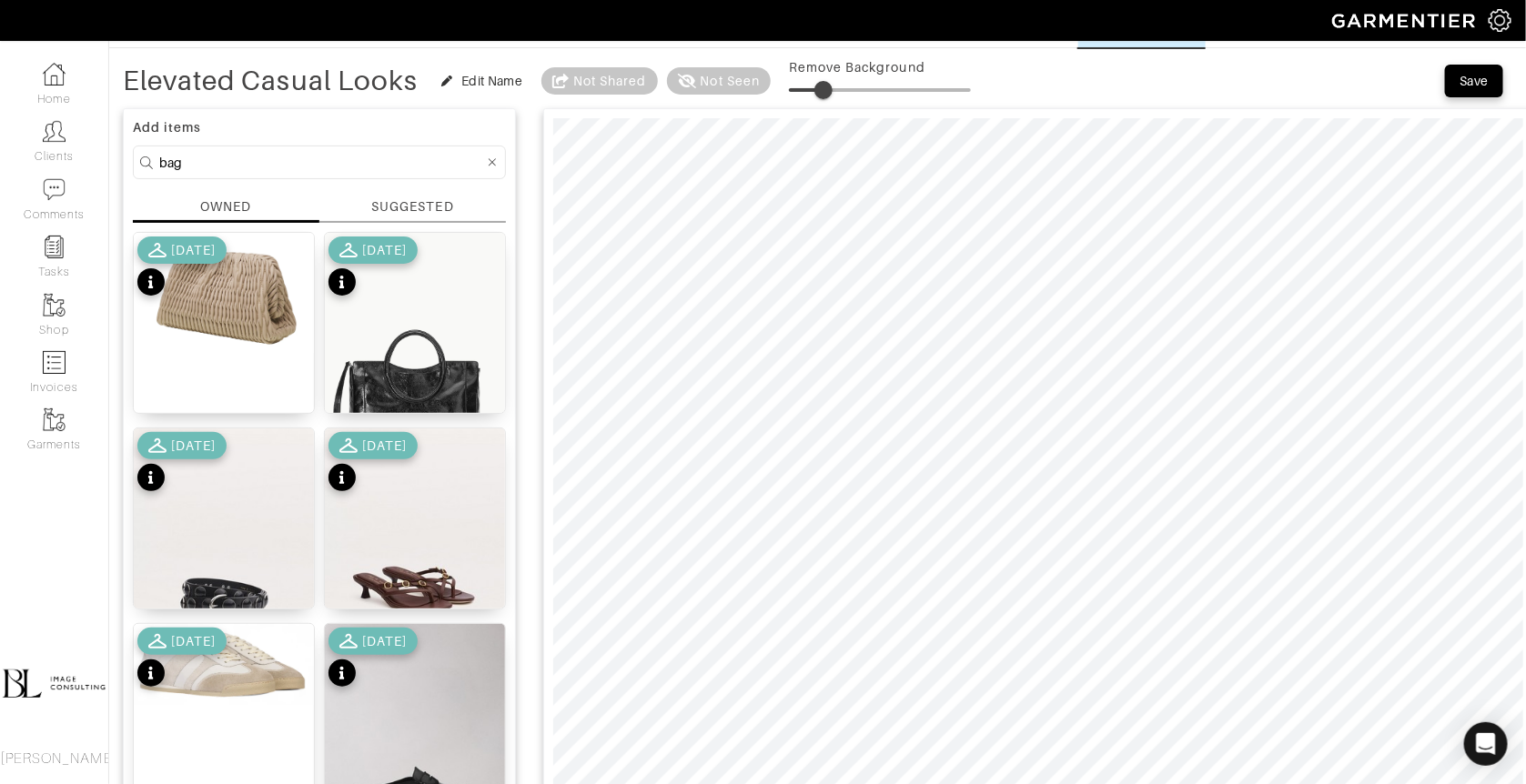 scroll, scrollTop: 0, scrollLeft: 0, axis: both 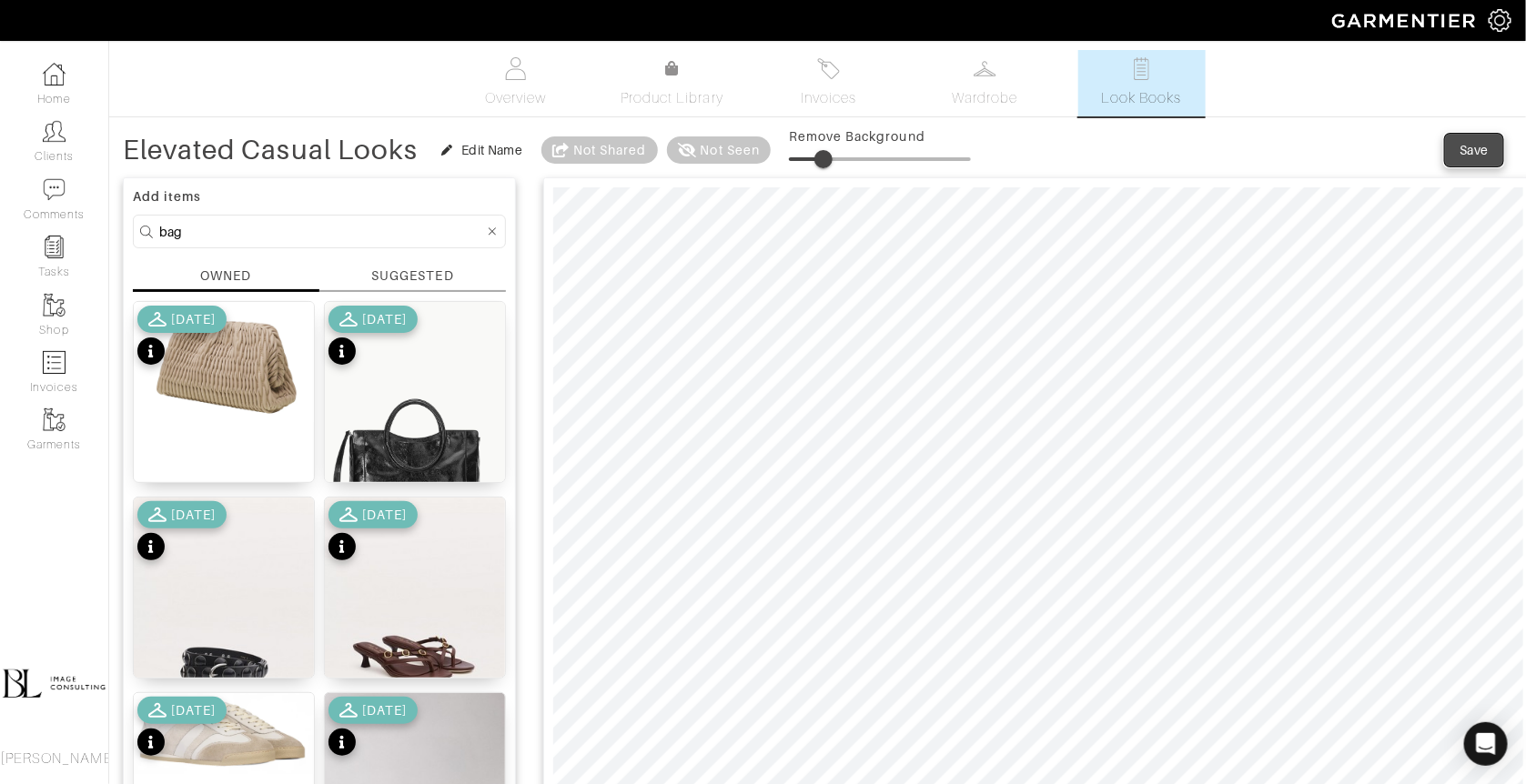 click on "Save" at bounding box center (1474, 150) 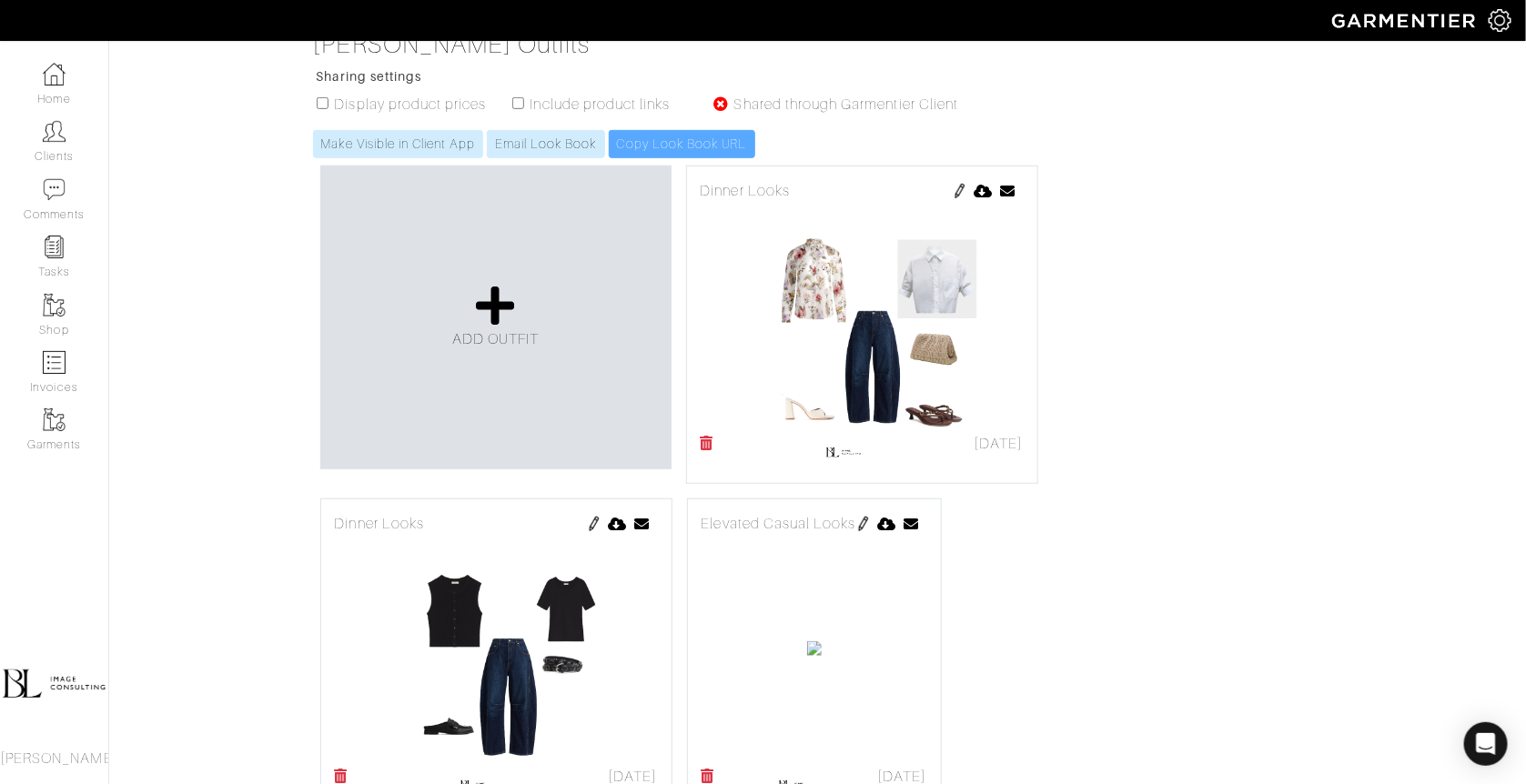 scroll, scrollTop: 414, scrollLeft: 0, axis: vertical 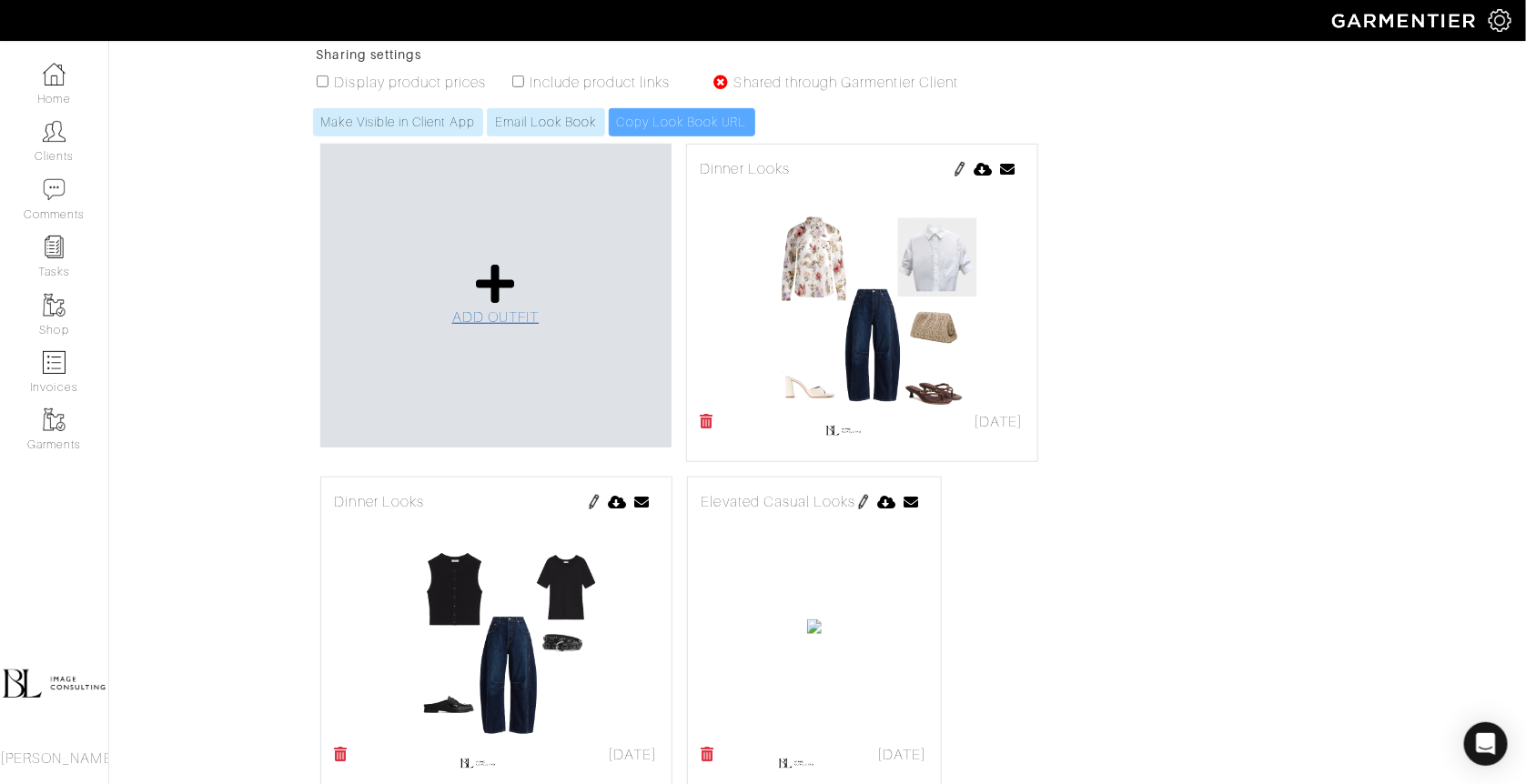 click at bounding box center (495, 284) 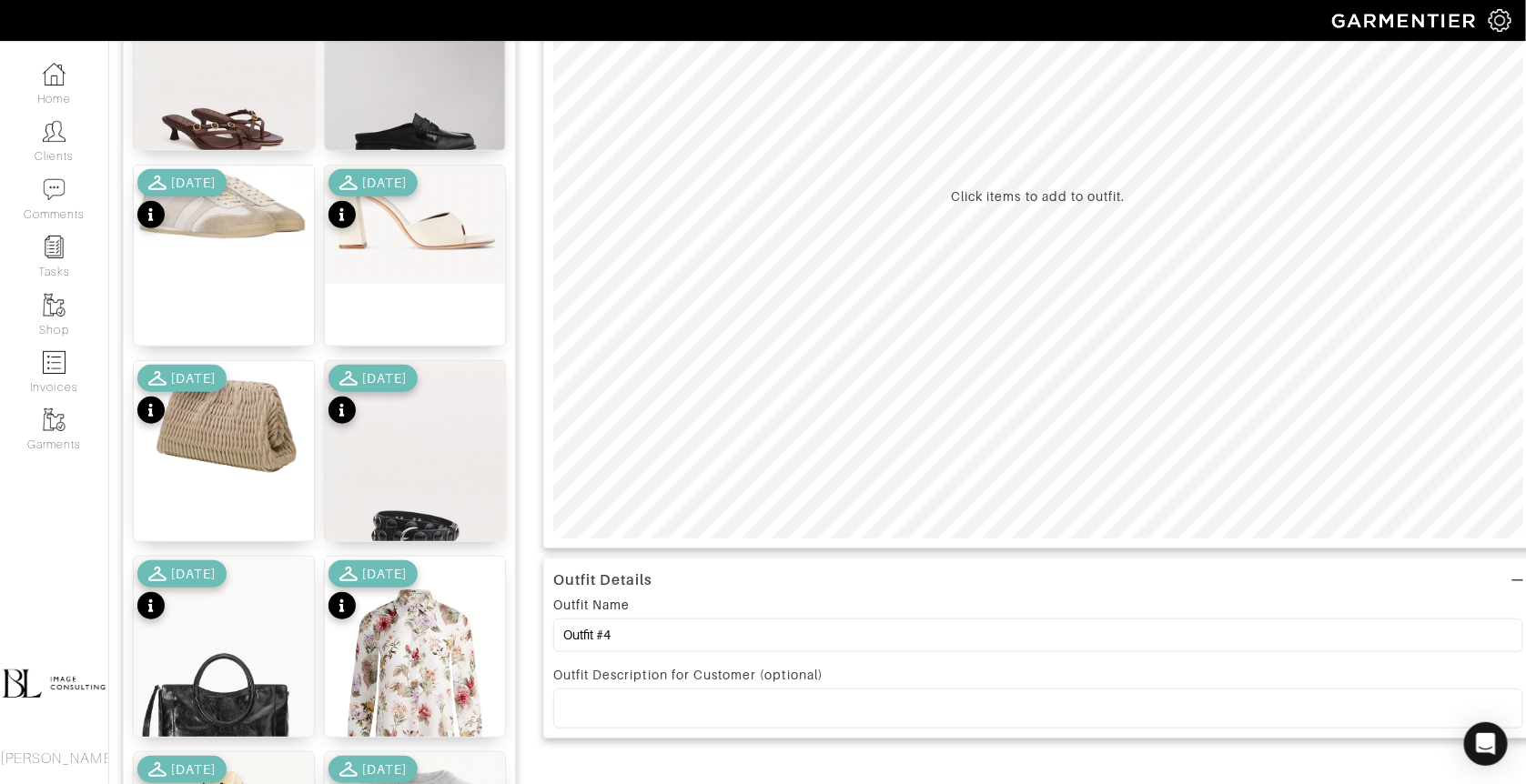 scroll, scrollTop: 350, scrollLeft: 0, axis: vertical 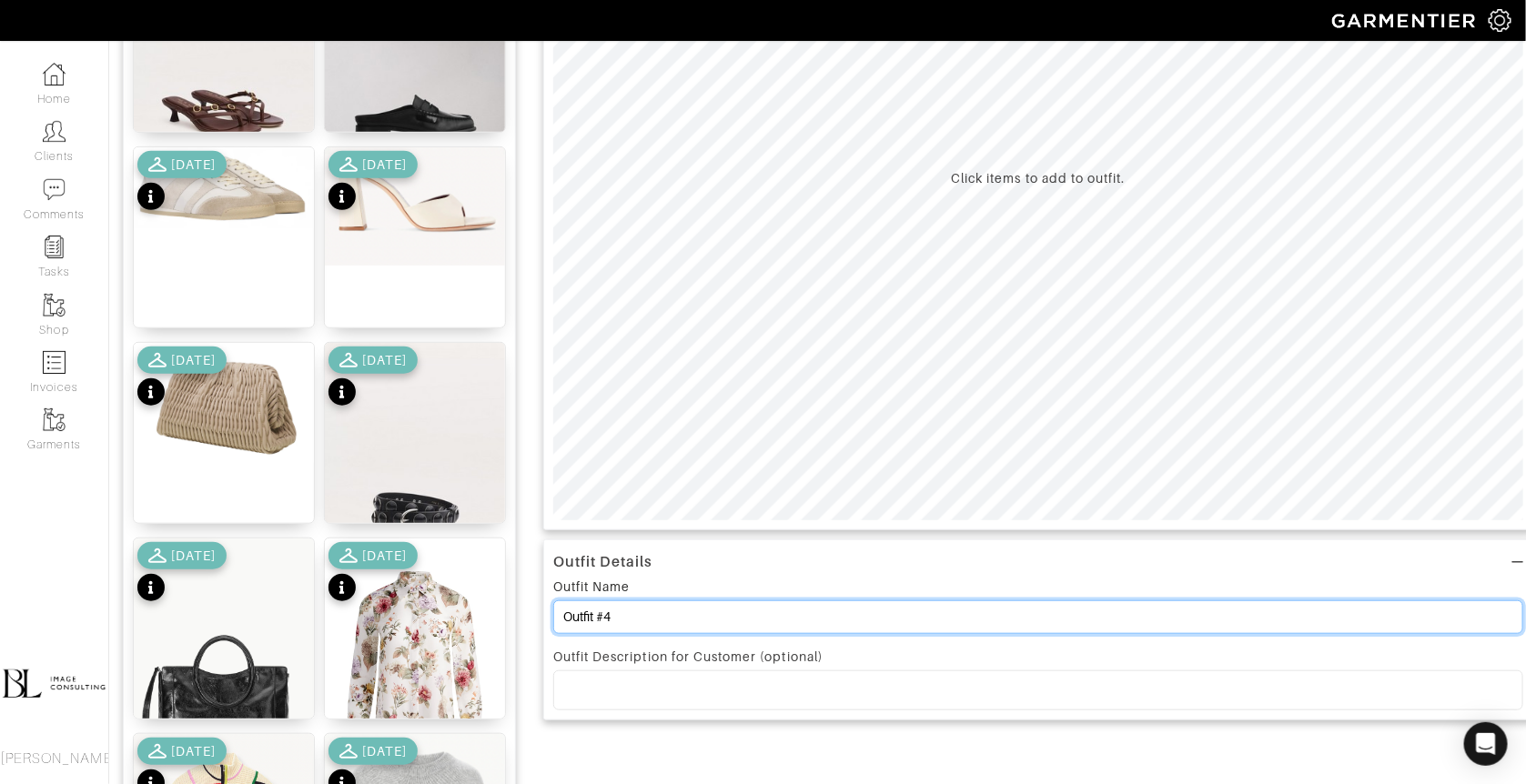 click on "Outfit #4" at bounding box center [1038, 617] 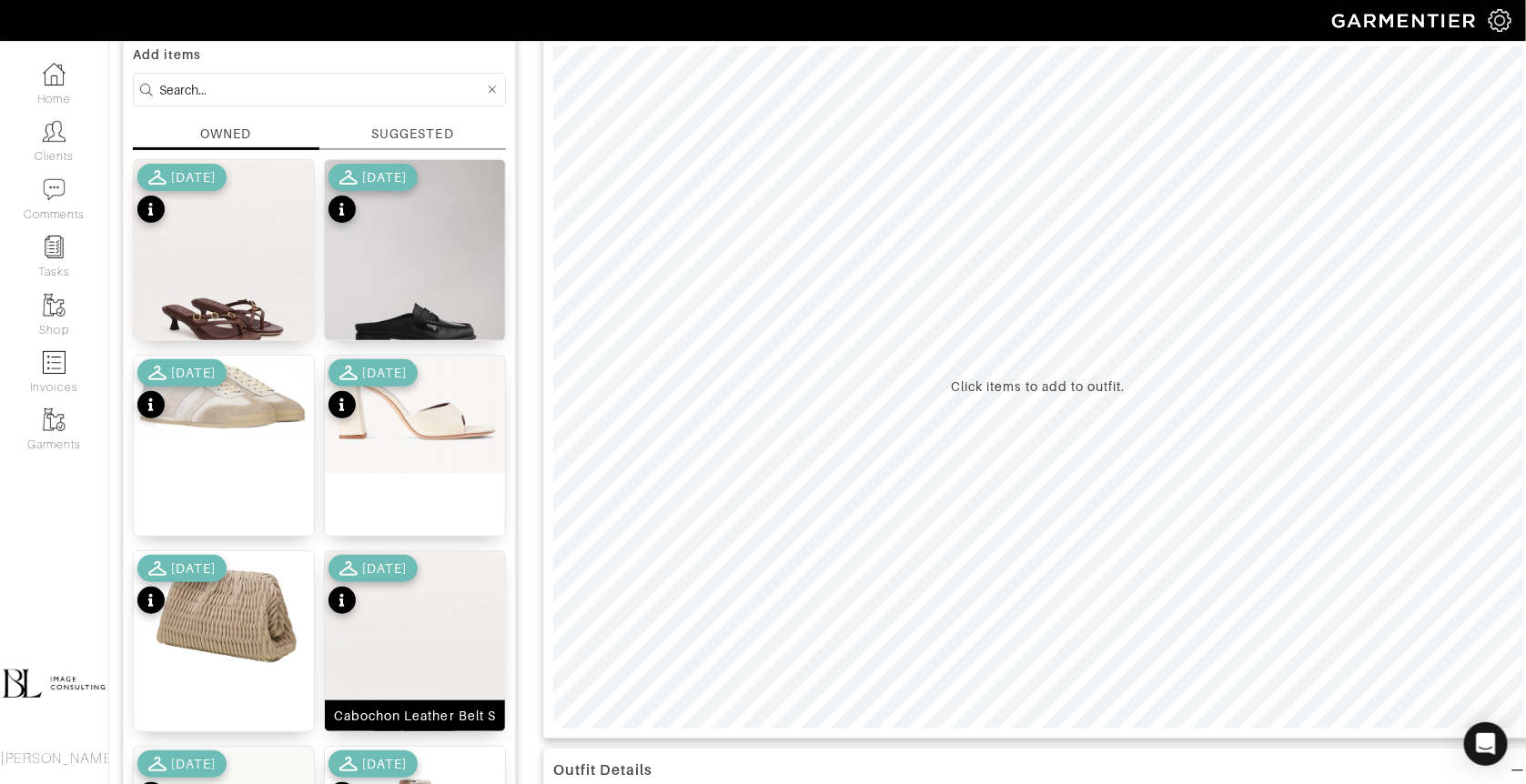 scroll, scrollTop: 89, scrollLeft: 0, axis: vertical 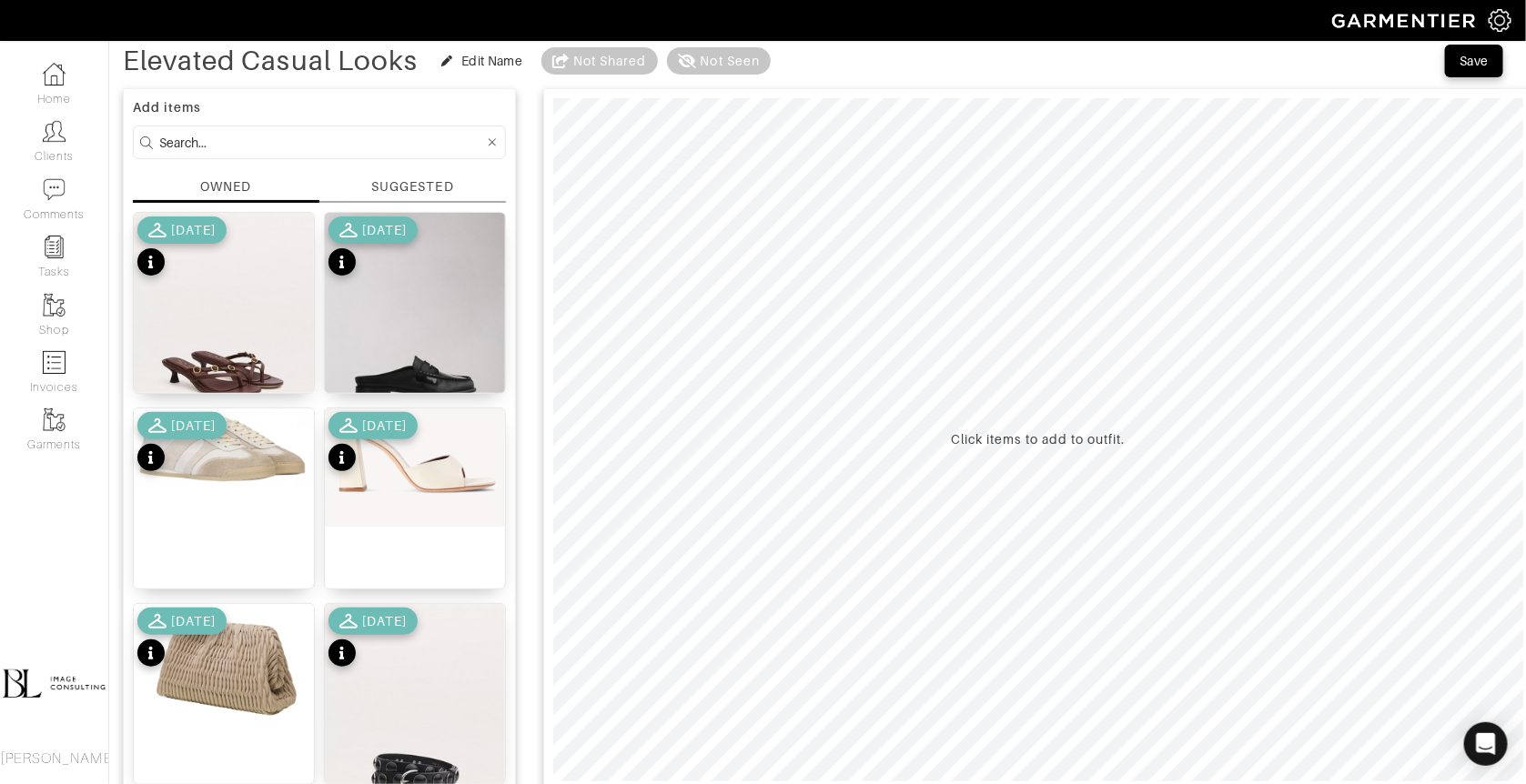type on "Elevated Casual Looks" 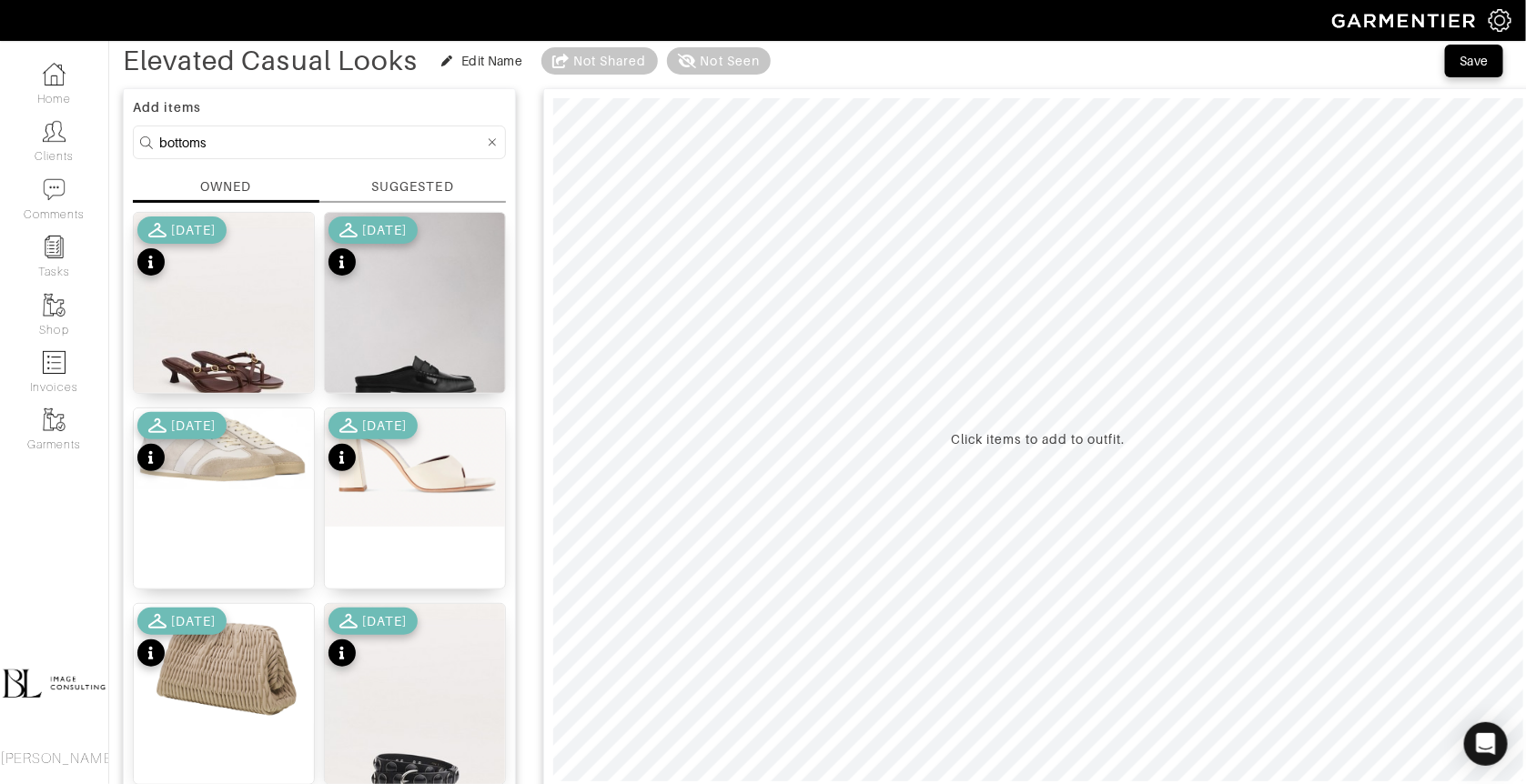 type on "bottoms" 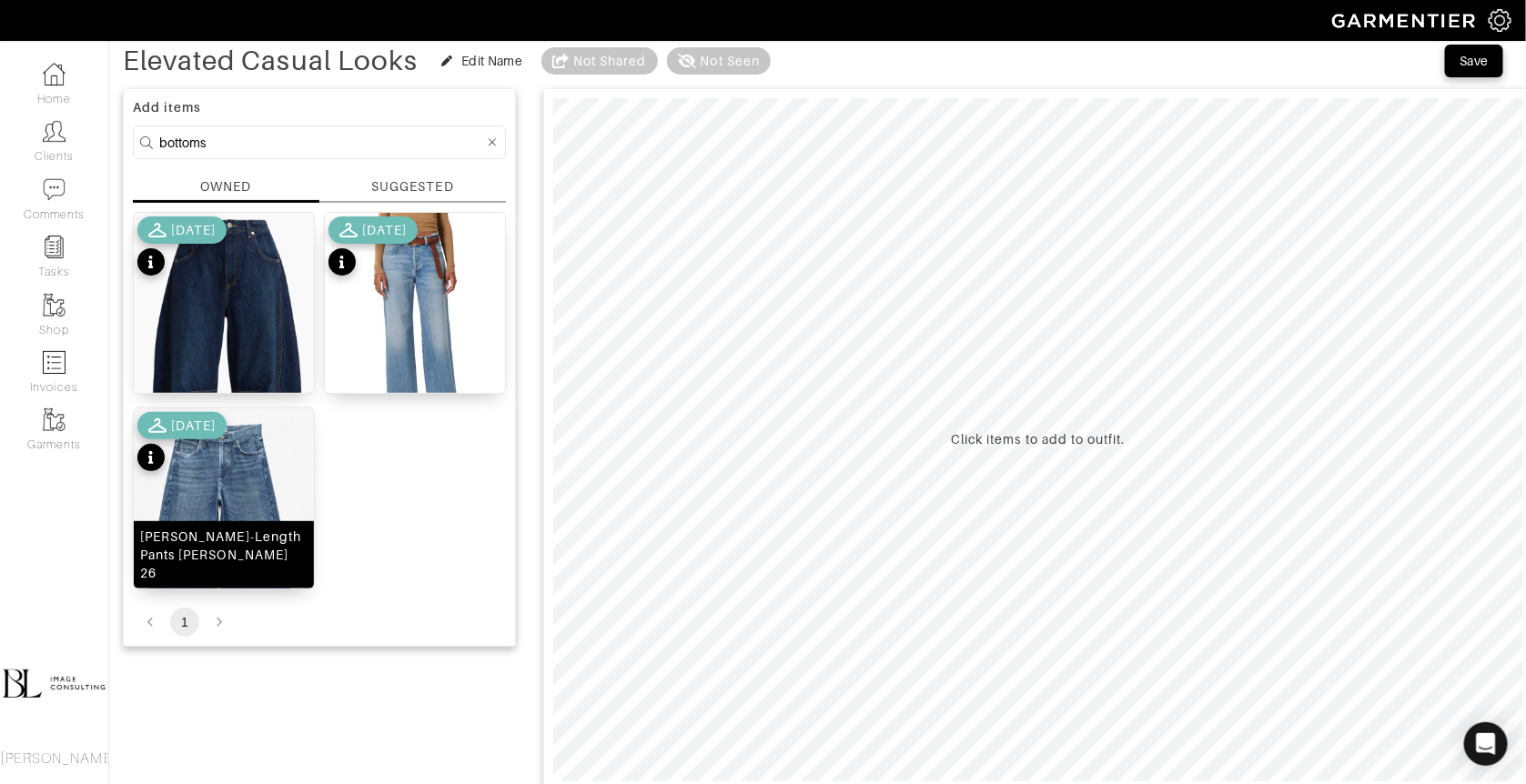 click at bounding box center [224, 549] 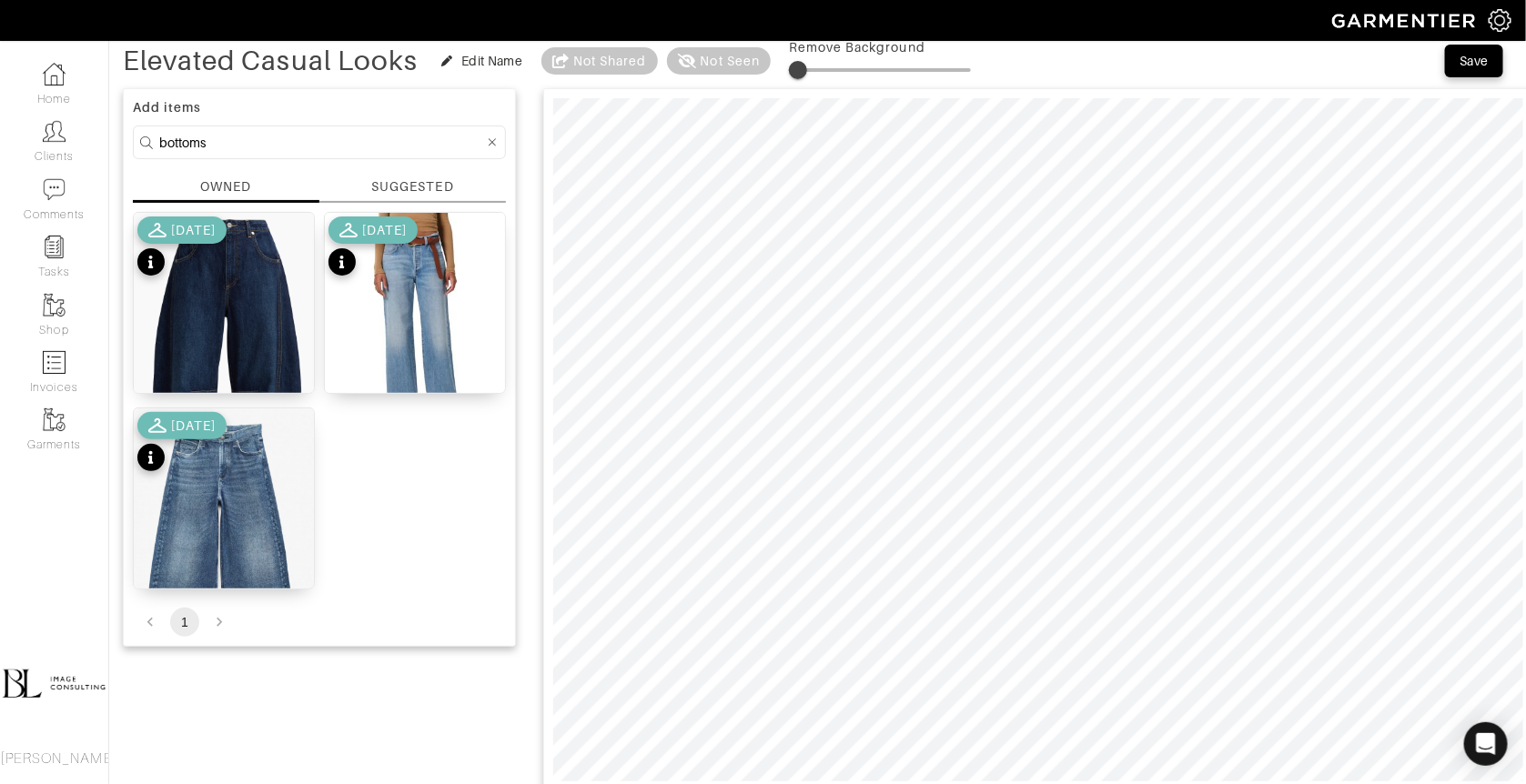 type on "9" 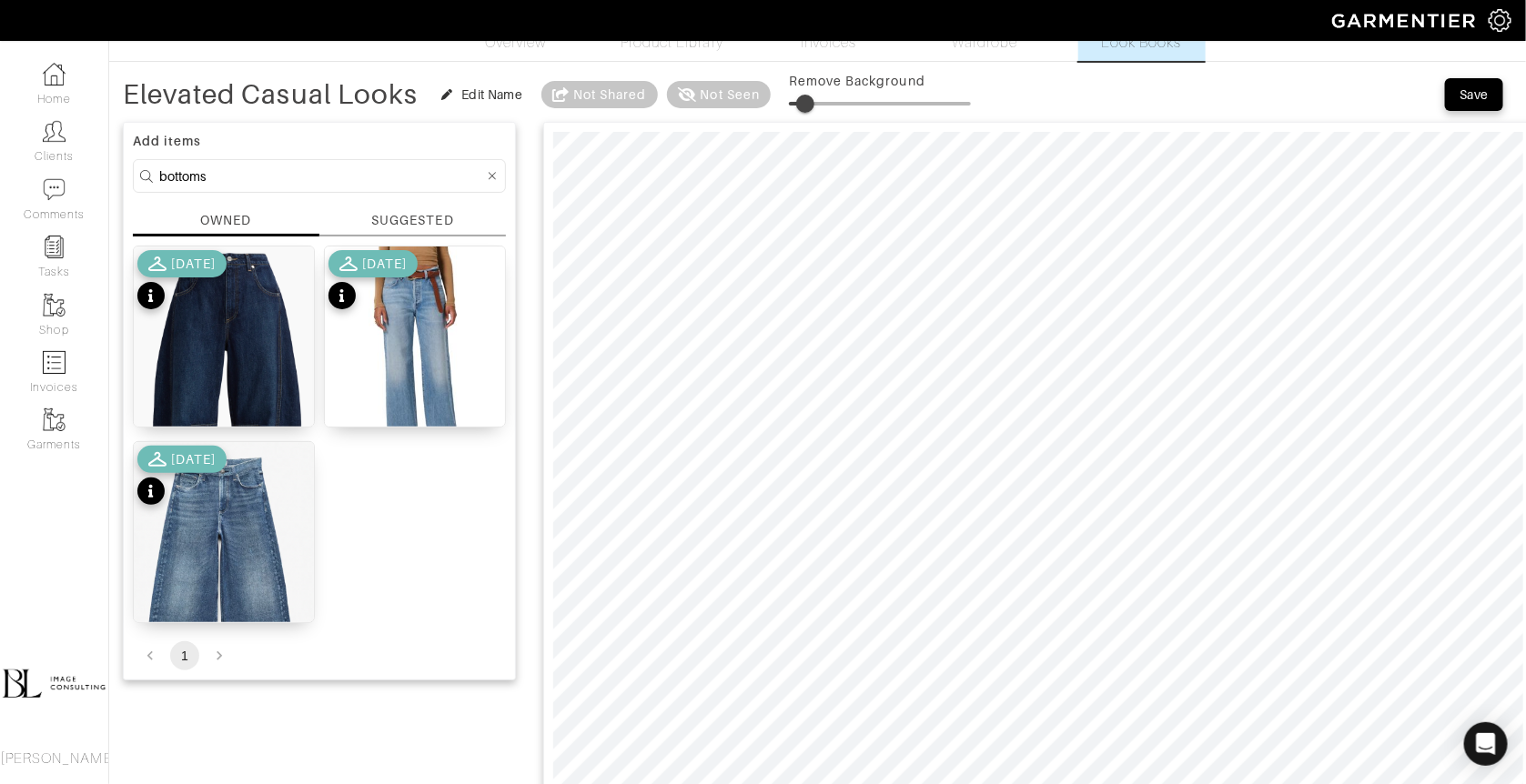 scroll, scrollTop: 51, scrollLeft: 0, axis: vertical 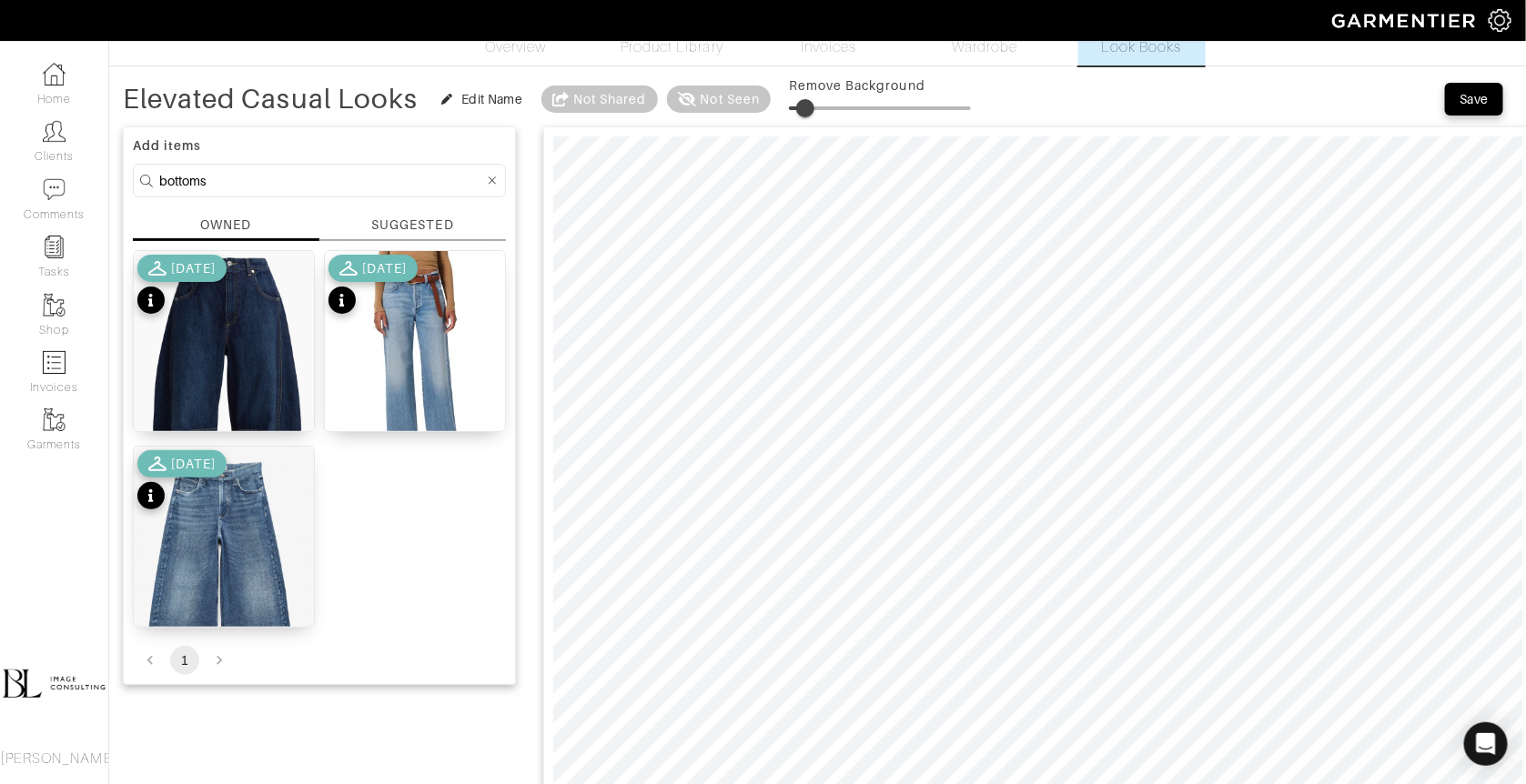 click on "bottoms" at bounding box center (321, 180) 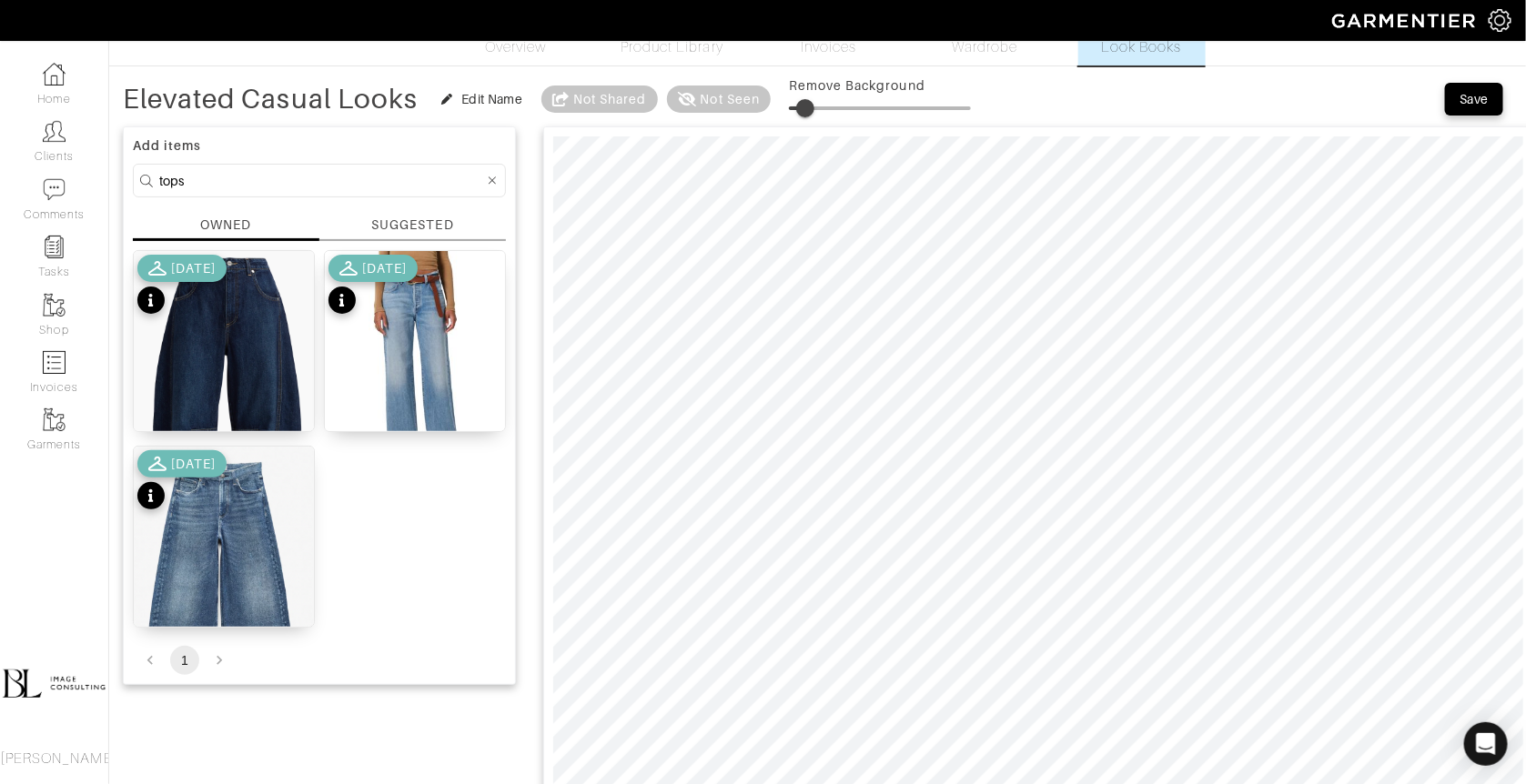 type on "tops" 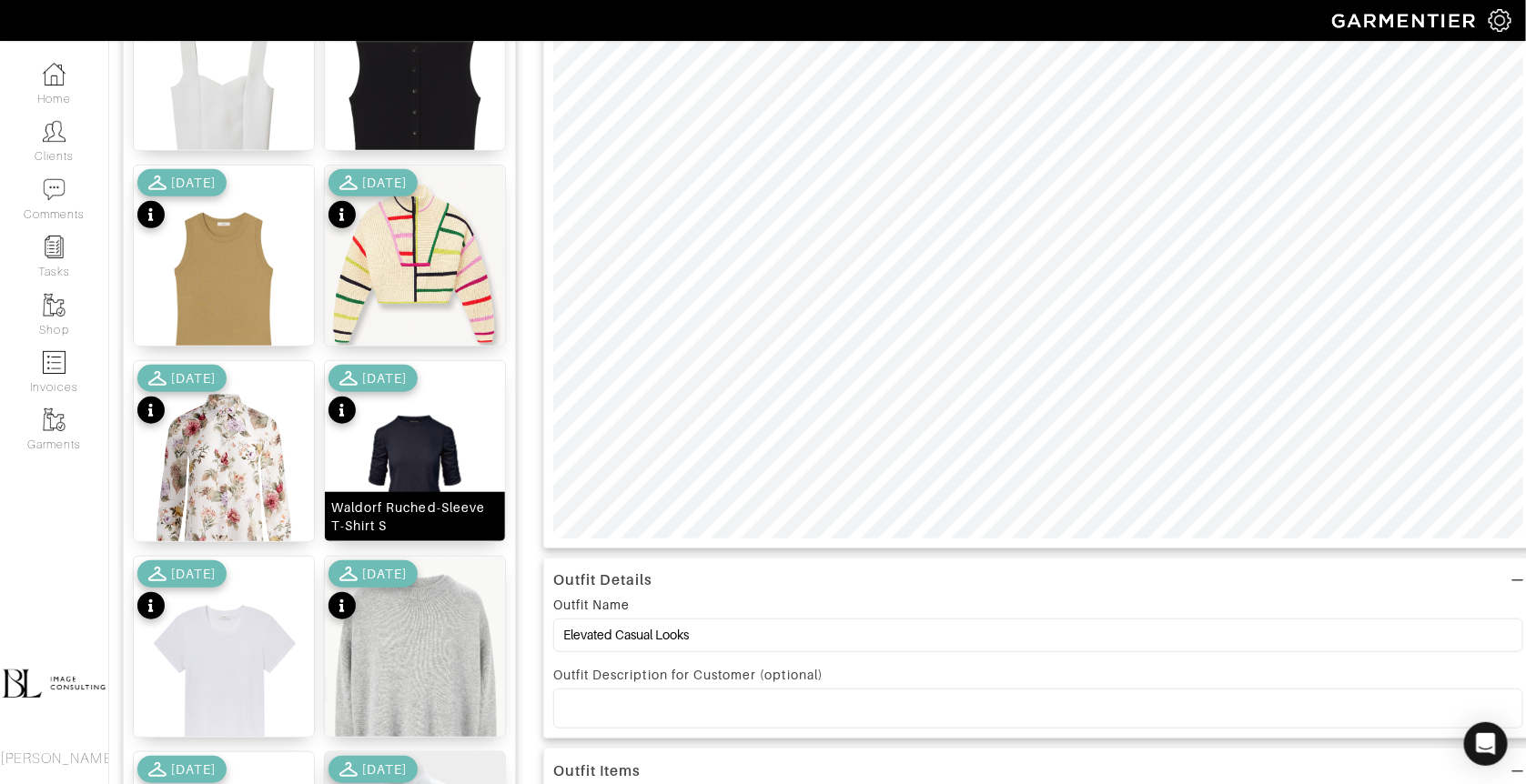 click at bounding box center [415, 474] 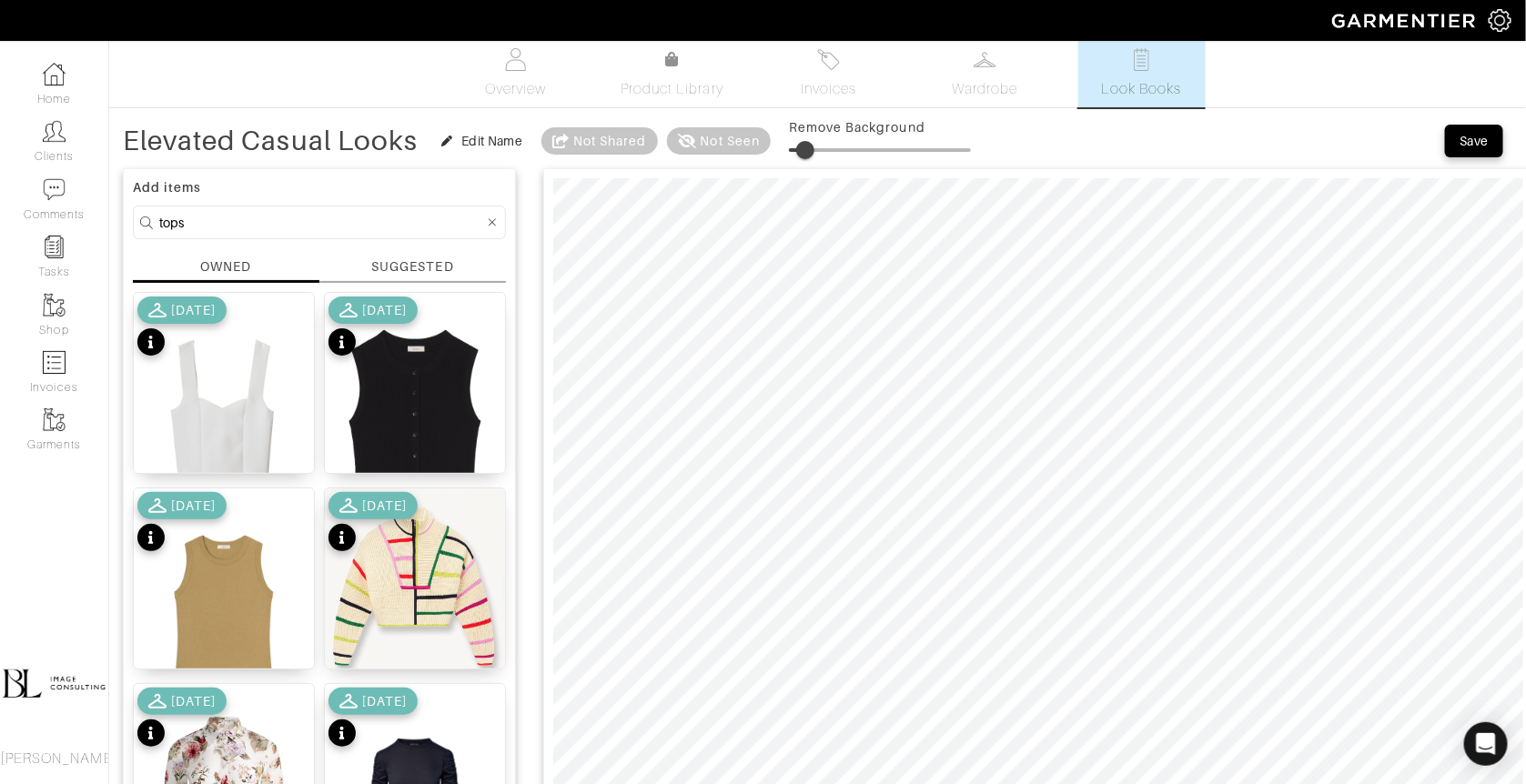 scroll, scrollTop: 0, scrollLeft: 0, axis: both 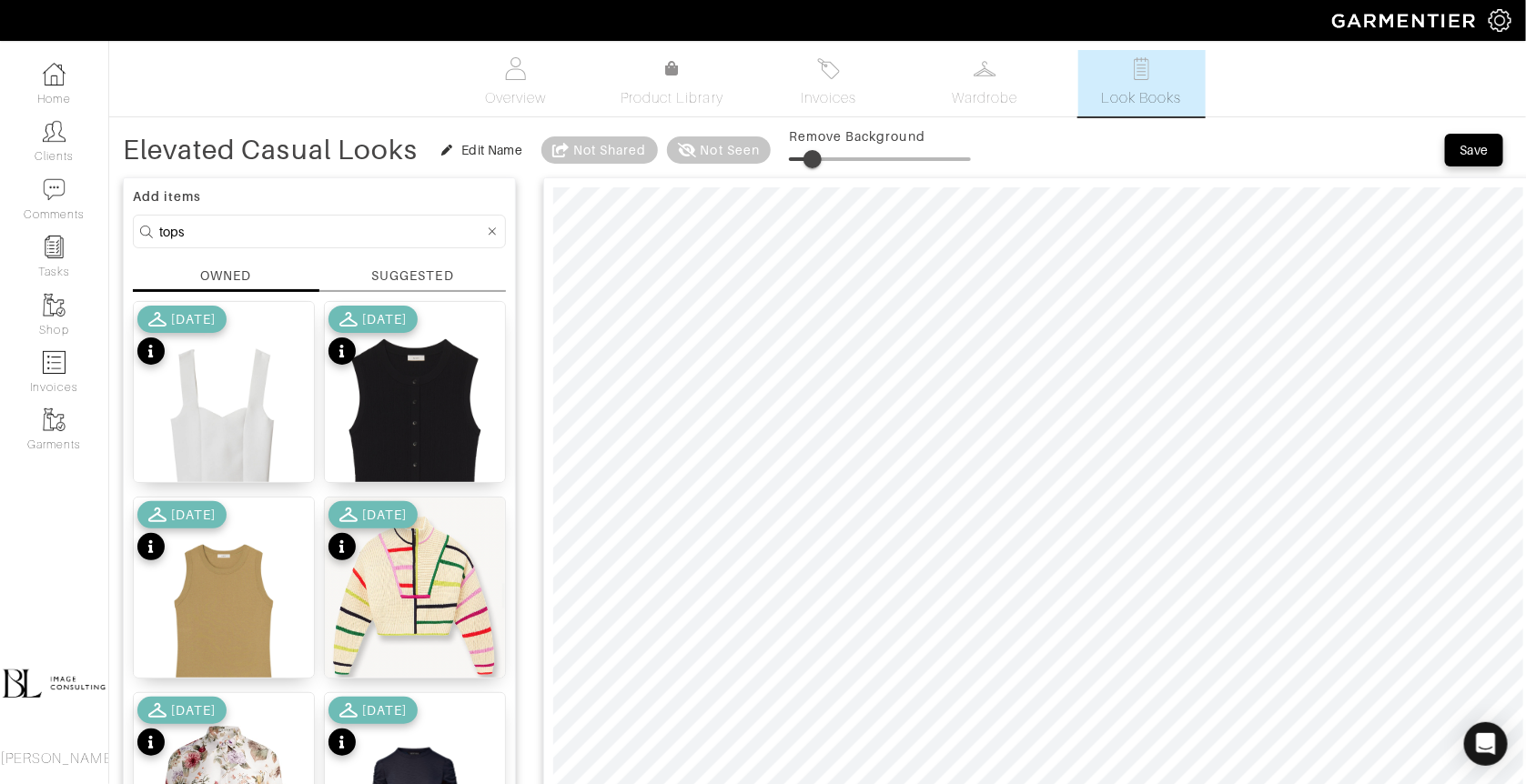 type on "17" 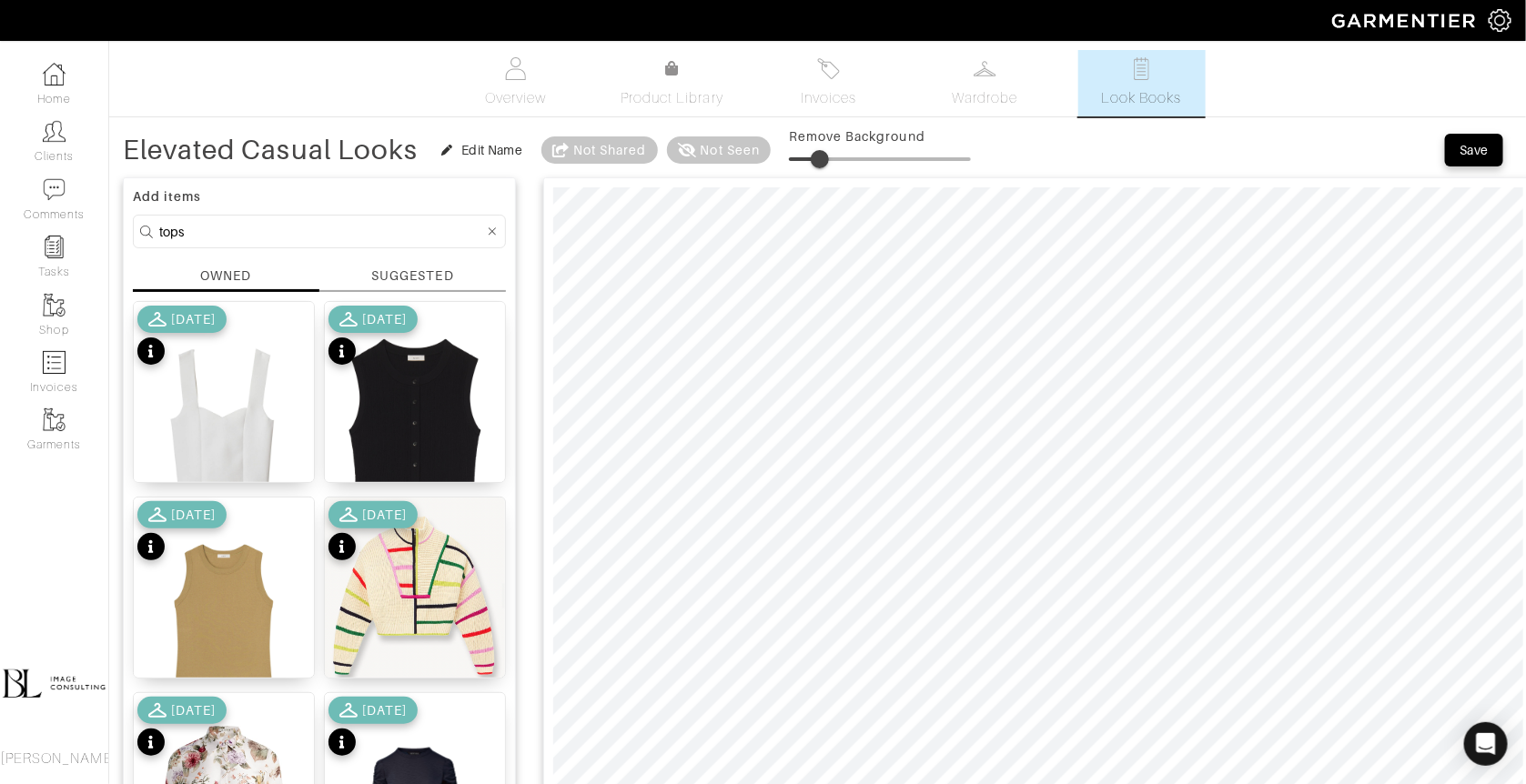 click at bounding box center (820, 159) 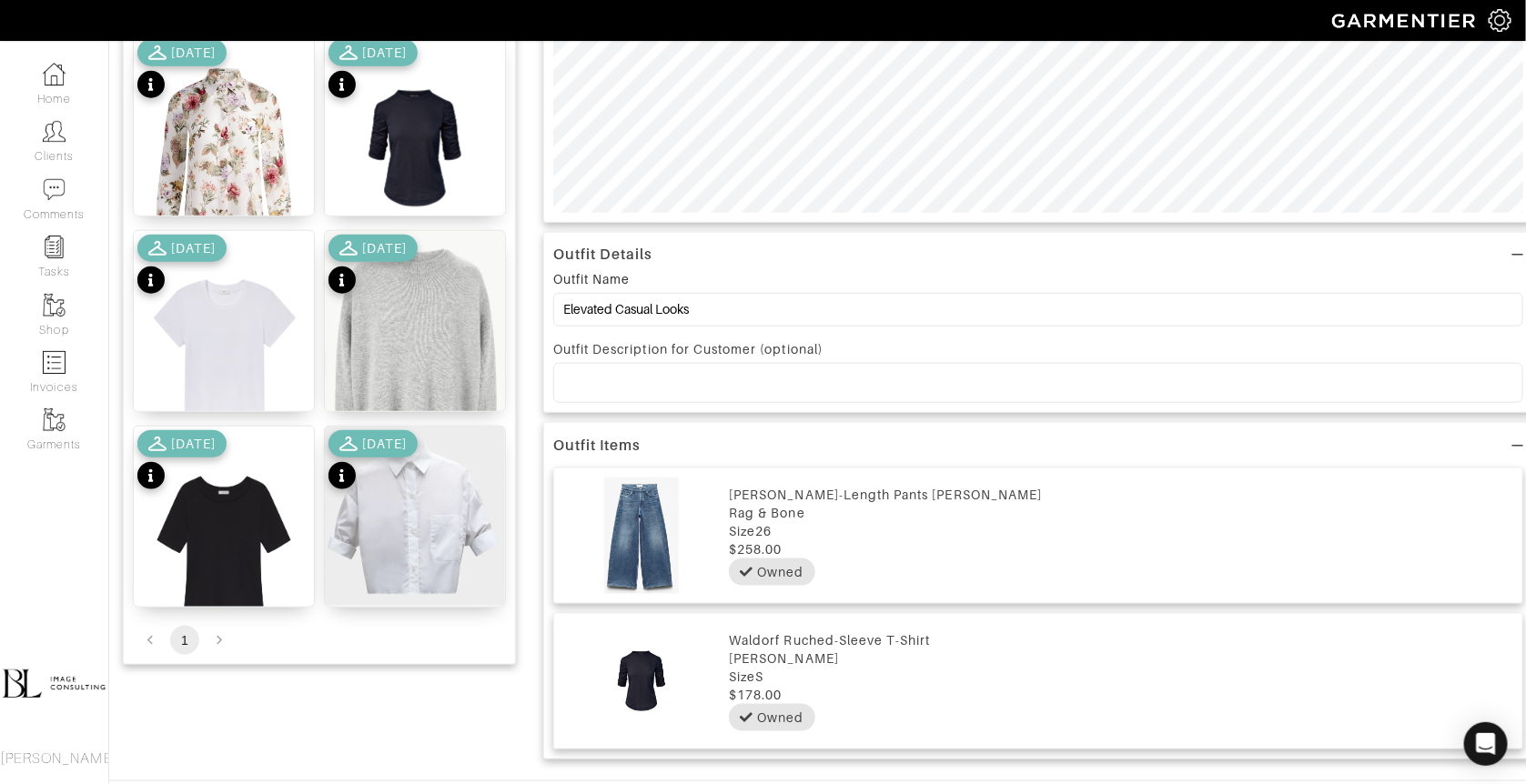 scroll, scrollTop: 665, scrollLeft: 0, axis: vertical 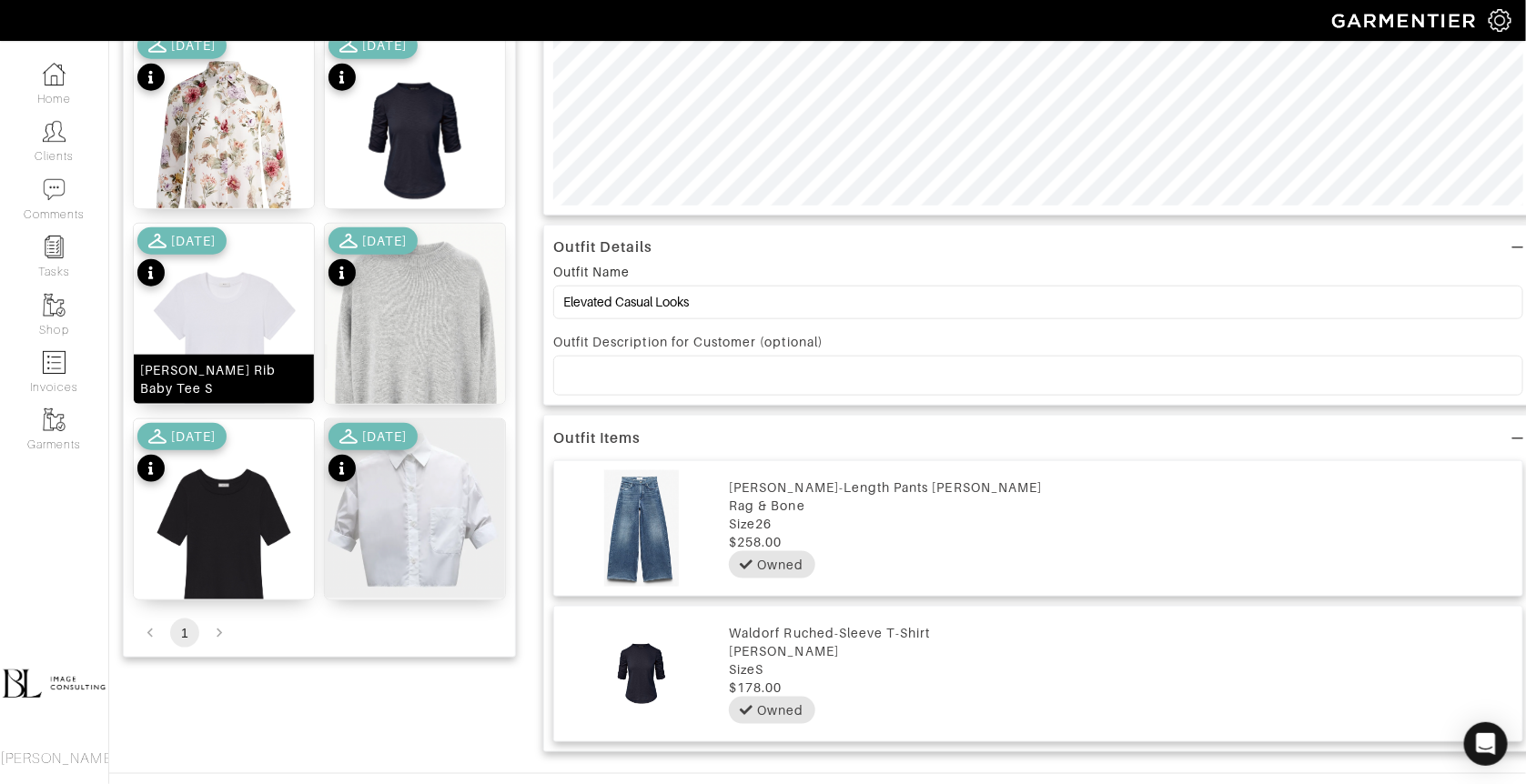 click at bounding box center [224, 347] 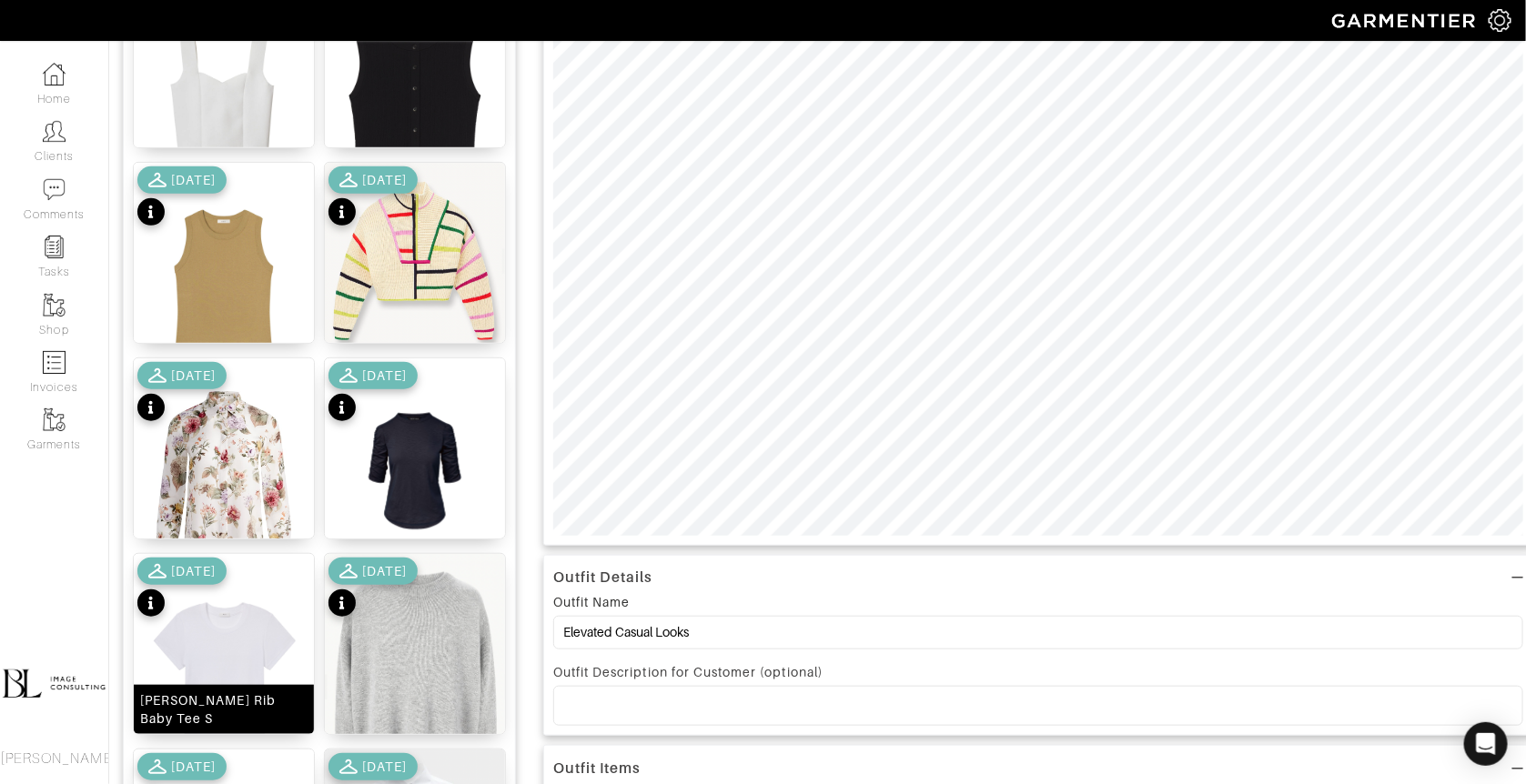 scroll, scrollTop: 0, scrollLeft: 0, axis: both 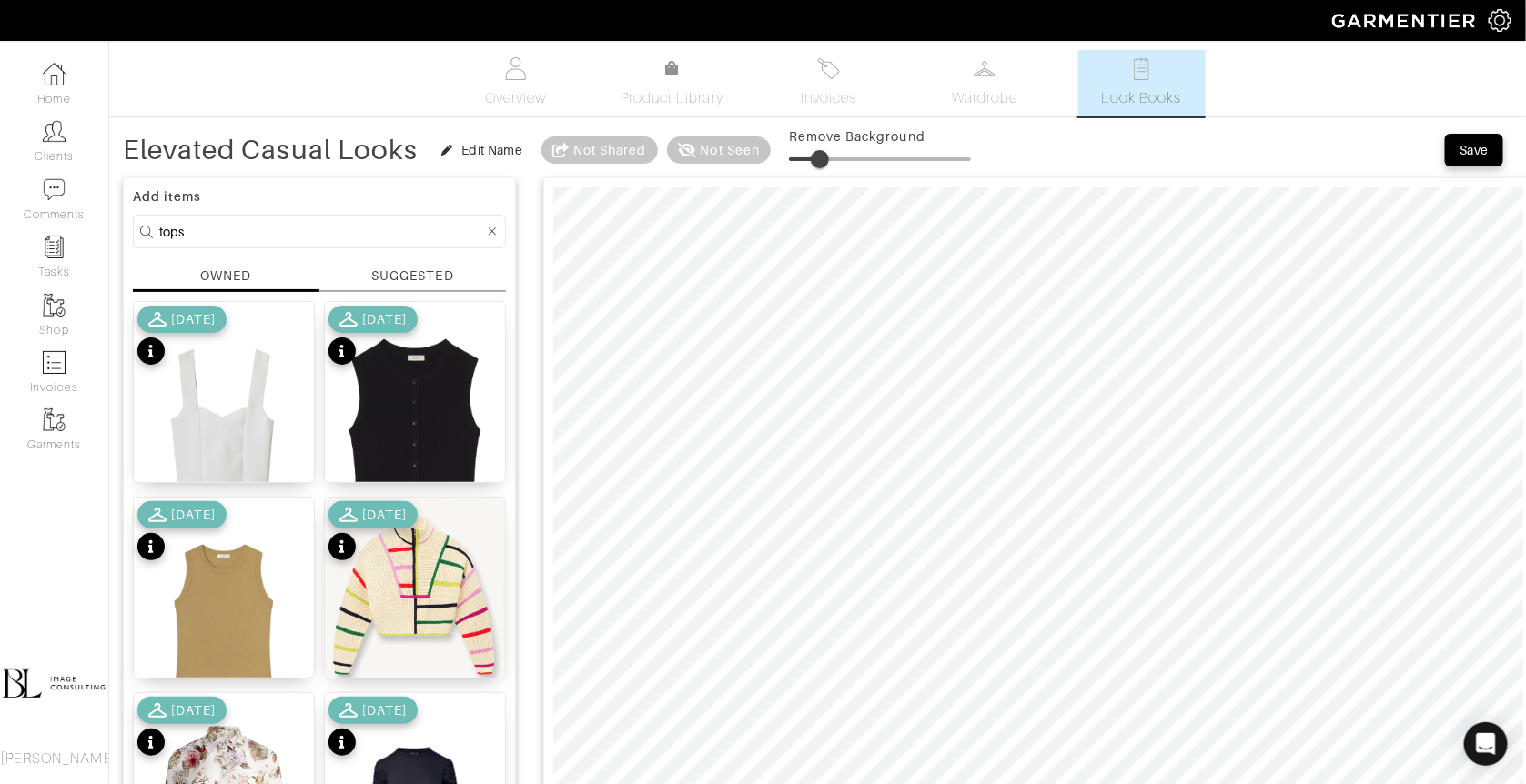 click on "tops" at bounding box center [321, 231] 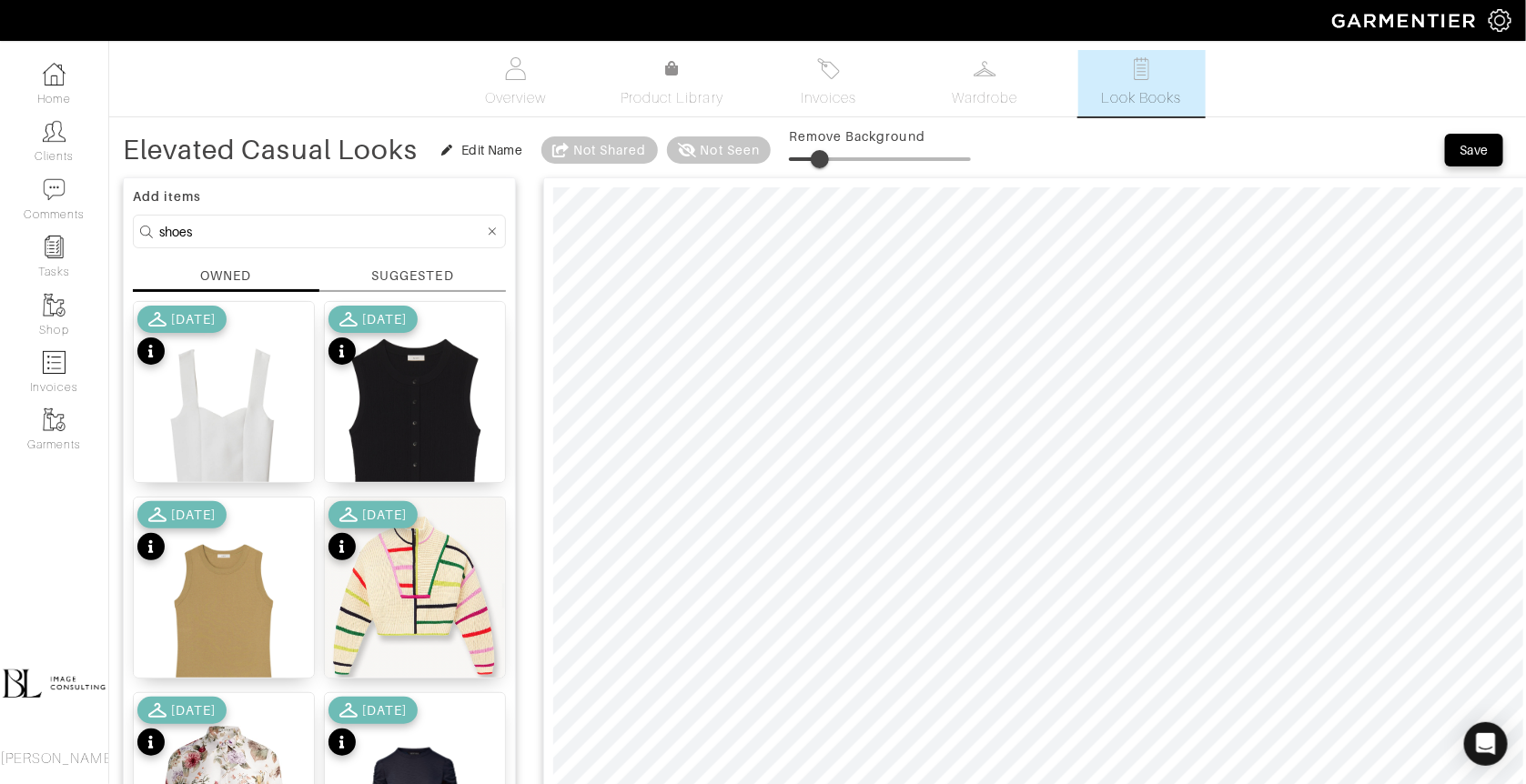 type on "shoes" 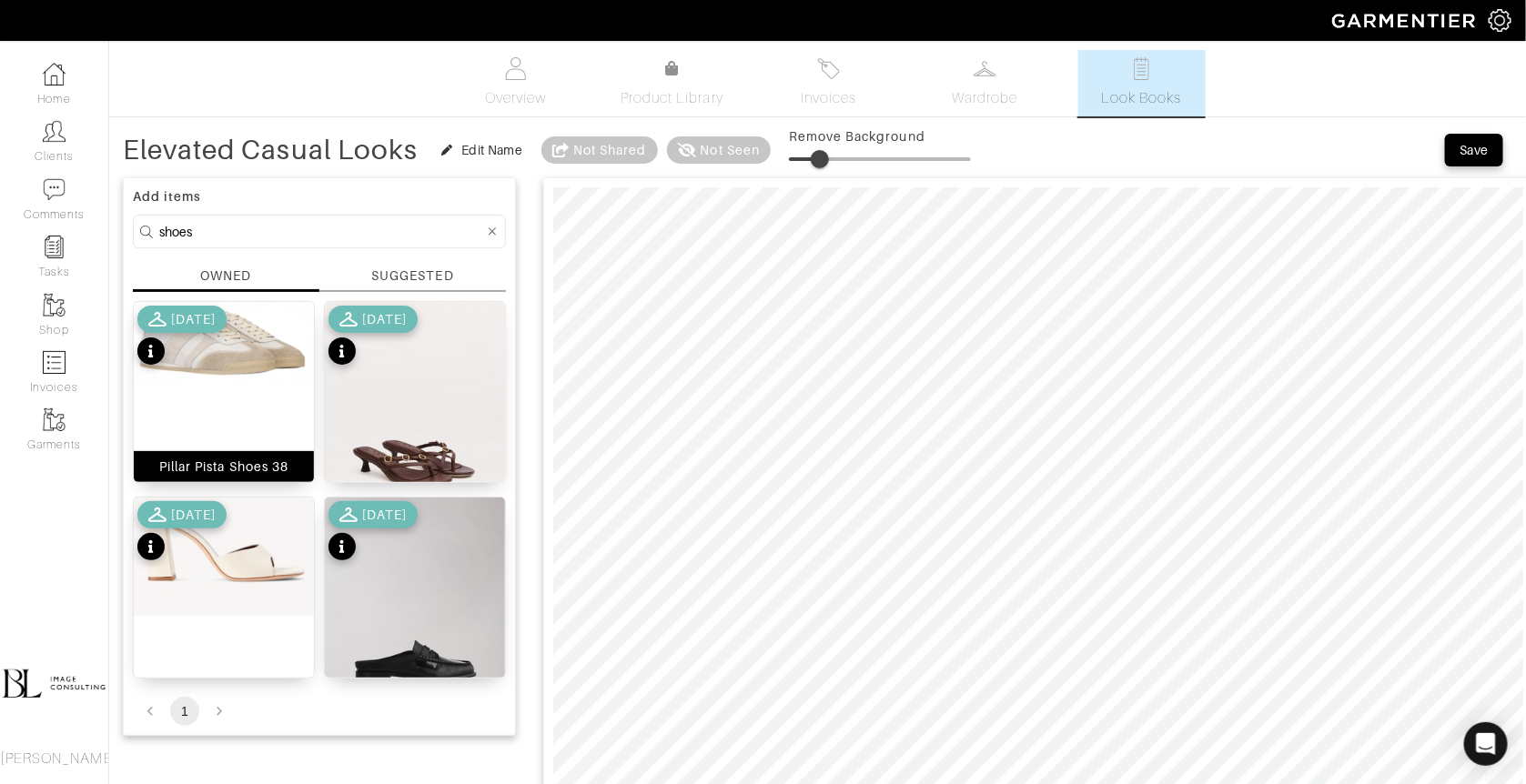click at bounding box center [224, 342] 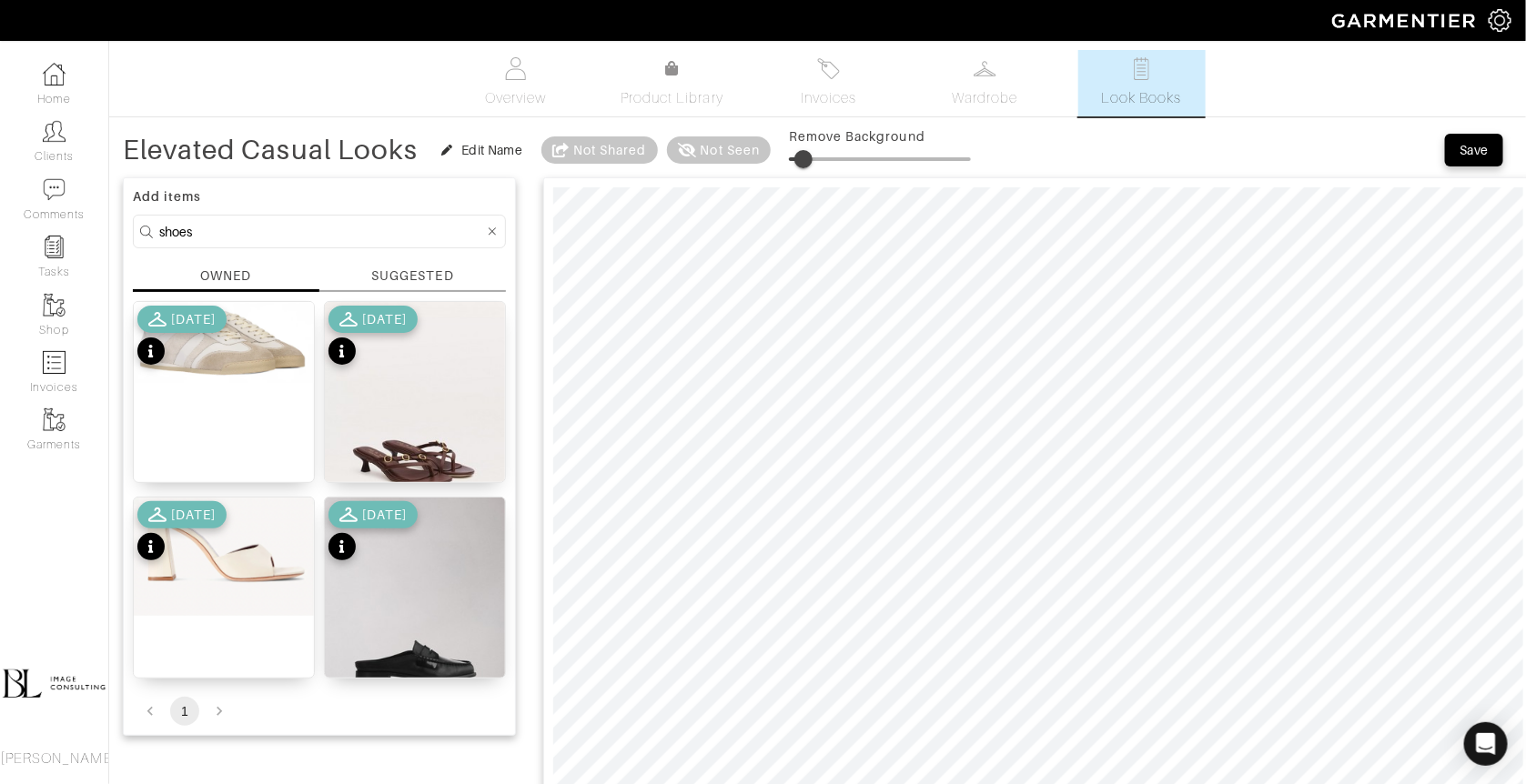 drag, startPoint x: 824, startPoint y: 153, endPoint x: 803, endPoint y: 169, distance: 26.40076 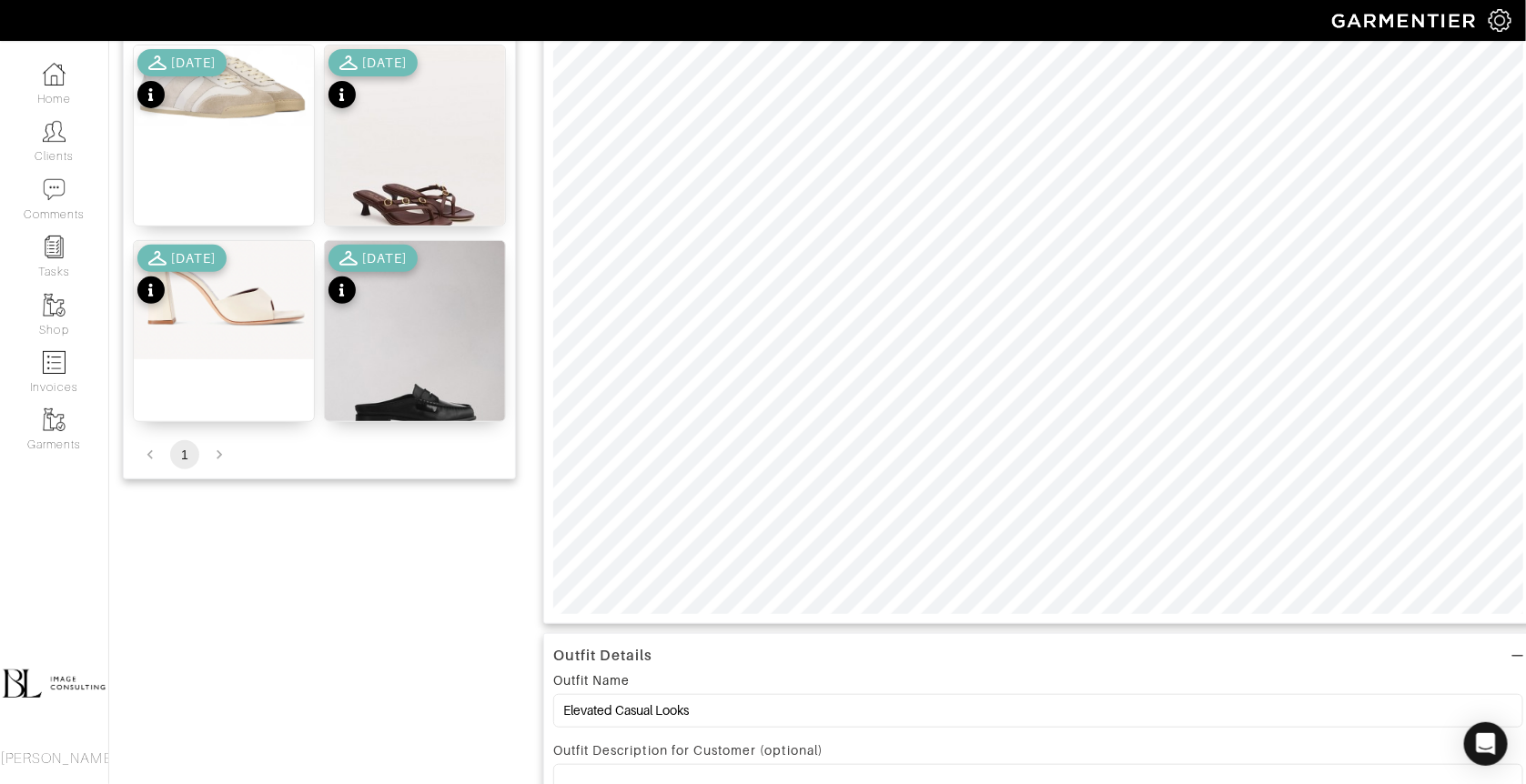 scroll, scrollTop: 271, scrollLeft: 0, axis: vertical 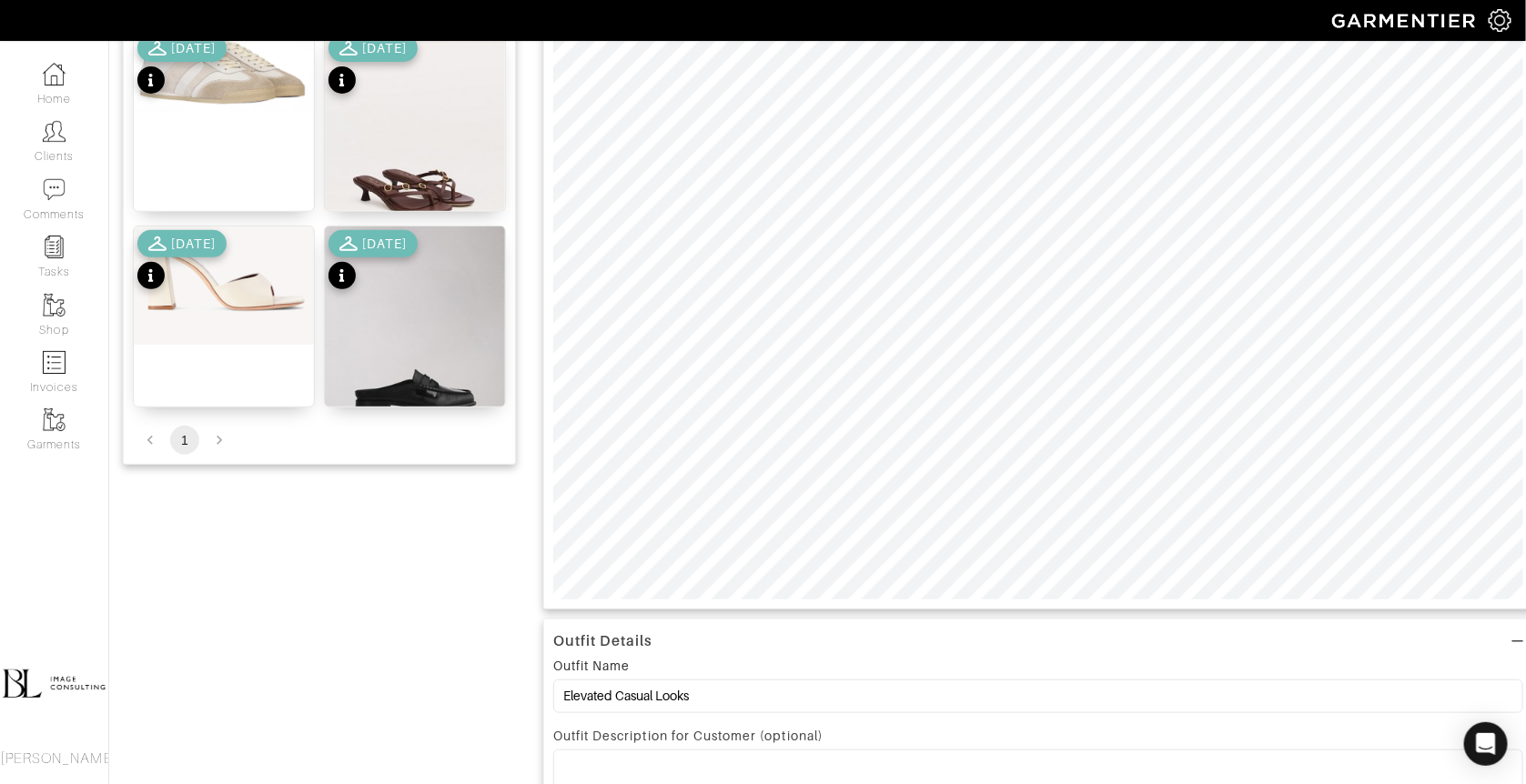 type on "8" 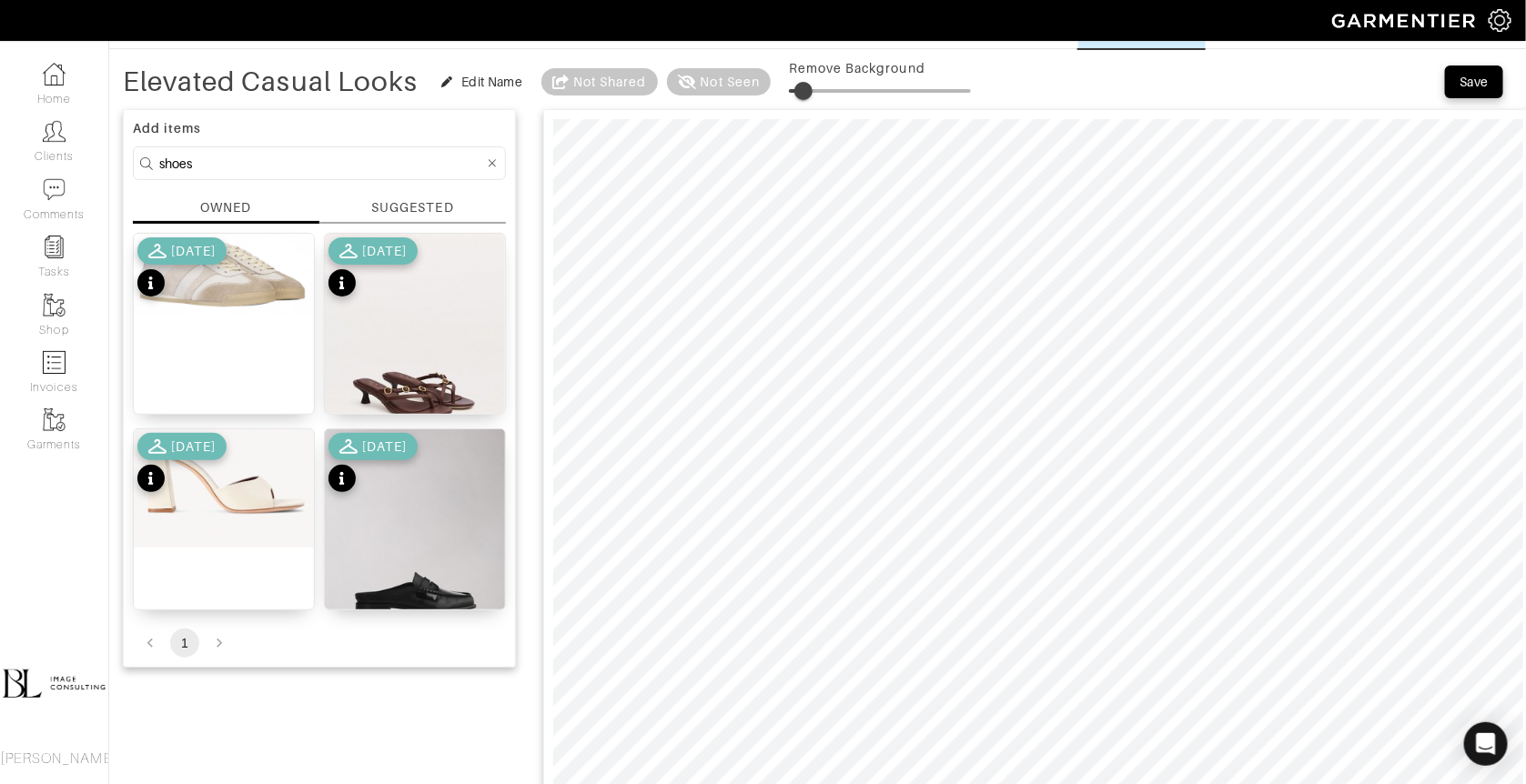 scroll, scrollTop: 50, scrollLeft: 0, axis: vertical 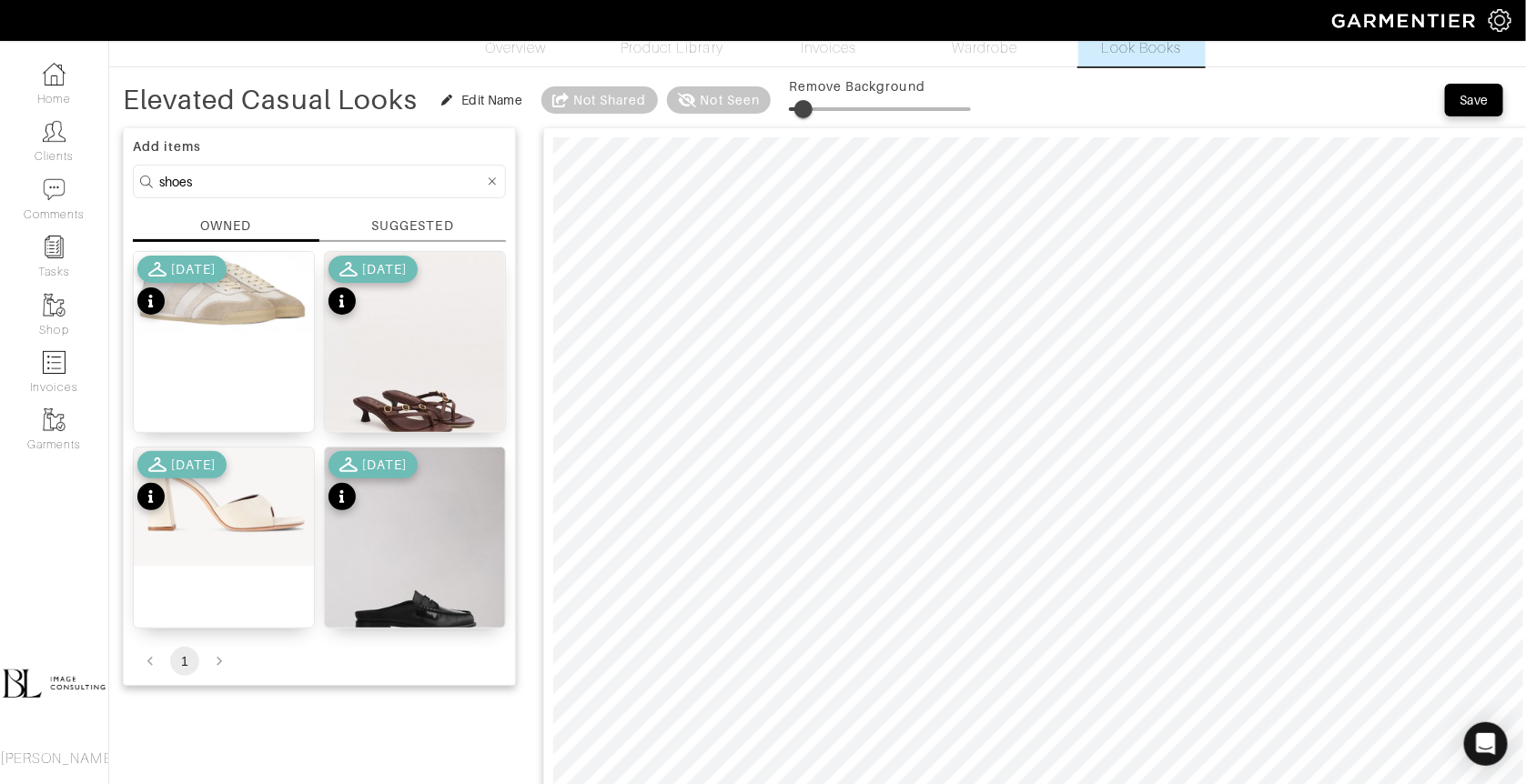 click at bounding box center (492, 181) 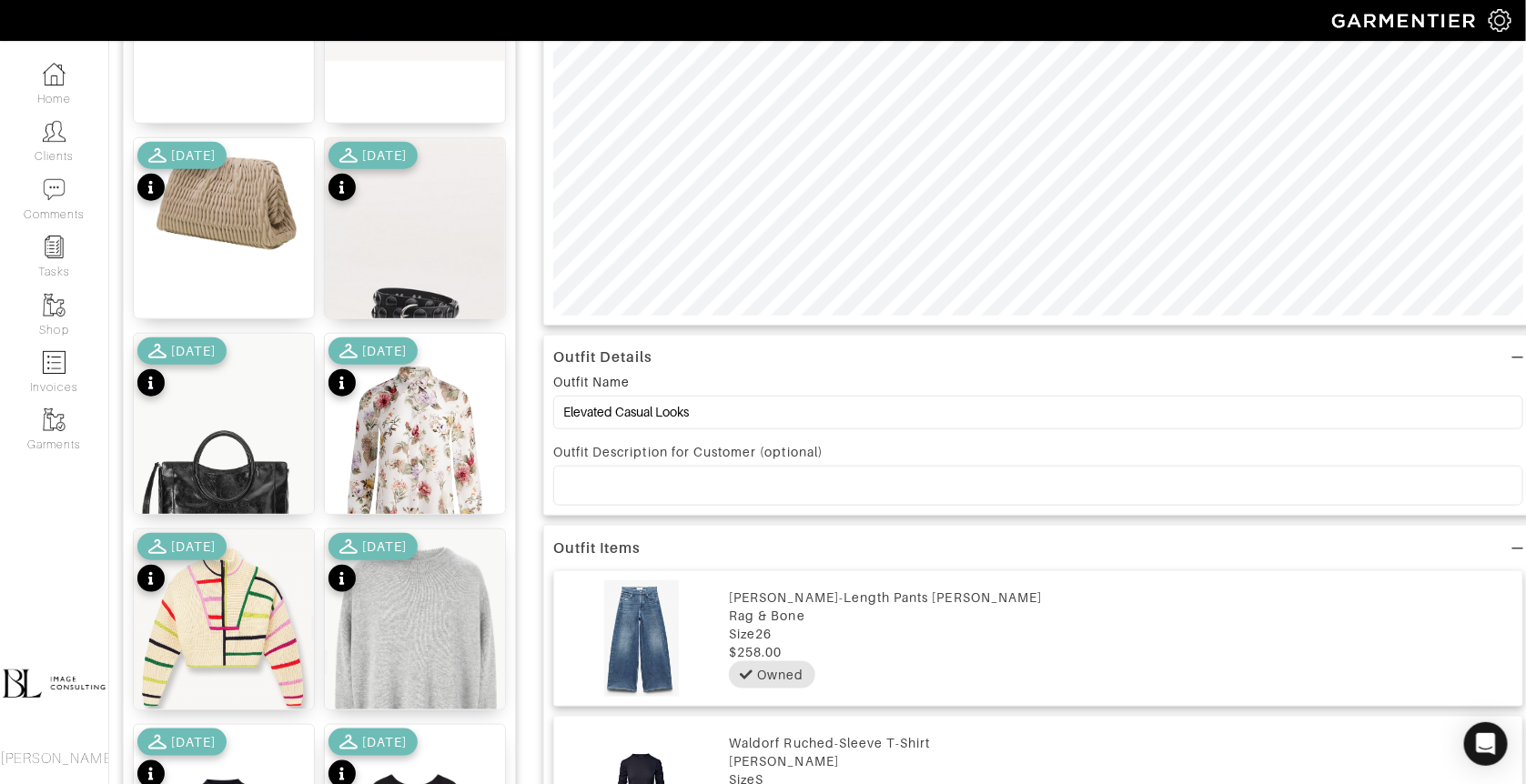 scroll, scrollTop: 559, scrollLeft: 0, axis: vertical 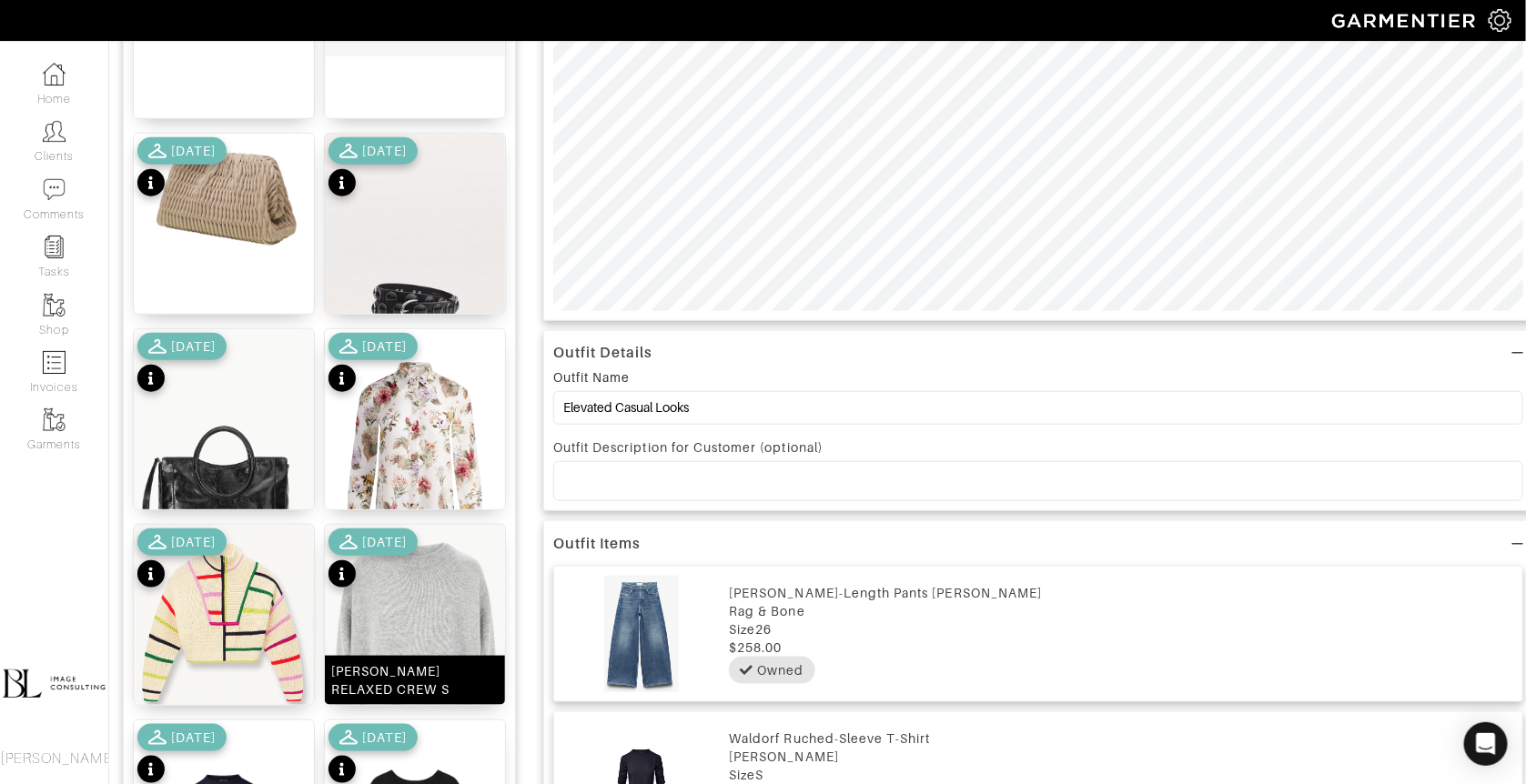 click at bounding box center [415, 657] 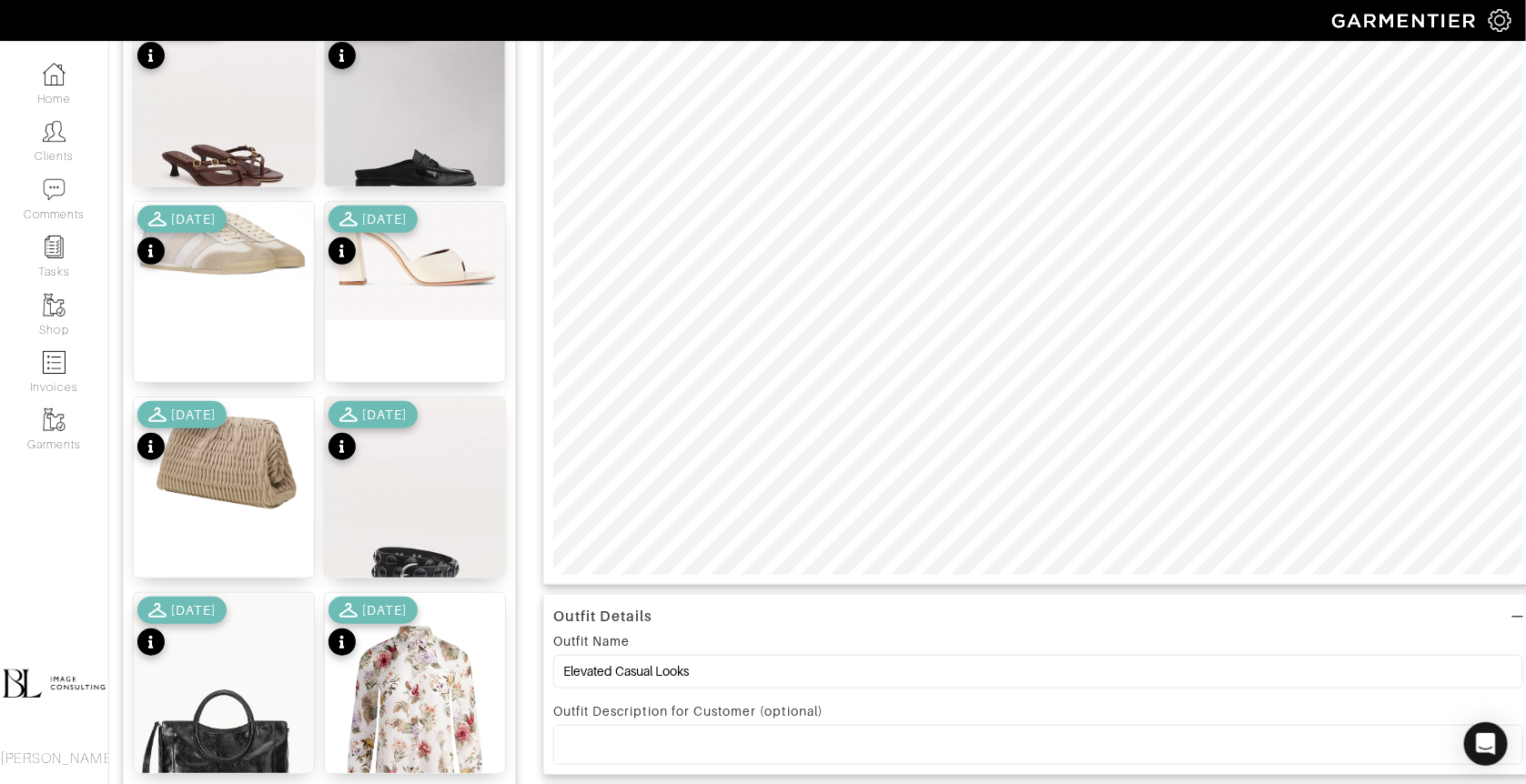 scroll, scrollTop: 0, scrollLeft: 0, axis: both 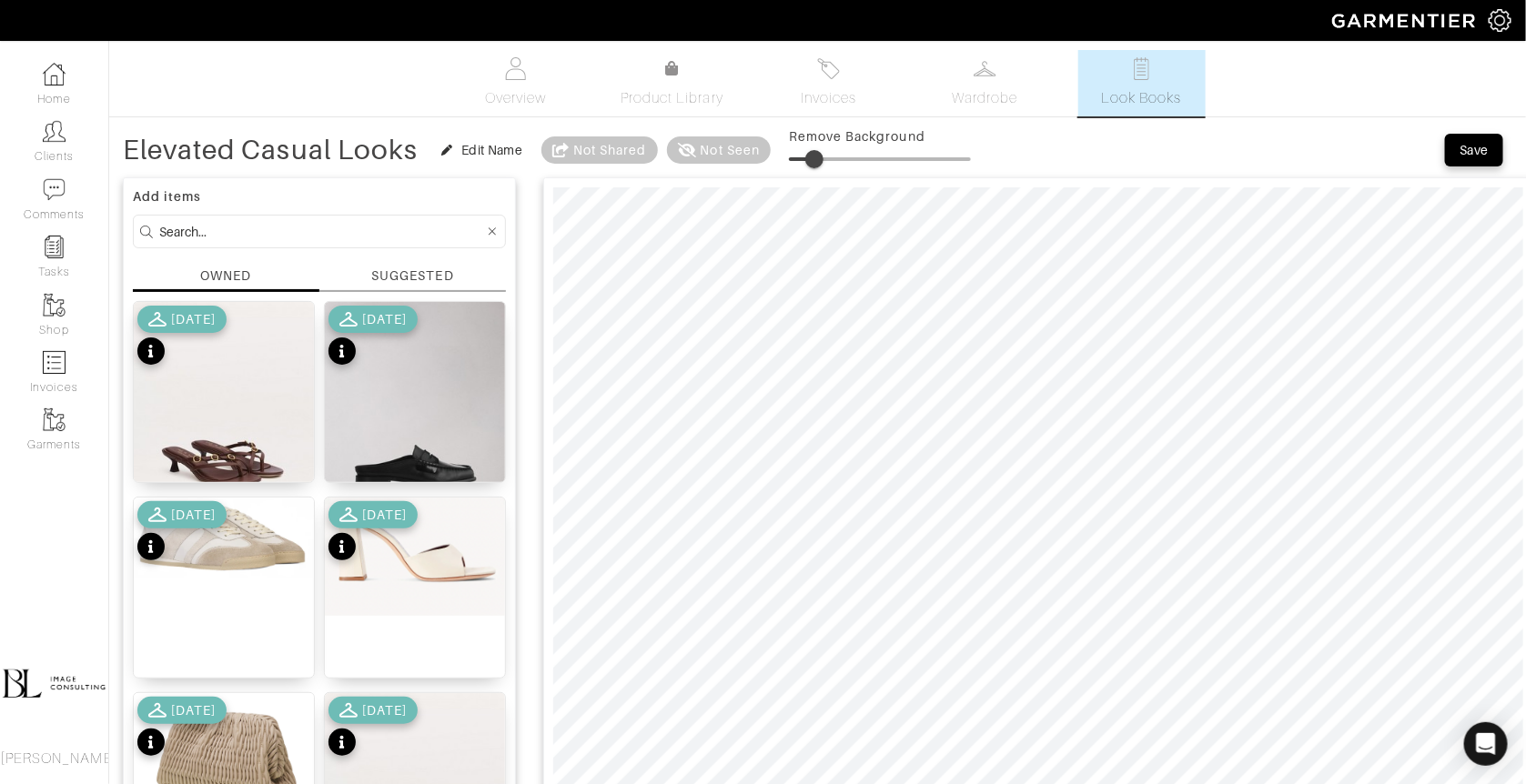 click at bounding box center [814, 159] 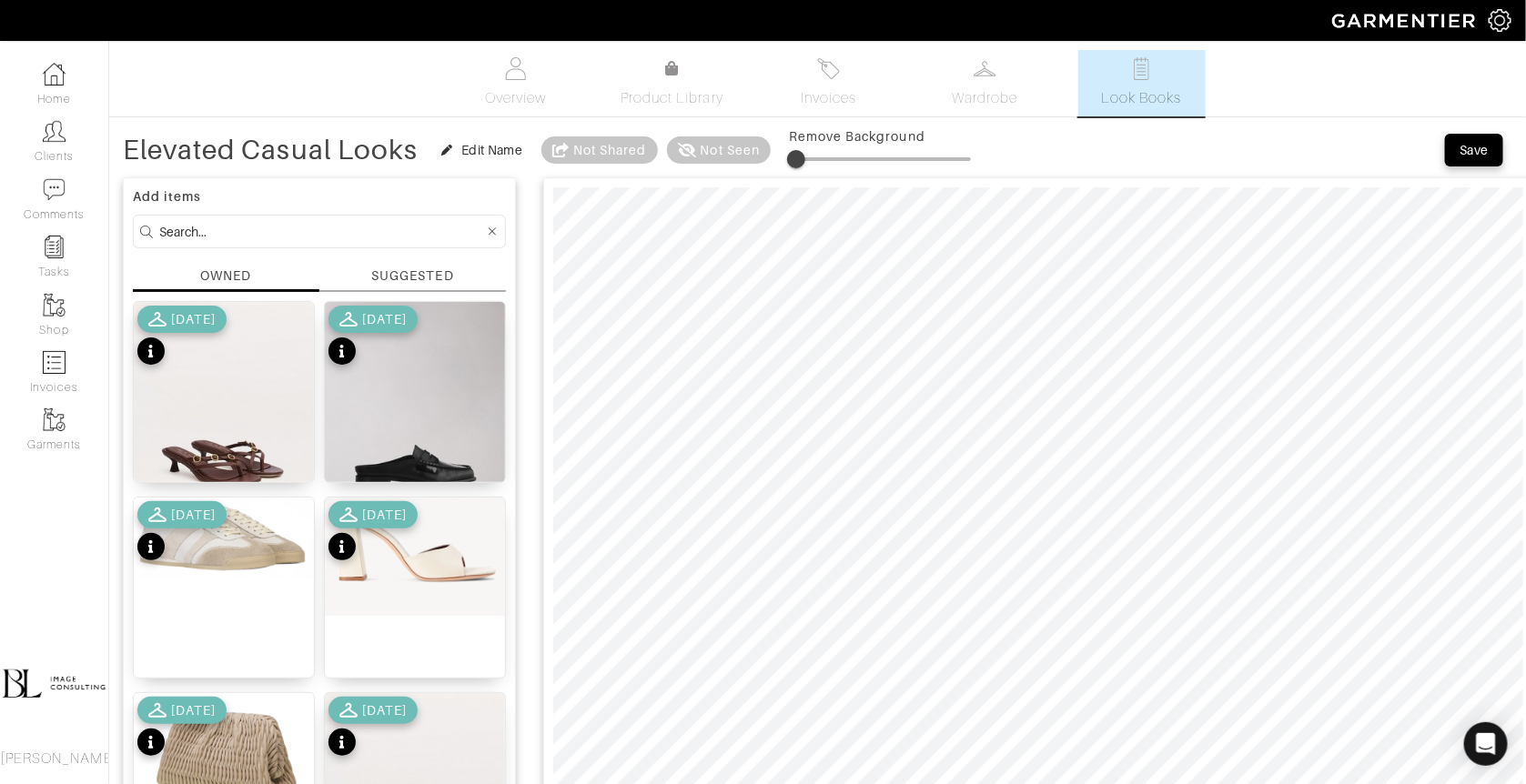 type on "9" 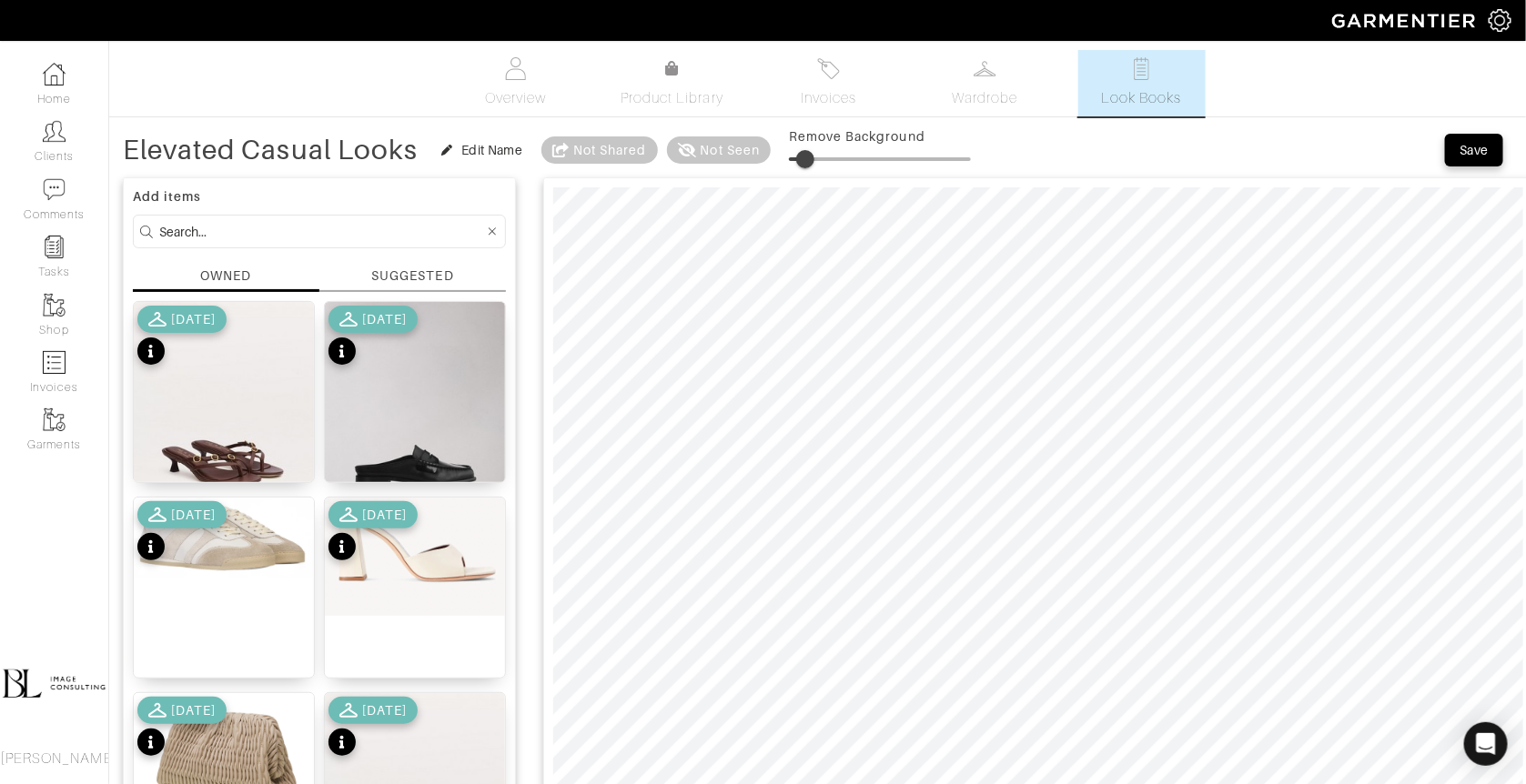 click at bounding box center (805, 159) 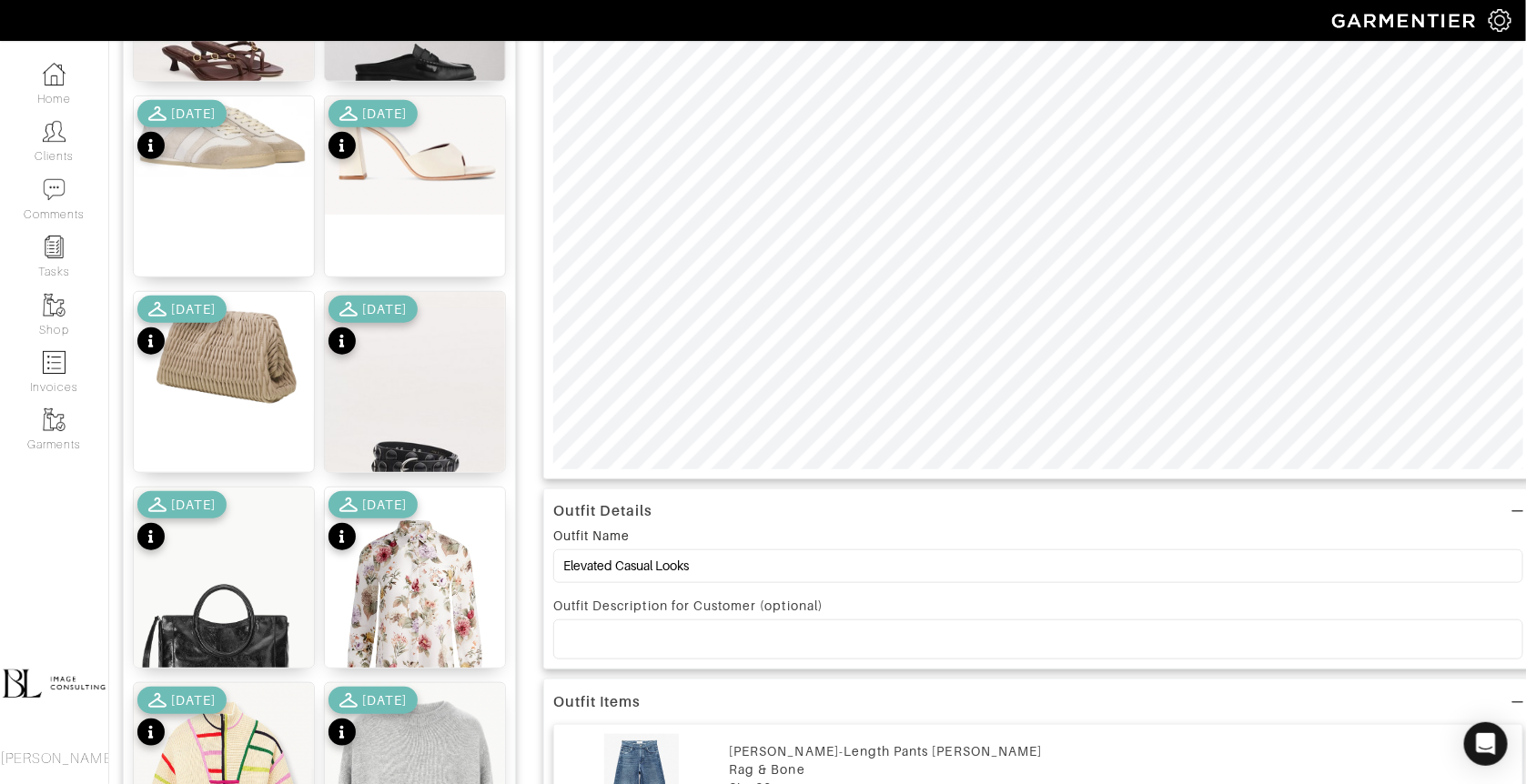 scroll, scrollTop: 426, scrollLeft: 0, axis: vertical 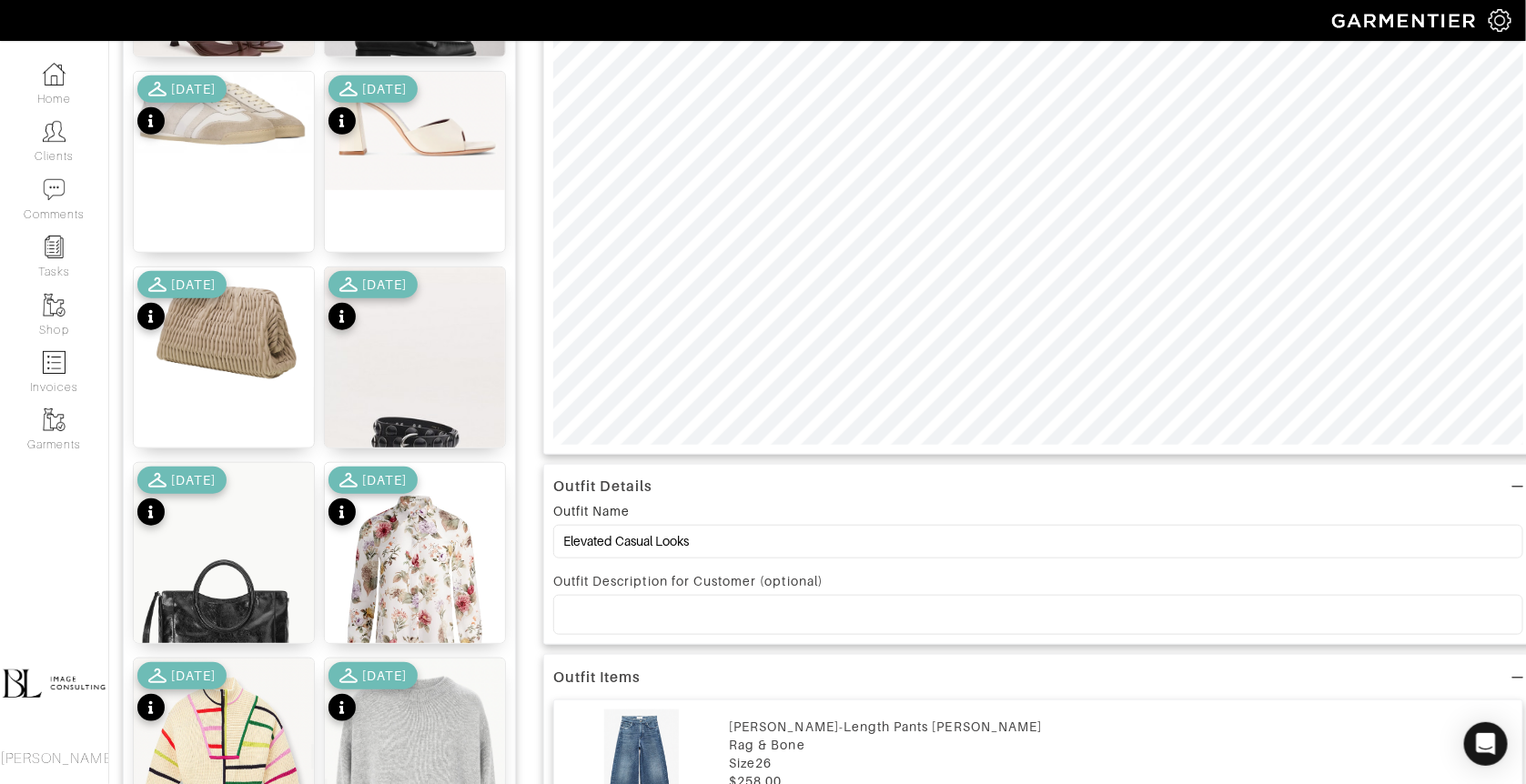 click at bounding box center [1038, 615] 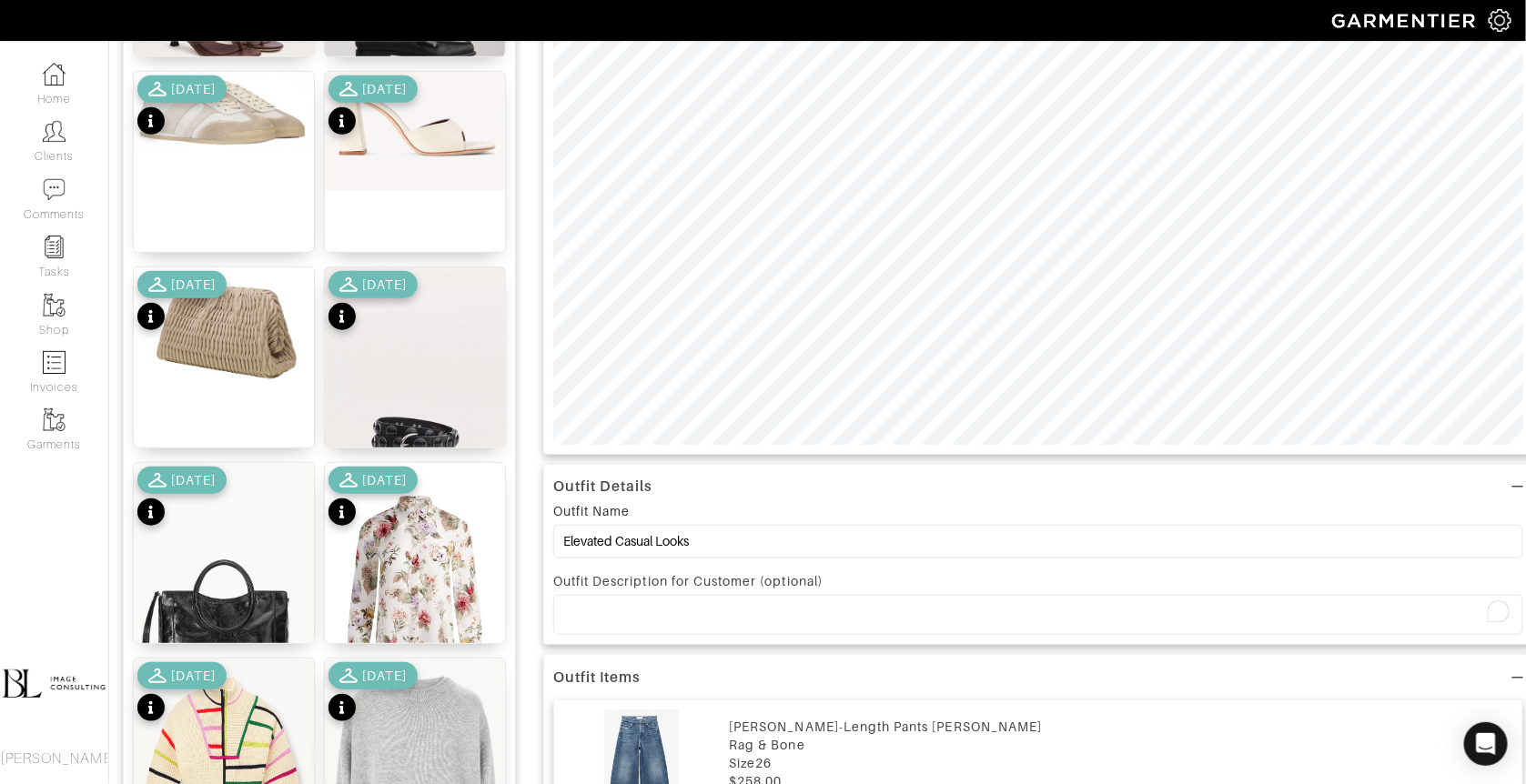 type 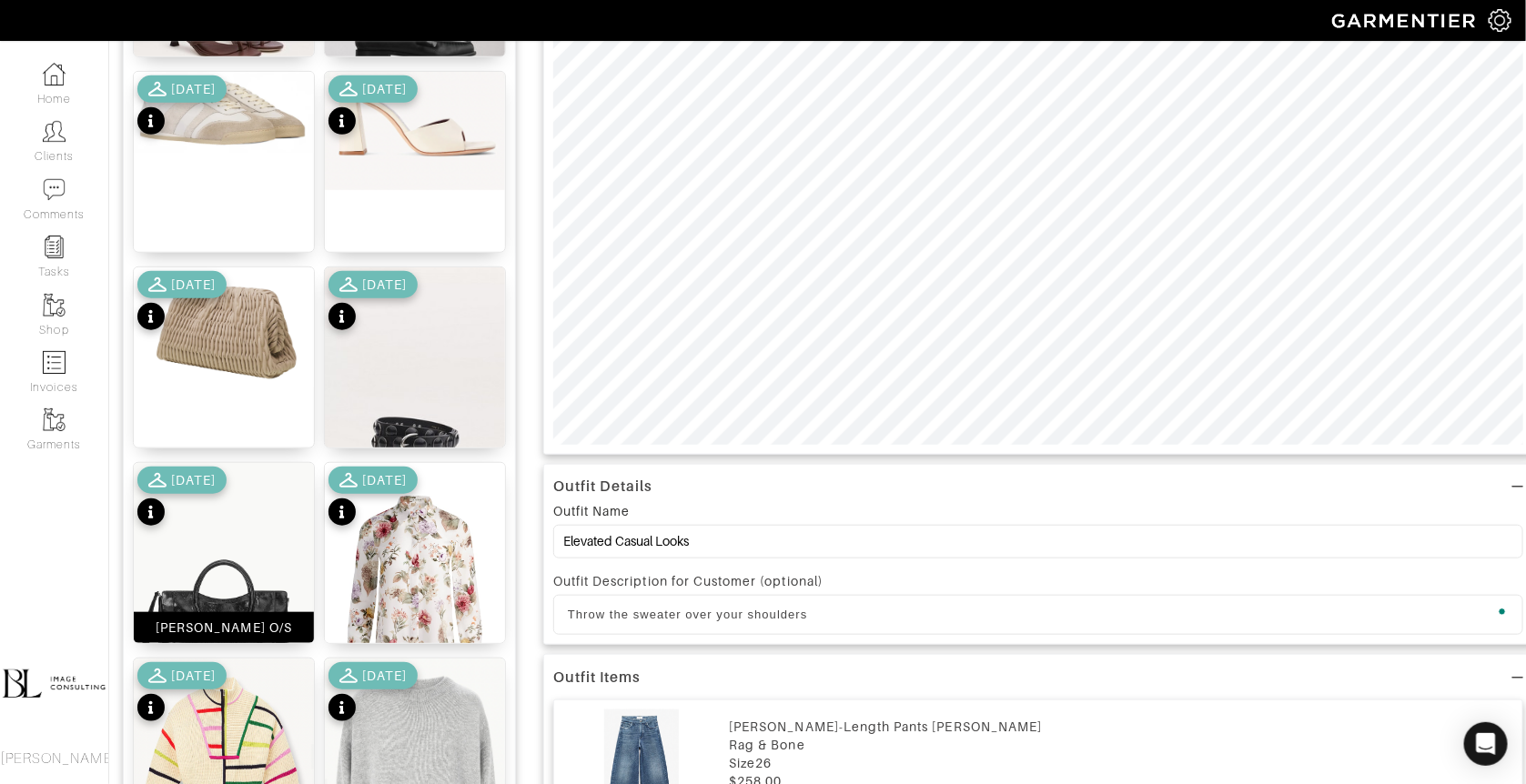 click at bounding box center [224, 598] 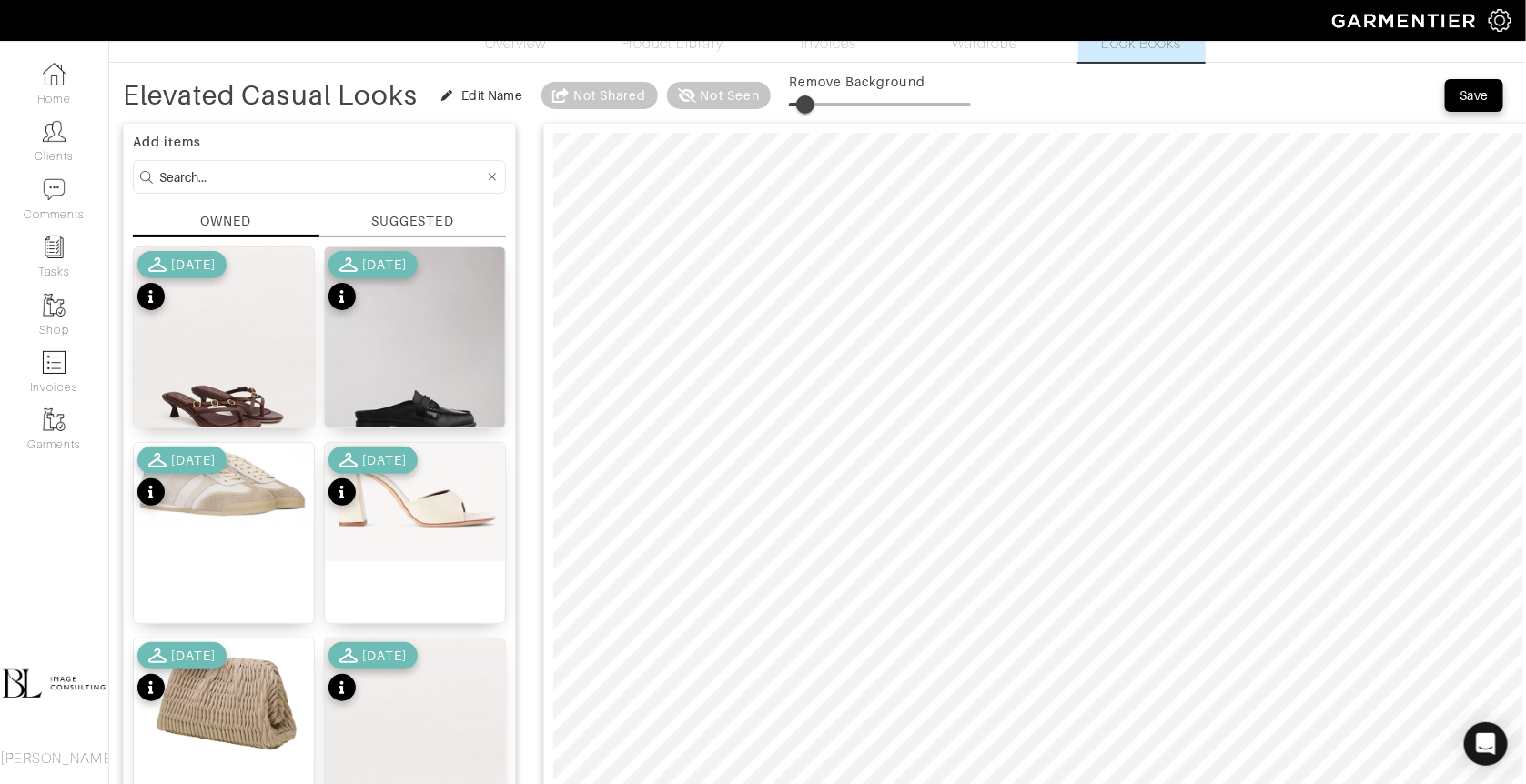 scroll, scrollTop: 0, scrollLeft: 0, axis: both 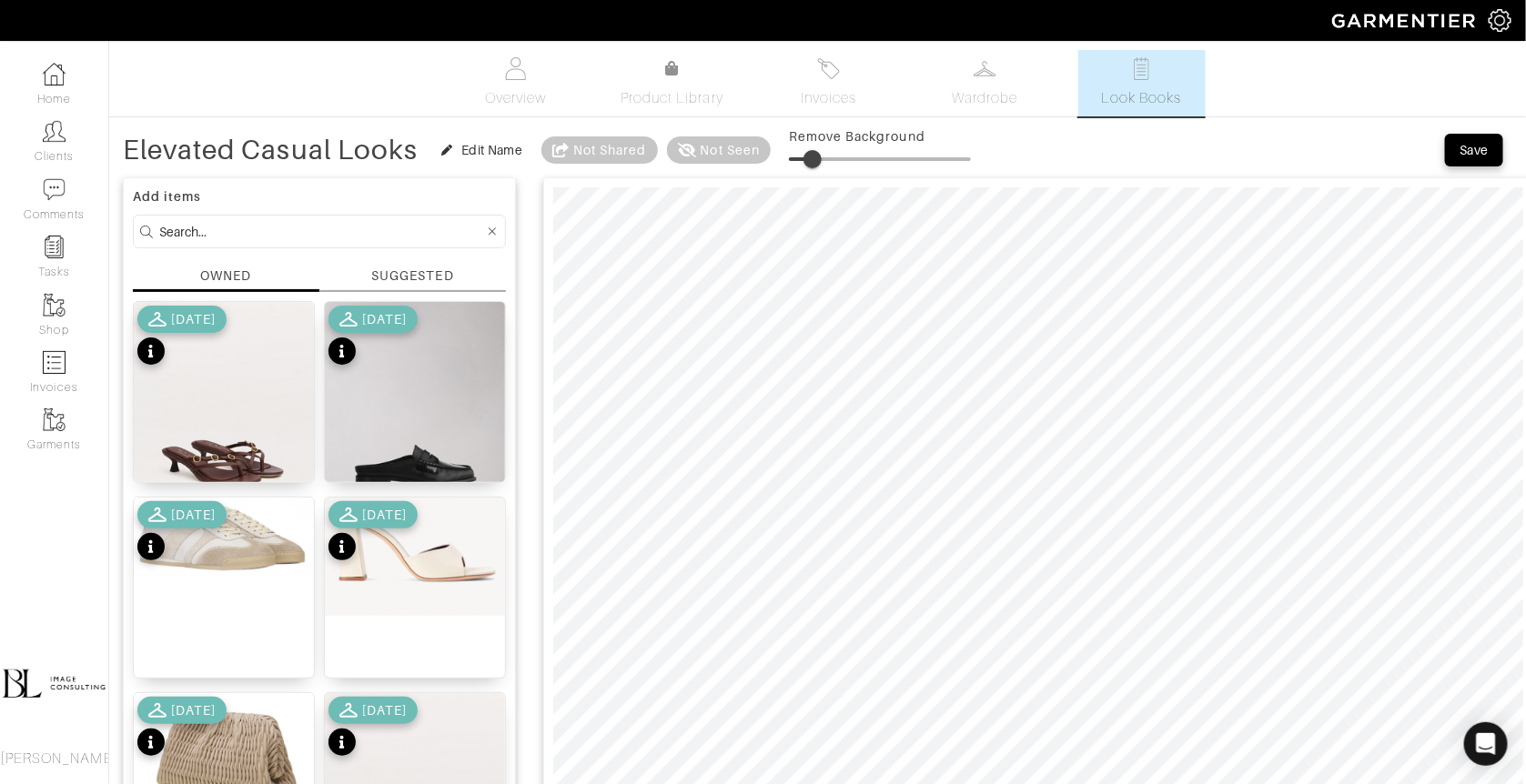 click at bounding box center [813, 159] 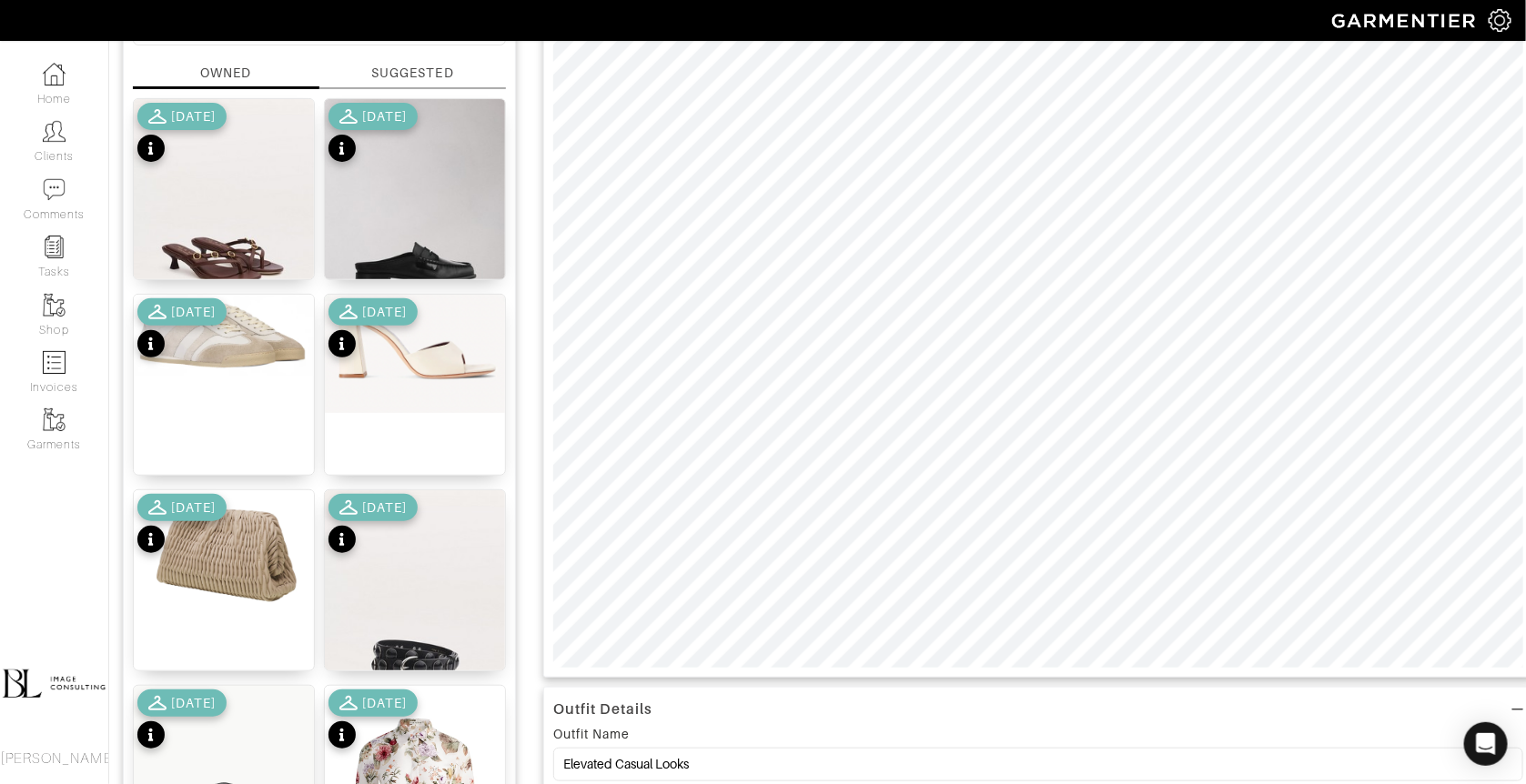 scroll, scrollTop: 205, scrollLeft: 0, axis: vertical 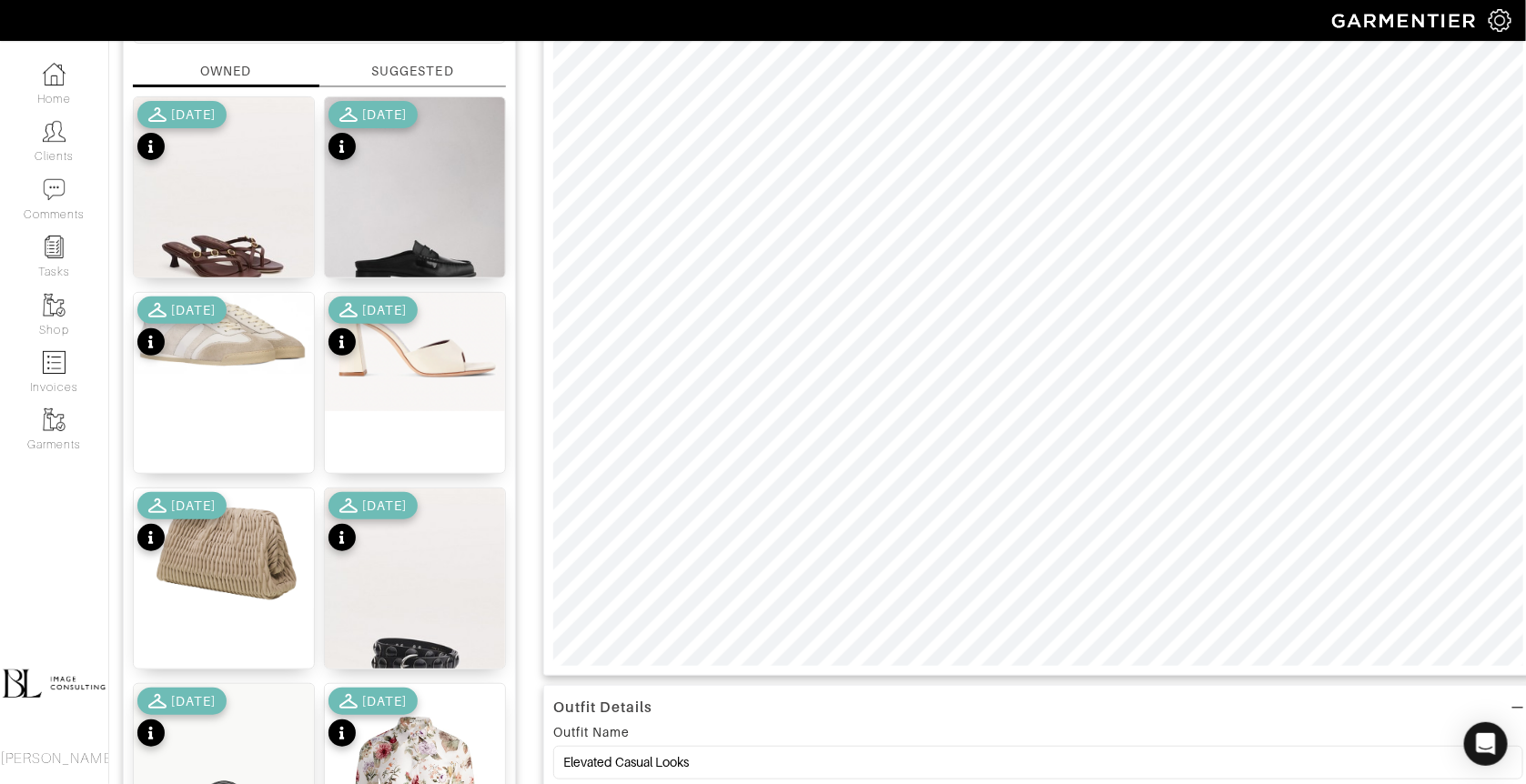 type on "14" 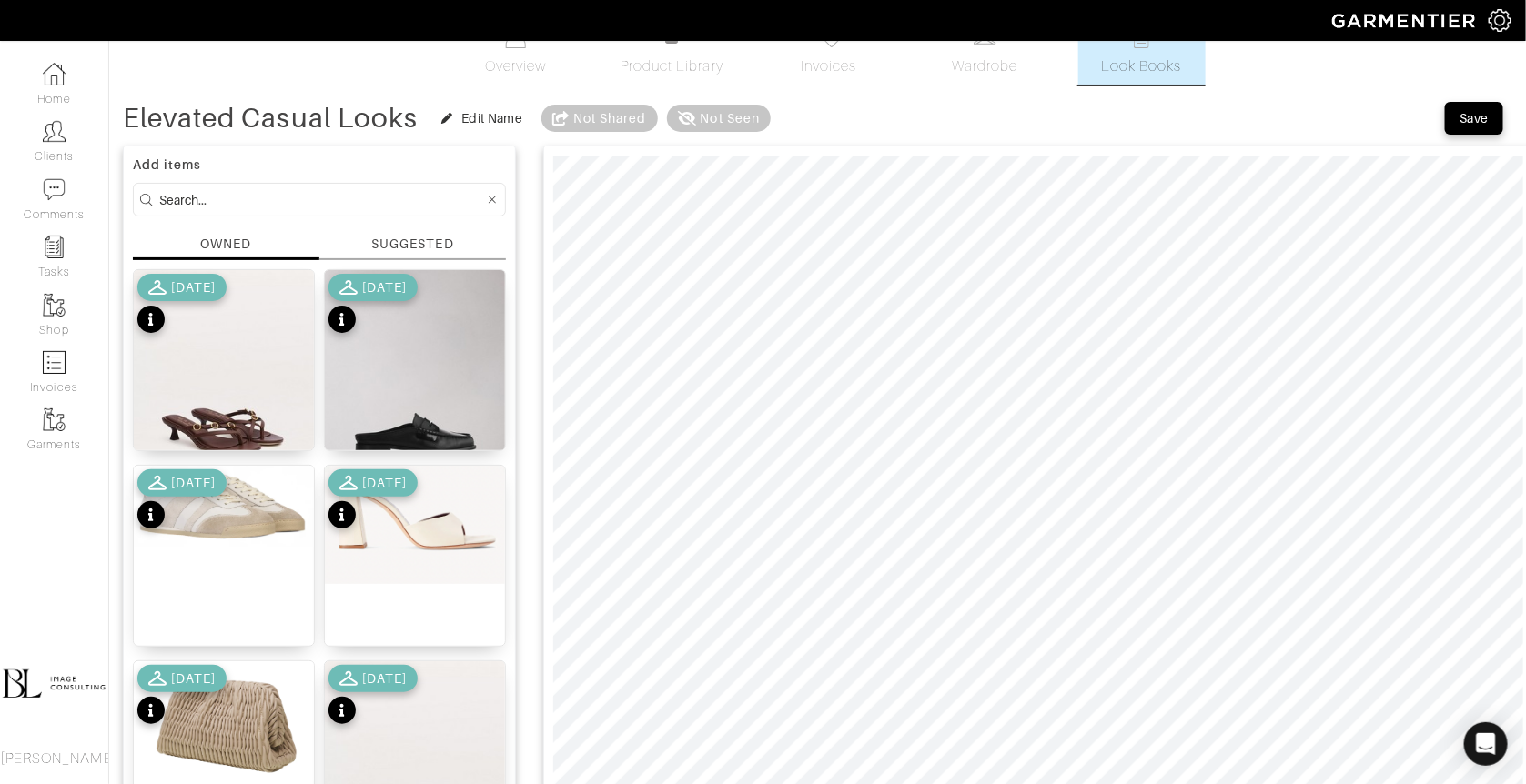 scroll, scrollTop: 0, scrollLeft: 0, axis: both 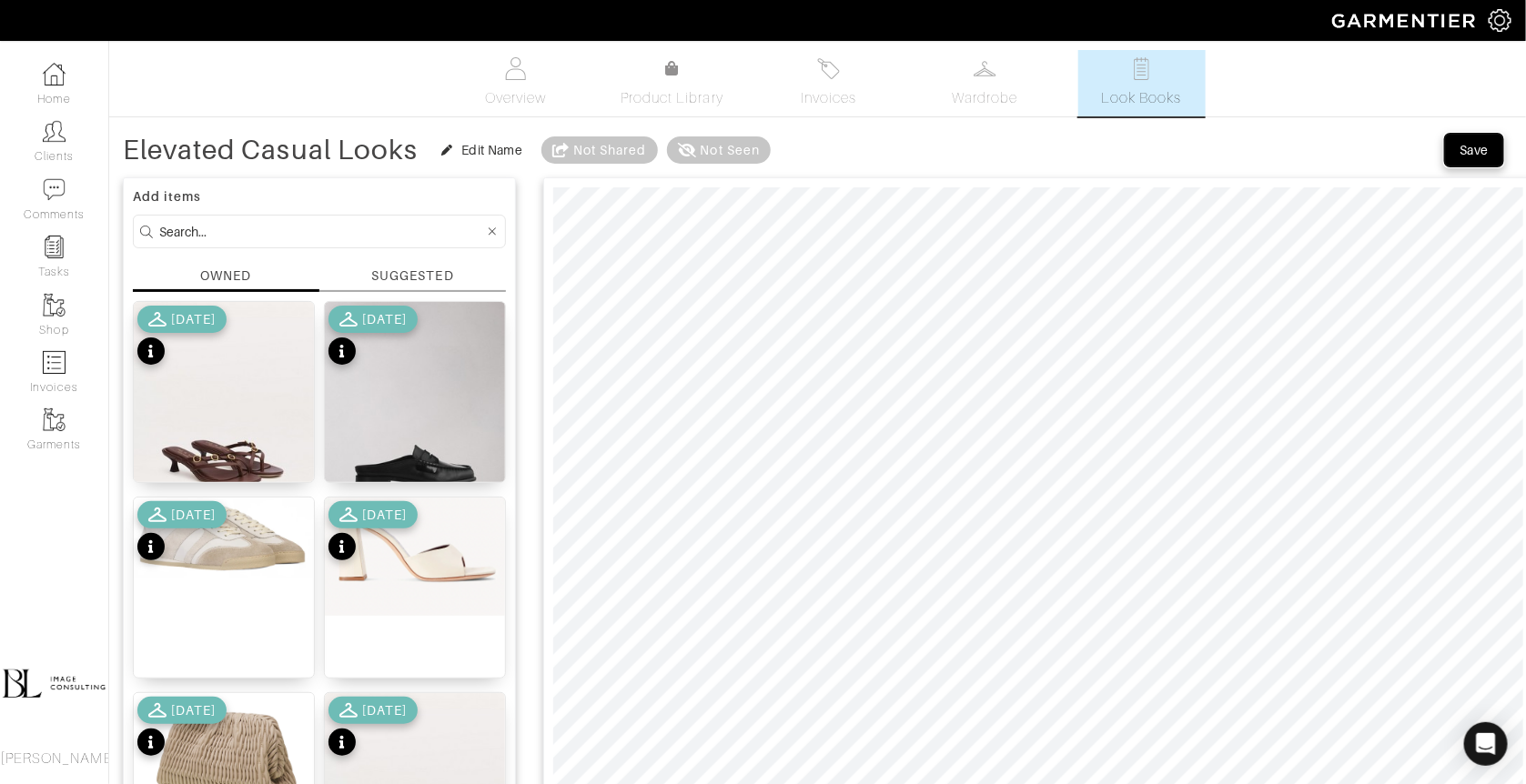 click on "Save" at bounding box center [1474, 150] 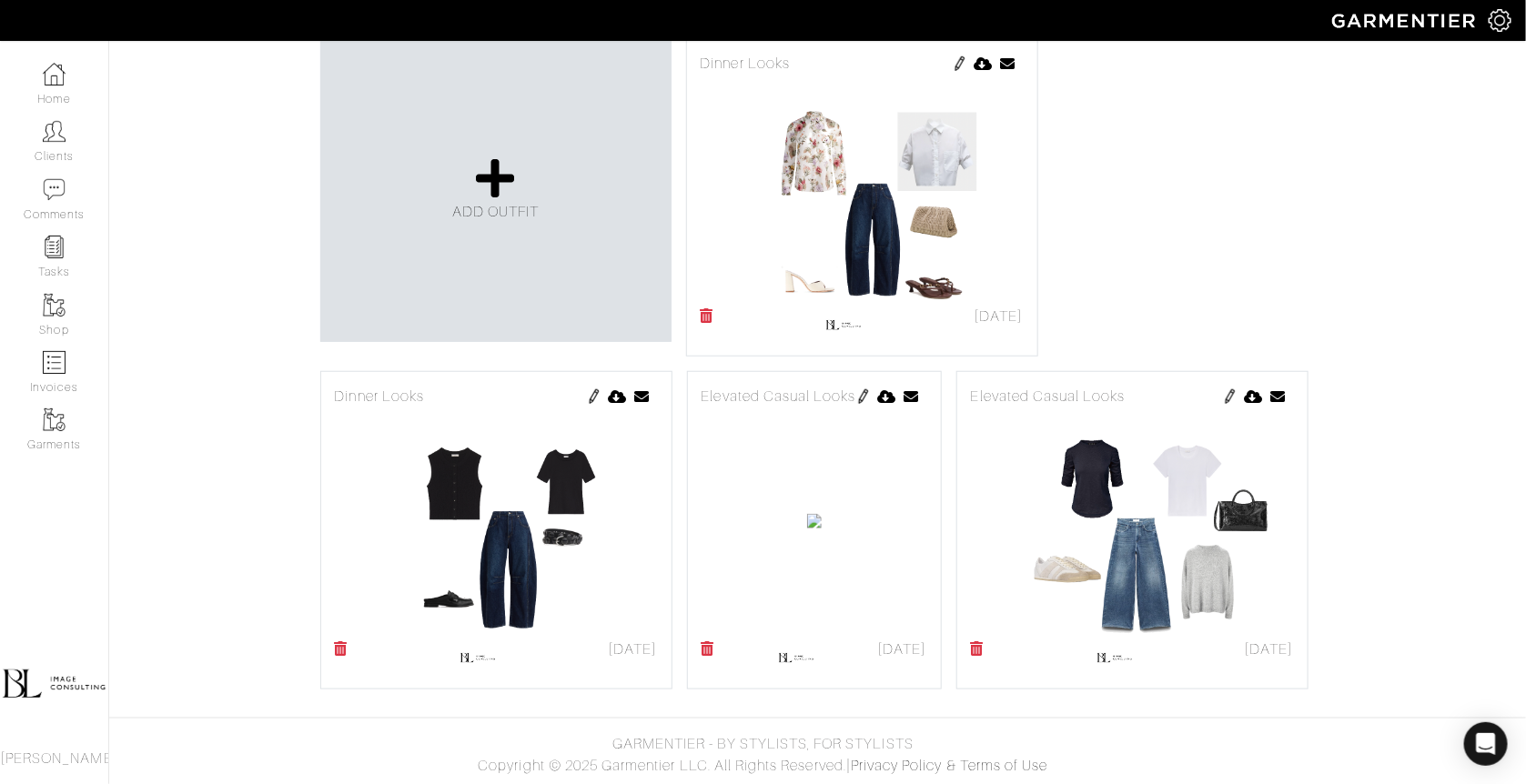 scroll, scrollTop: 662, scrollLeft: 0, axis: vertical 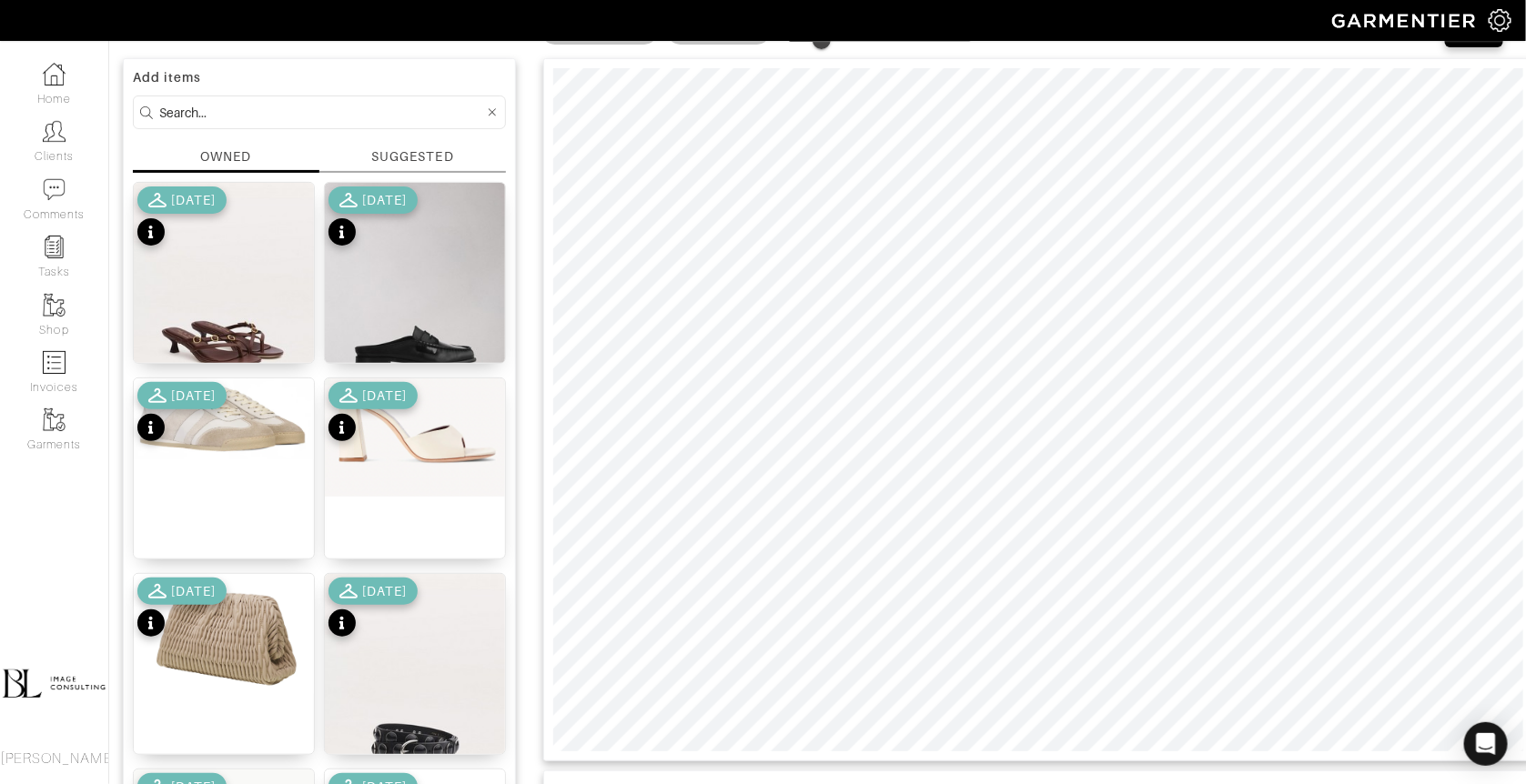 type on "10" 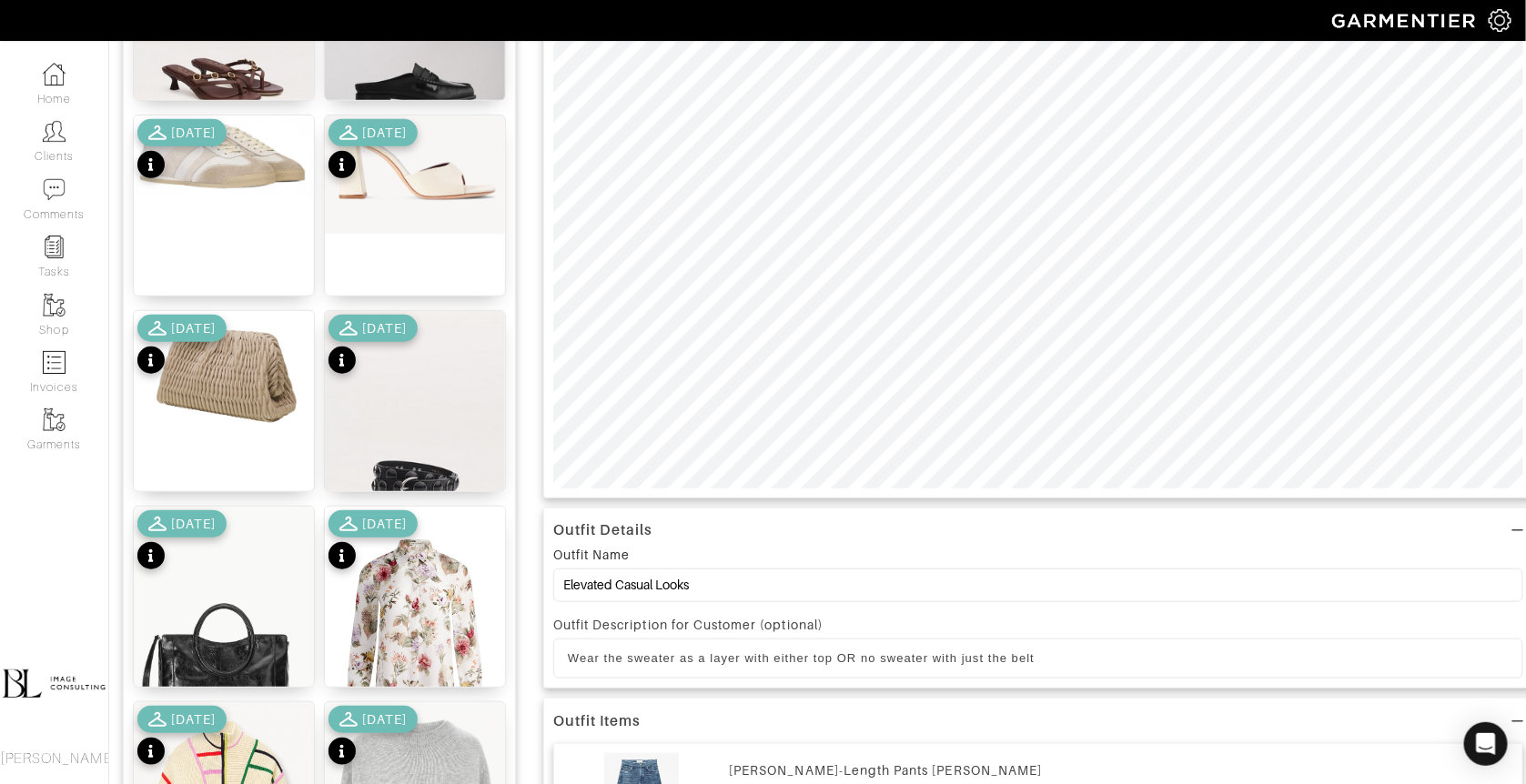 scroll, scrollTop: 397, scrollLeft: 0, axis: vertical 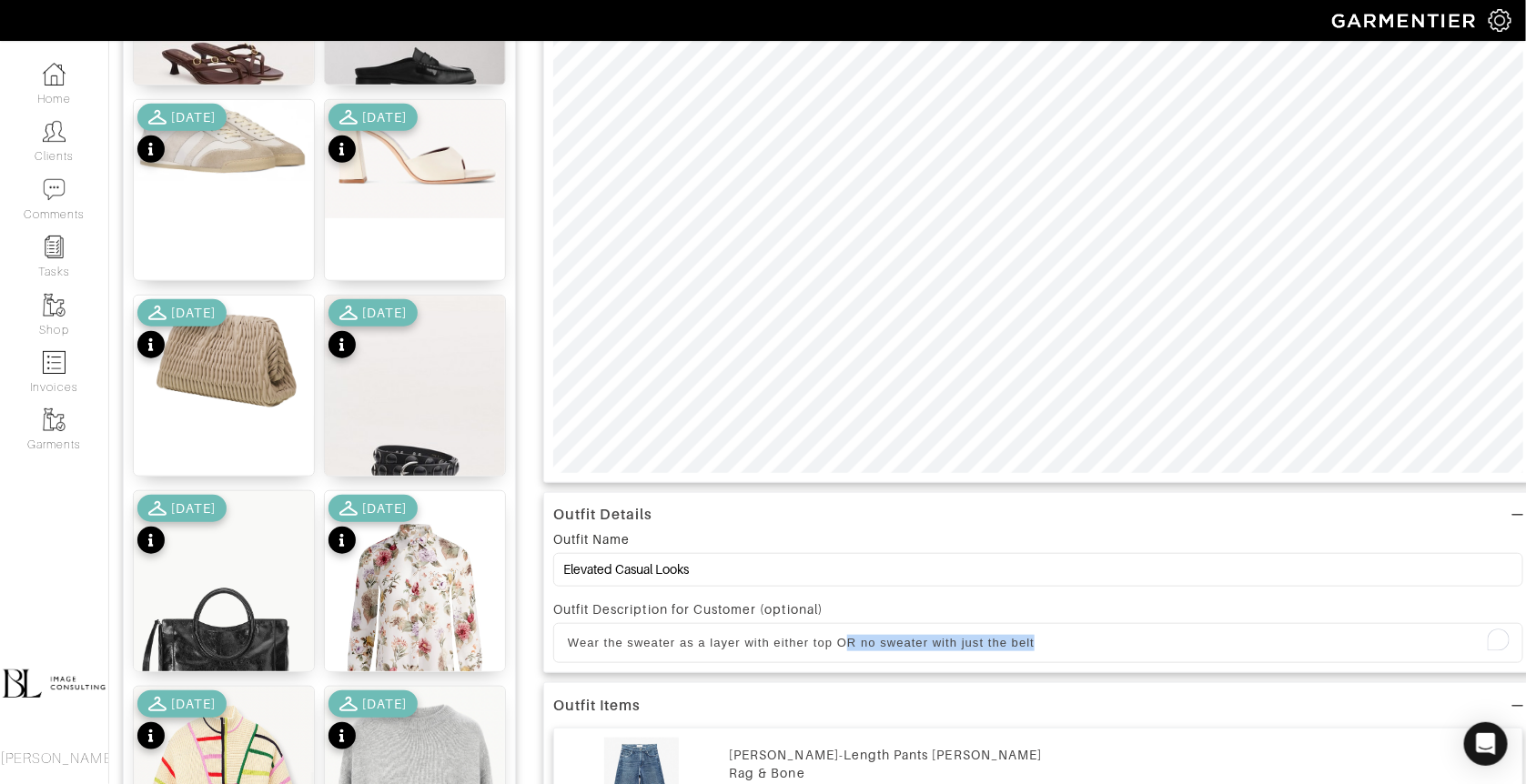 drag, startPoint x: 842, startPoint y: 642, endPoint x: 1066, endPoint y: 650, distance: 224.14281 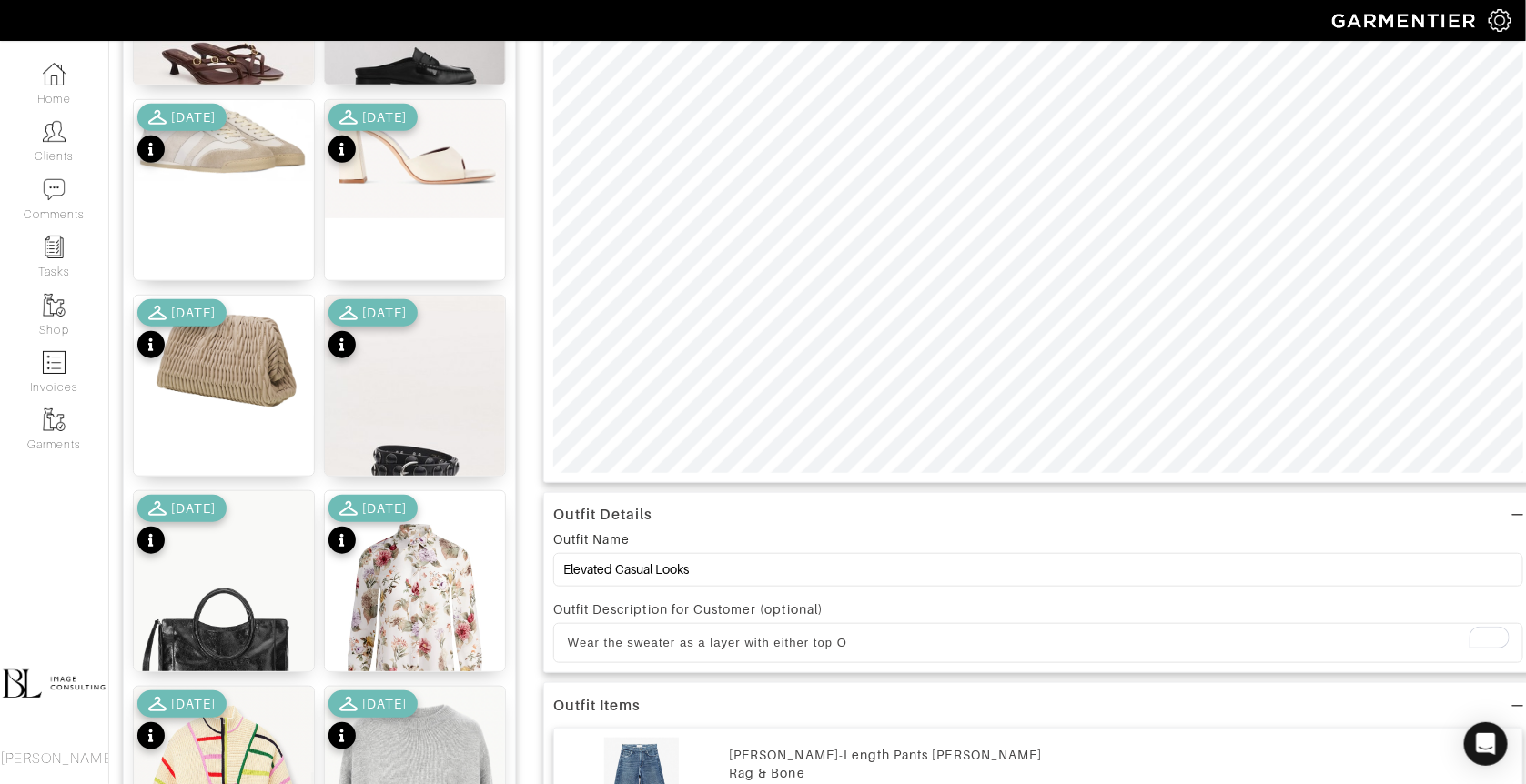 type 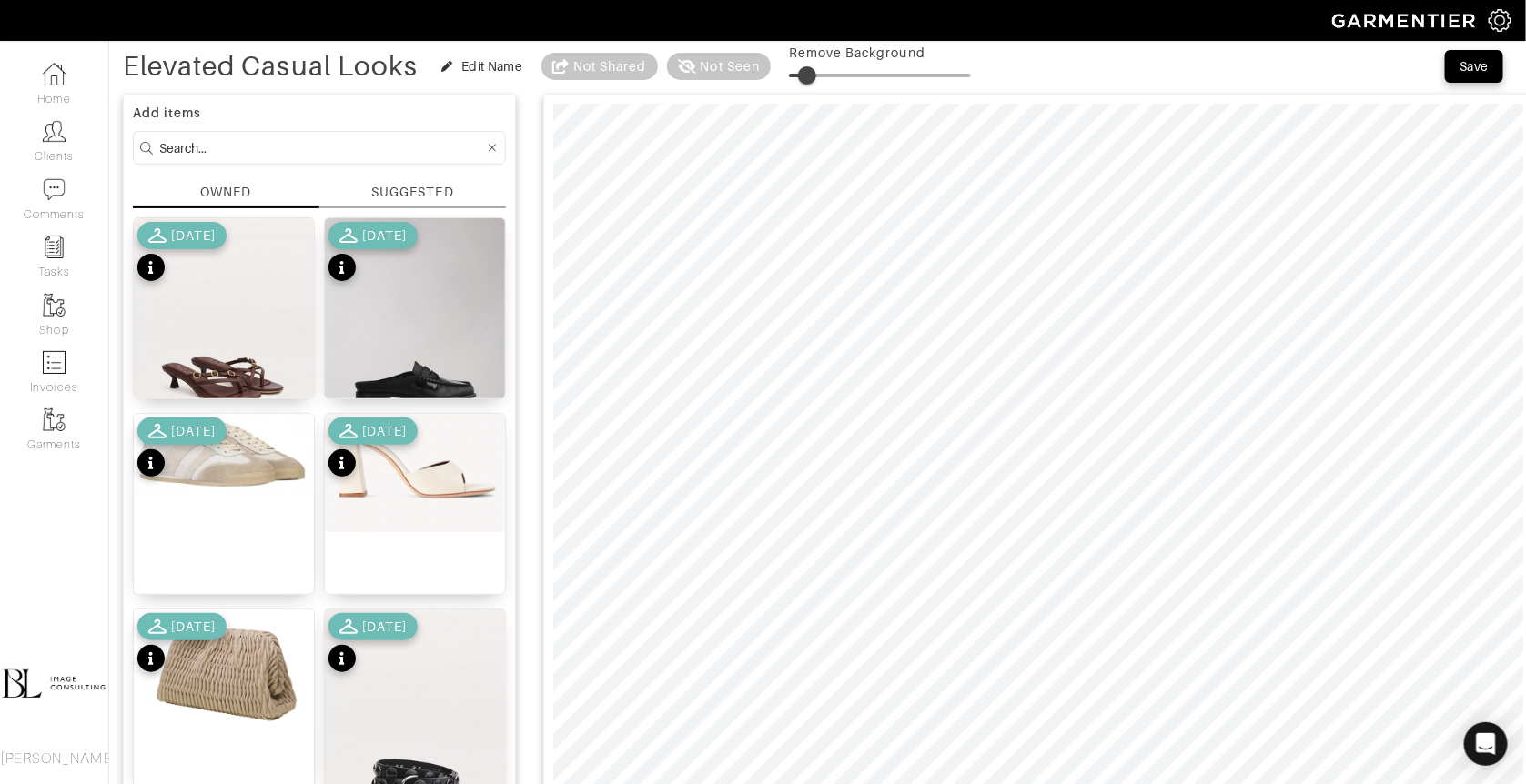 scroll, scrollTop: 83, scrollLeft: 0, axis: vertical 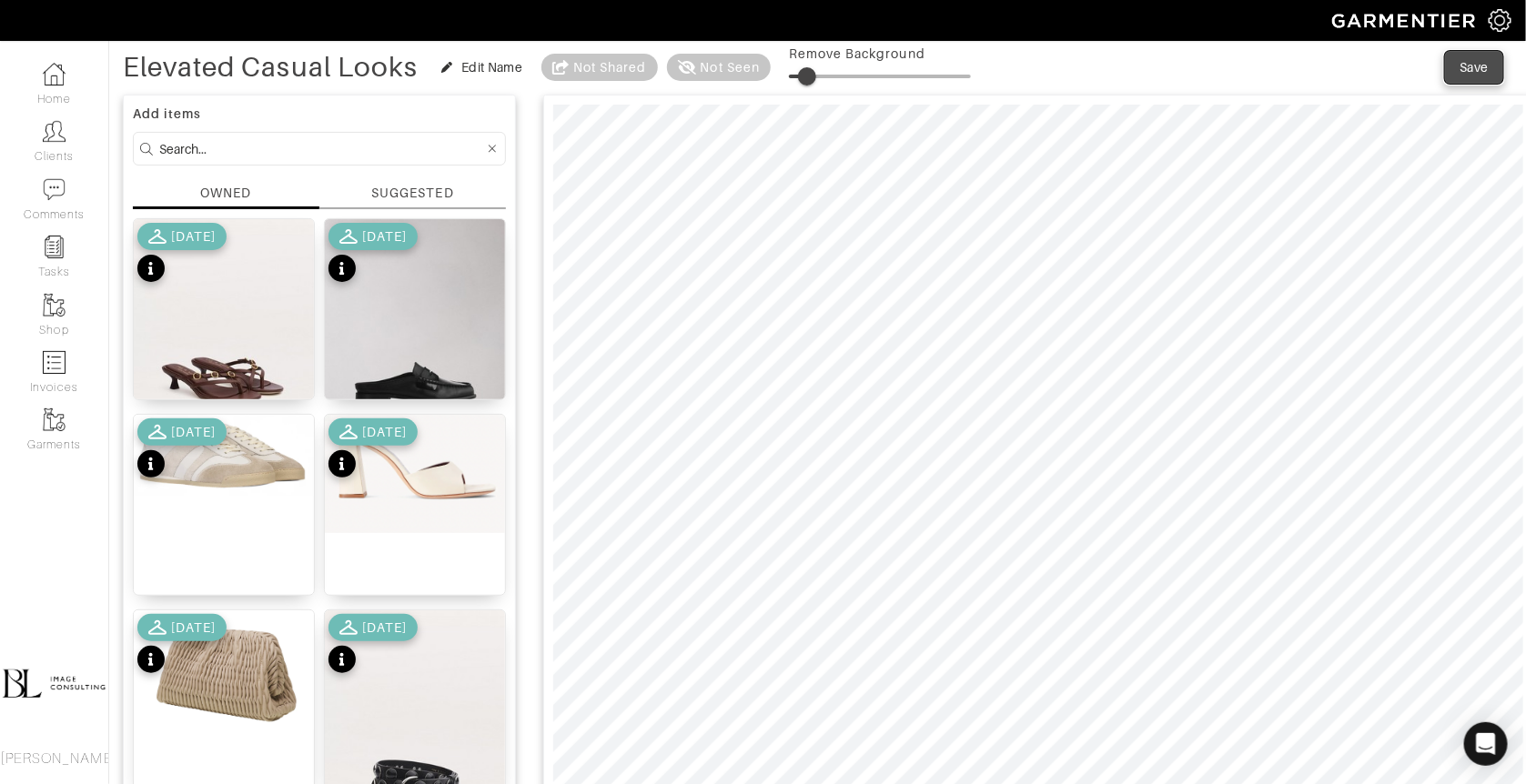click on "Save" at bounding box center [1474, 67] 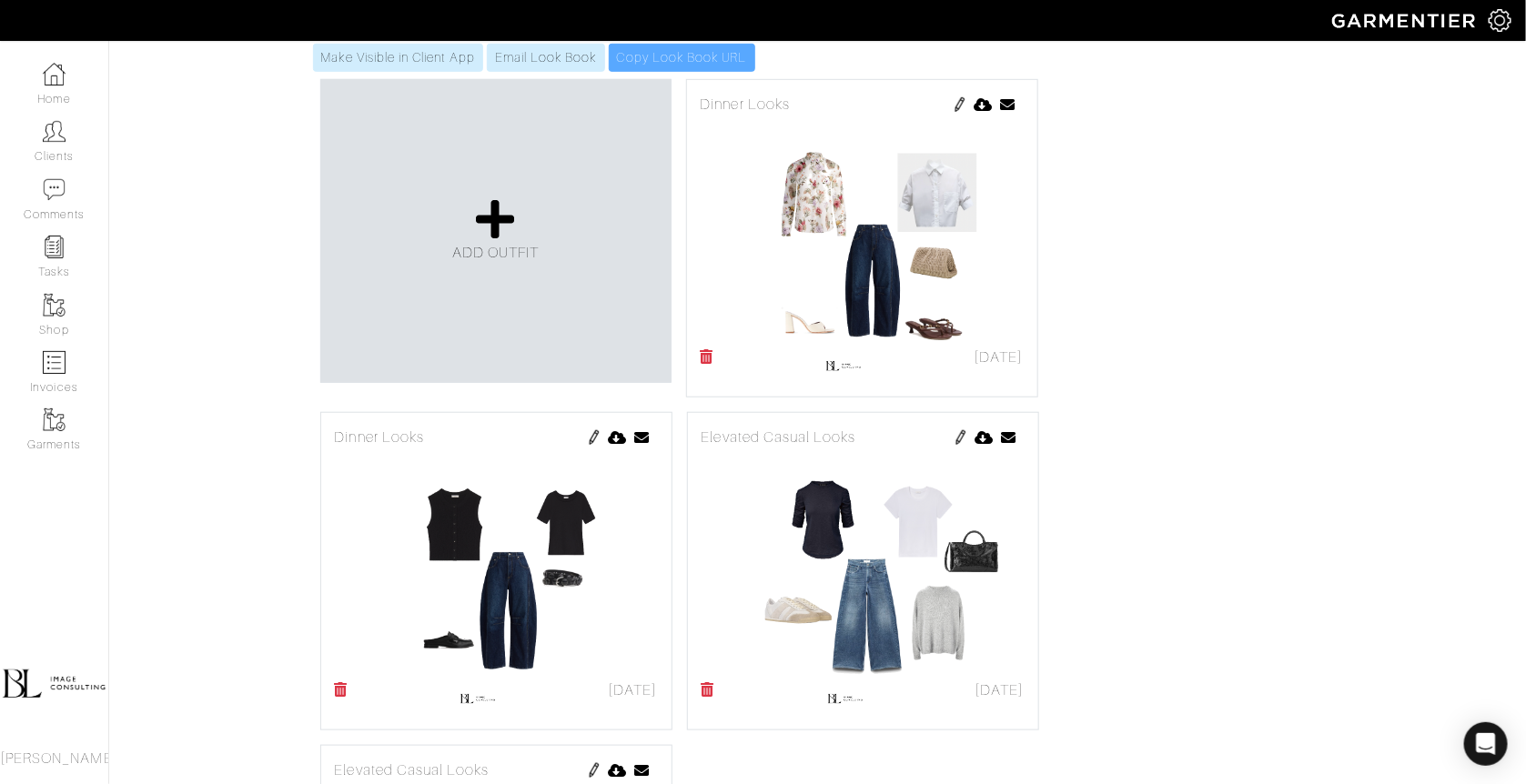 scroll, scrollTop: 380, scrollLeft: 0, axis: vertical 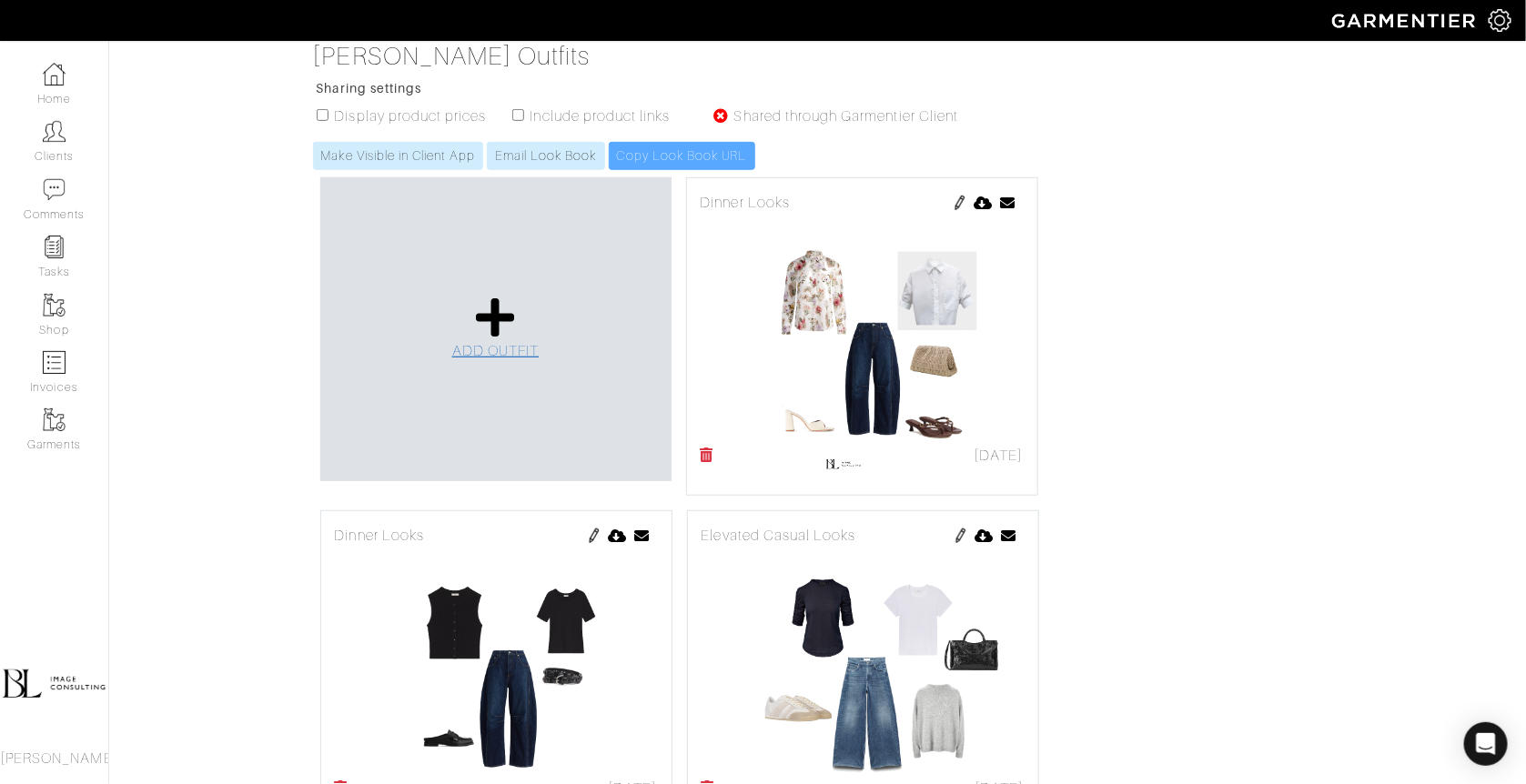 click on "ADD OUTFIT" at bounding box center (496, 351) 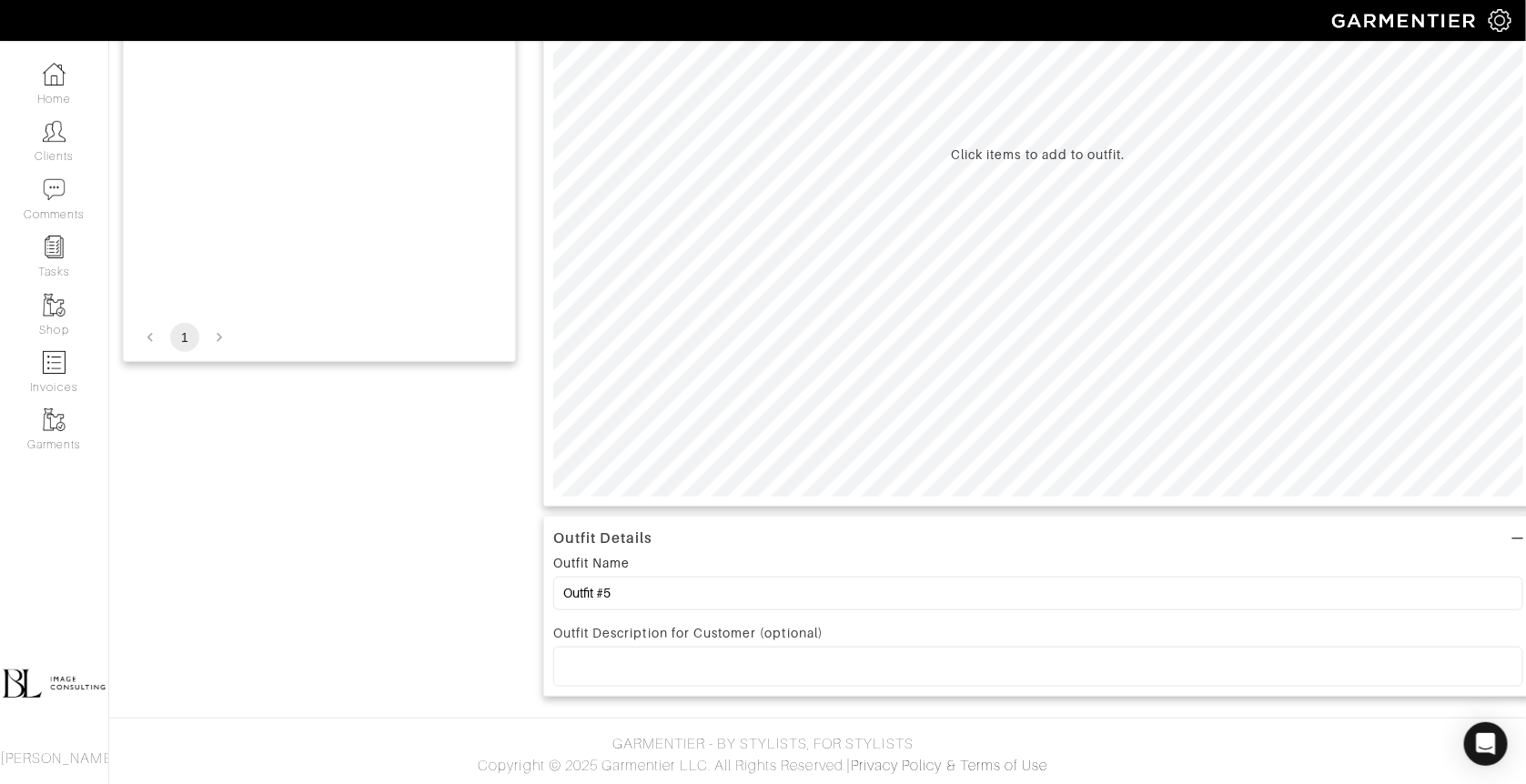 scroll, scrollTop: 0, scrollLeft: 0, axis: both 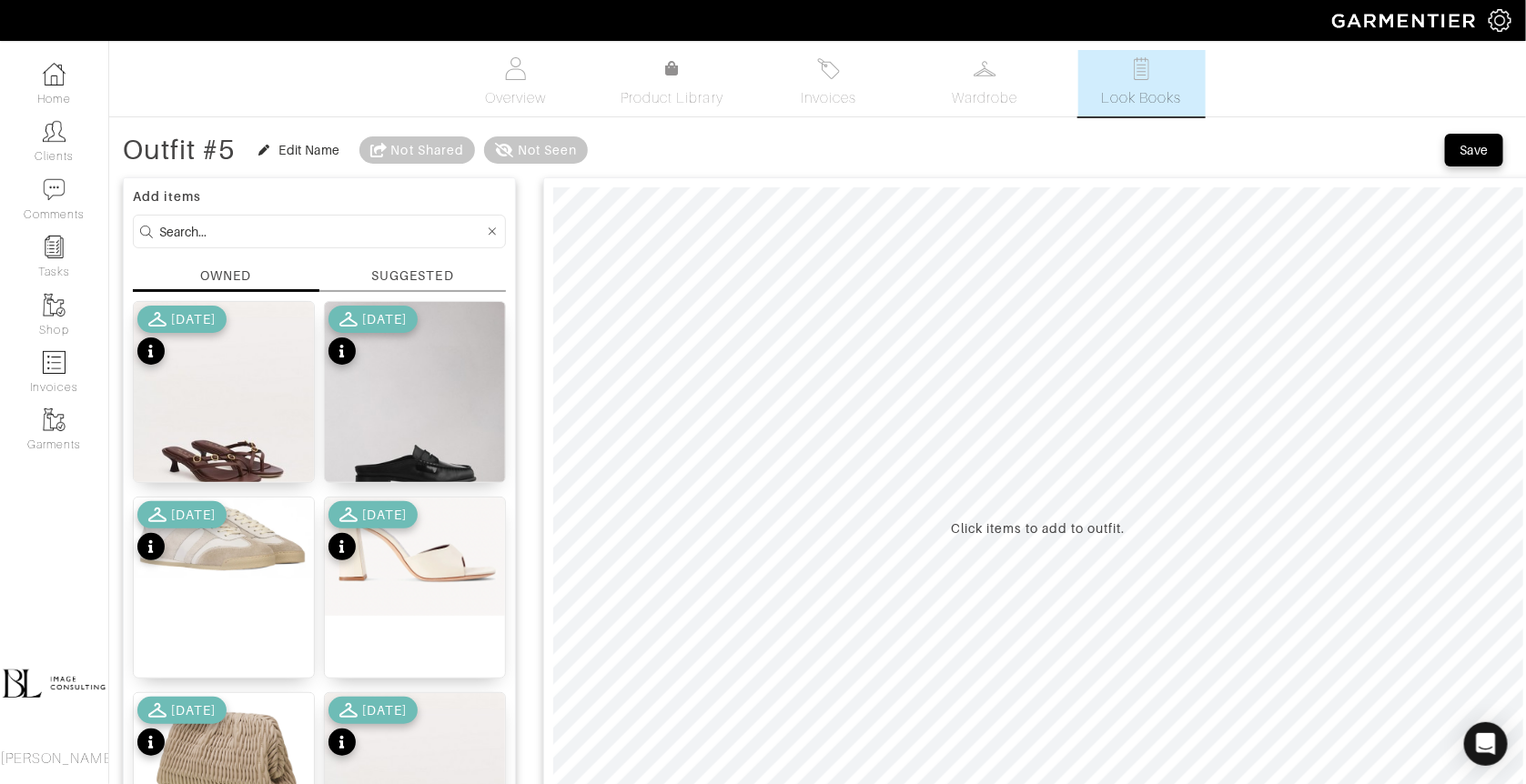 click at bounding box center (321, 231) 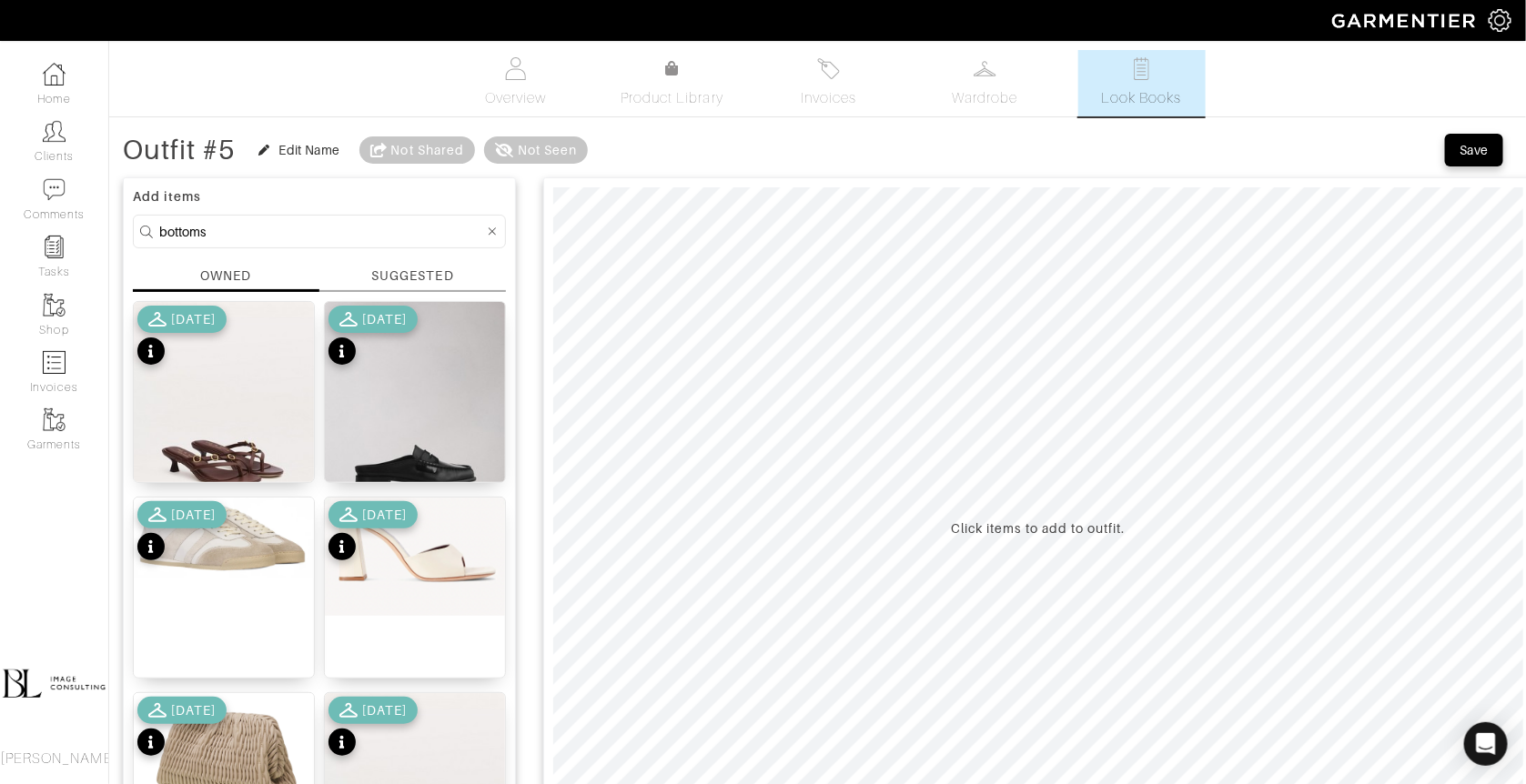 type on "bottoms" 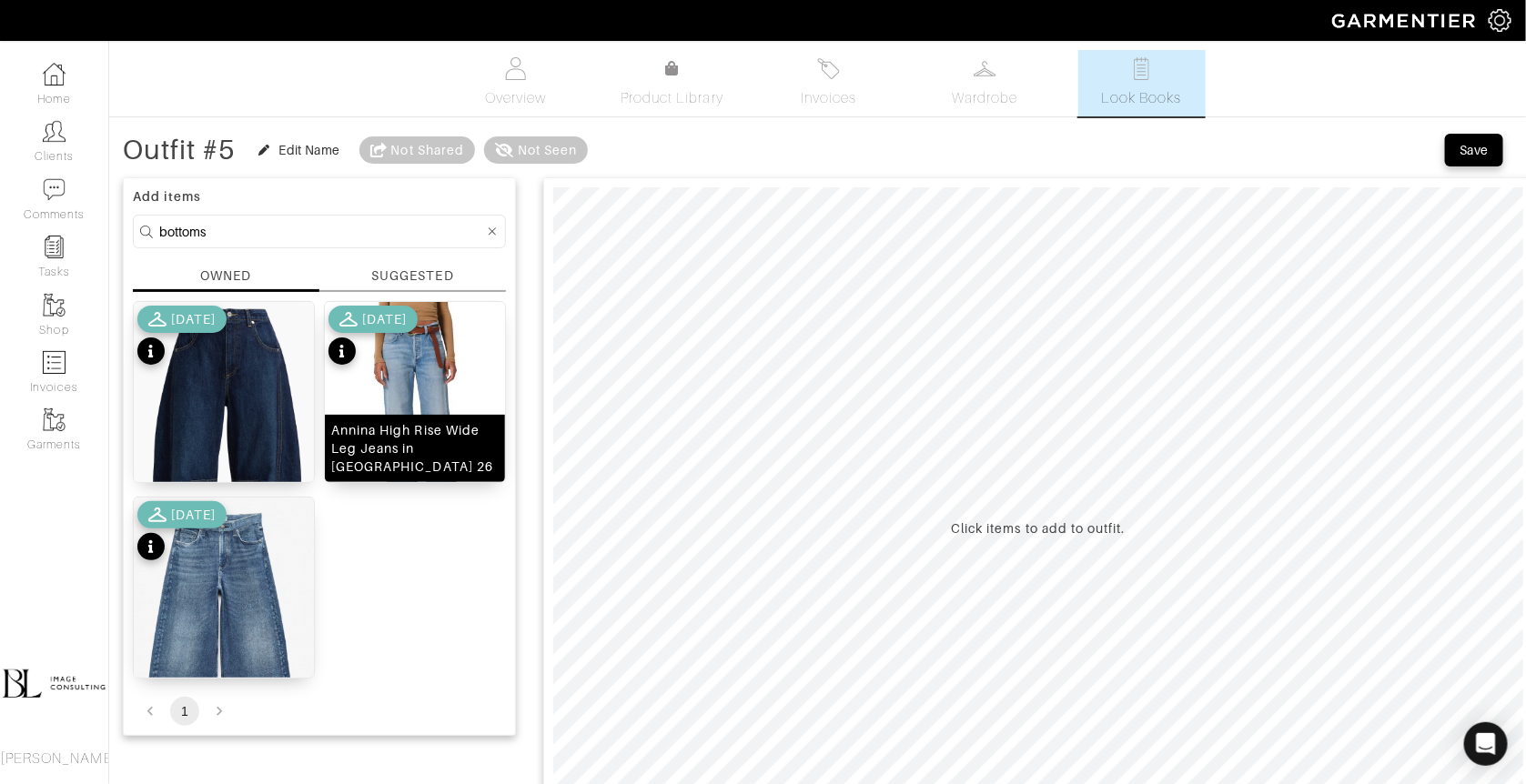 click at bounding box center (415, 415) 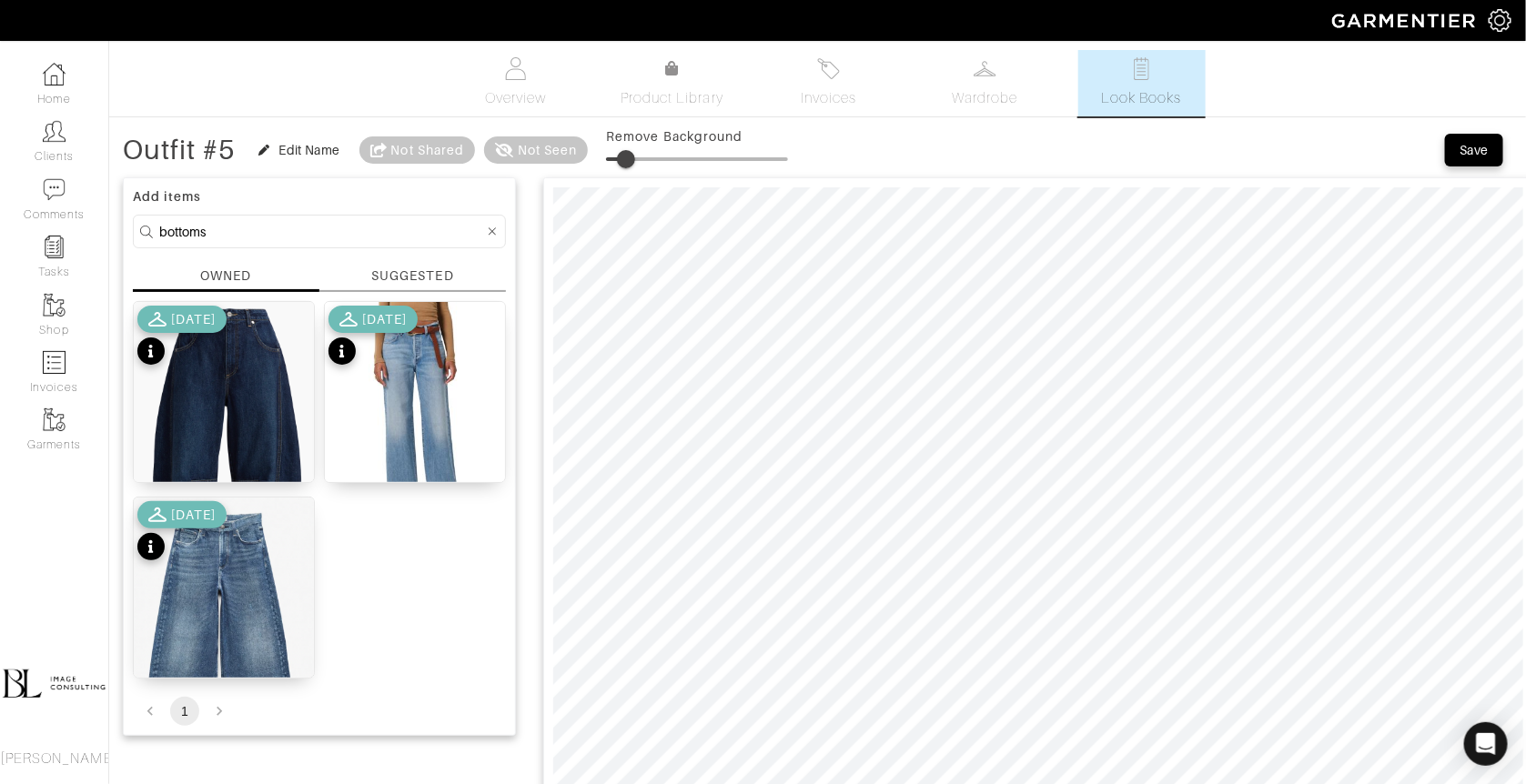 type on "12" 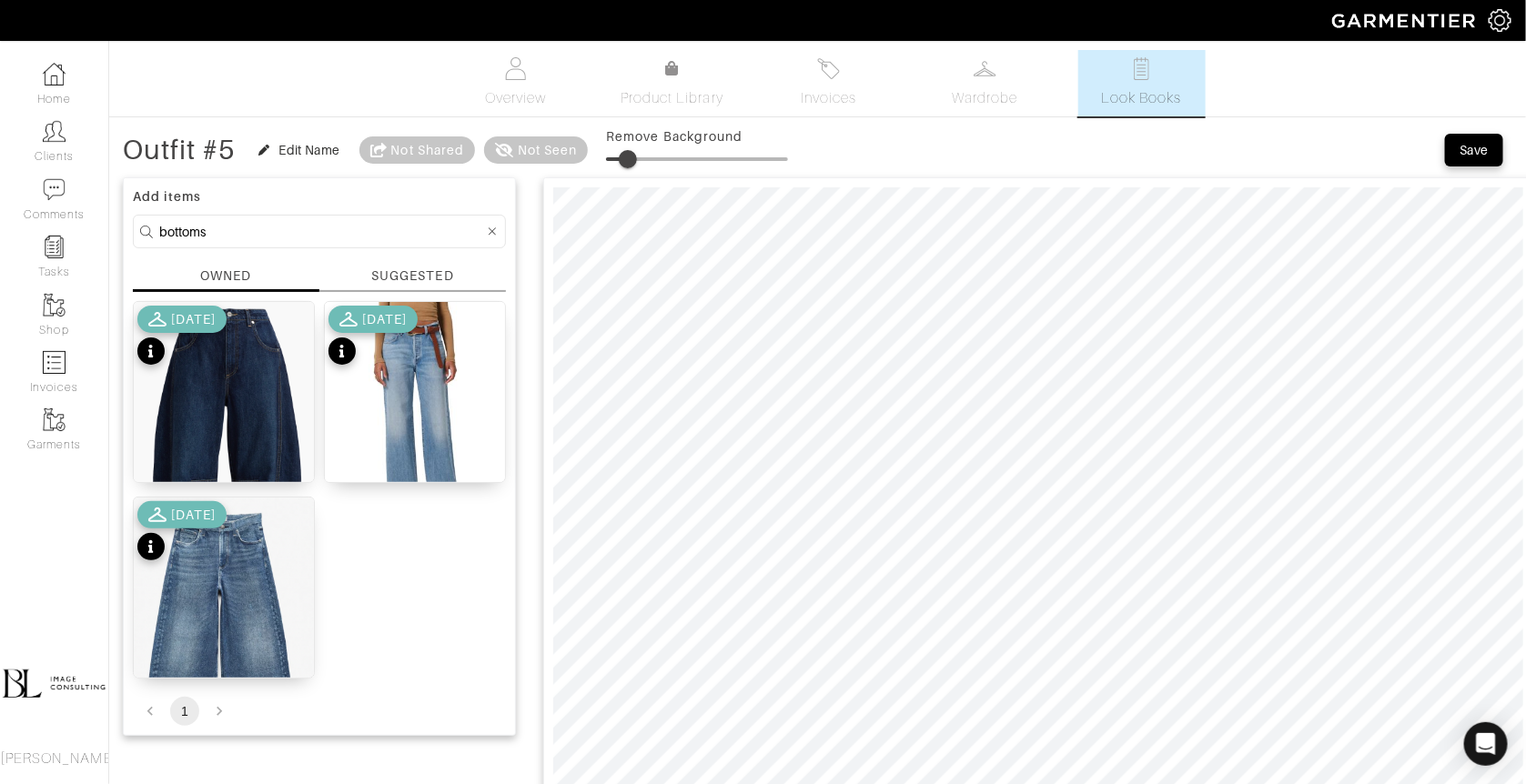 drag, startPoint x: 613, startPoint y: 153, endPoint x: 631, endPoint y: 156, distance: 18.248288 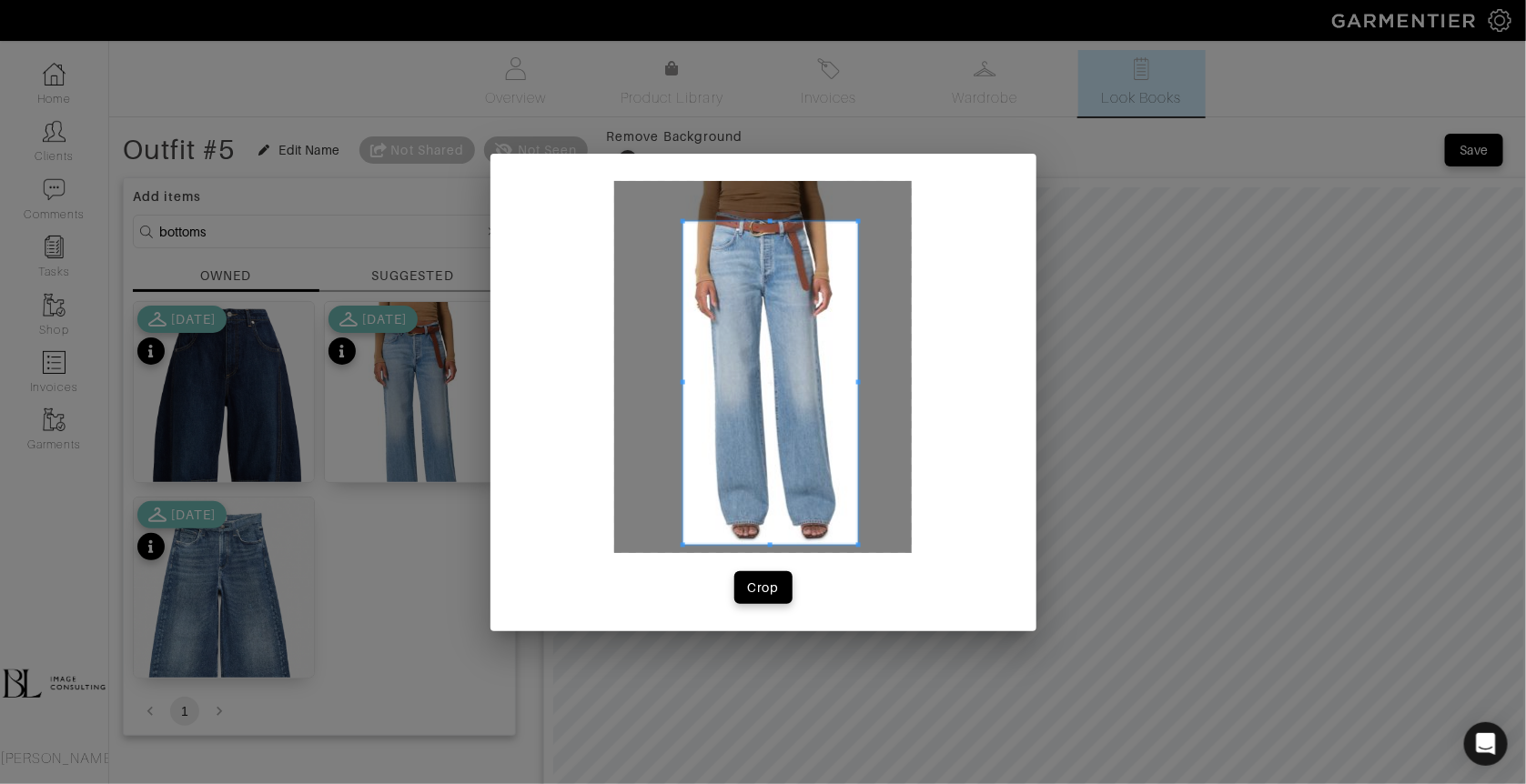 click on "Crop" at bounding box center (763, 392) 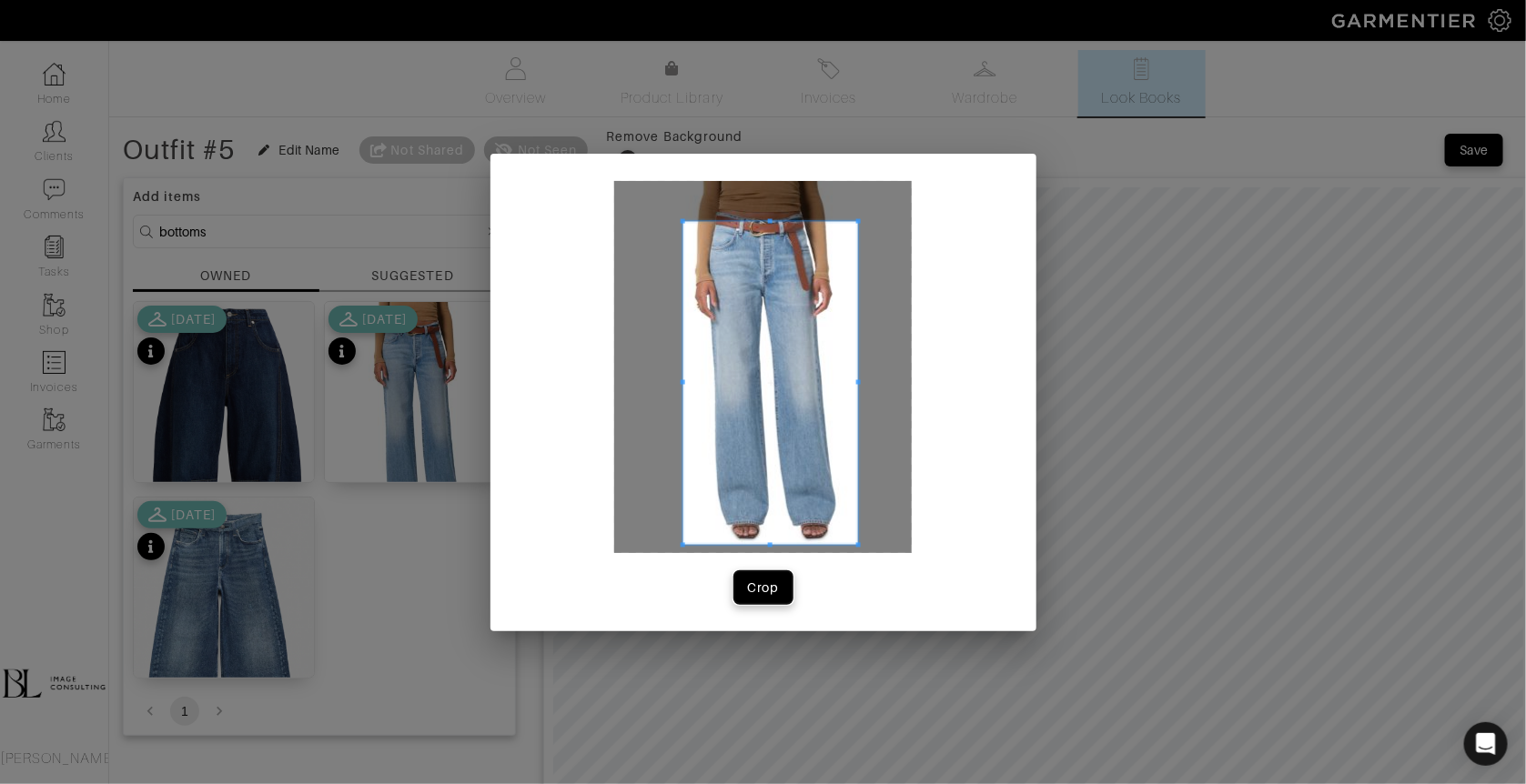 click on "Crop" at bounding box center [763, 588] 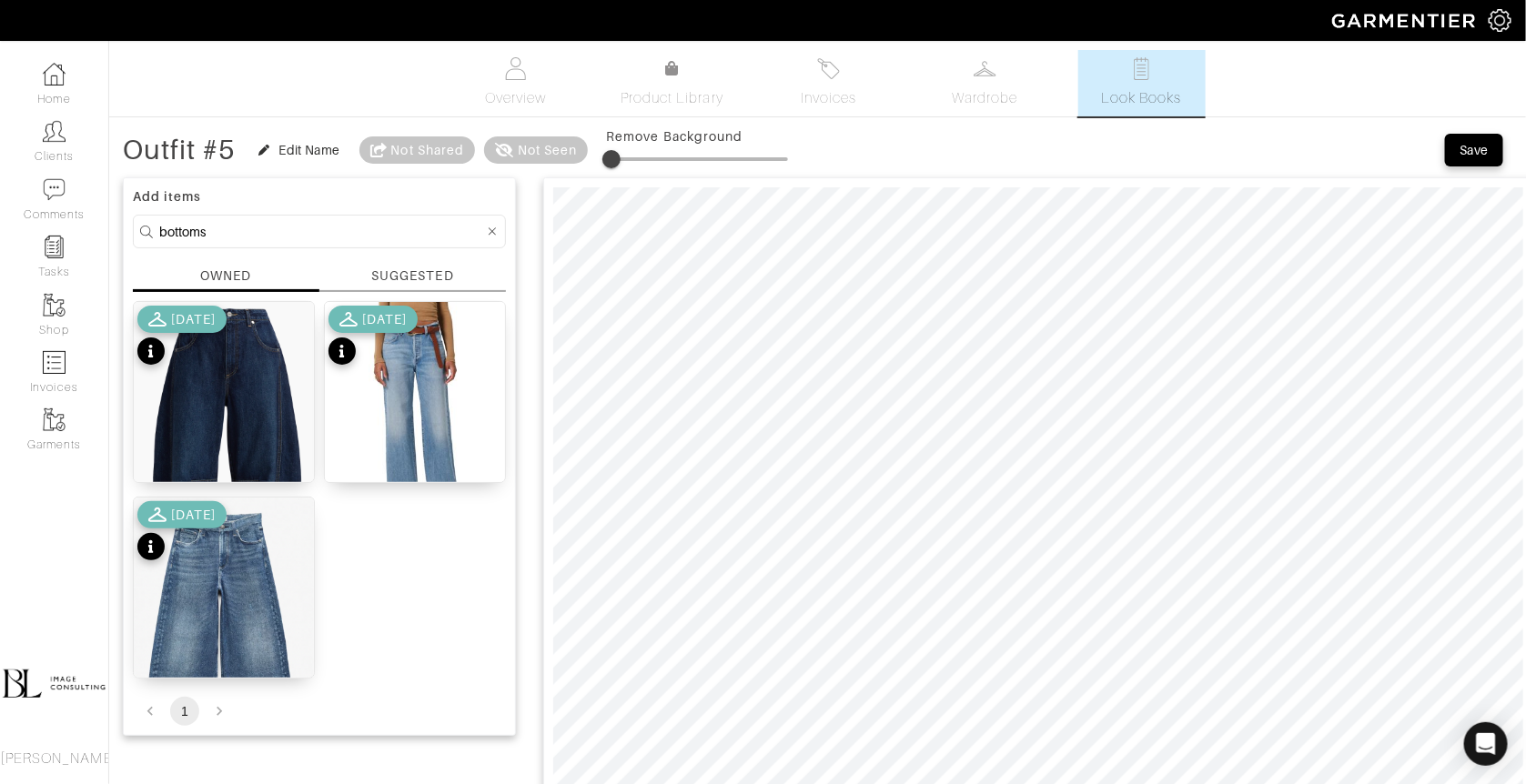 type on "17" 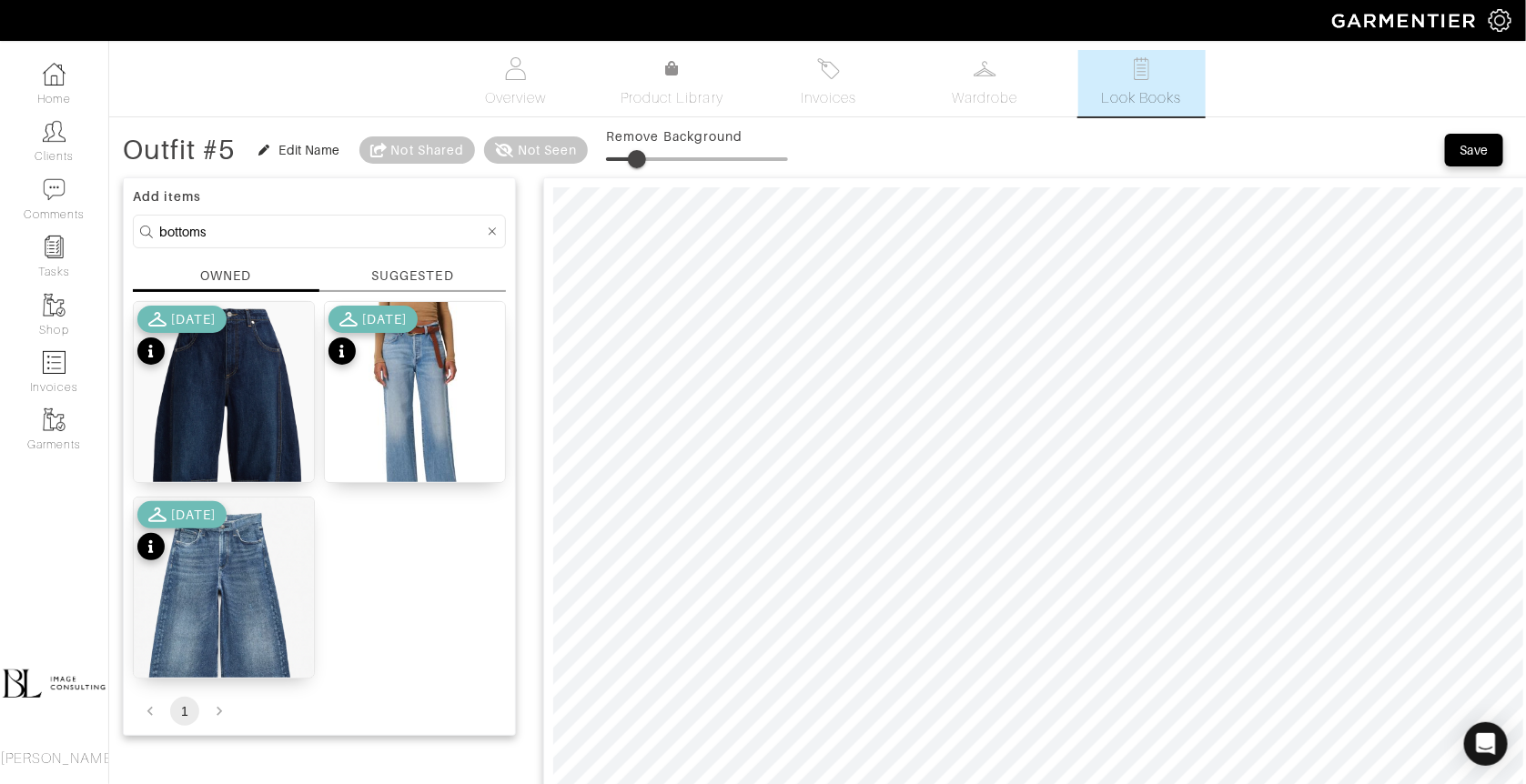 drag, startPoint x: 614, startPoint y: 152, endPoint x: 640, endPoint y: 152, distance: 26 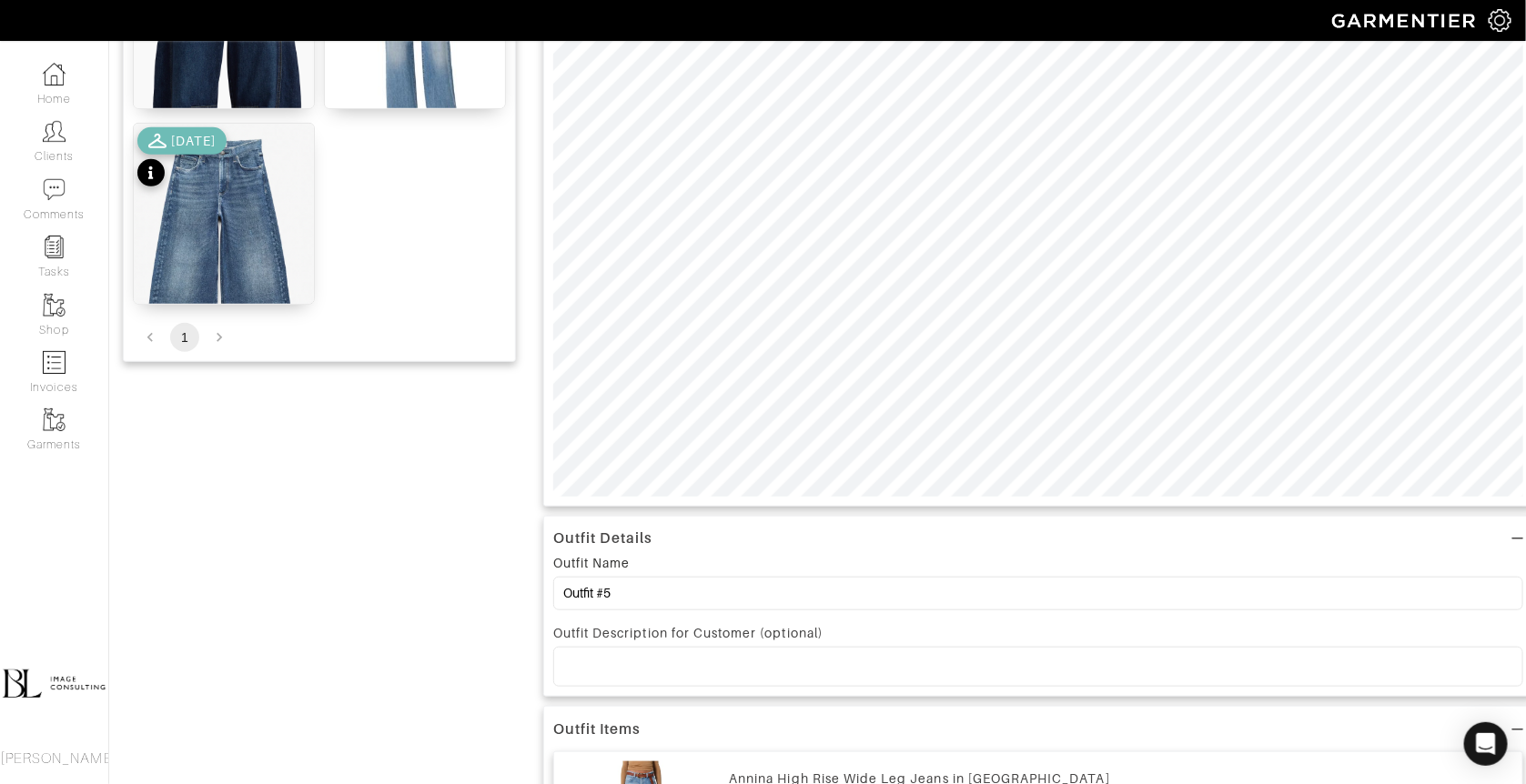 scroll, scrollTop: 376, scrollLeft: 0, axis: vertical 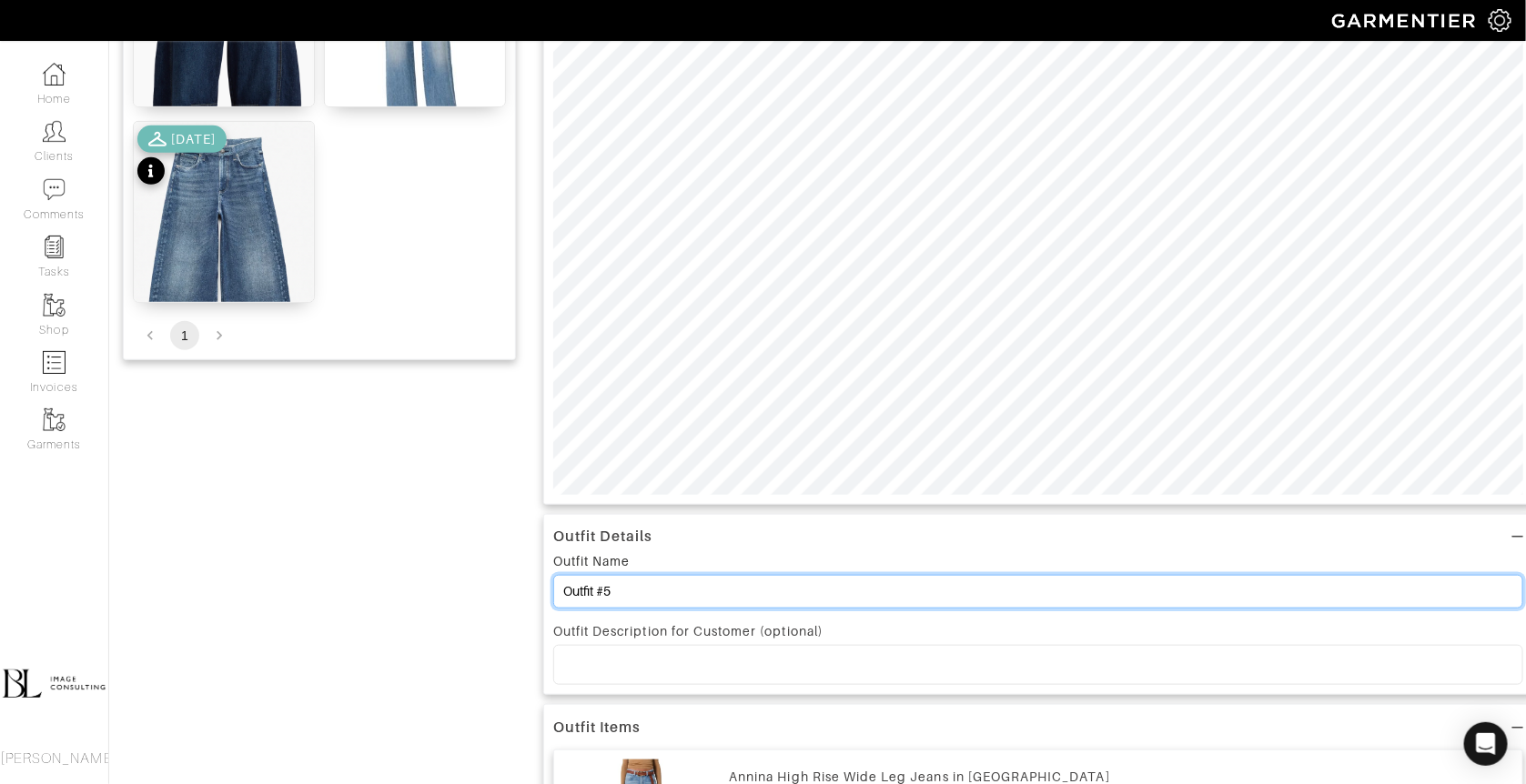 click on "Outfit #5" at bounding box center (1038, 591) 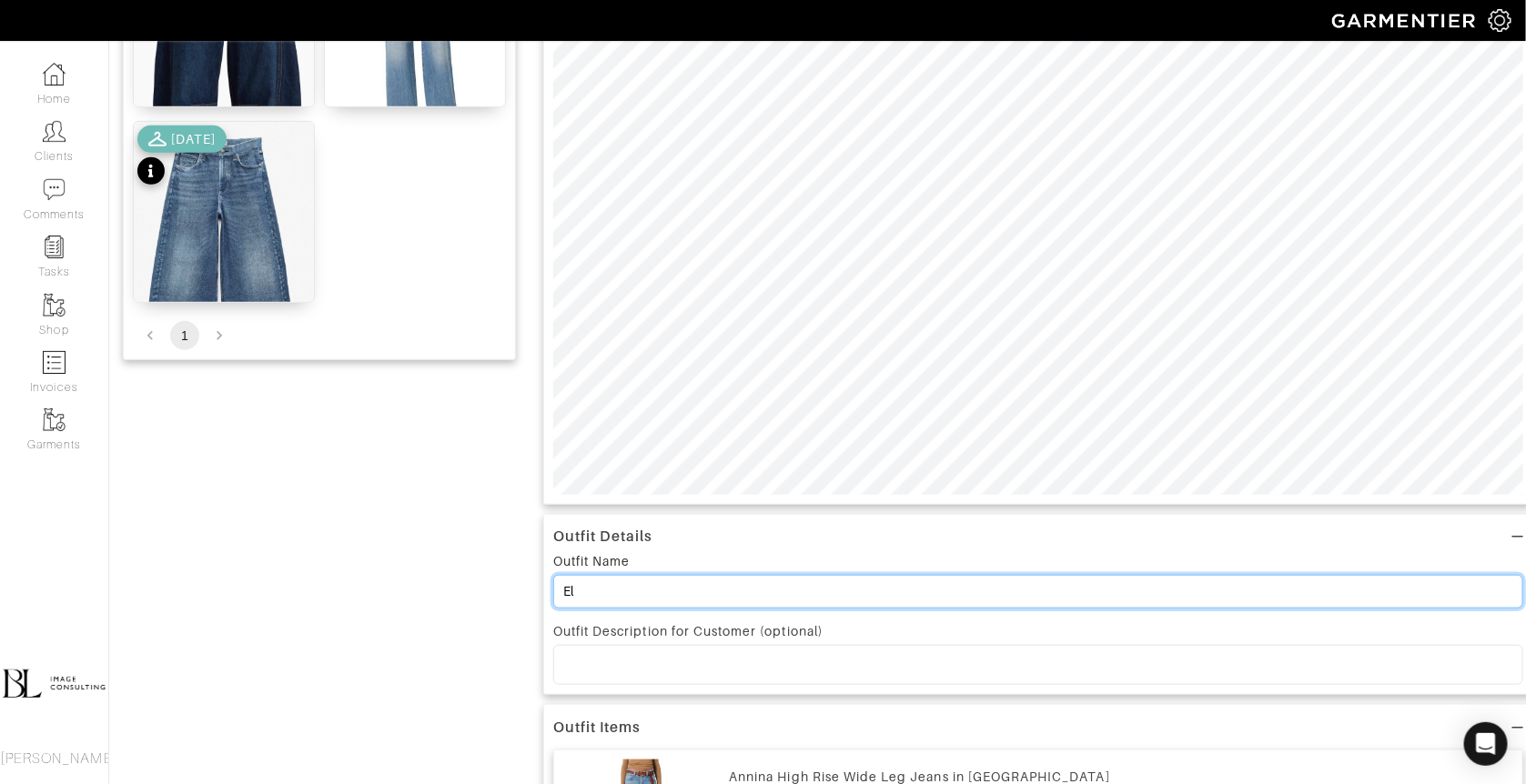 type on "E" 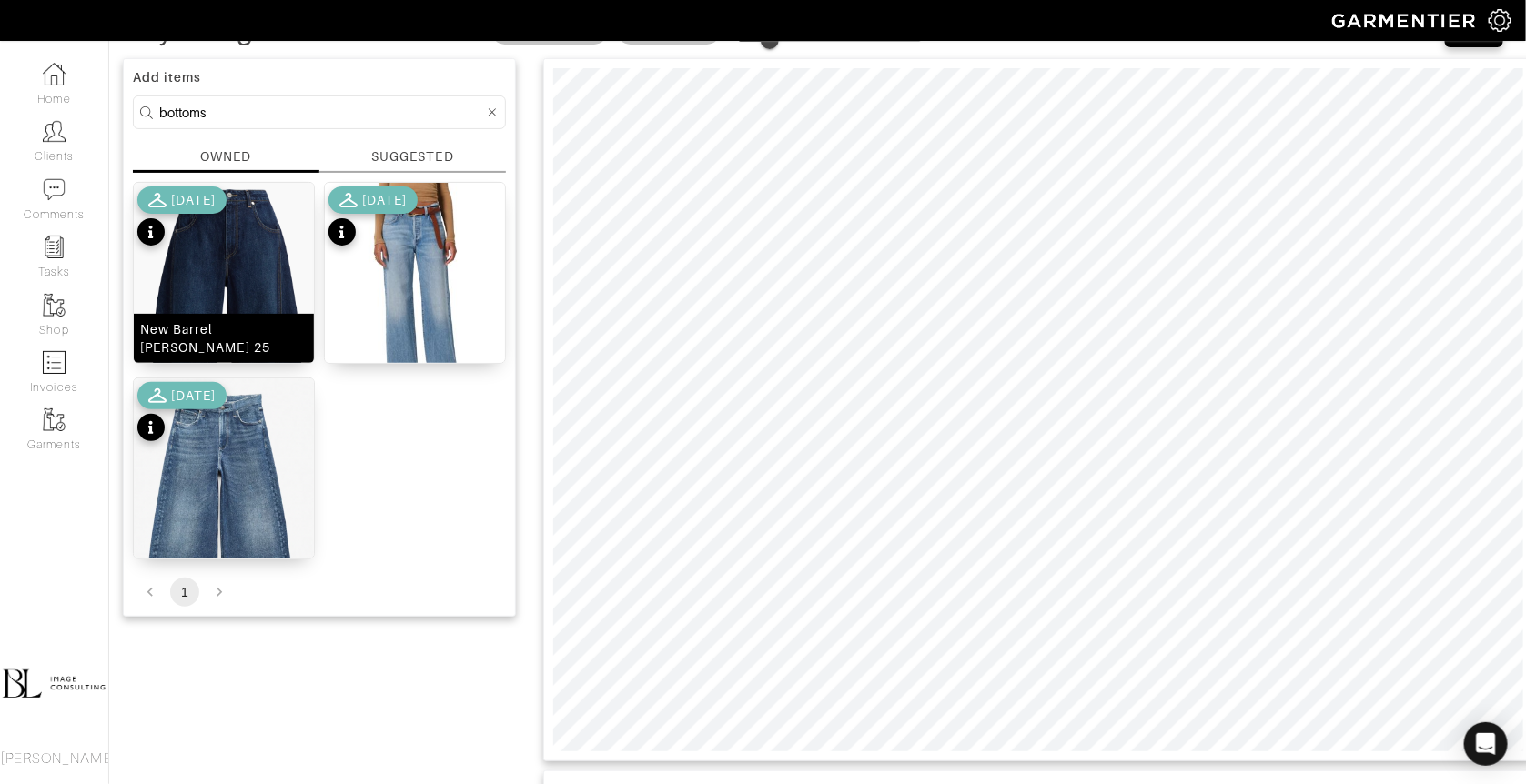 scroll, scrollTop: 74, scrollLeft: 0, axis: vertical 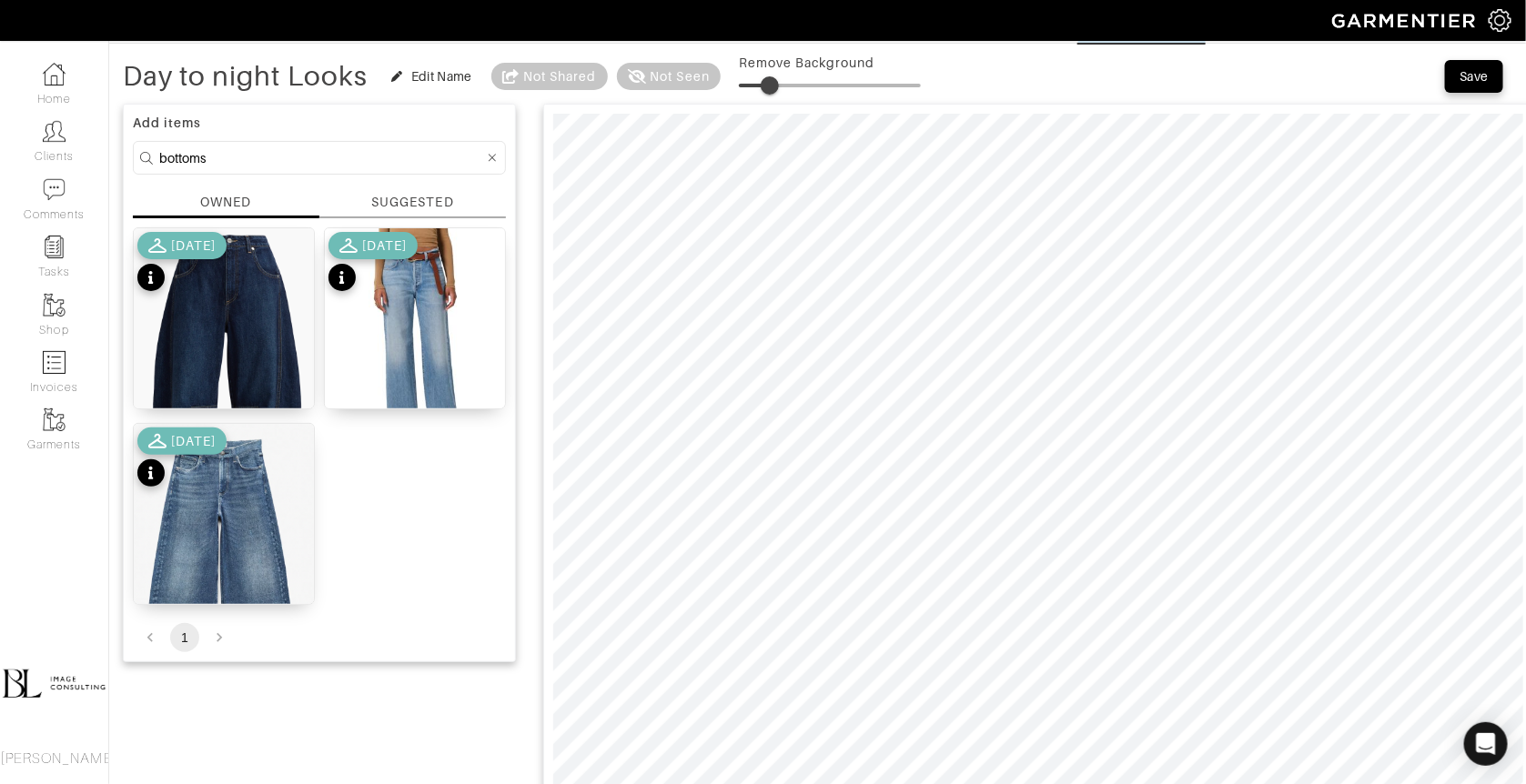 type on "Day to night Looks" 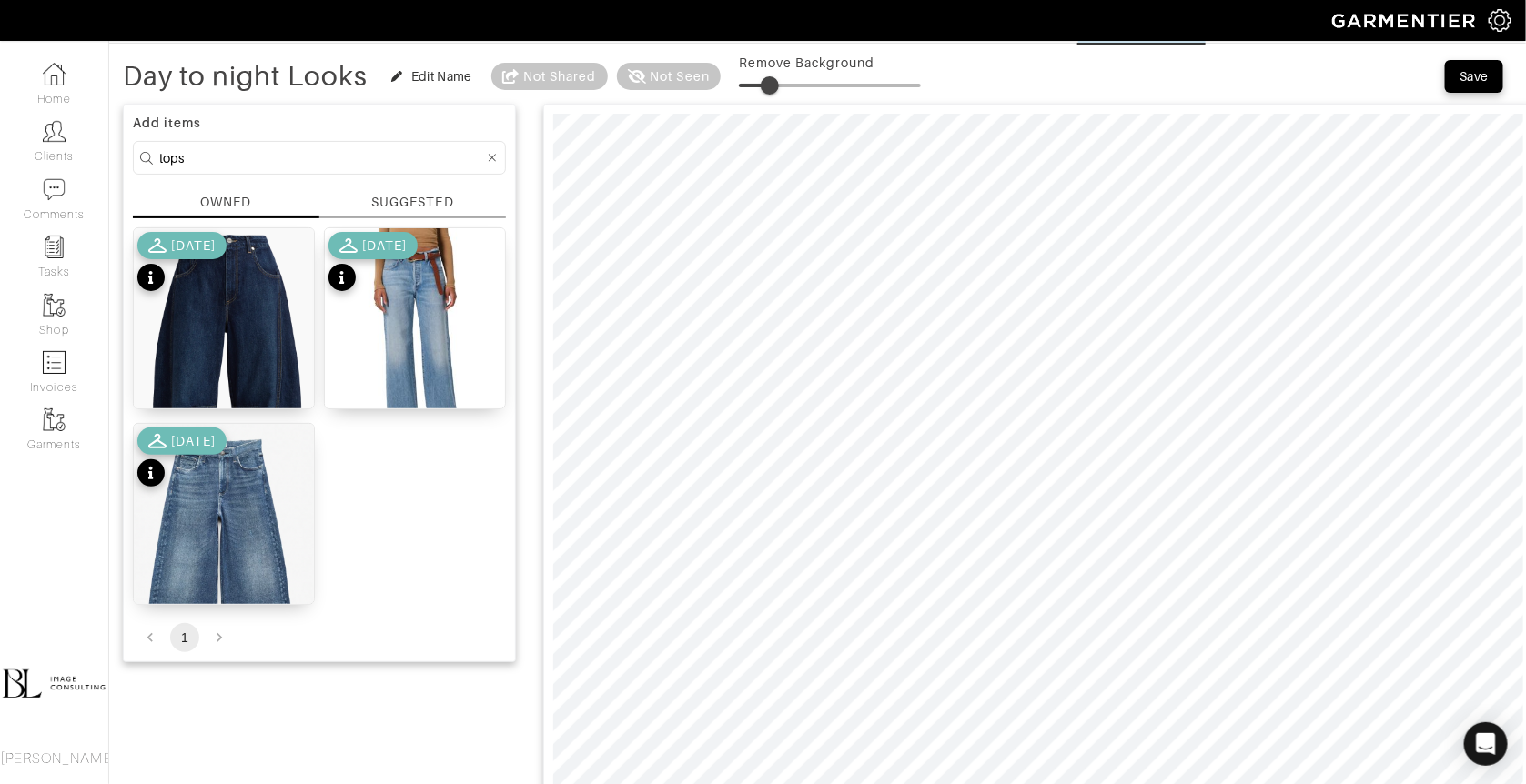 type on "tops" 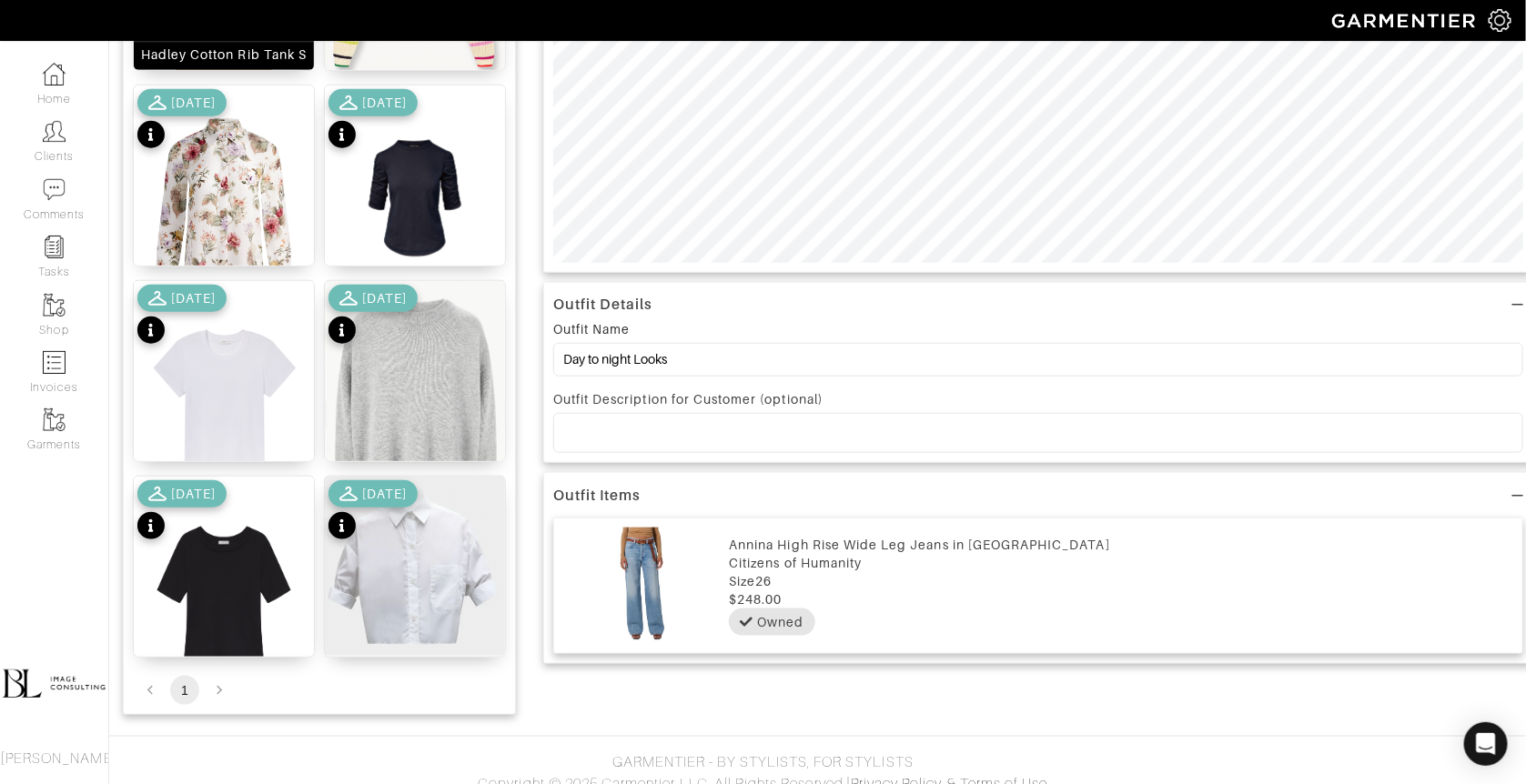 scroll, scrollTop: 623, scrollLeft: 0, axis: vertical 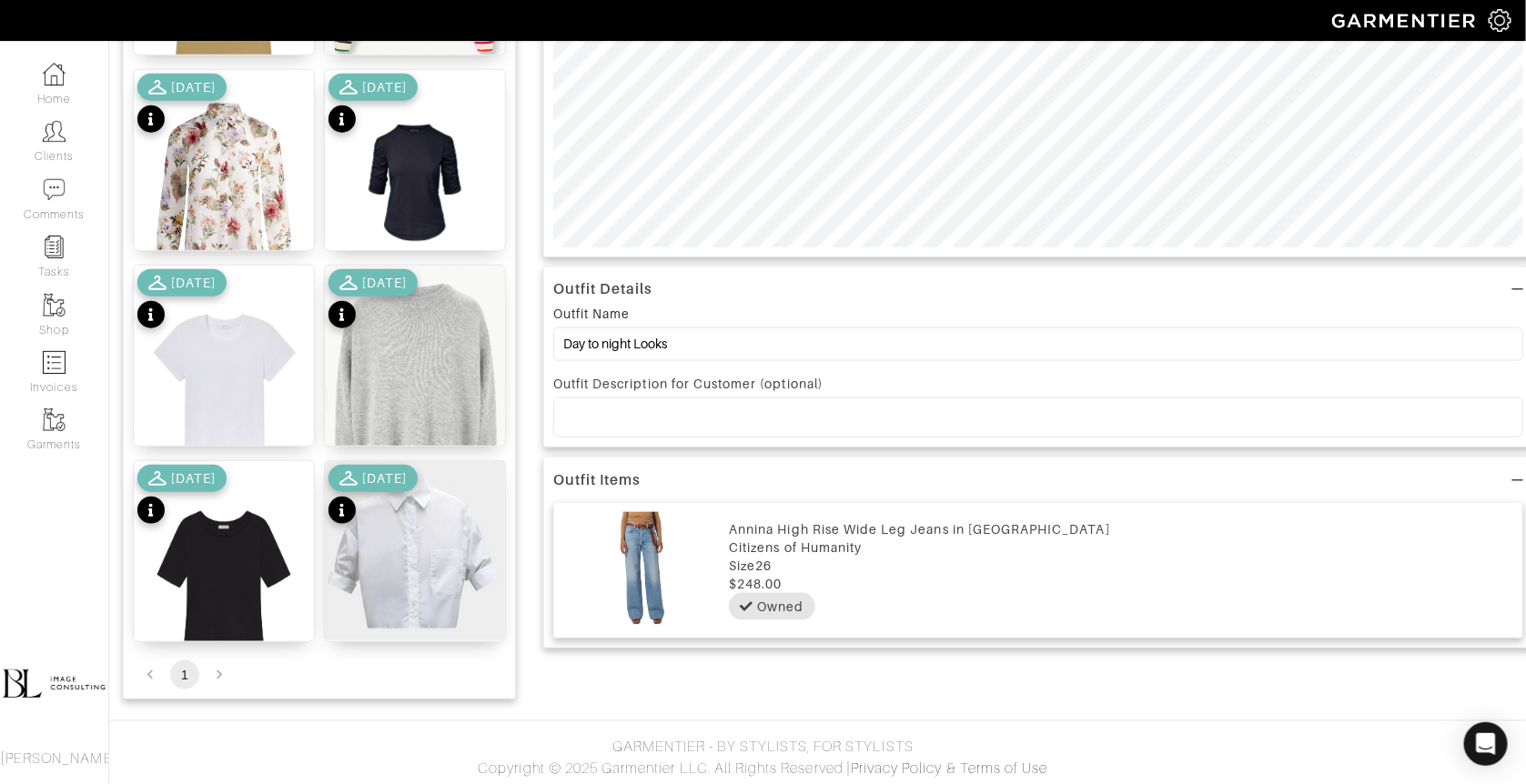 click on "[DATE]" at bounding box center [373, 497] 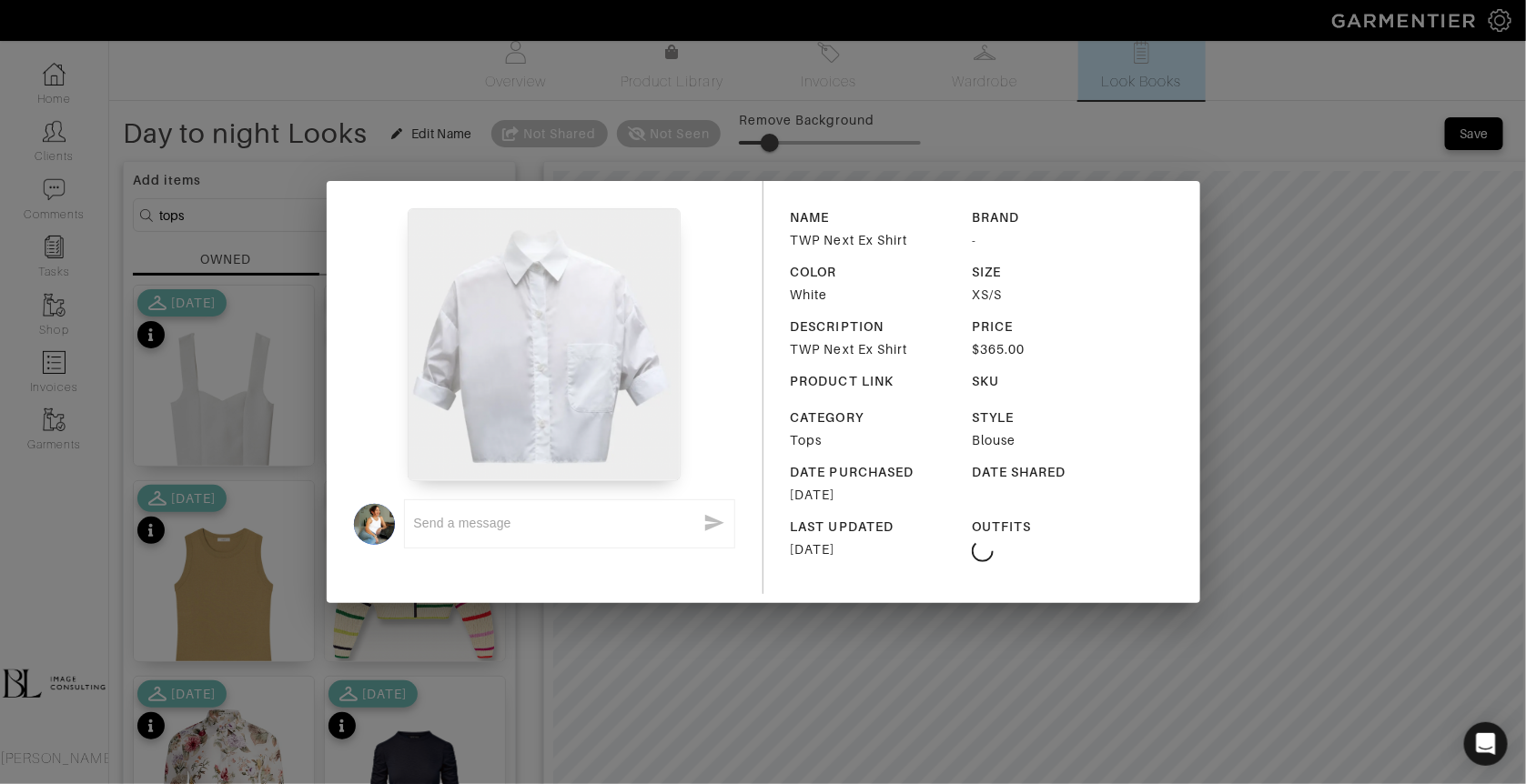 scroll, scrollTop: 0, scrollLeft: 0, axis: both 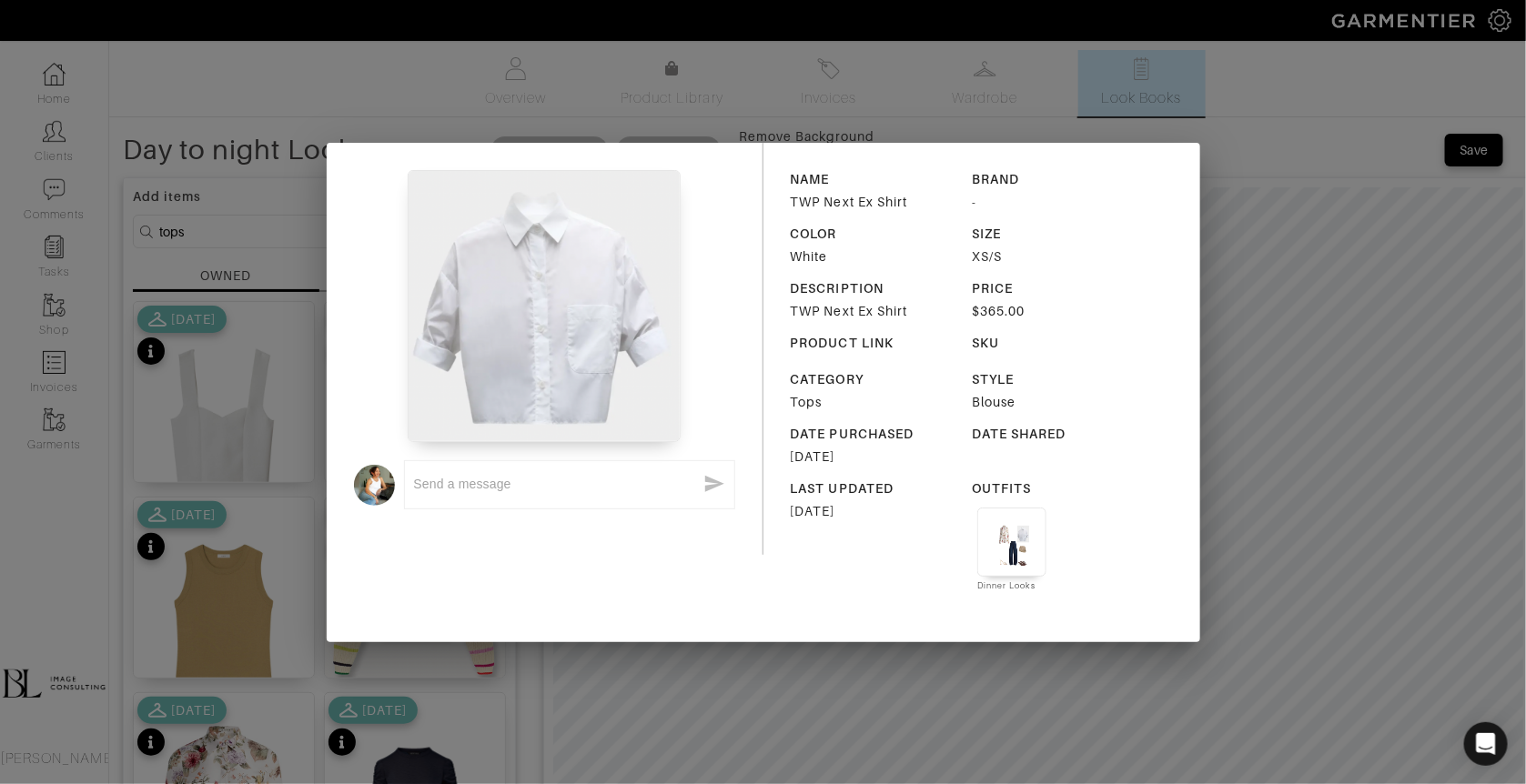 click on "x NAME TWP Next Ex Shirt BRAND - COLOR White SIZE XS/S DESCRIPTION TWP Next Ex Shirt PRICE $365.00 PRODUCT LINK SKU CATEGORY Tops STYLE Blouse DATE PURCHASED [DATE] DATE SHARED LAST UPDATED [DATE] OUTFITS Dinner Looks" at bounding box center (763, 392) 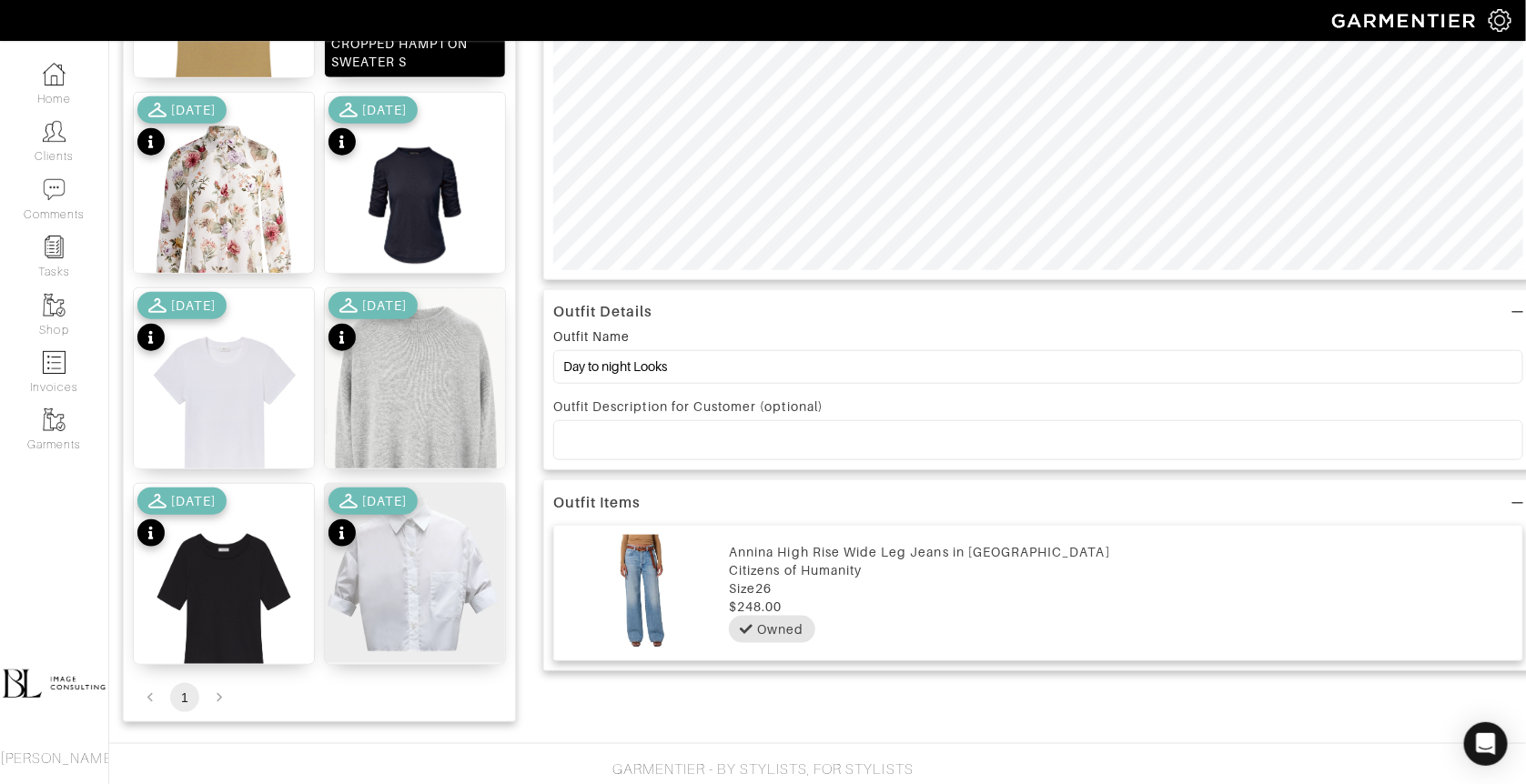 scroll, scrollTop: 623, scrollLeft: 0, axis: vertical 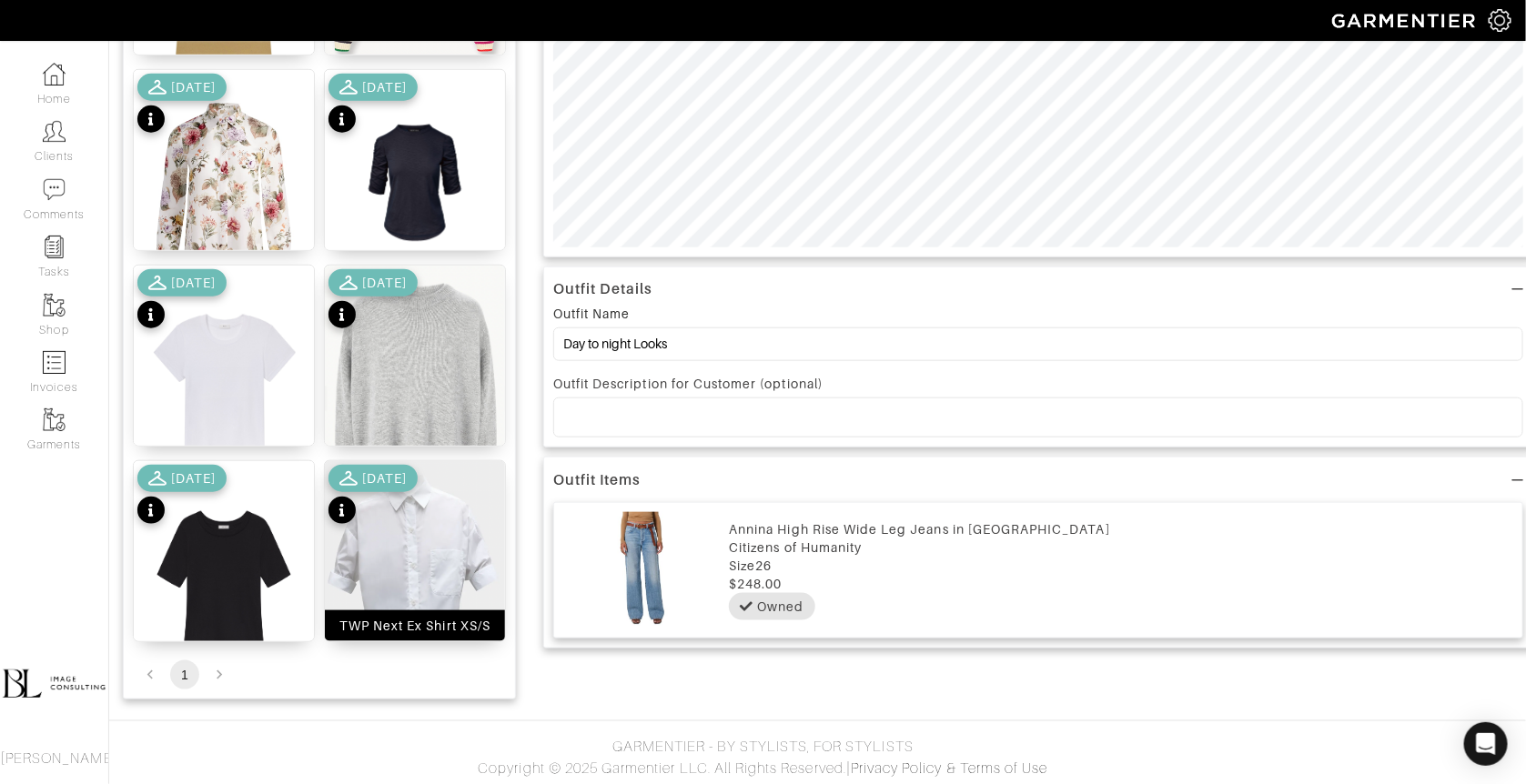 click at bounding box center (415, 550) 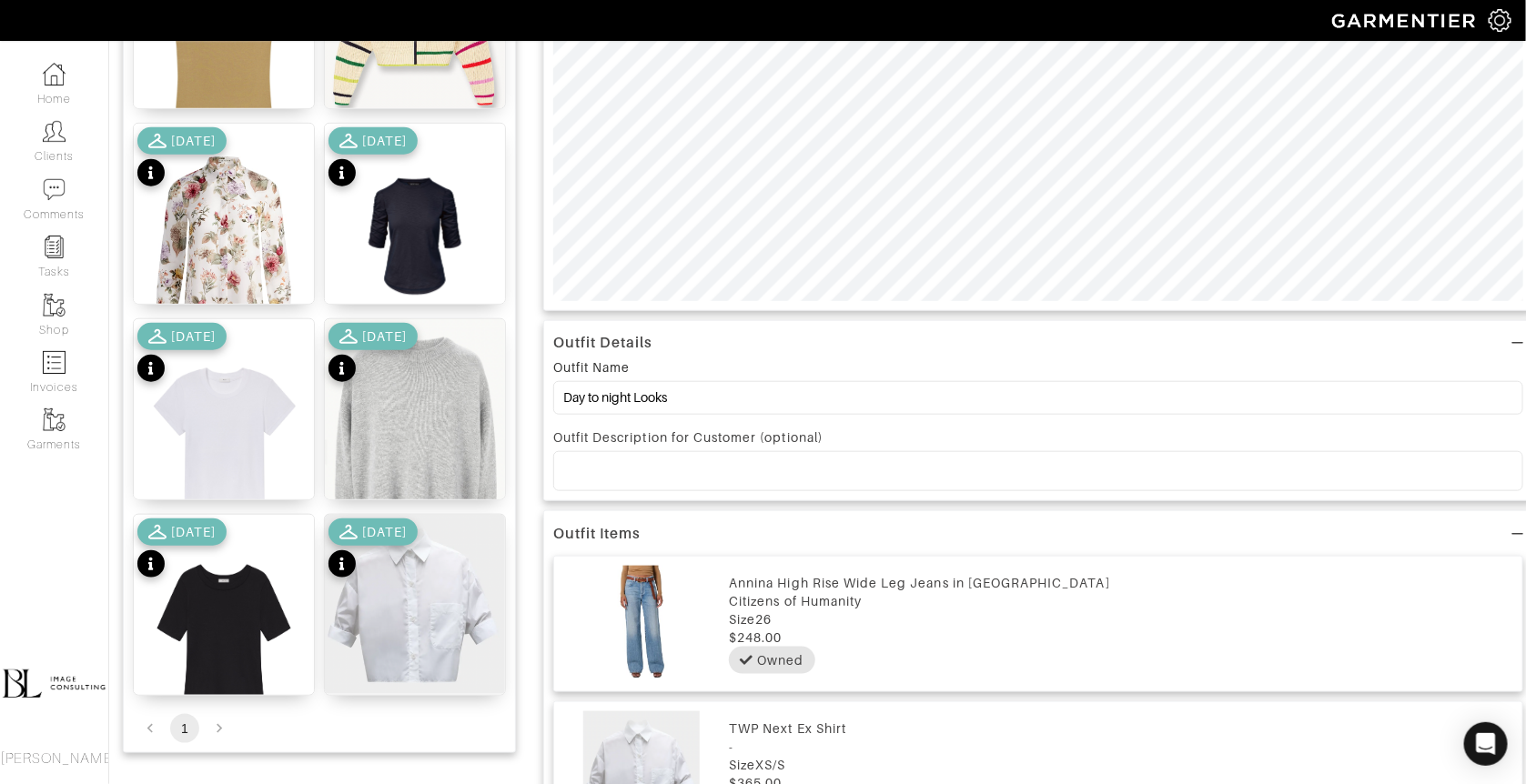 scroll, scrollTop: 571, scrollLeft: 0, axis: vertical 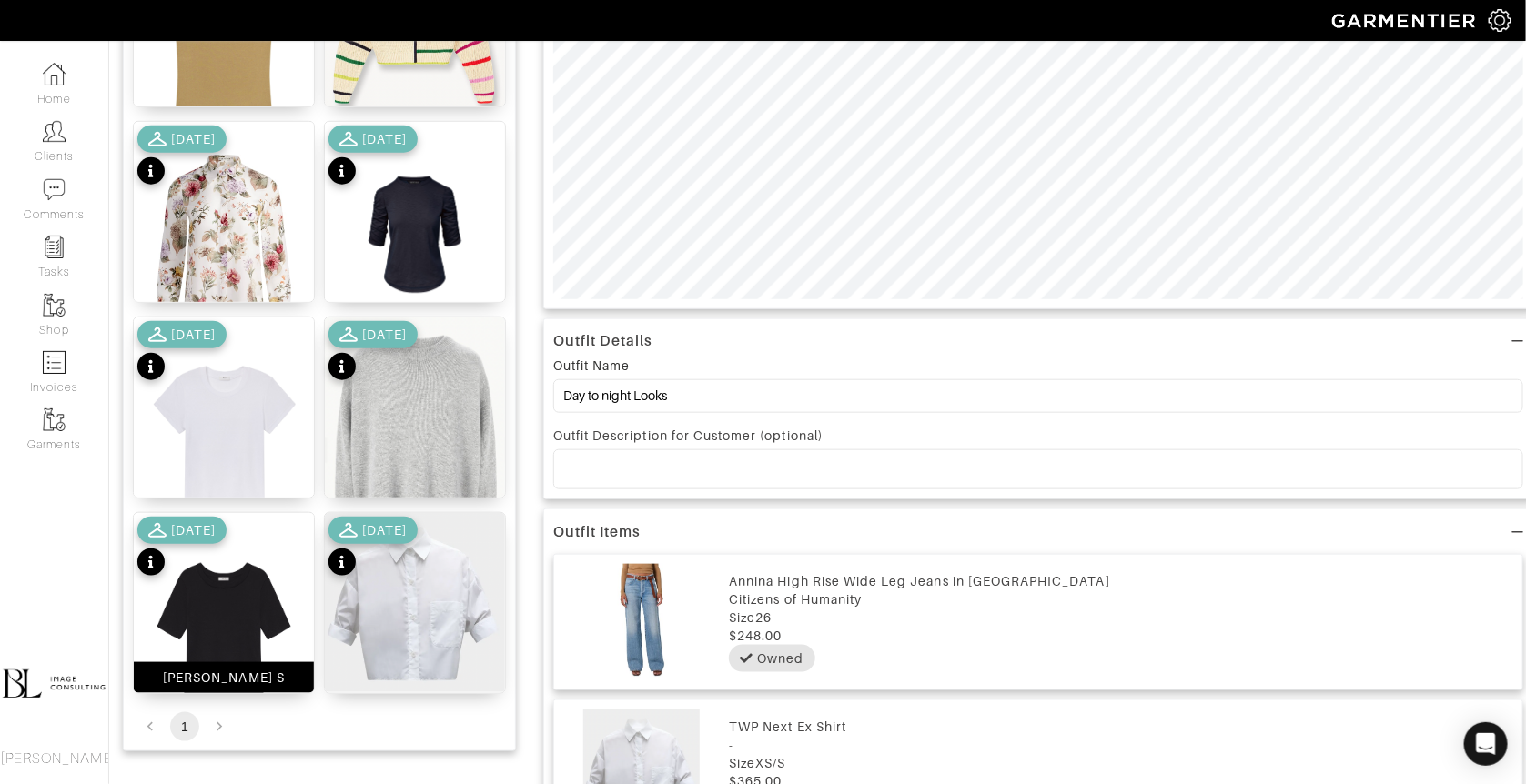 click at bounding box center (224, 637) 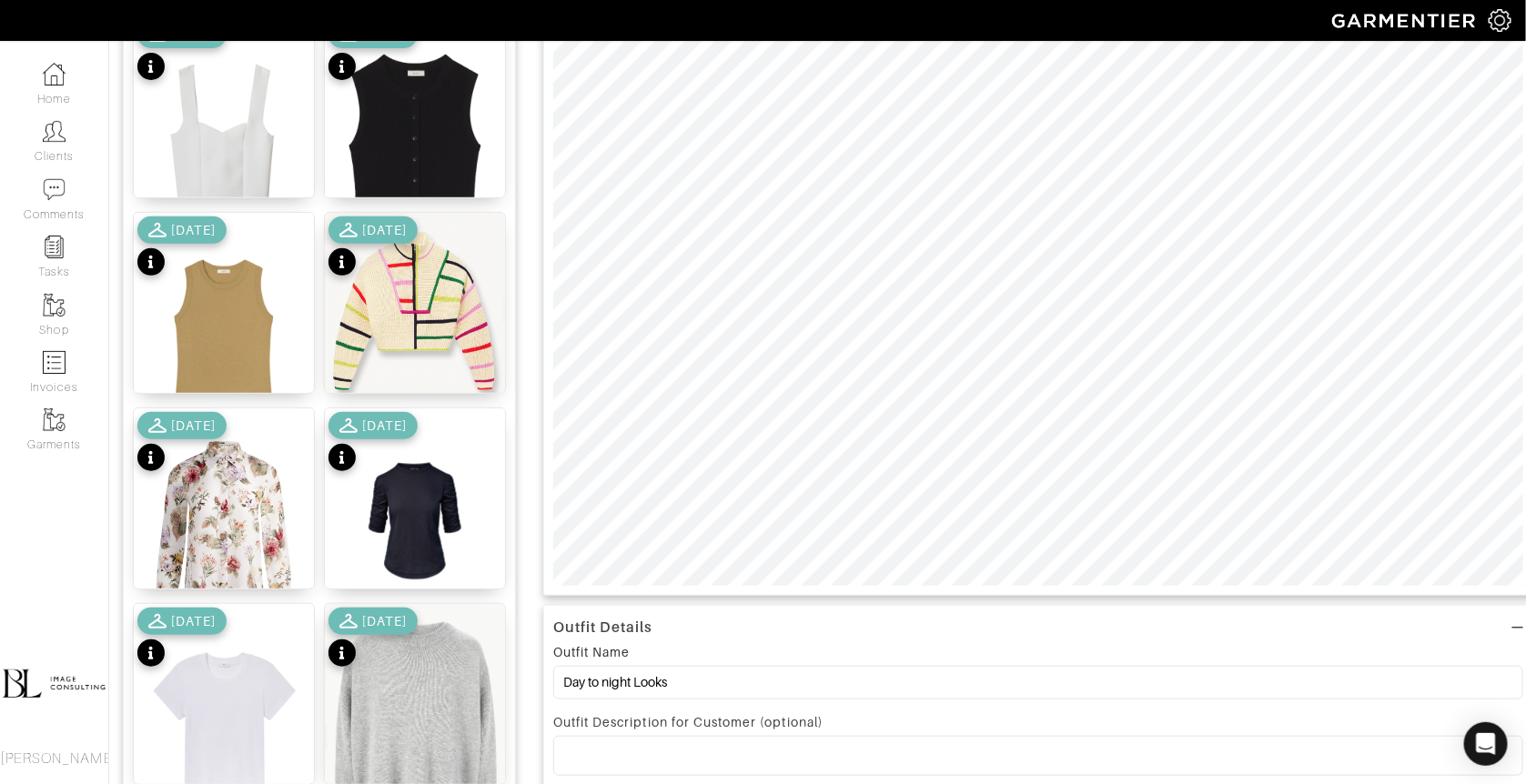scroll, scrollTop: 0, scrollLeft: 0, axis: both 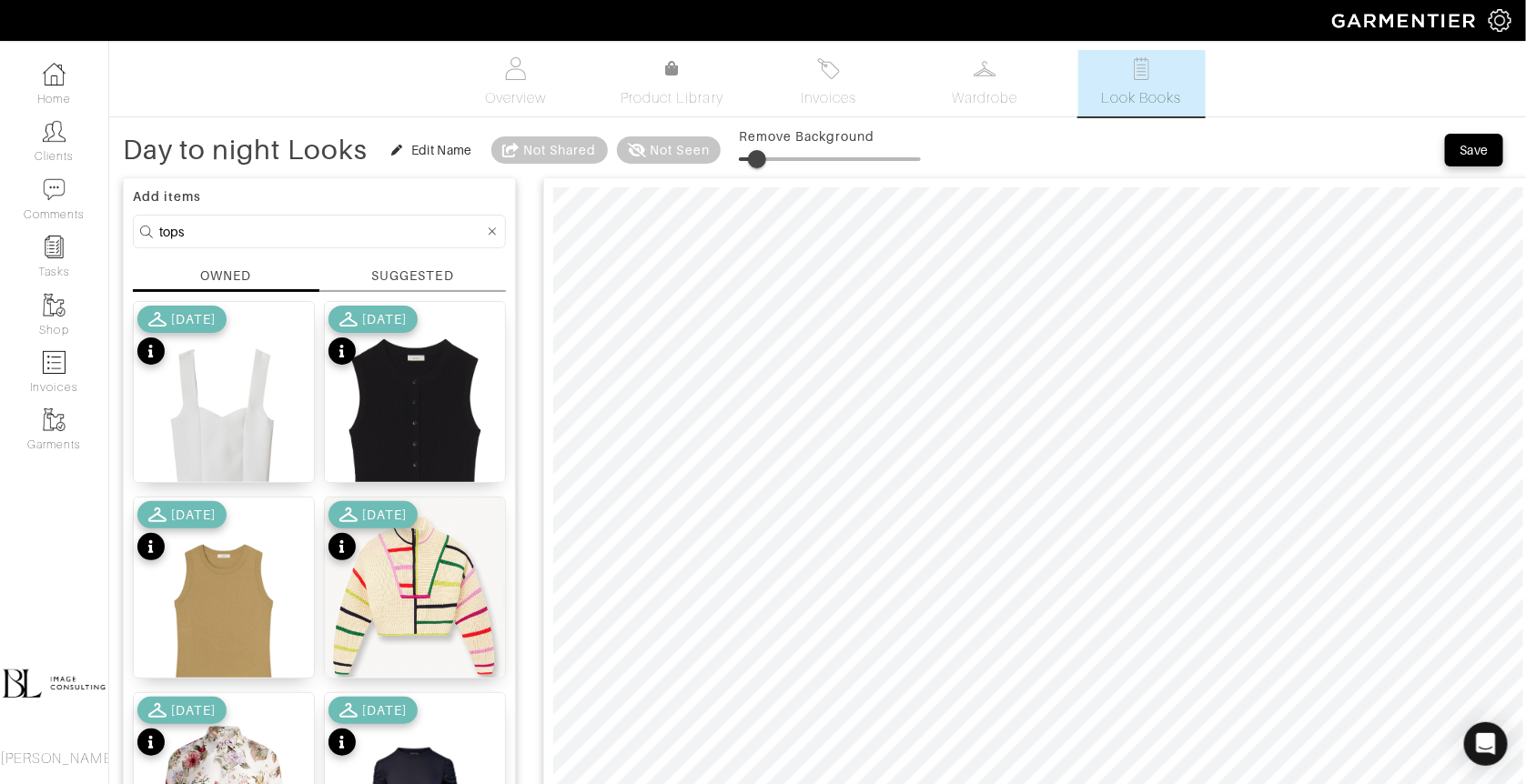 type on "11" 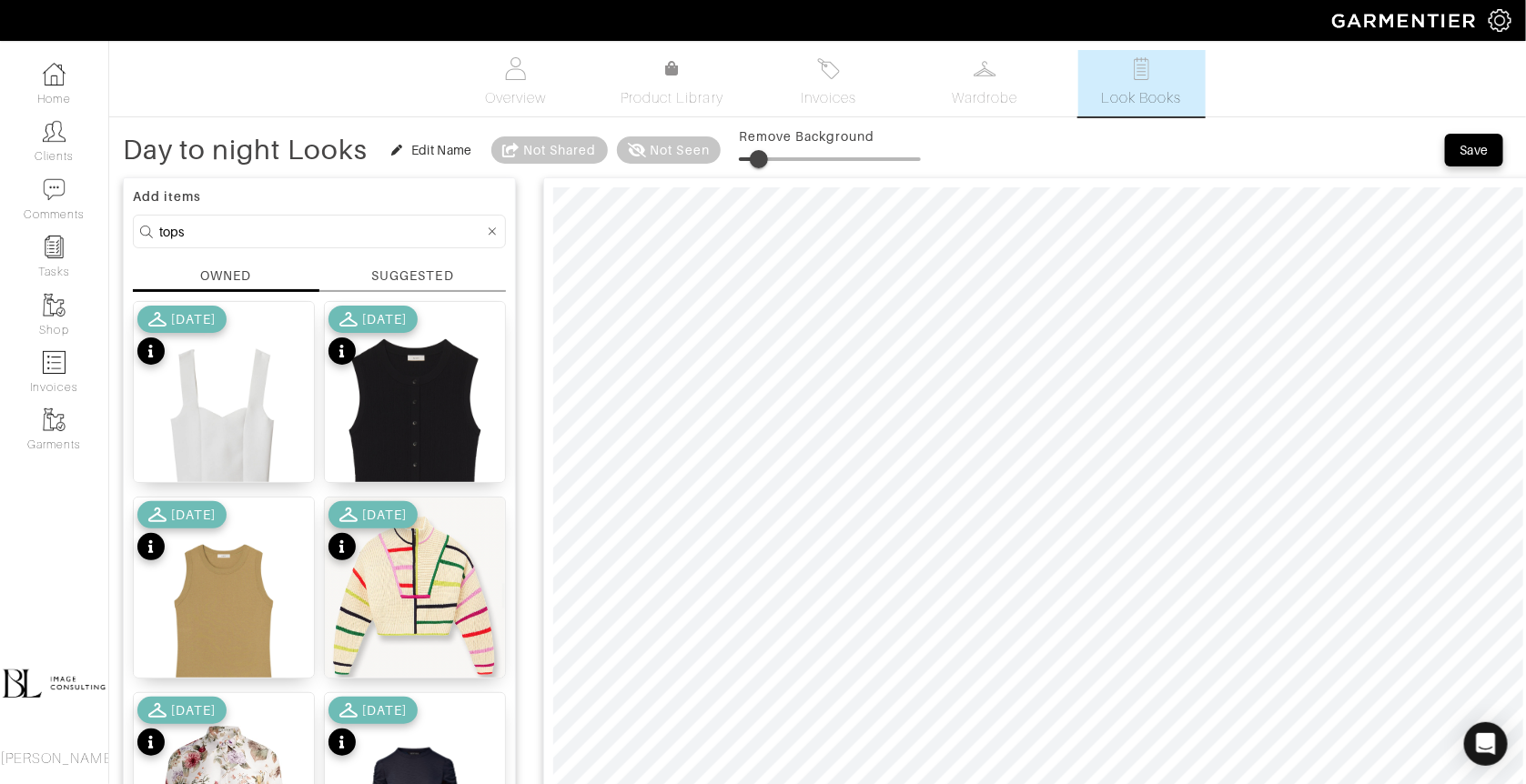click at bounding box center [759, 159] 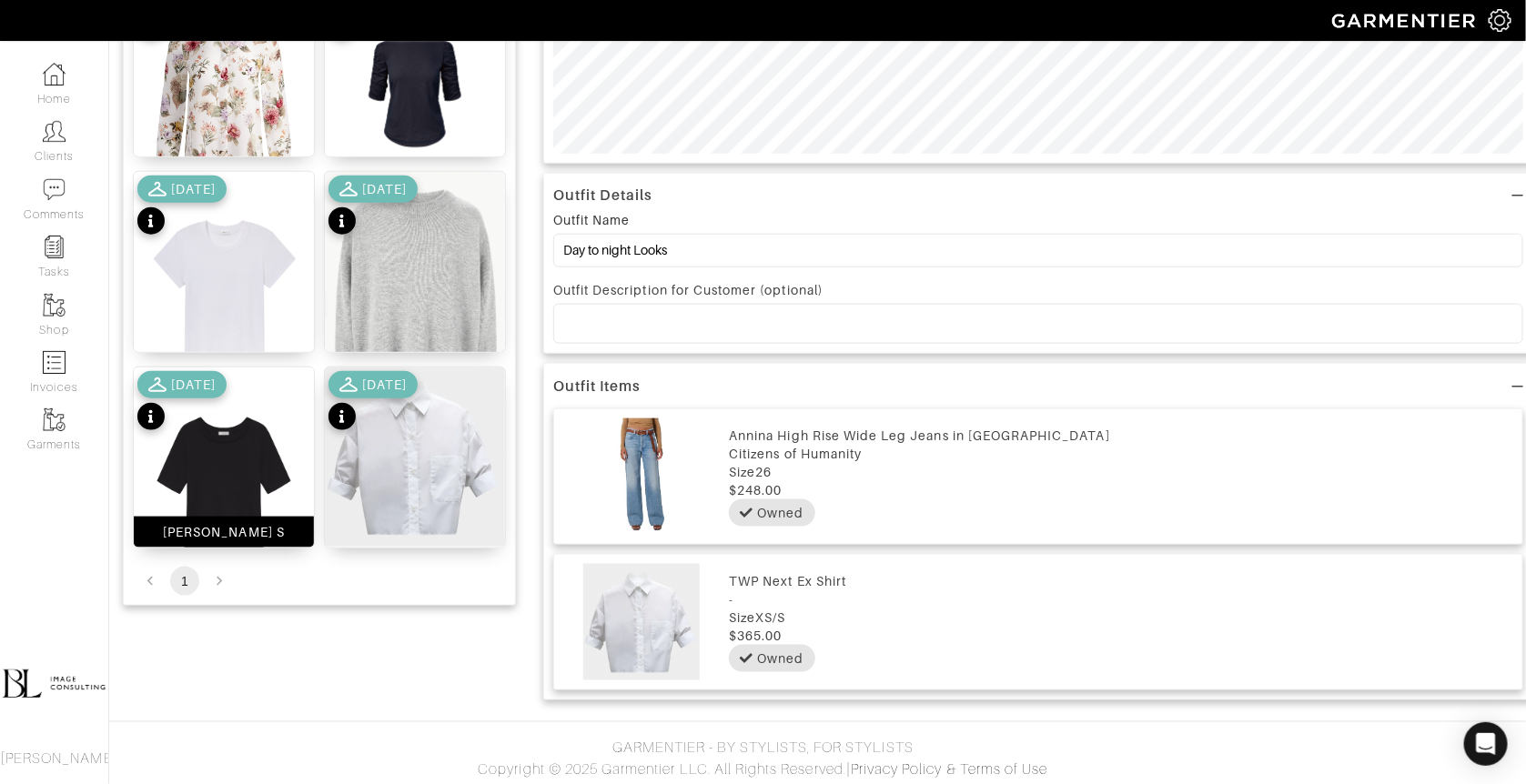 click at bounding box center (224, 491) 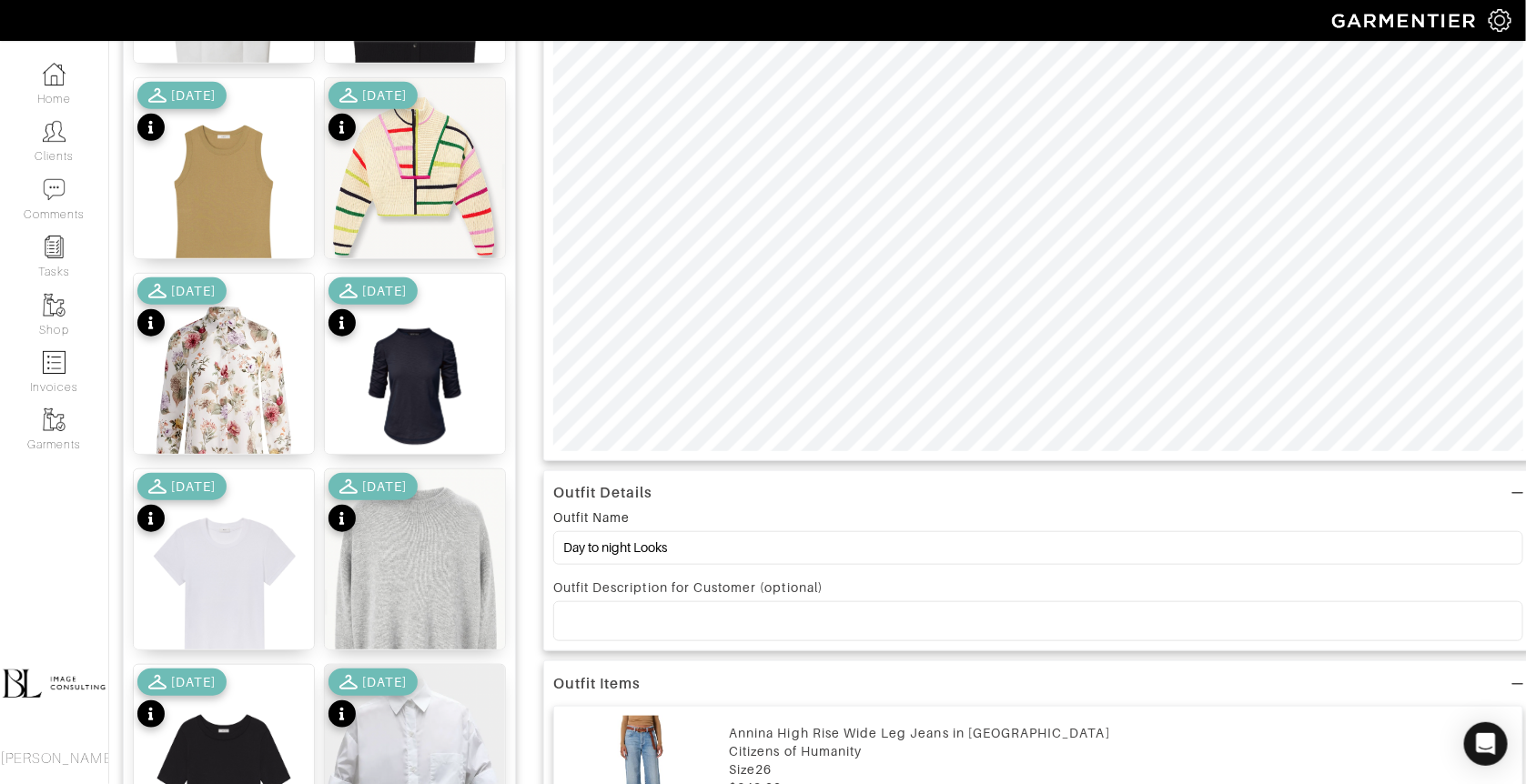 scroll, scrollTop: 0, scrollLeft: 0, axis: both 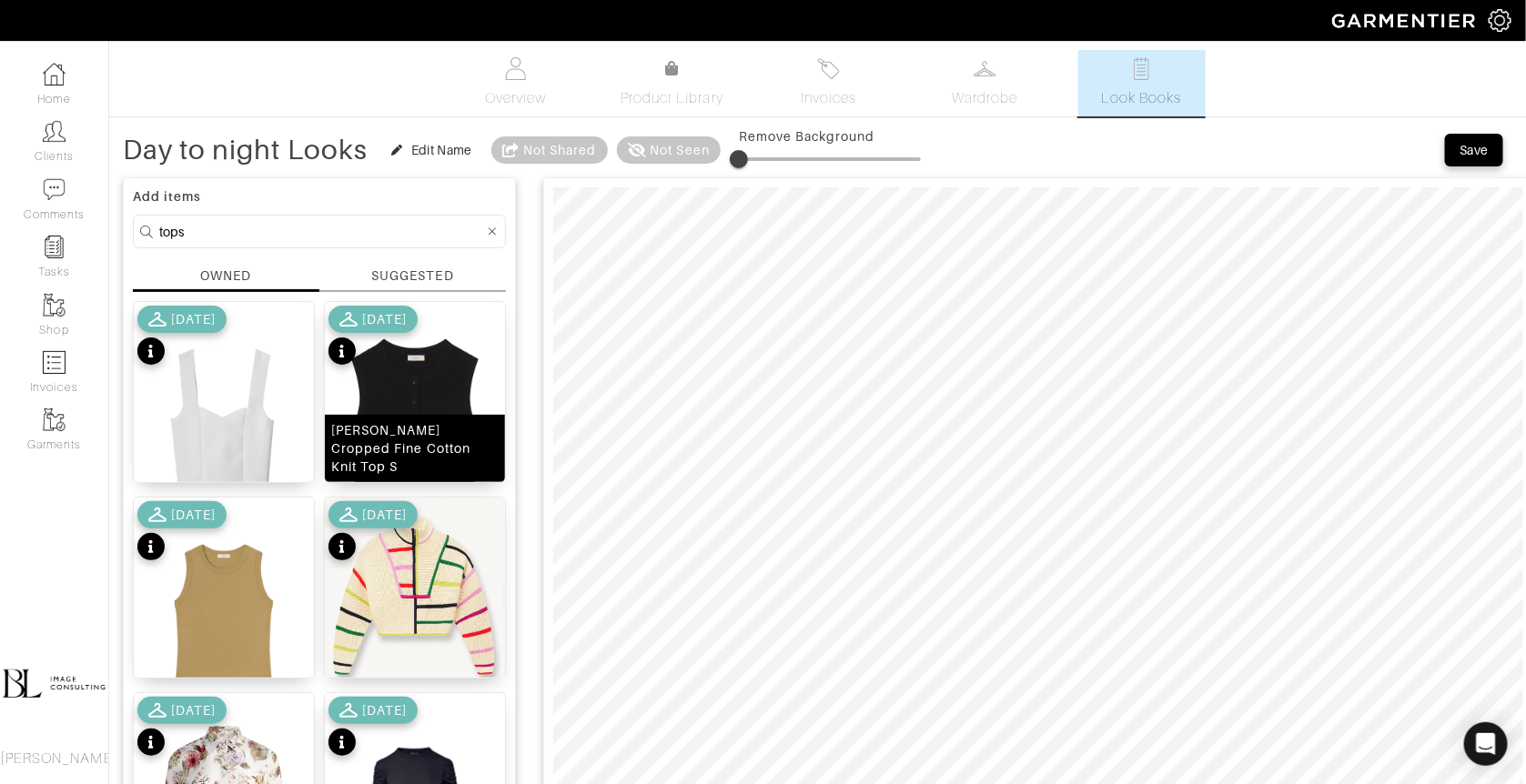 type on "17" 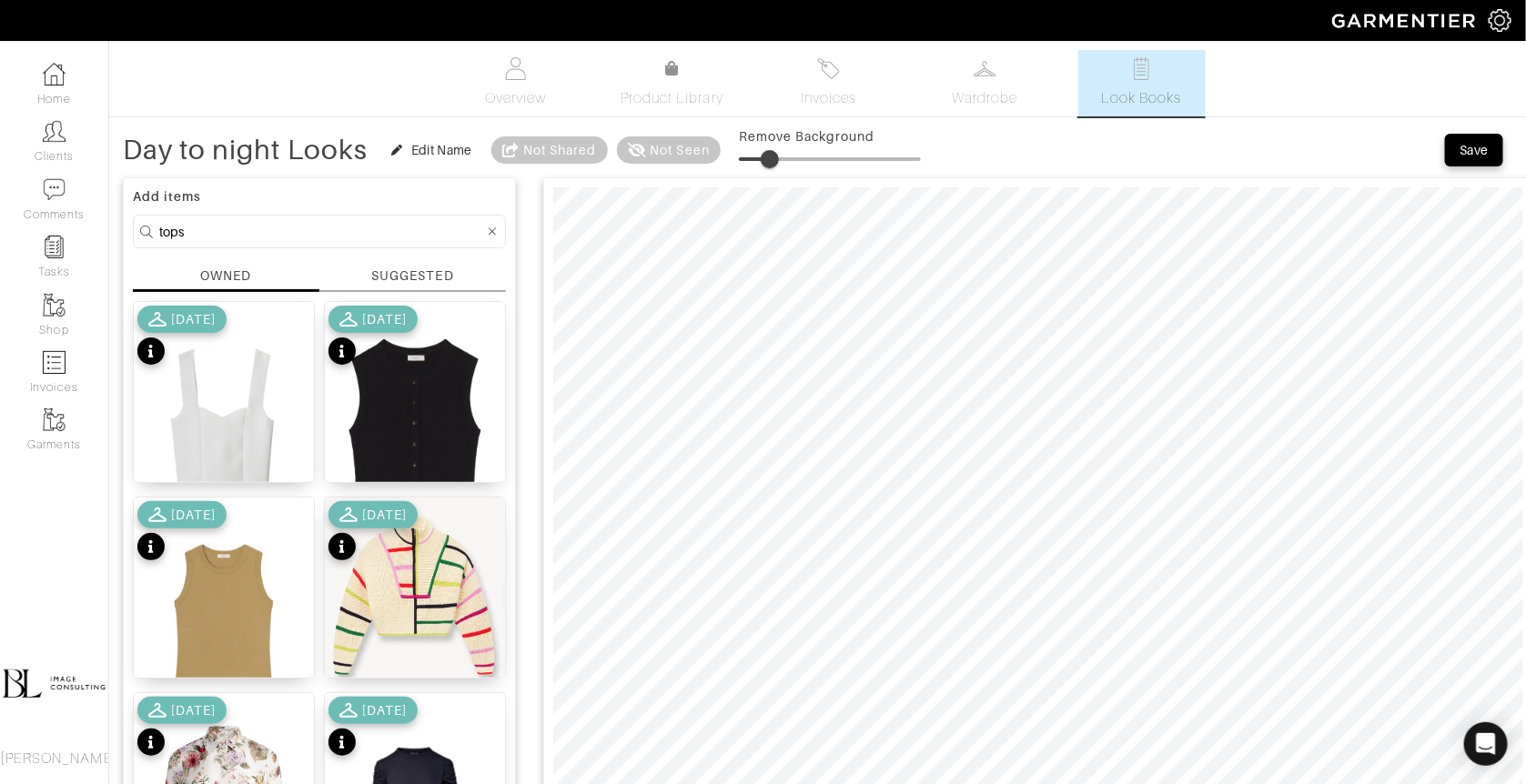 click on "tops" at bounding box center [321, 231] 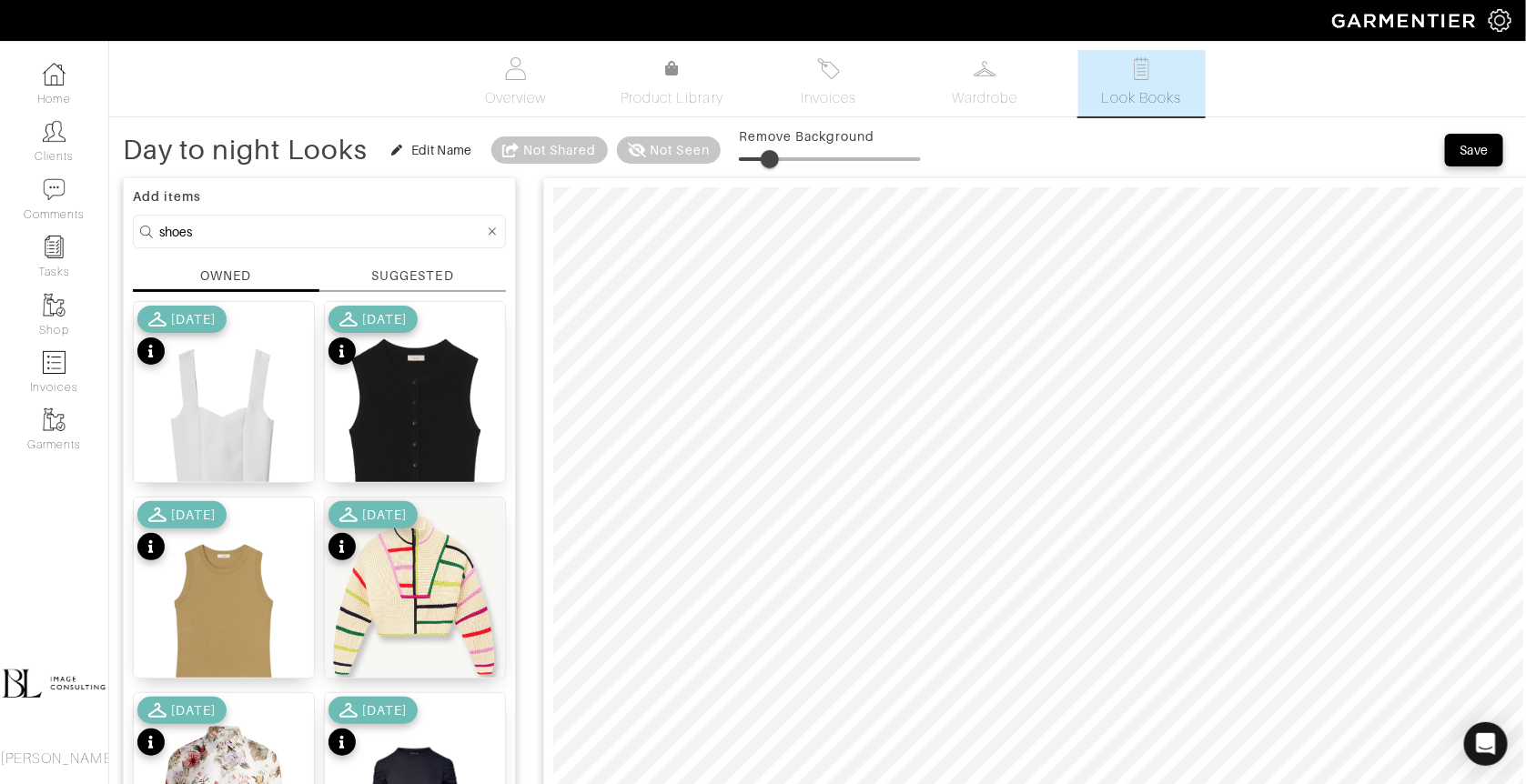 type on "shoes" 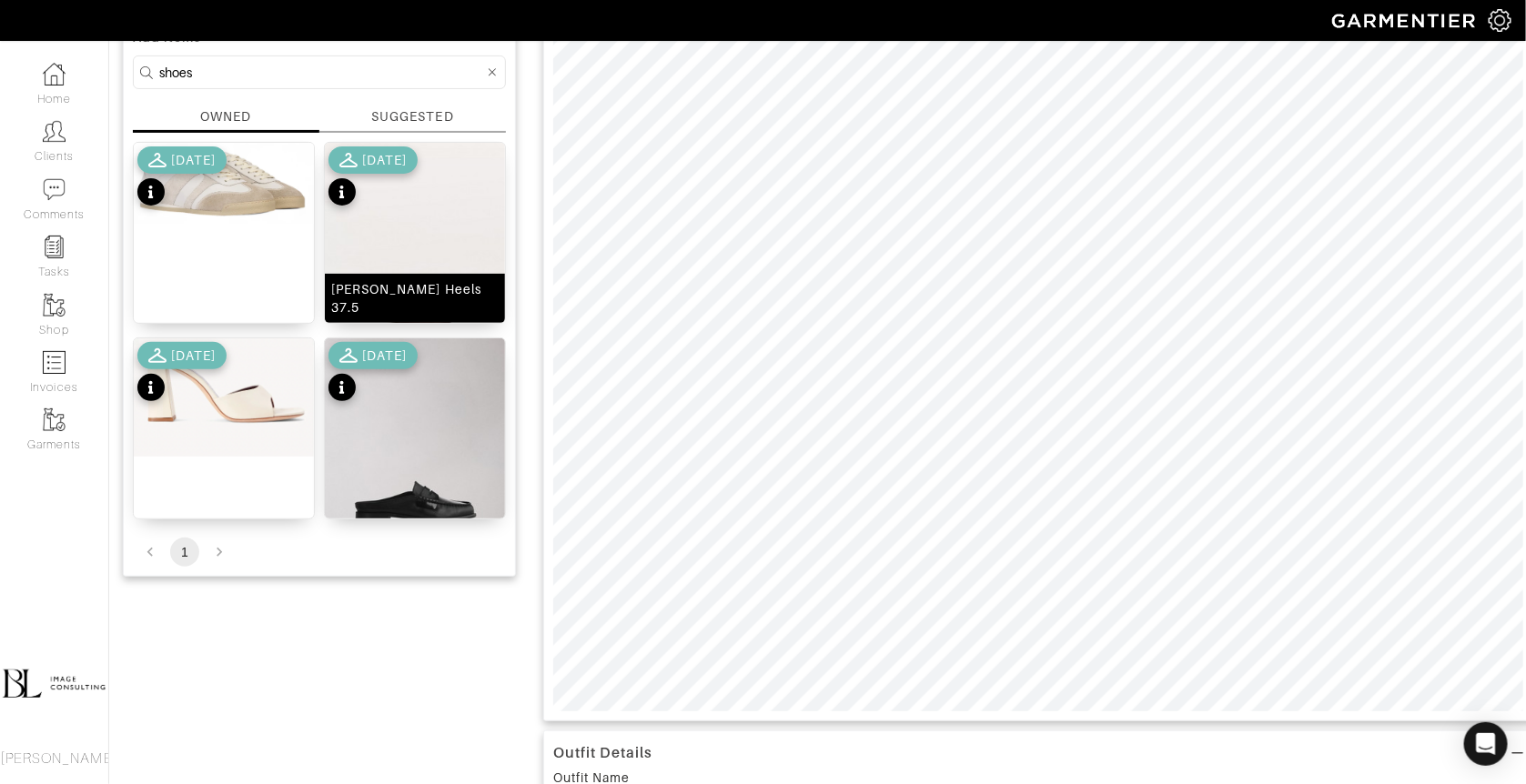 scroll, scrollTop: 161, scrollLeft: 0, axis: vertical 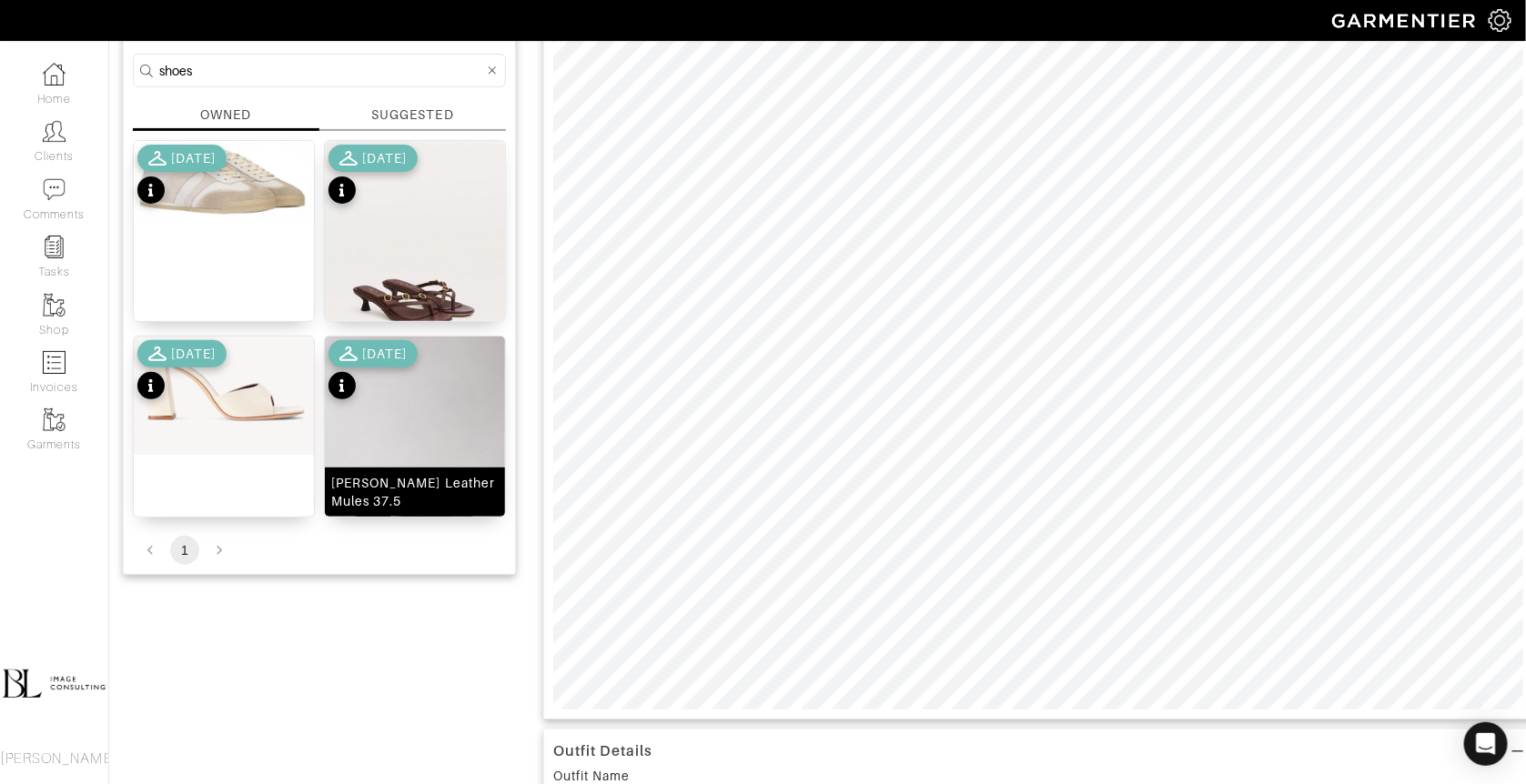 click at bounding box center [415, 449] 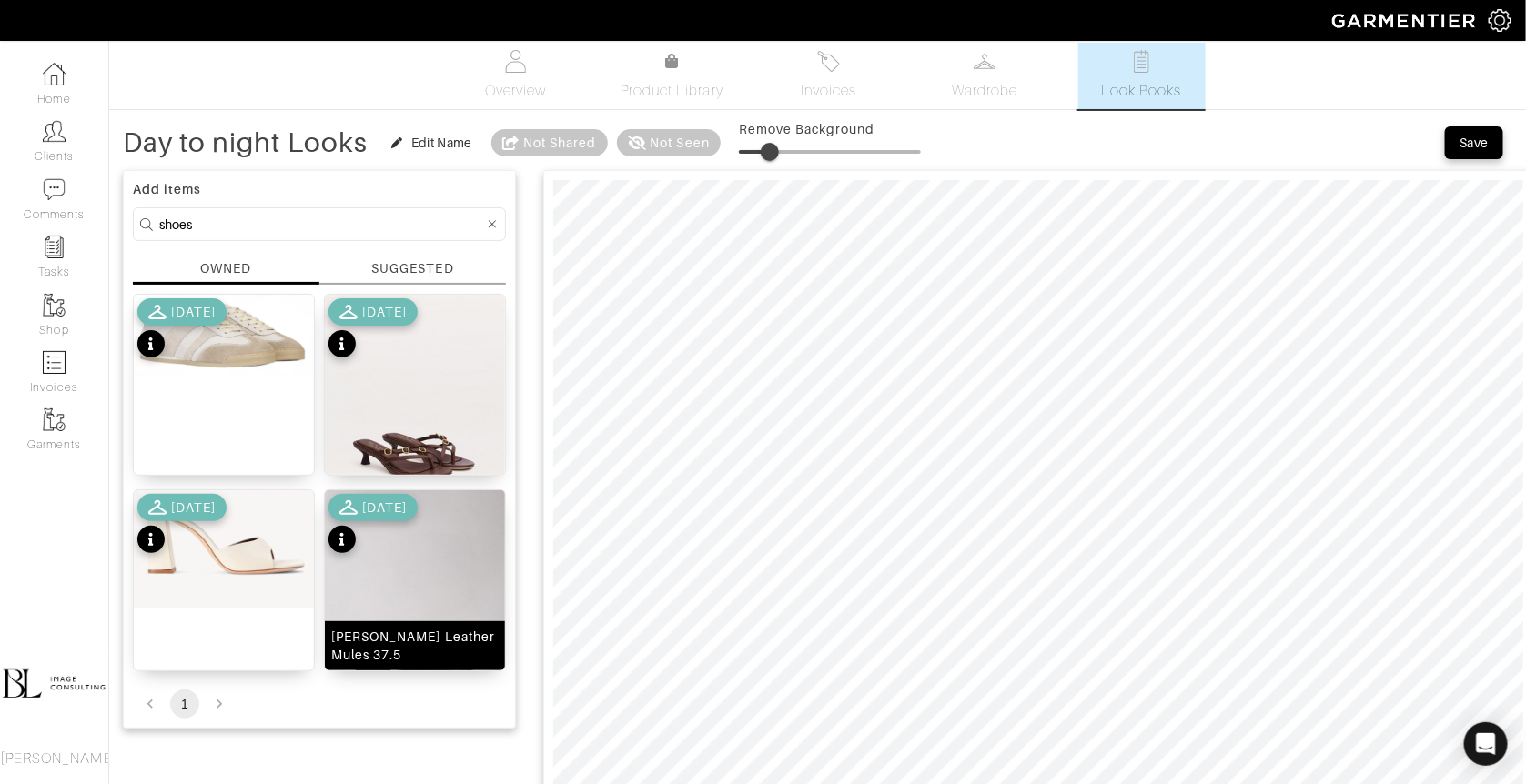 scroll, scrollTop: 6, scrollLeft: 0, axis: vertical 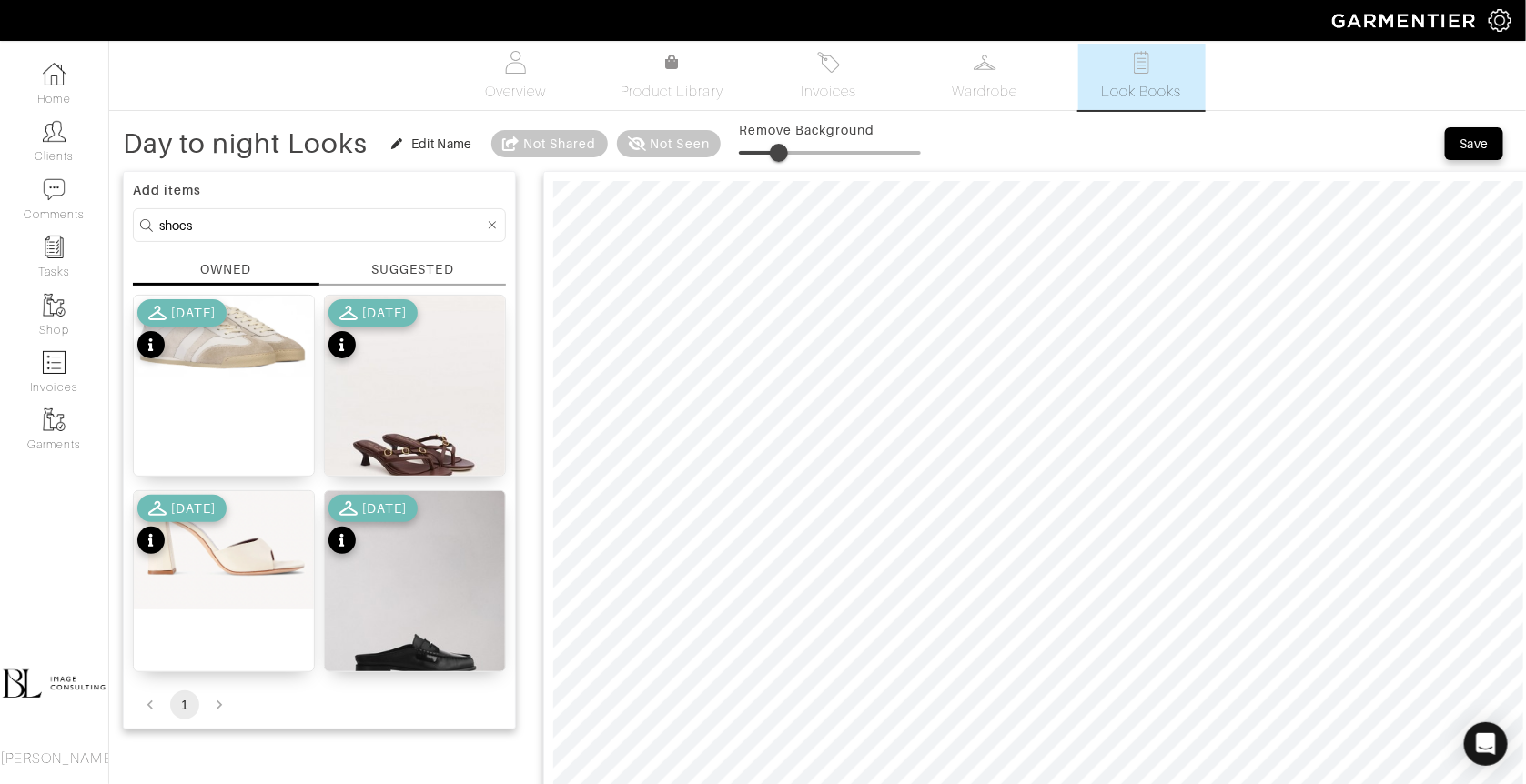 type on "34" 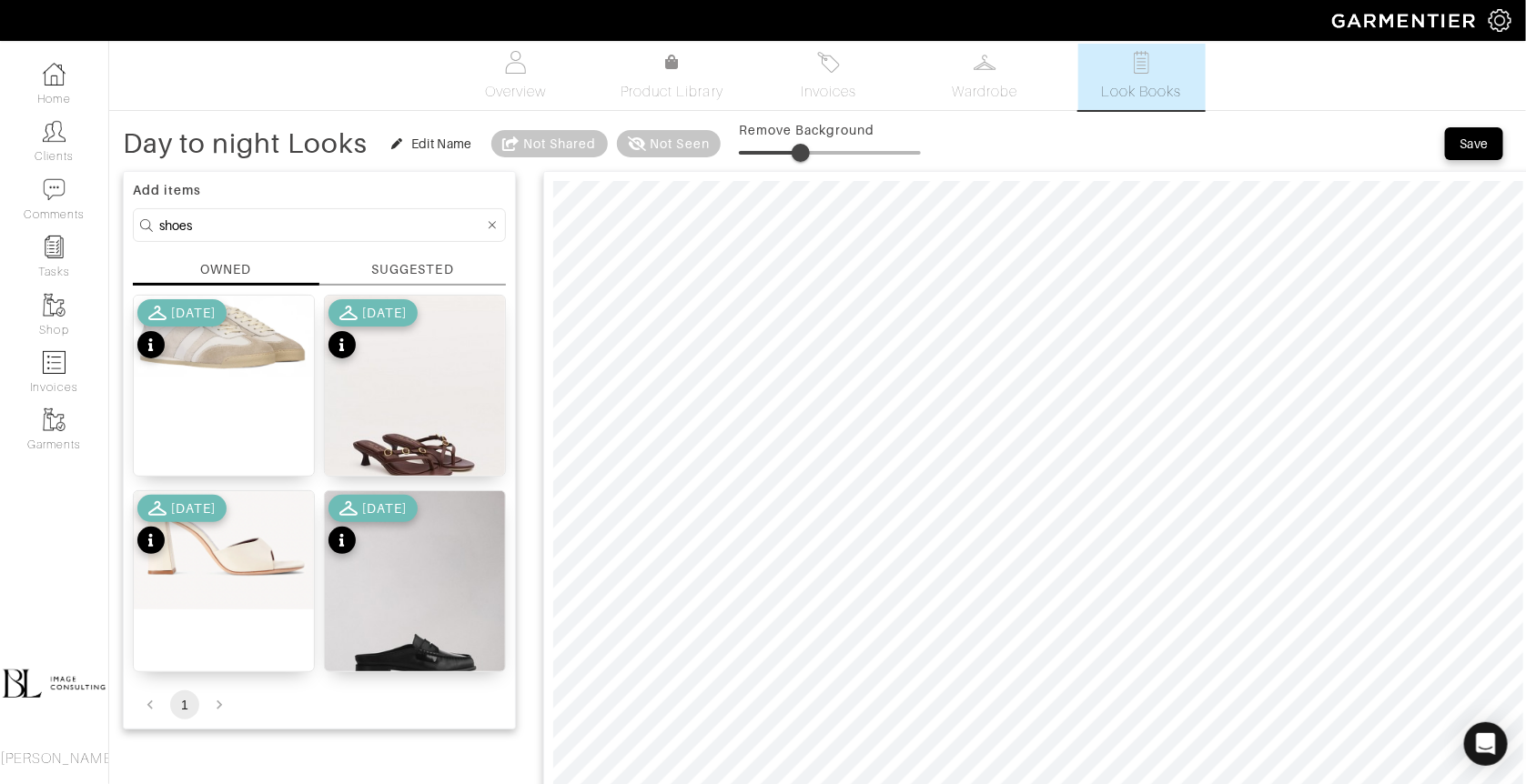 drag, startPoint x: 782, startPoint y: 147, endPoint x: 803, endPoint y: 147, distance: 21 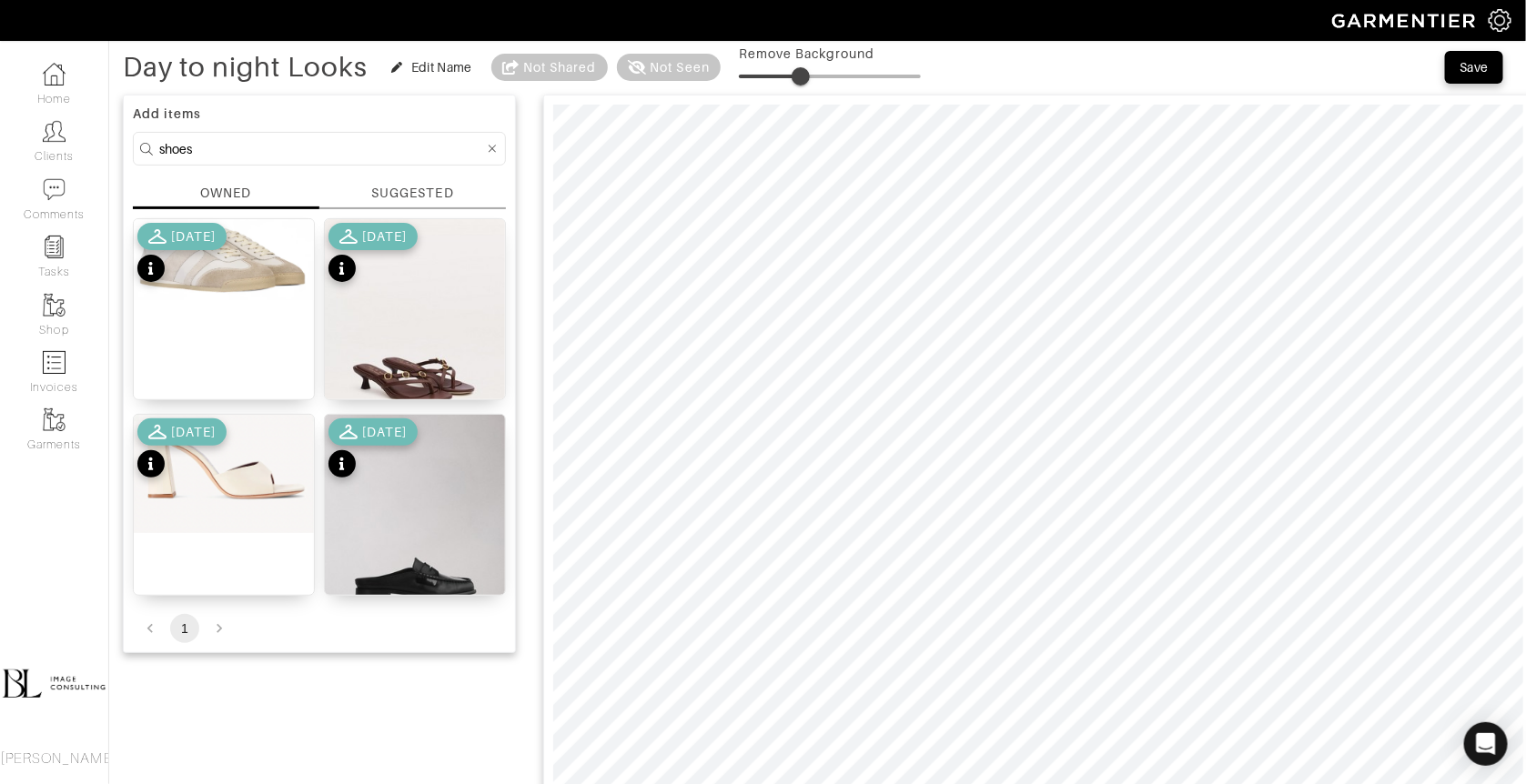 scroll, scrollTop: 0, scrollLeft: 0, axis: both 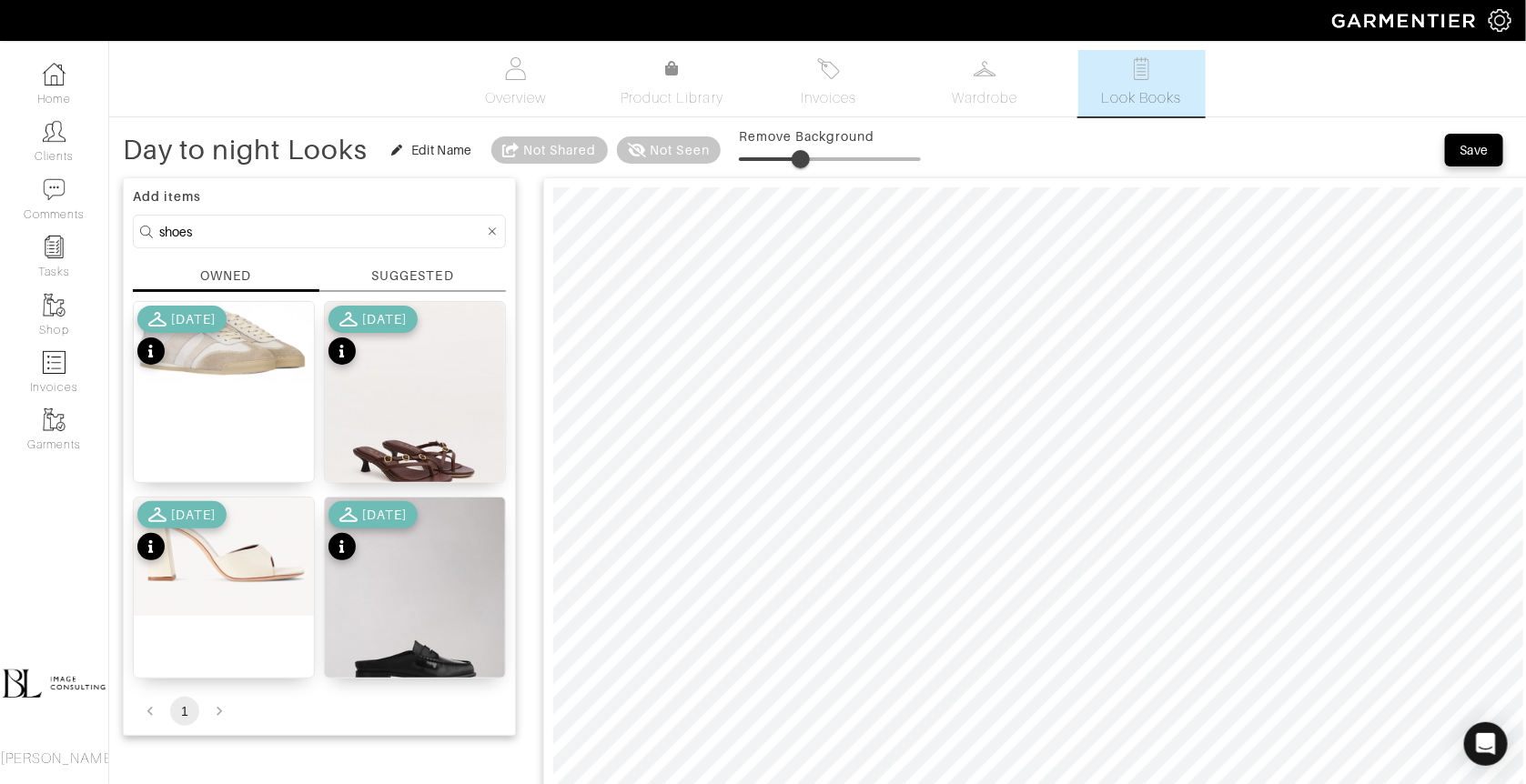 click on "shoes" at bounding box center [321, 231] 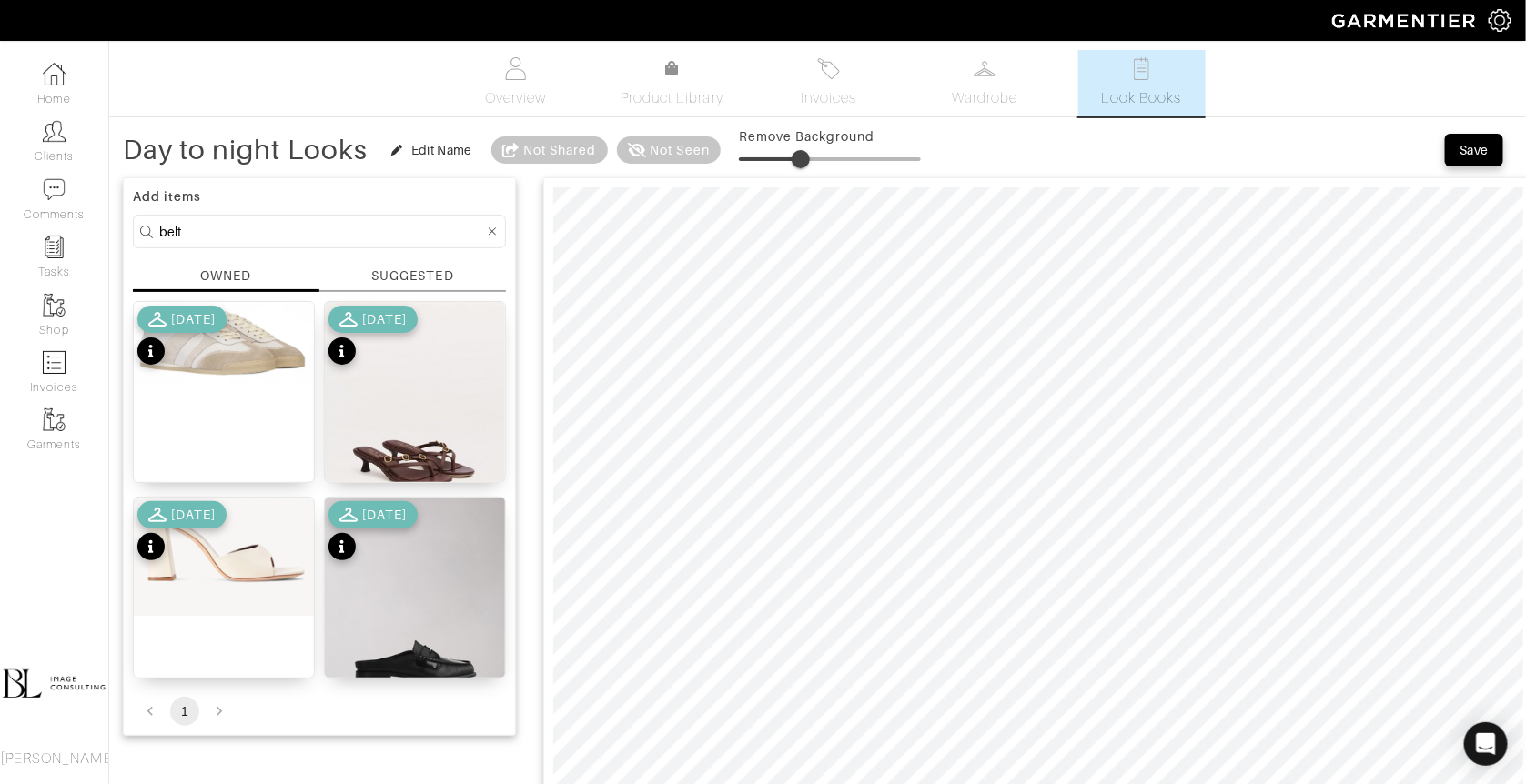 type on "belt" 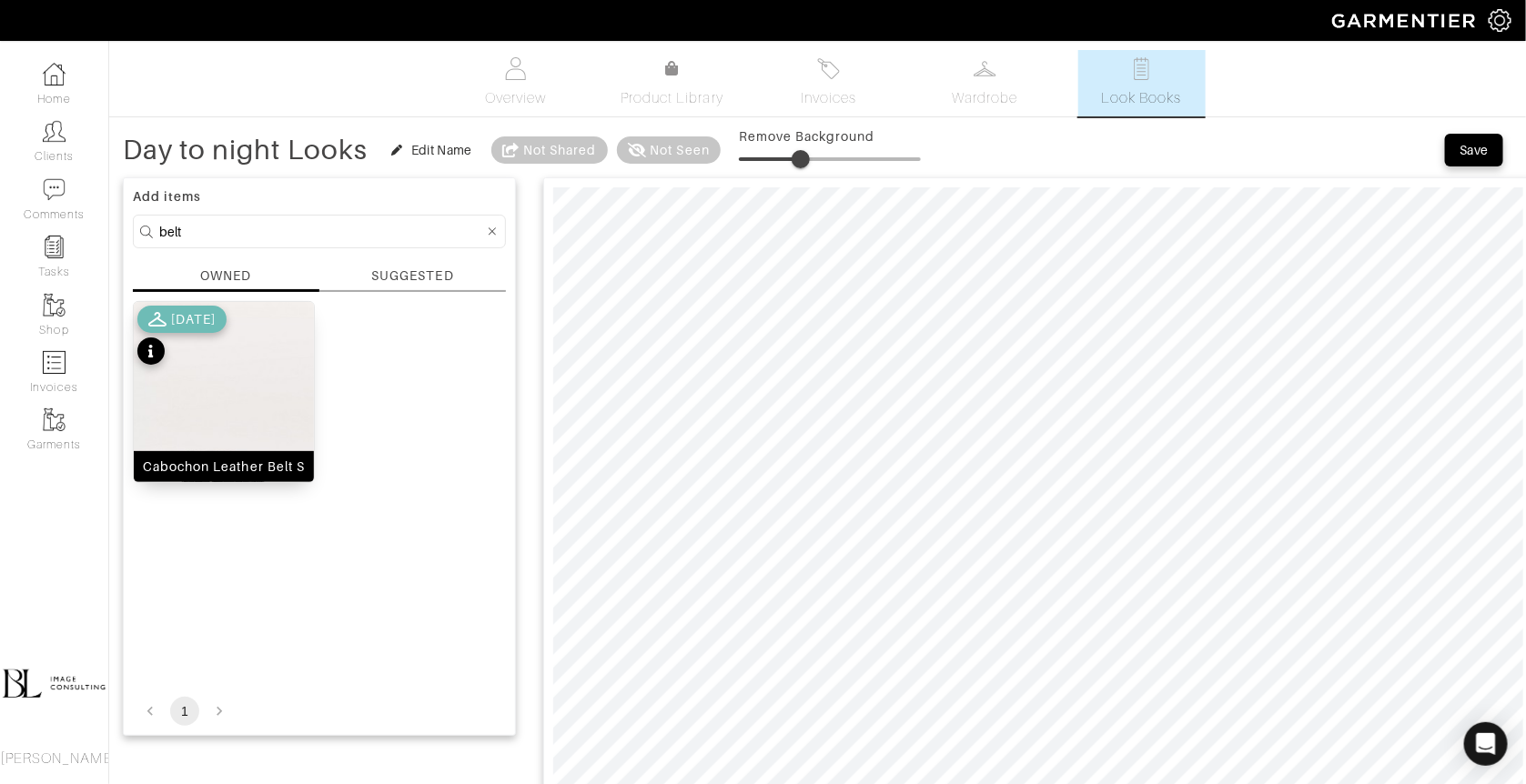 click at bounding box center [224, 415] 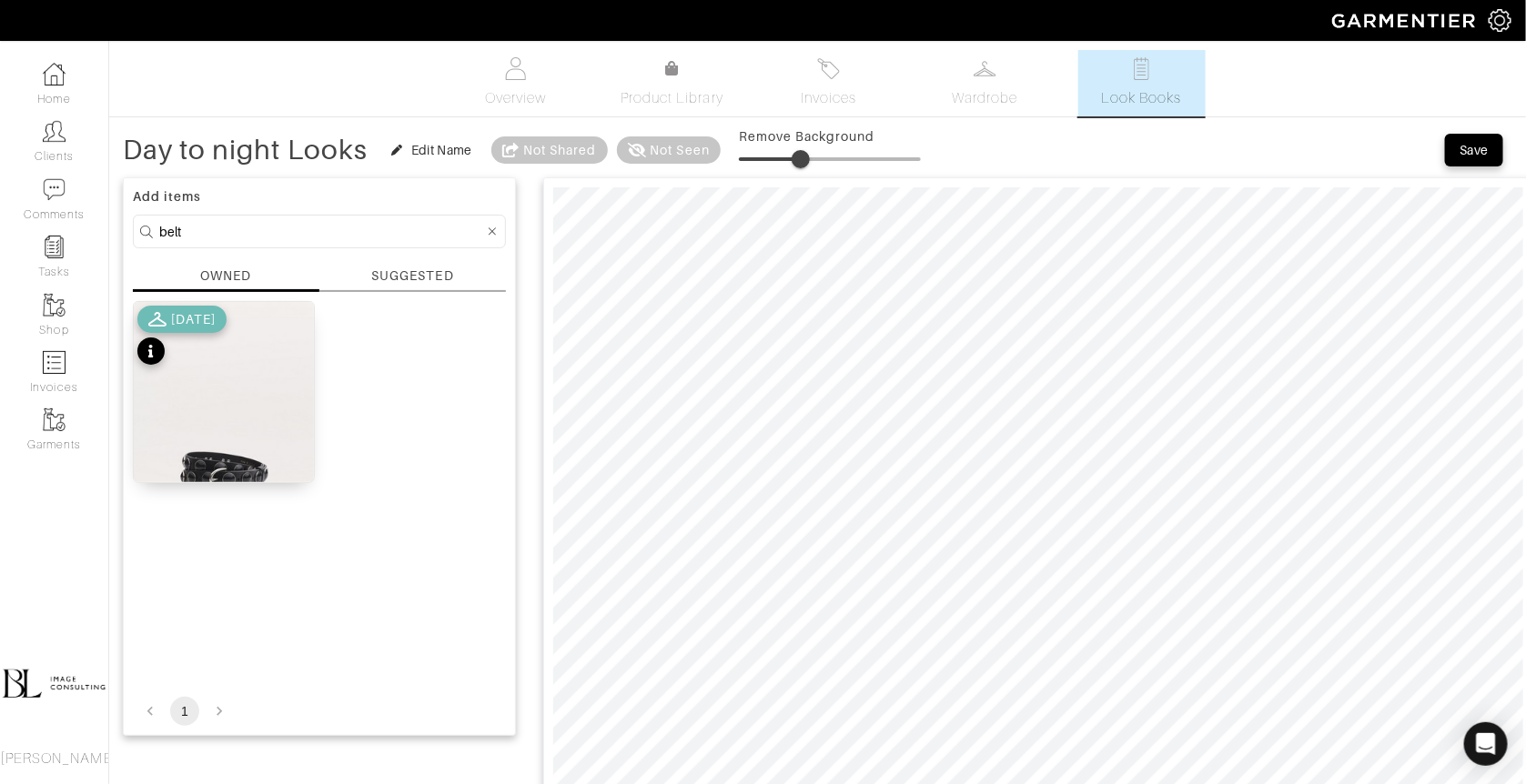 type on "37" 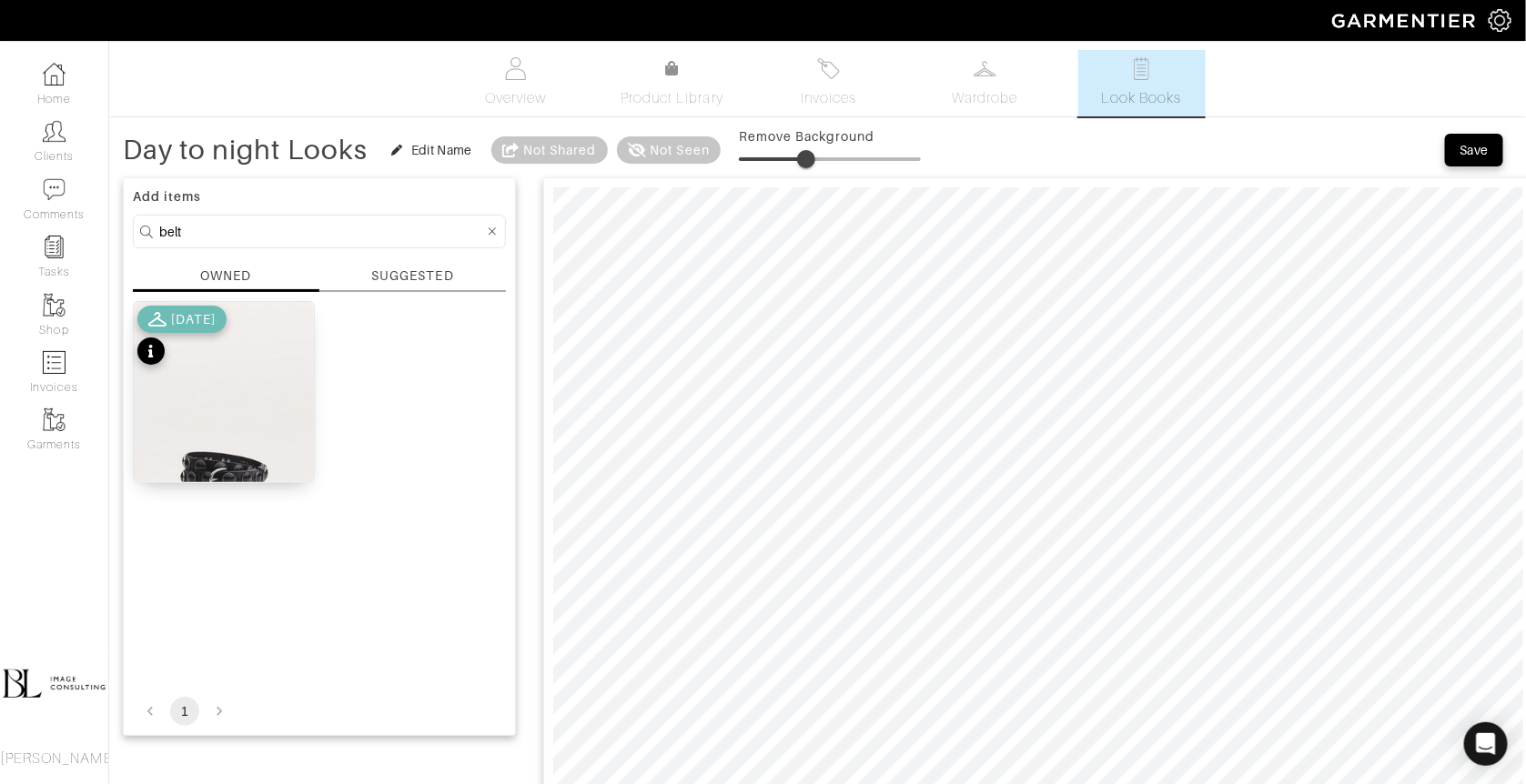 click at bounding box center [806, 159] 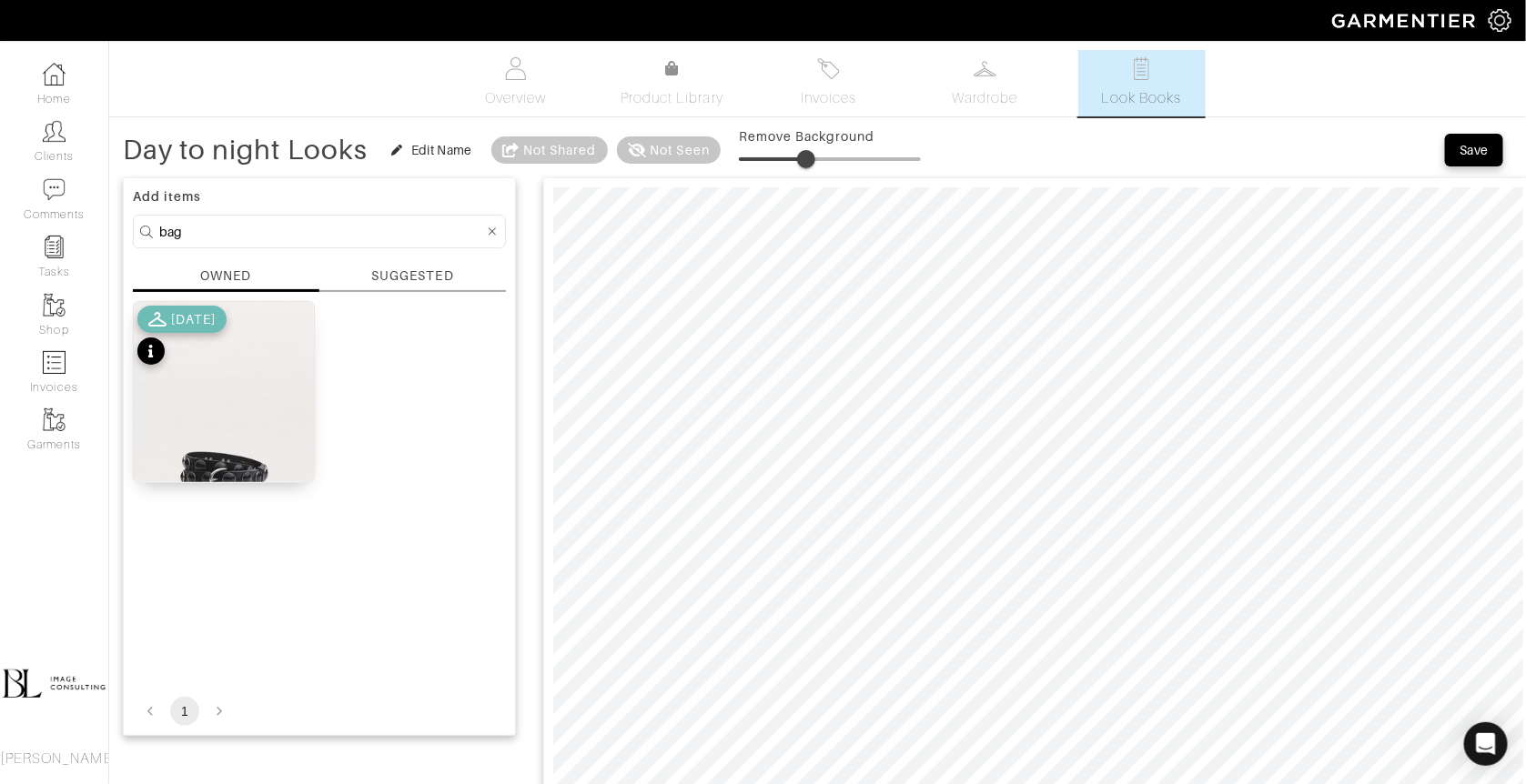 type on "bag" 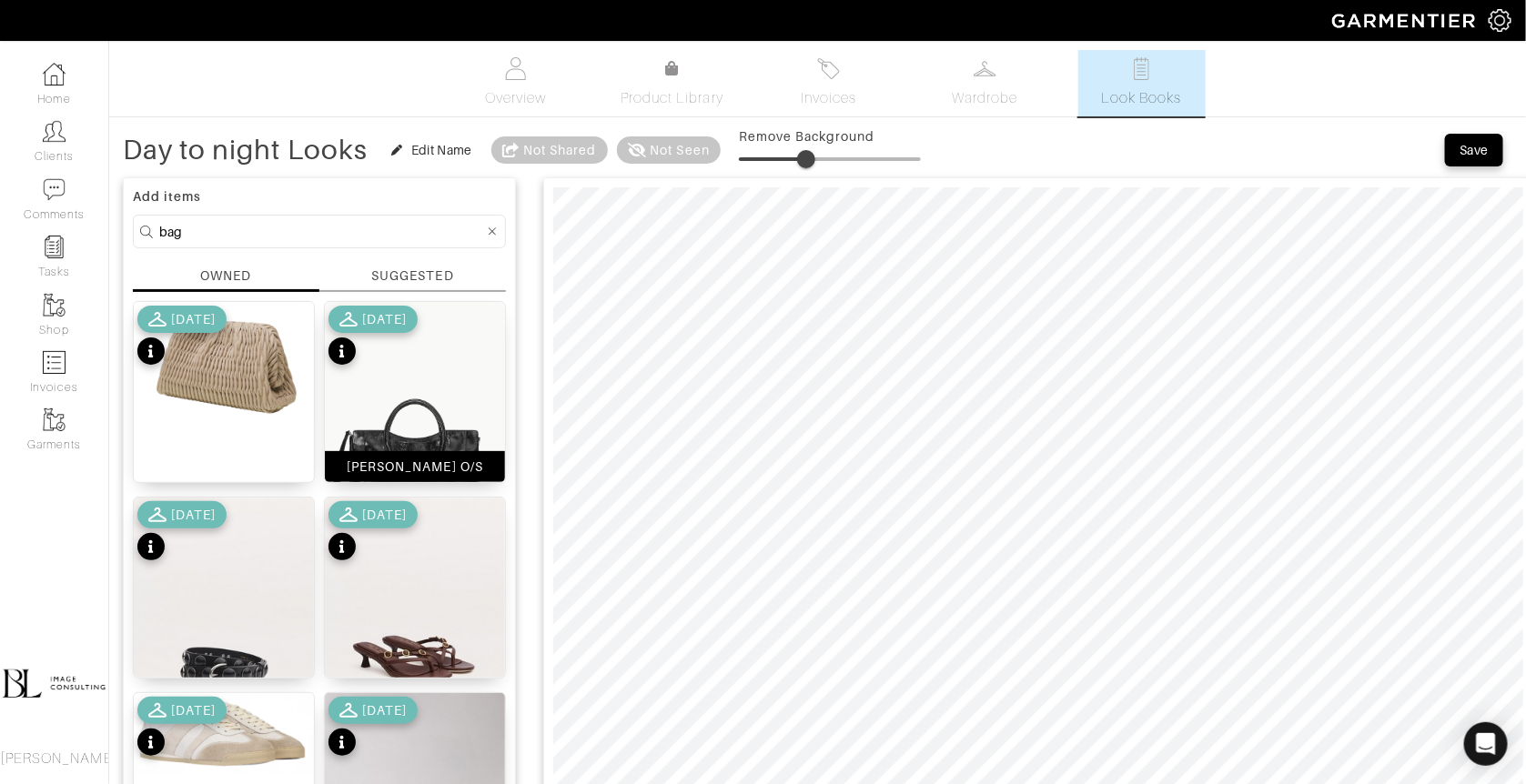click at bounding box center [415, 437] 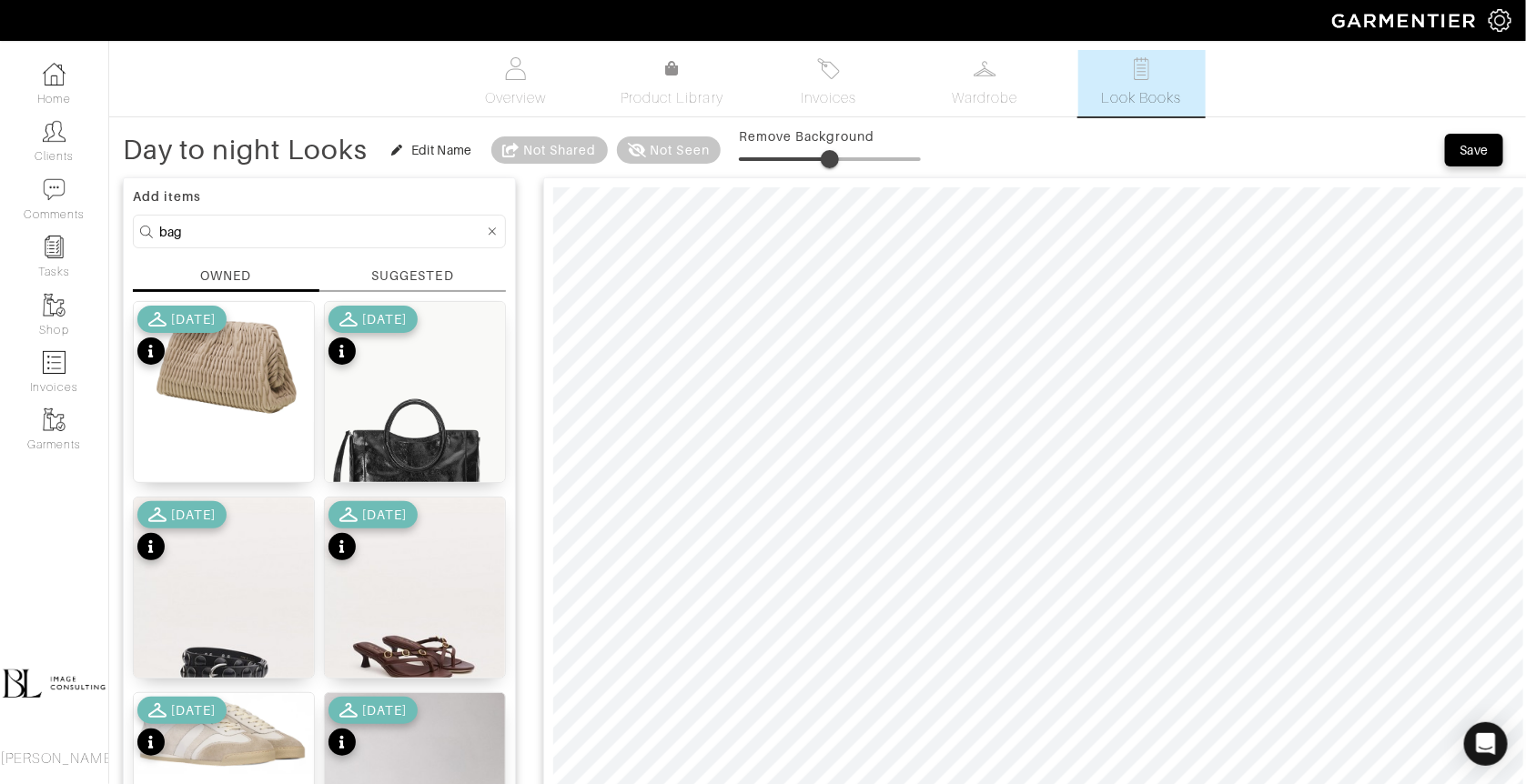 drag, startPoint x: 819, startPoint y: 146, endPoint x: 833, endPoint y: 146, distance: 14 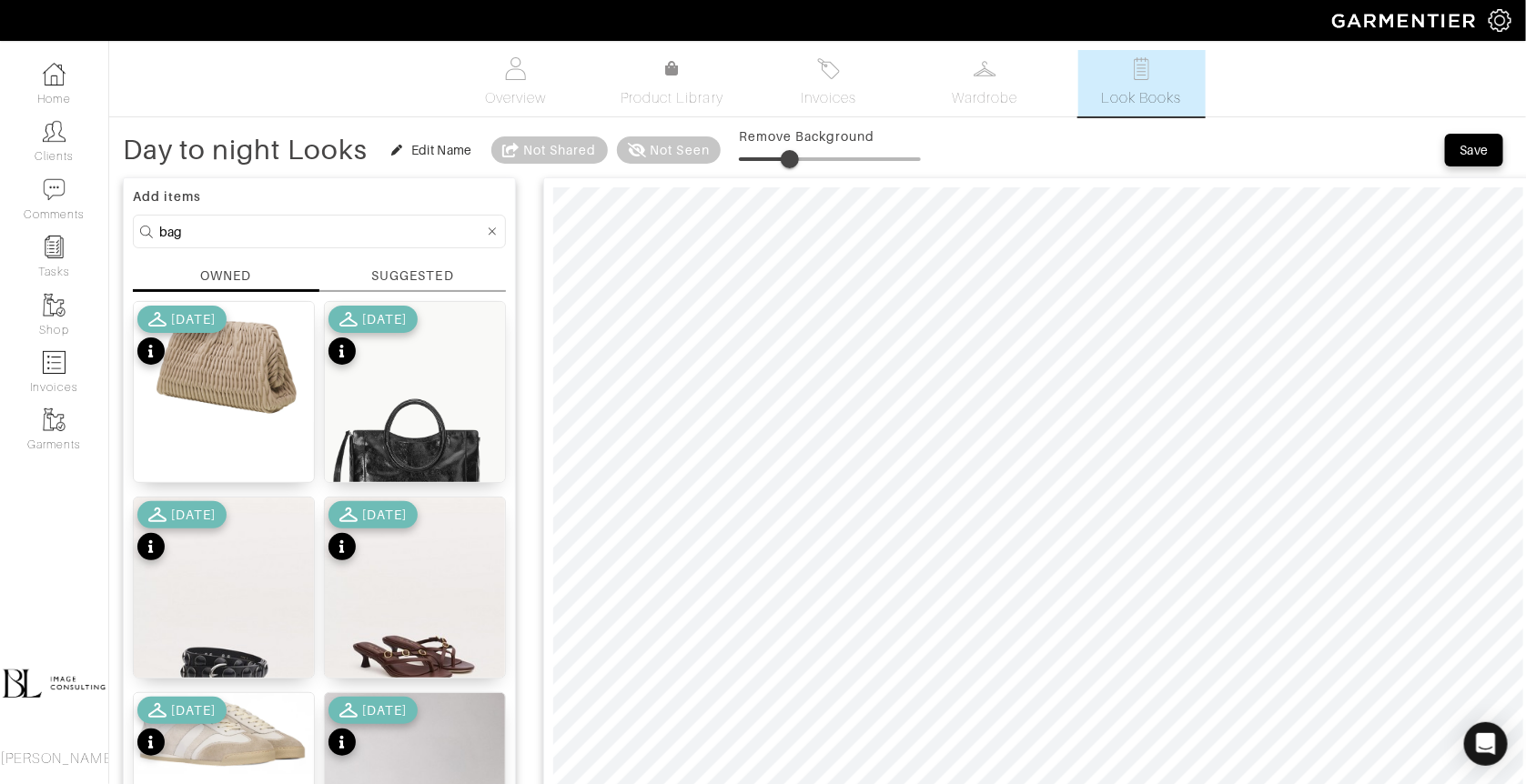 drag, startPoint x: 828, startPoint y: 155, endPoint x: 792, endPoint y: 153, distance: 36.05551 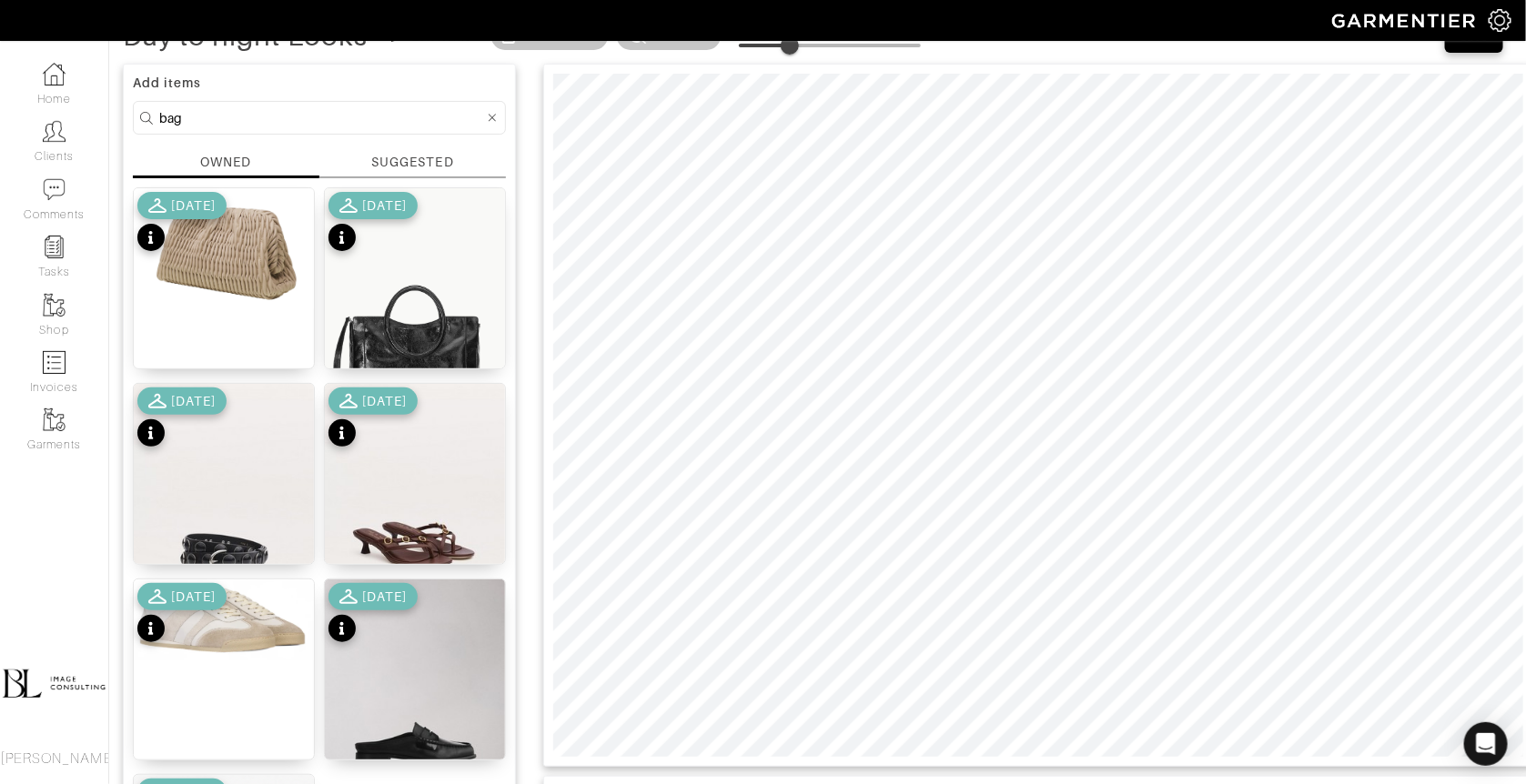 type on "34" 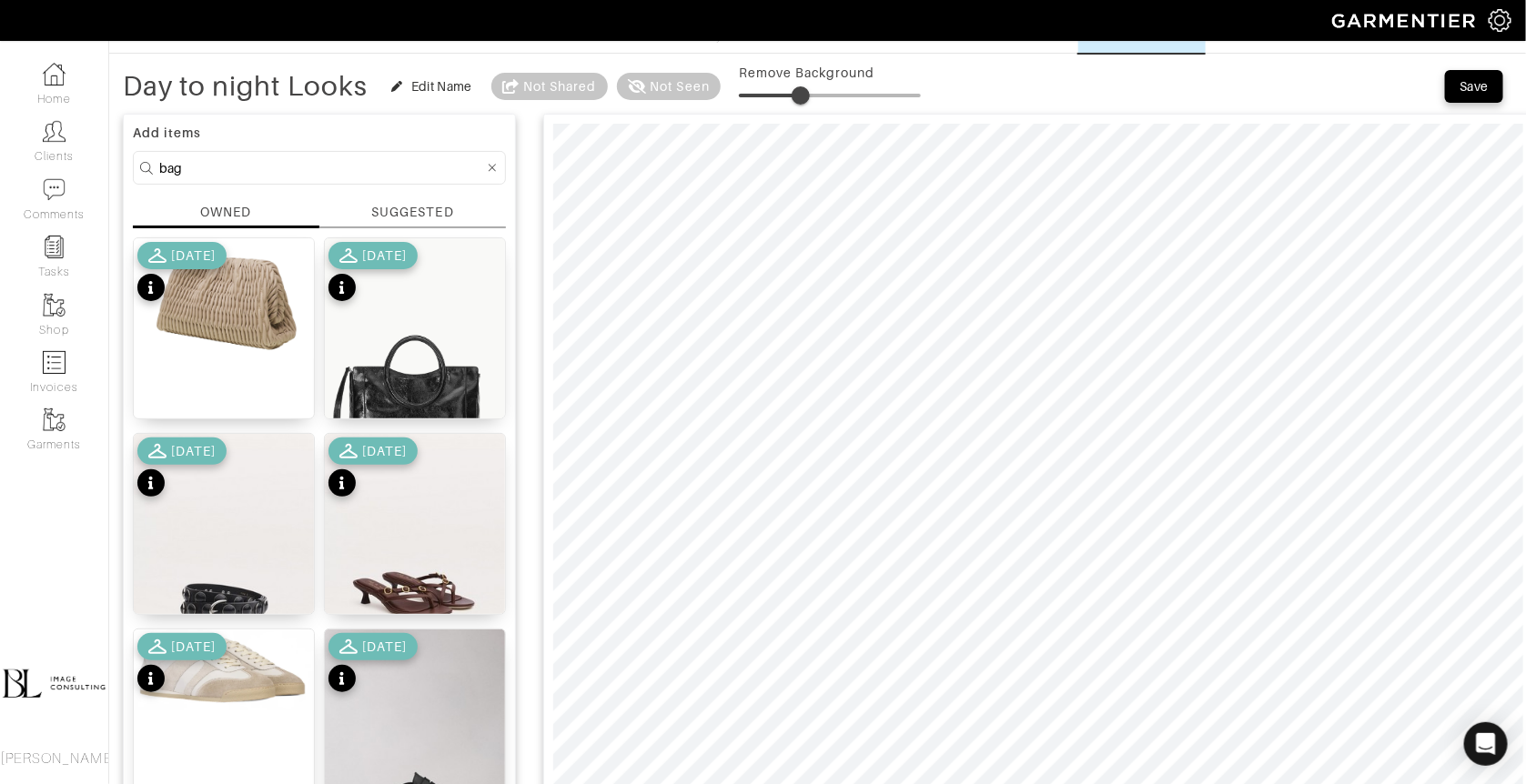 scroll, scrollTop: 60, scrollLeft: 0, axis: vertical 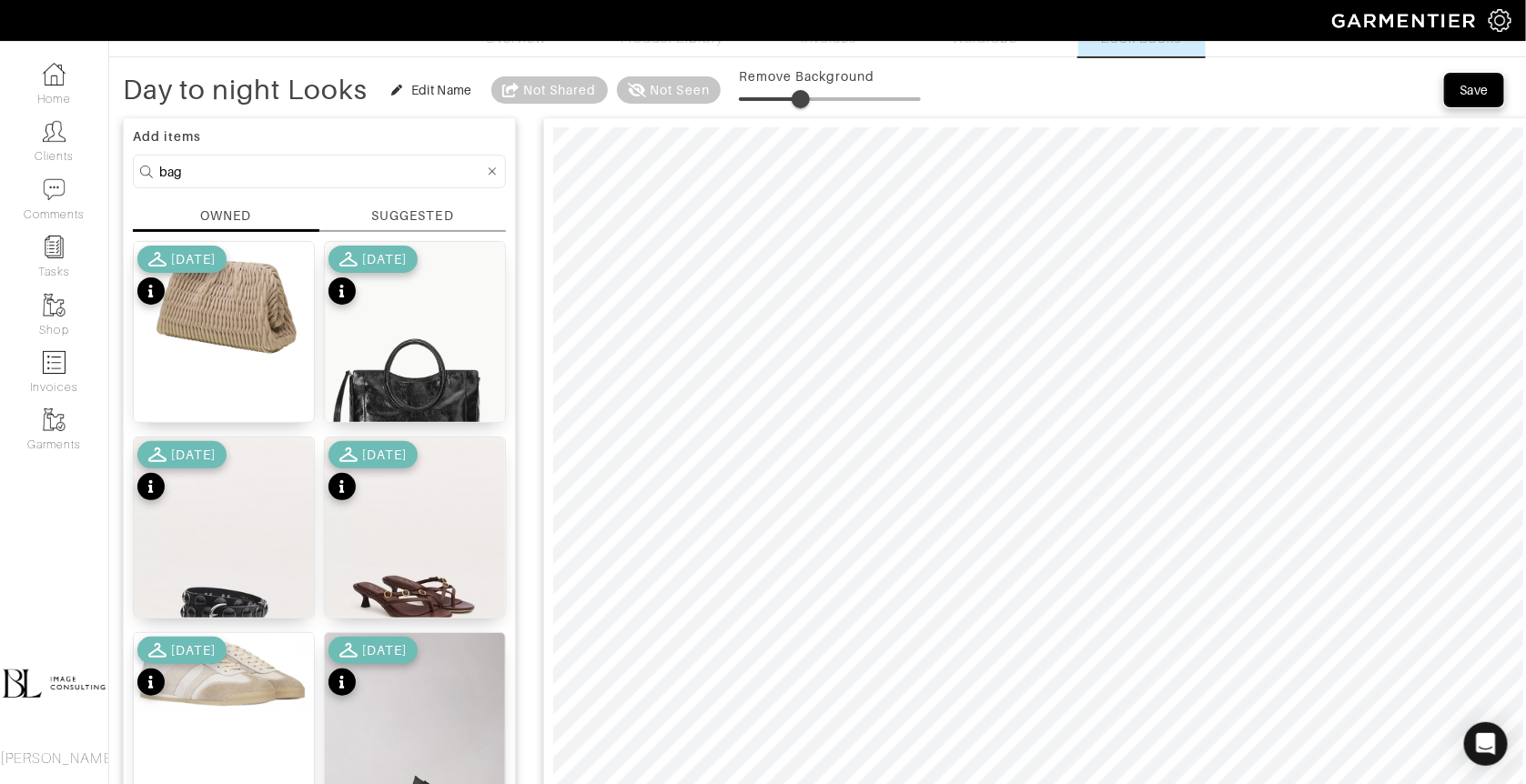 click on "Save" at bounding box center (1474, 90) 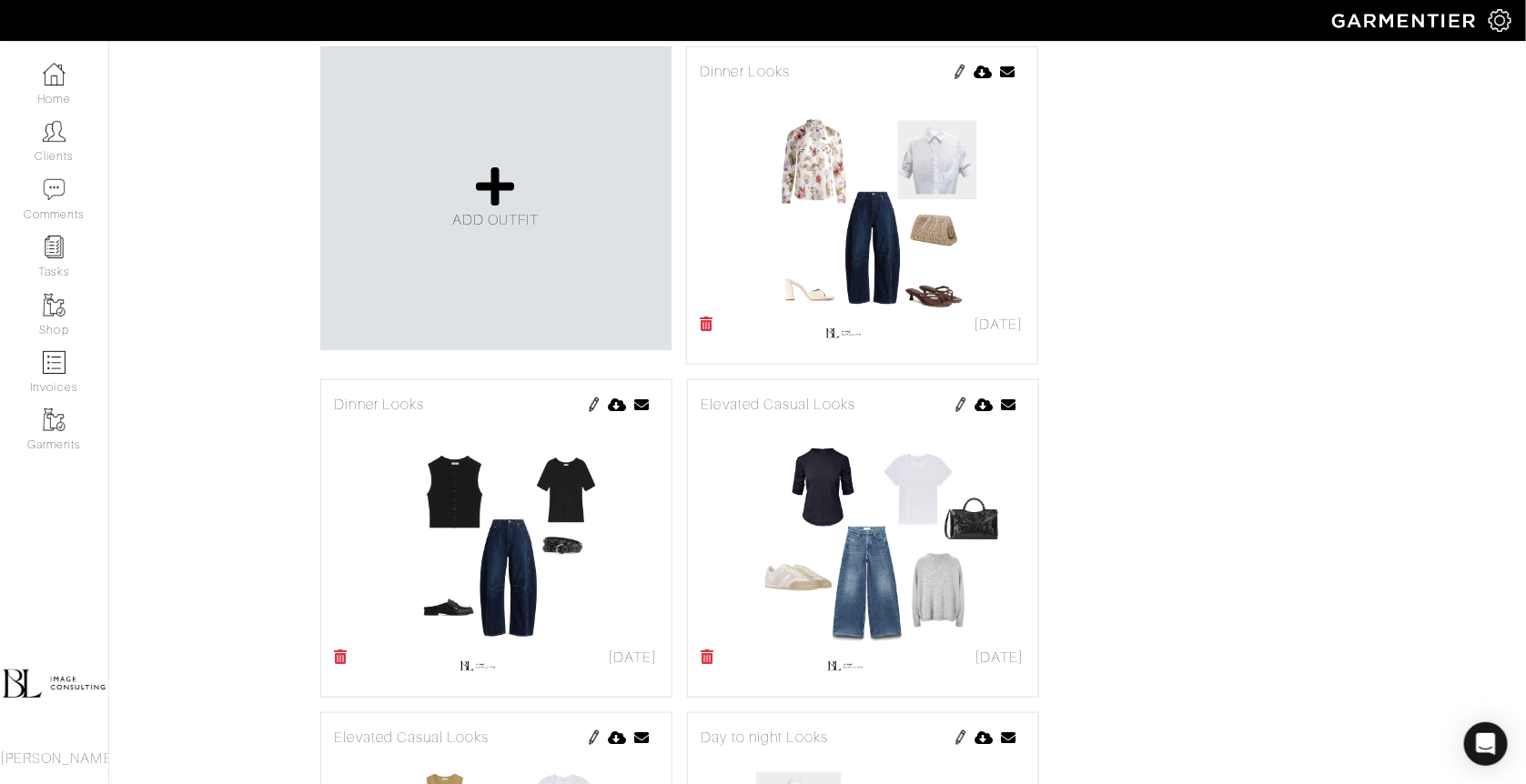 scroll, scrollTop: 519, scrollLeft: 0, axis: vertical 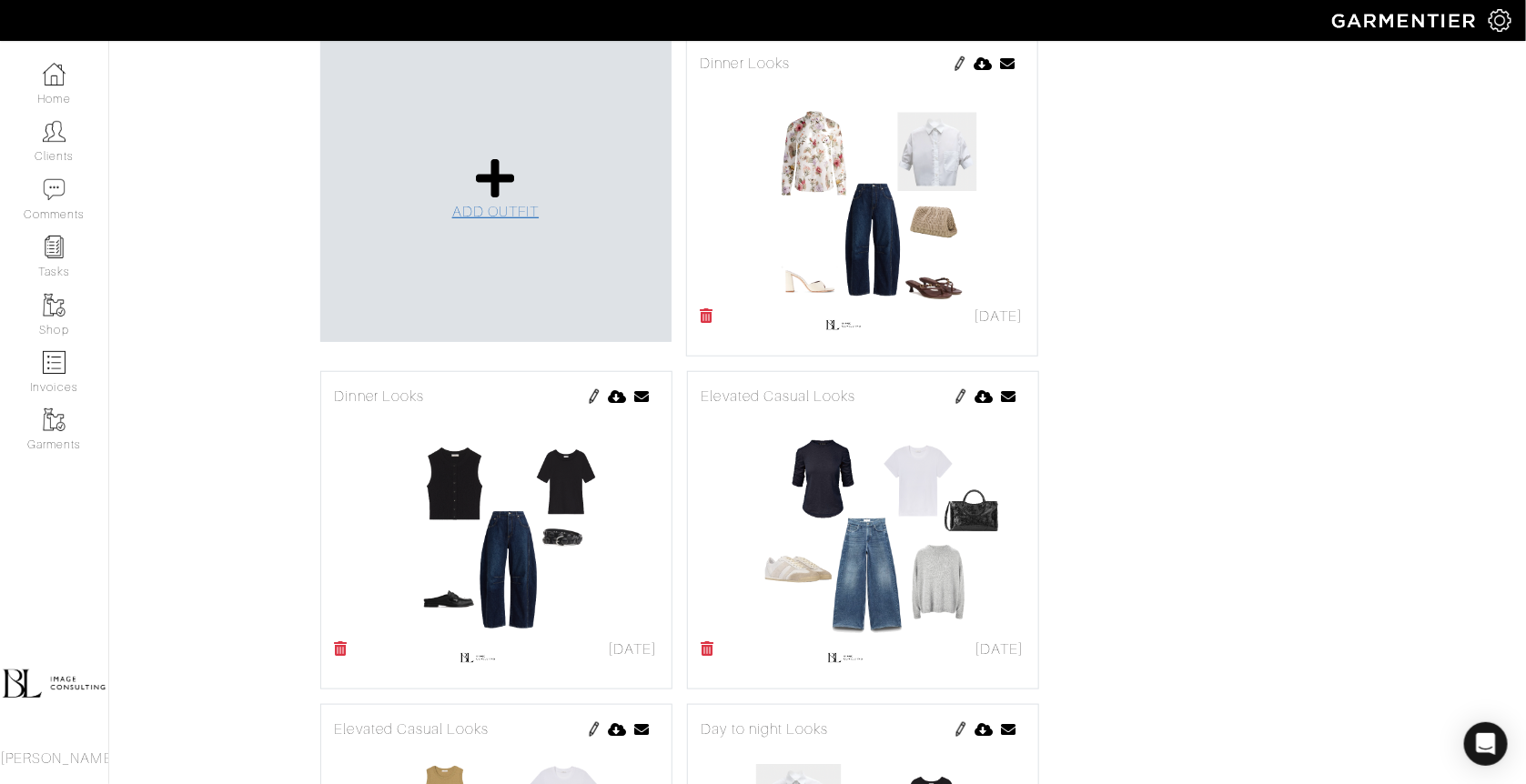 click at bounding box center [495, 178] 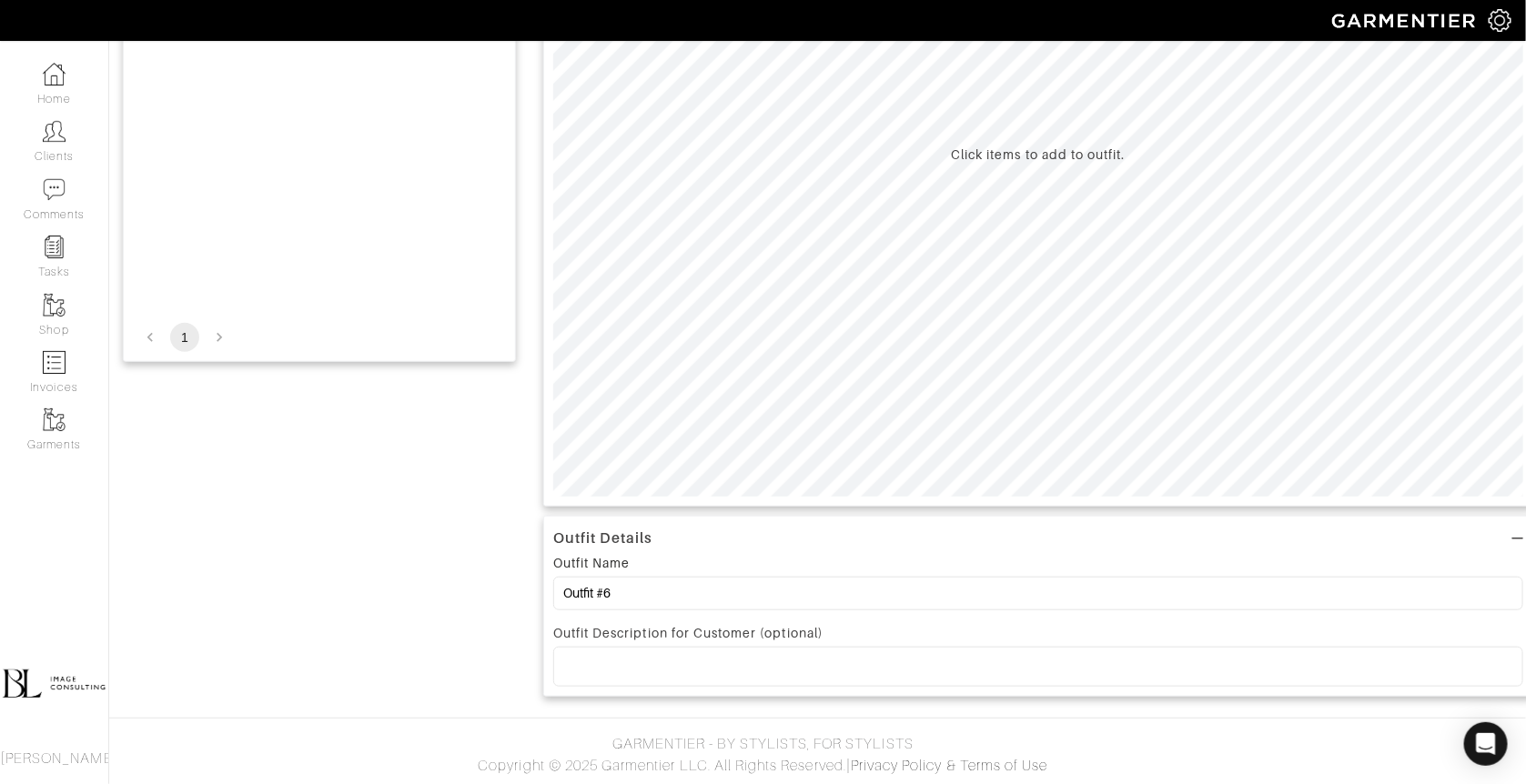 scroll, scrollTop: 0, scrollLeft: 0, axis: both 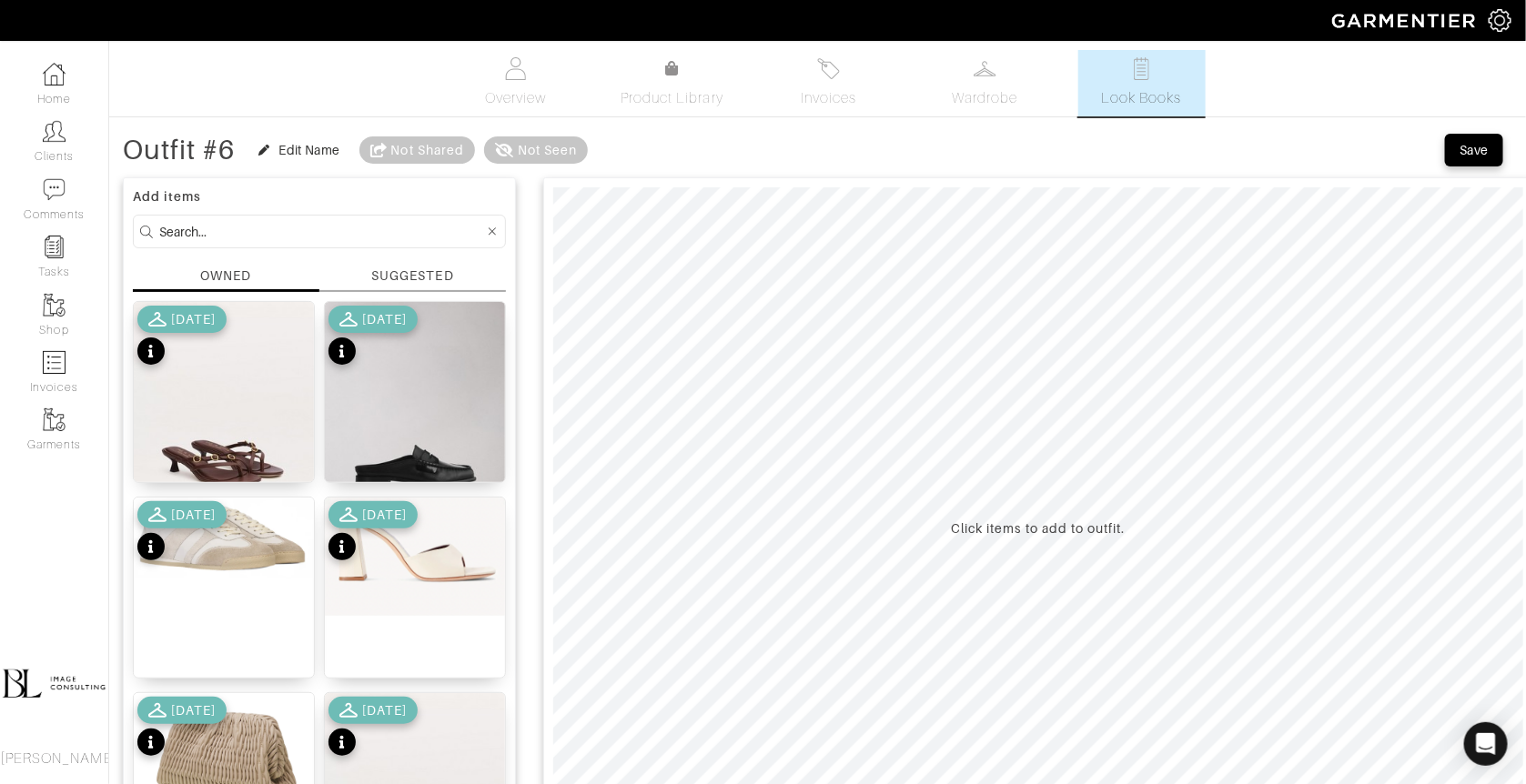 click at bounding box center [321, 231] 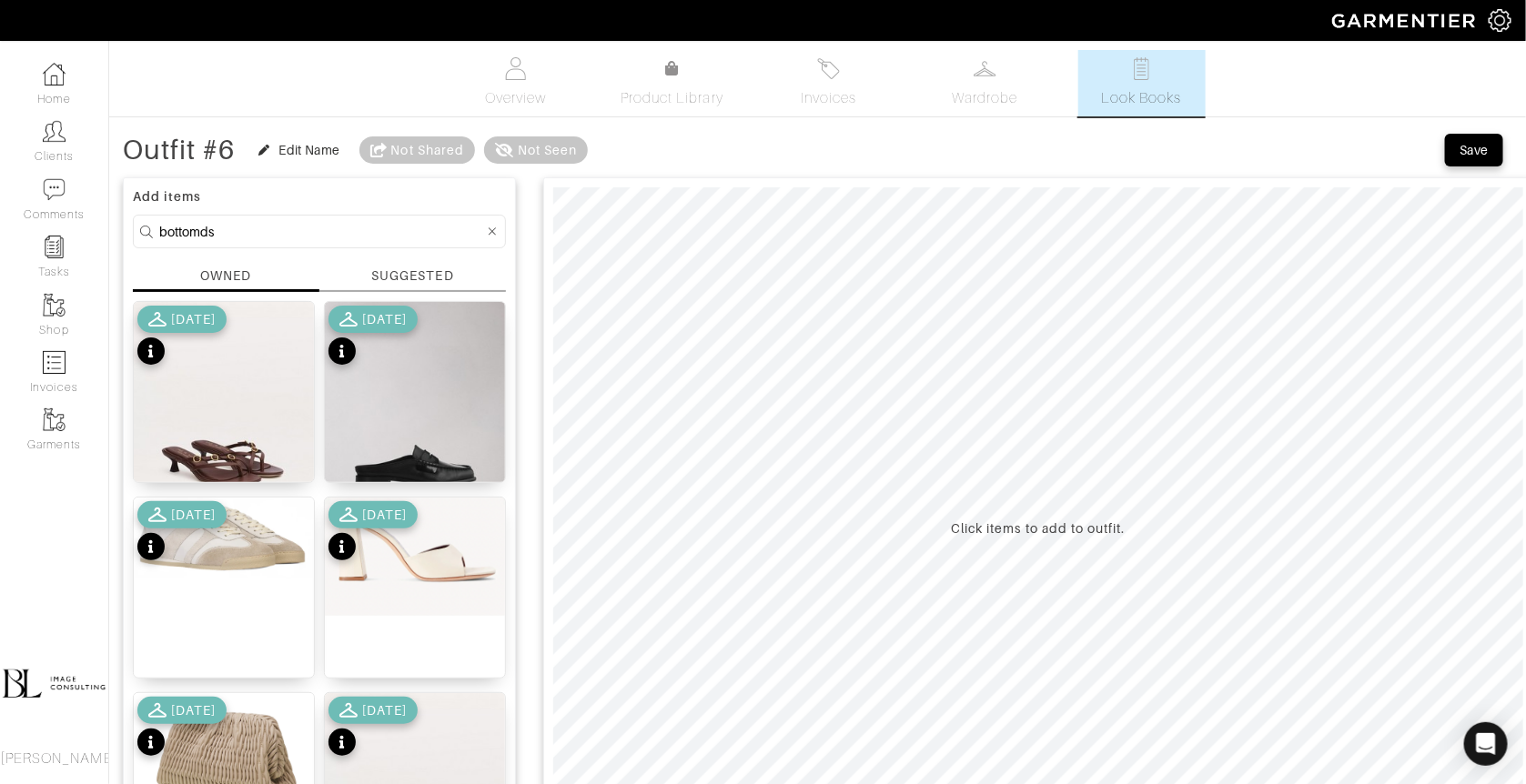 type on "bottomds" 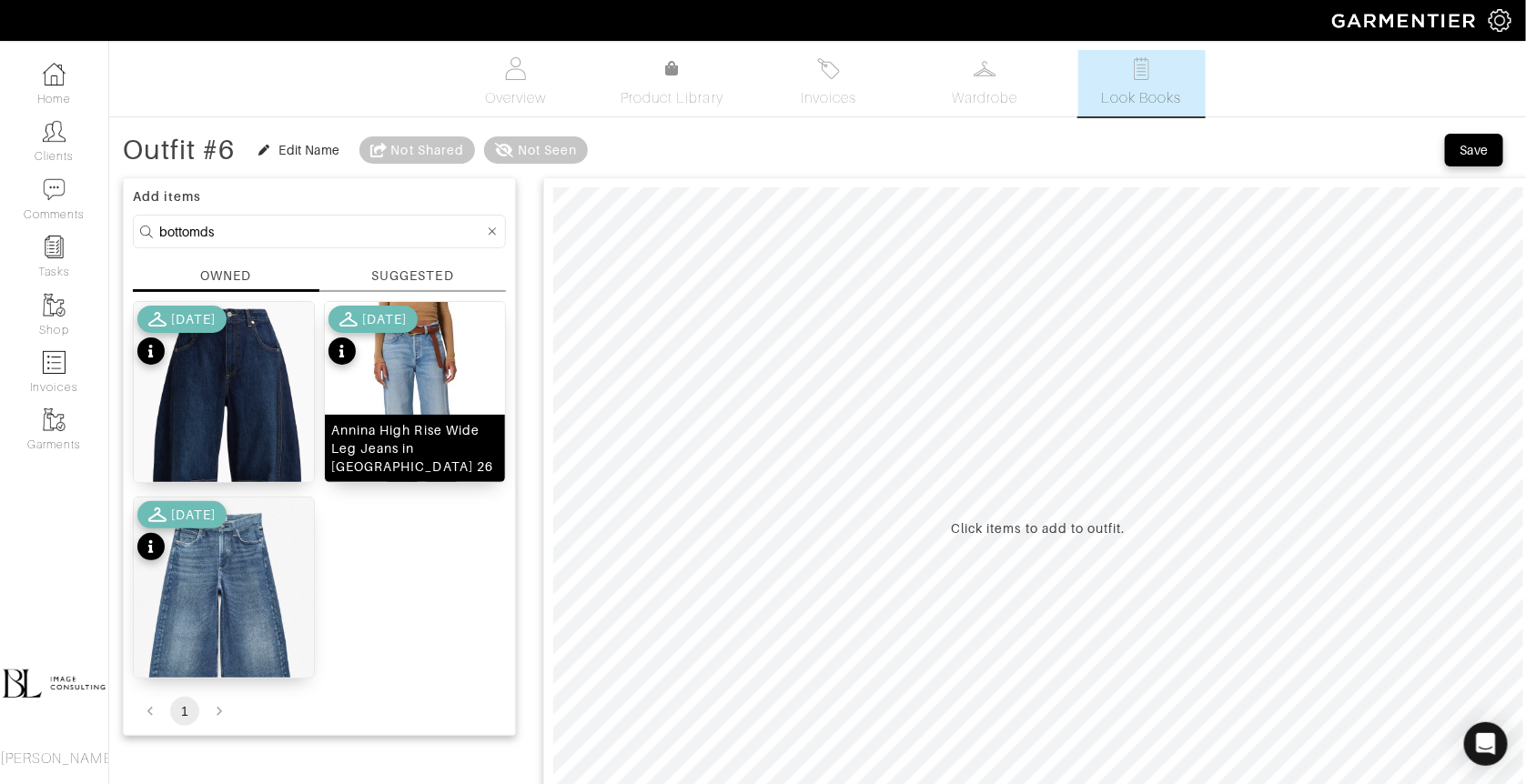 click at bounding box center [415, 415] 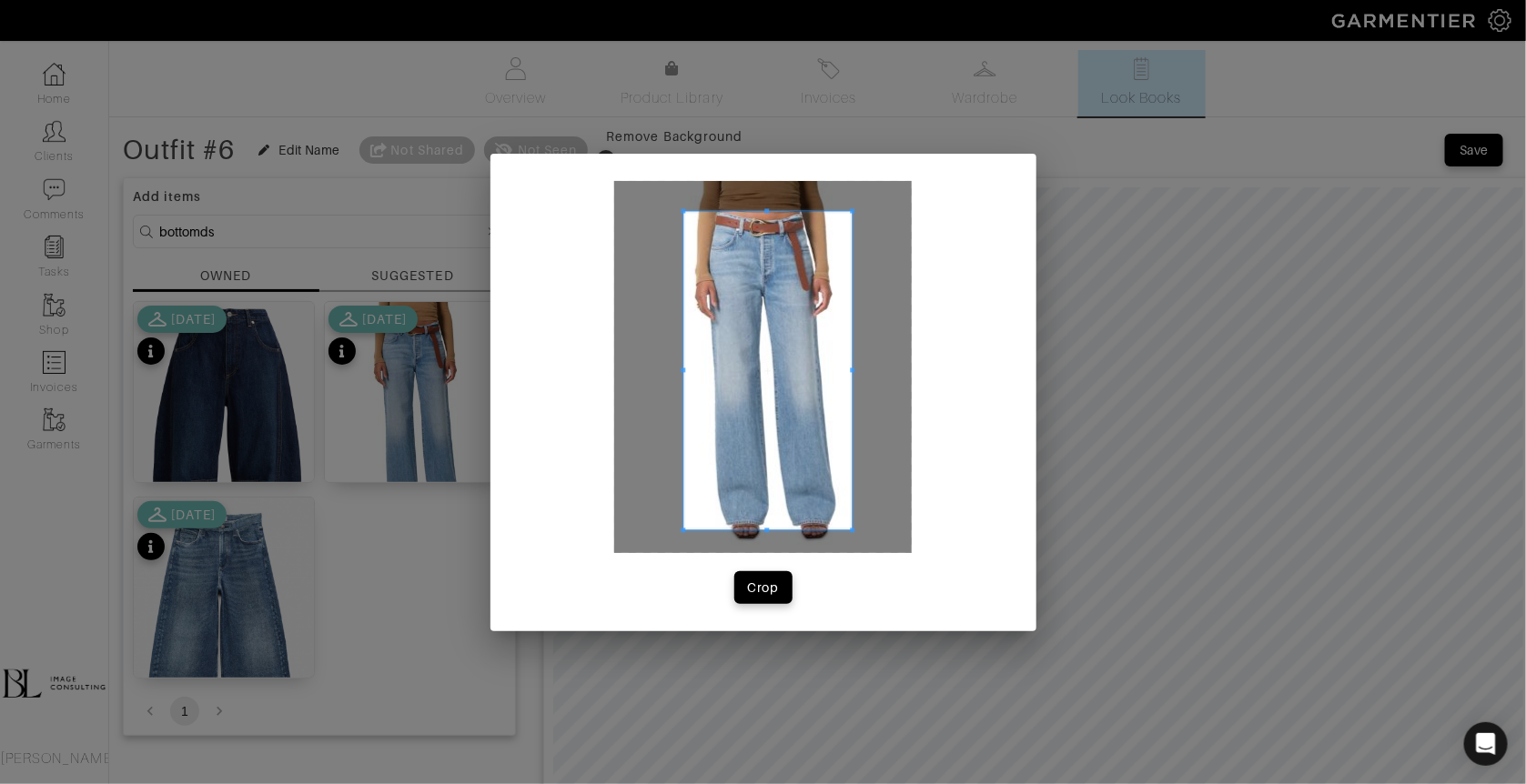 click at bounding box center (763, 367) 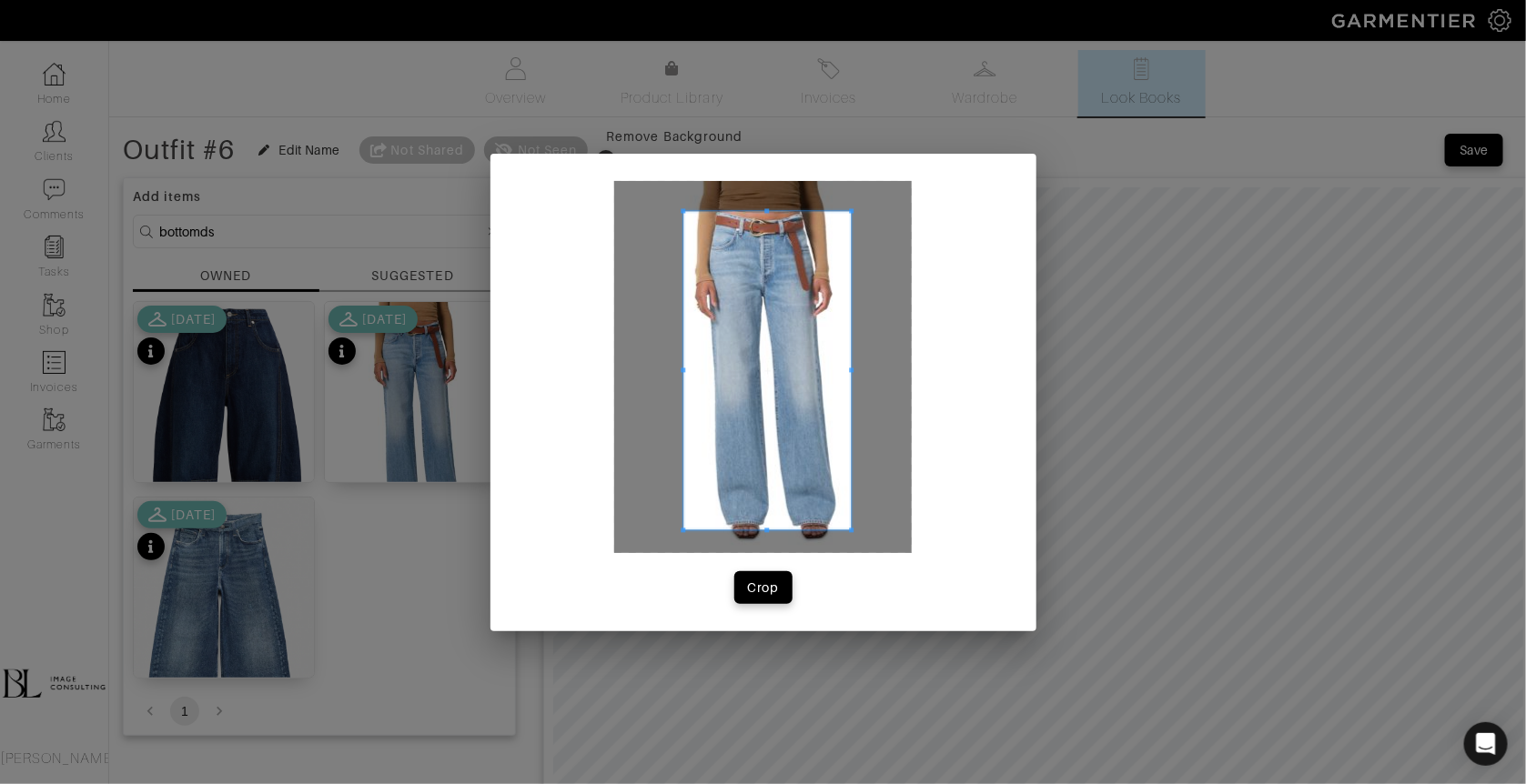 click on "Crop" at bounding box center [763, 392] 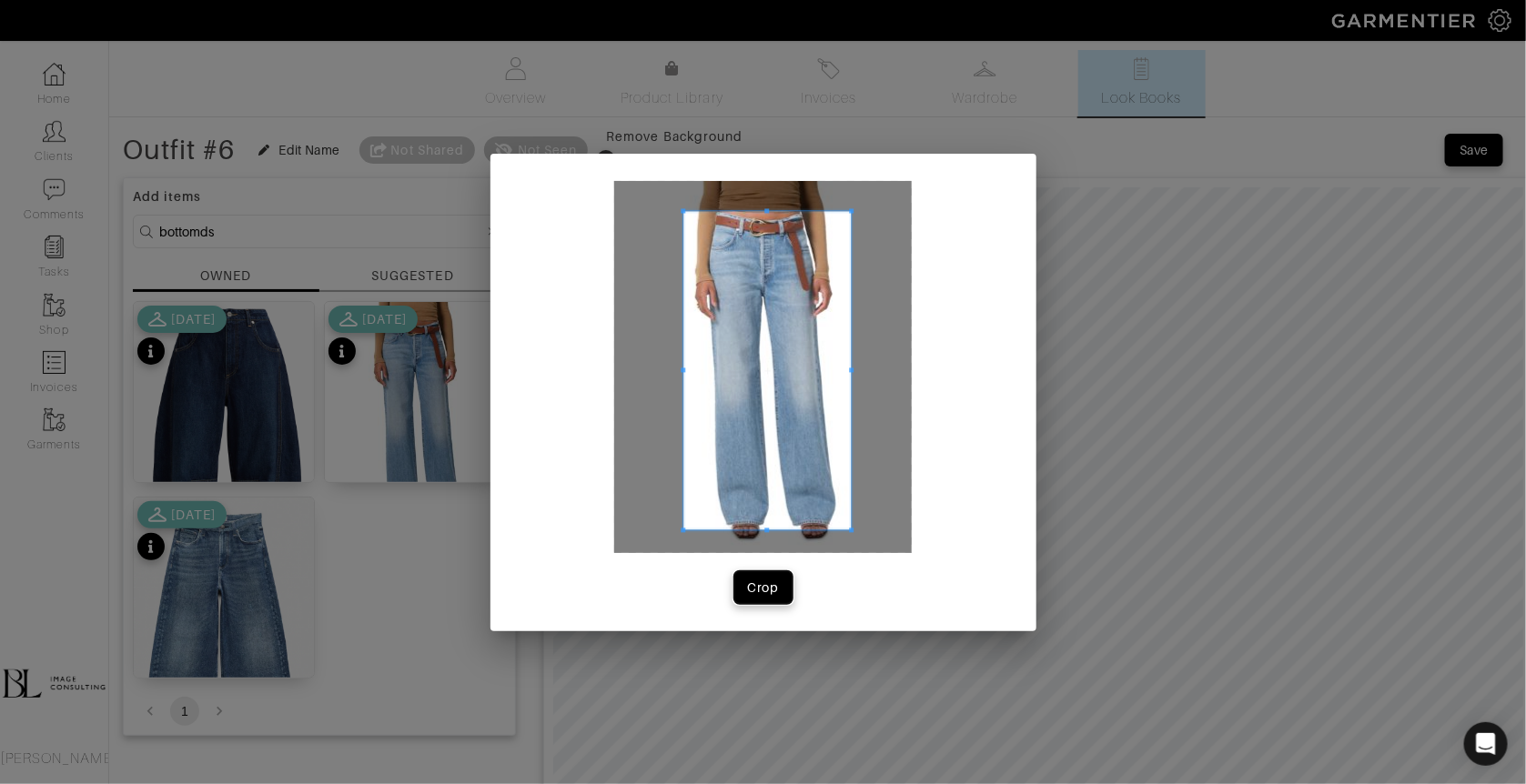 click on "Crop" at bounding box center (763, 588) 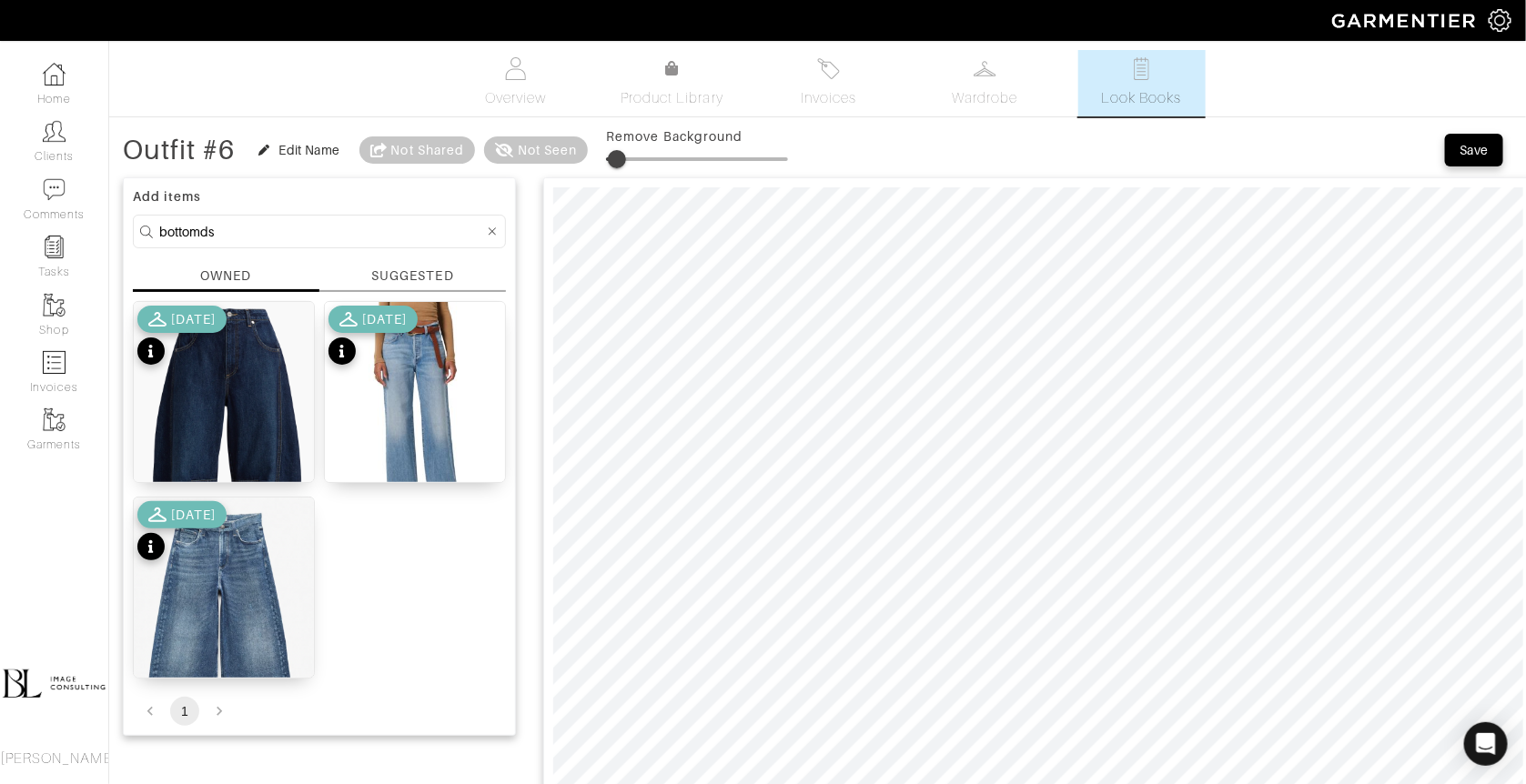 type on "13" 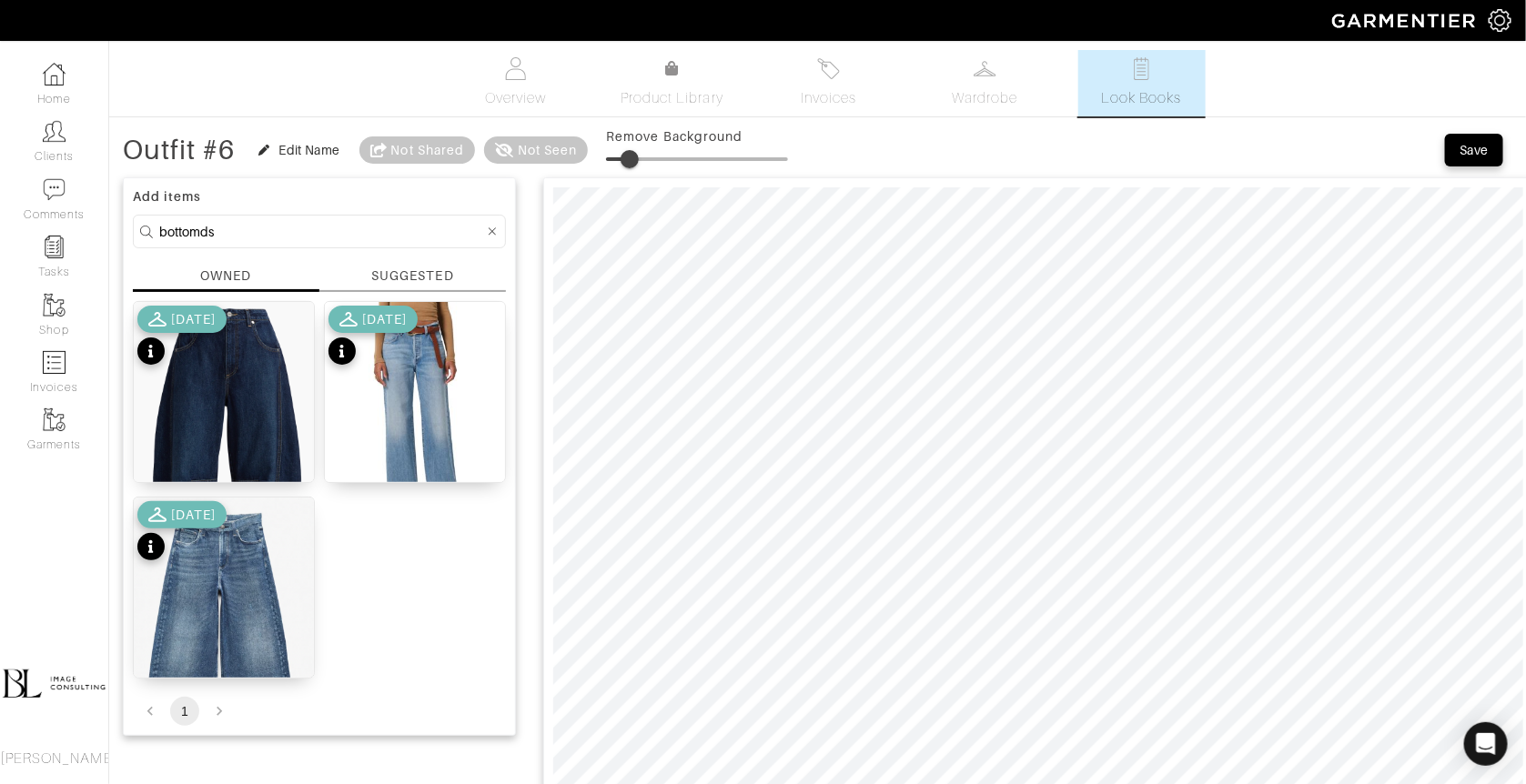 drag, startPoint x: 620, startPoint y: 155, endPoint x: 632, endPoint y: 155, distance: 12 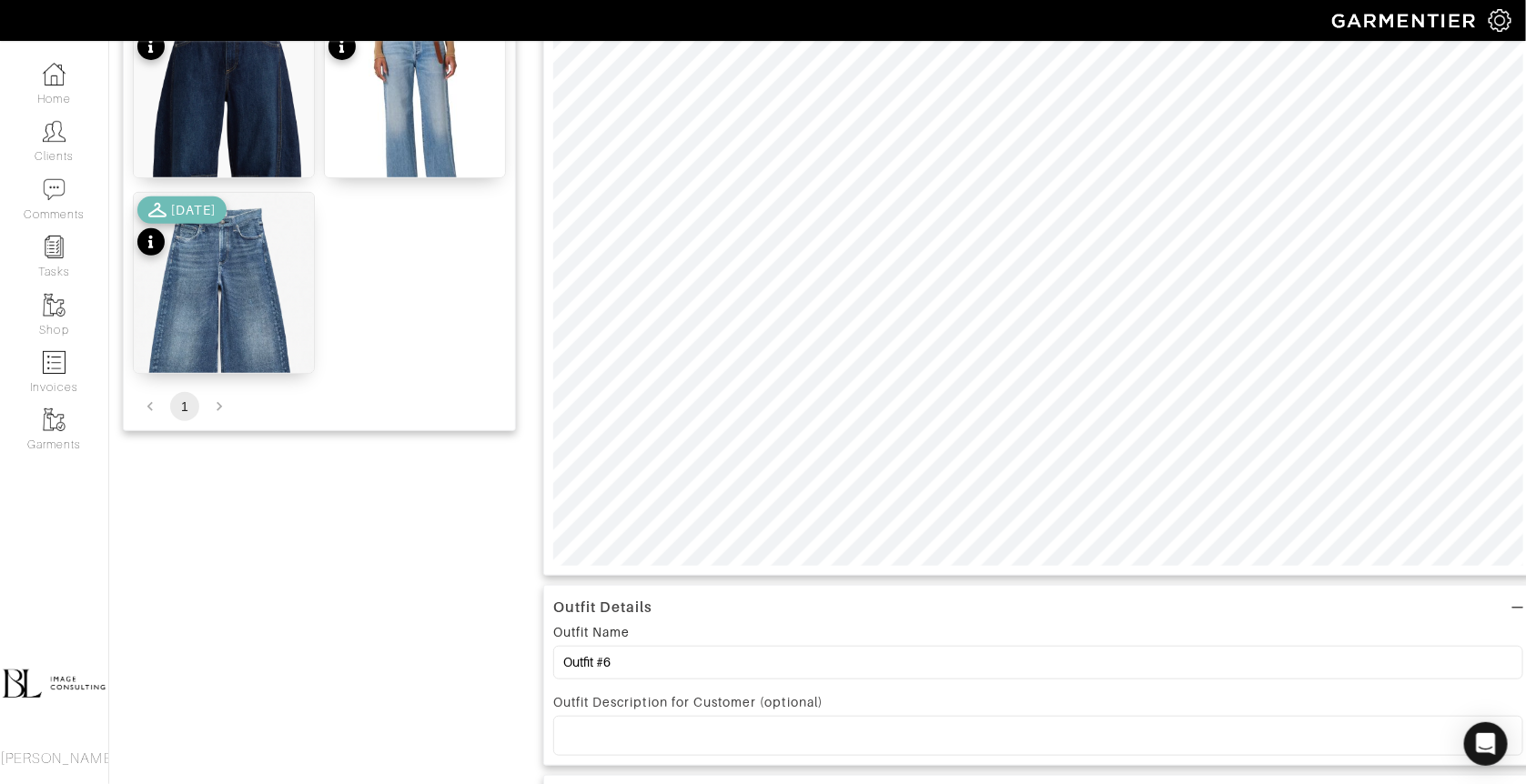 scroll, scrollTop: 328, scrollLeft: 0, axis: vertical 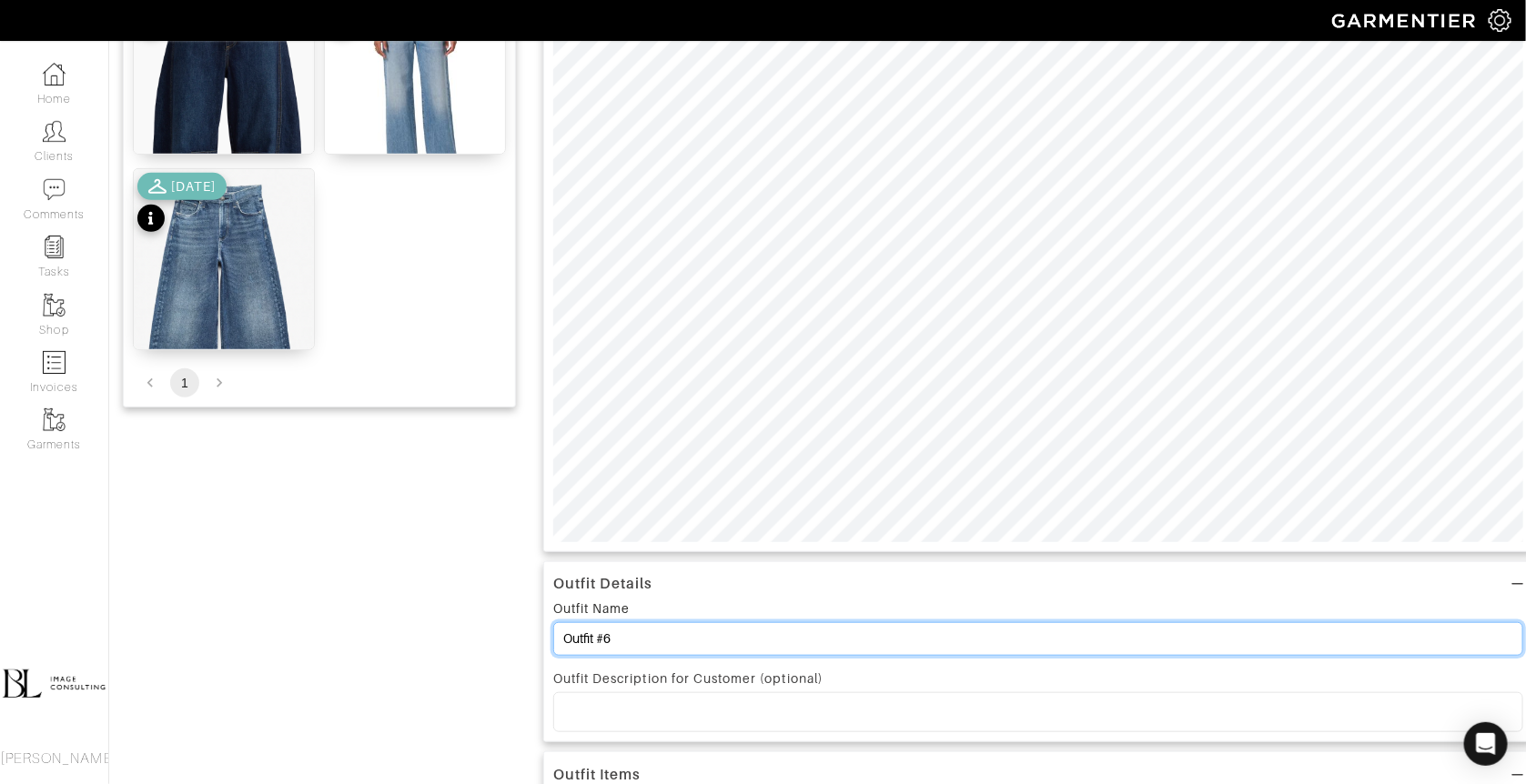 click on "Outfit #6" at bounding box center [1038, 638] 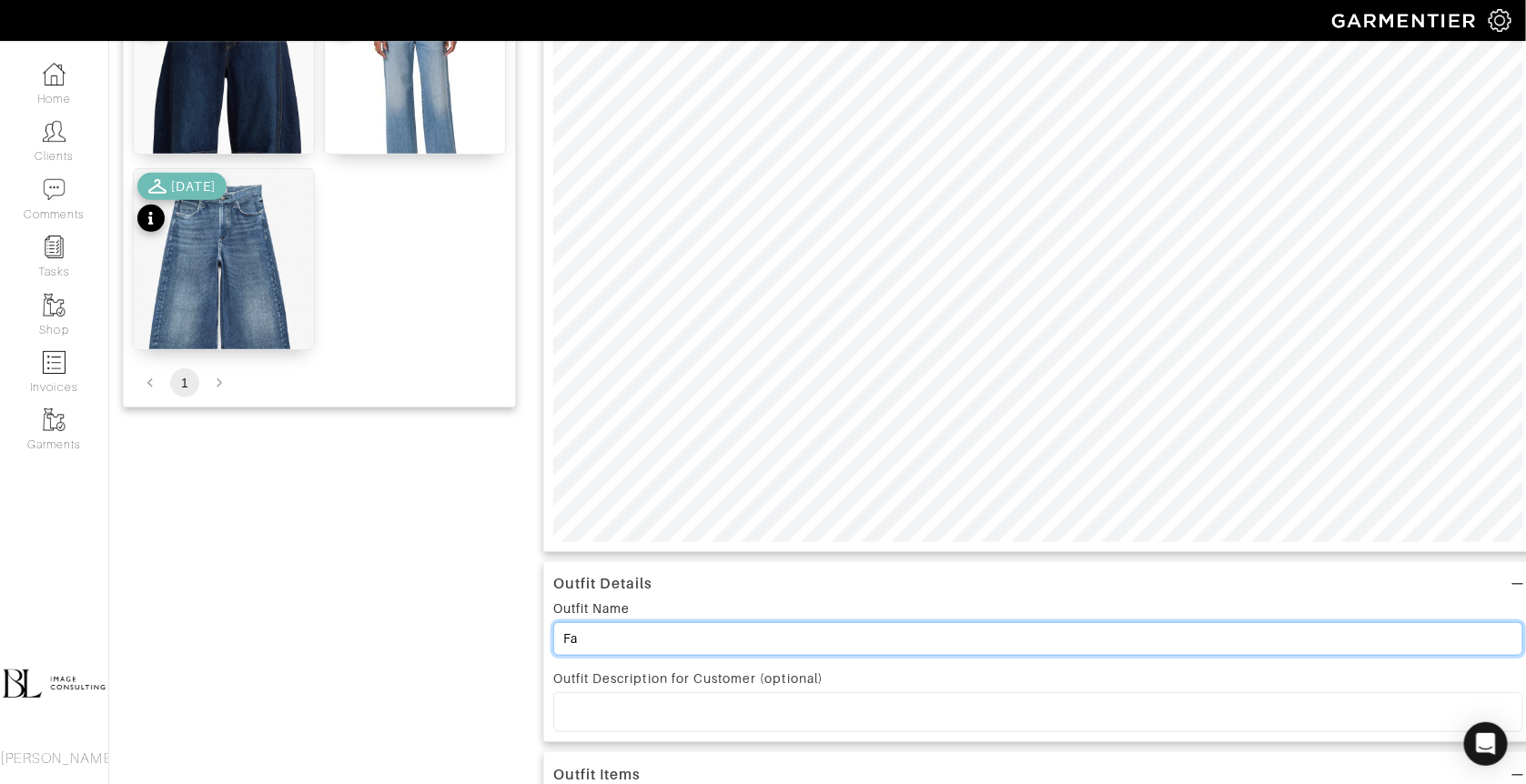 type on "F" 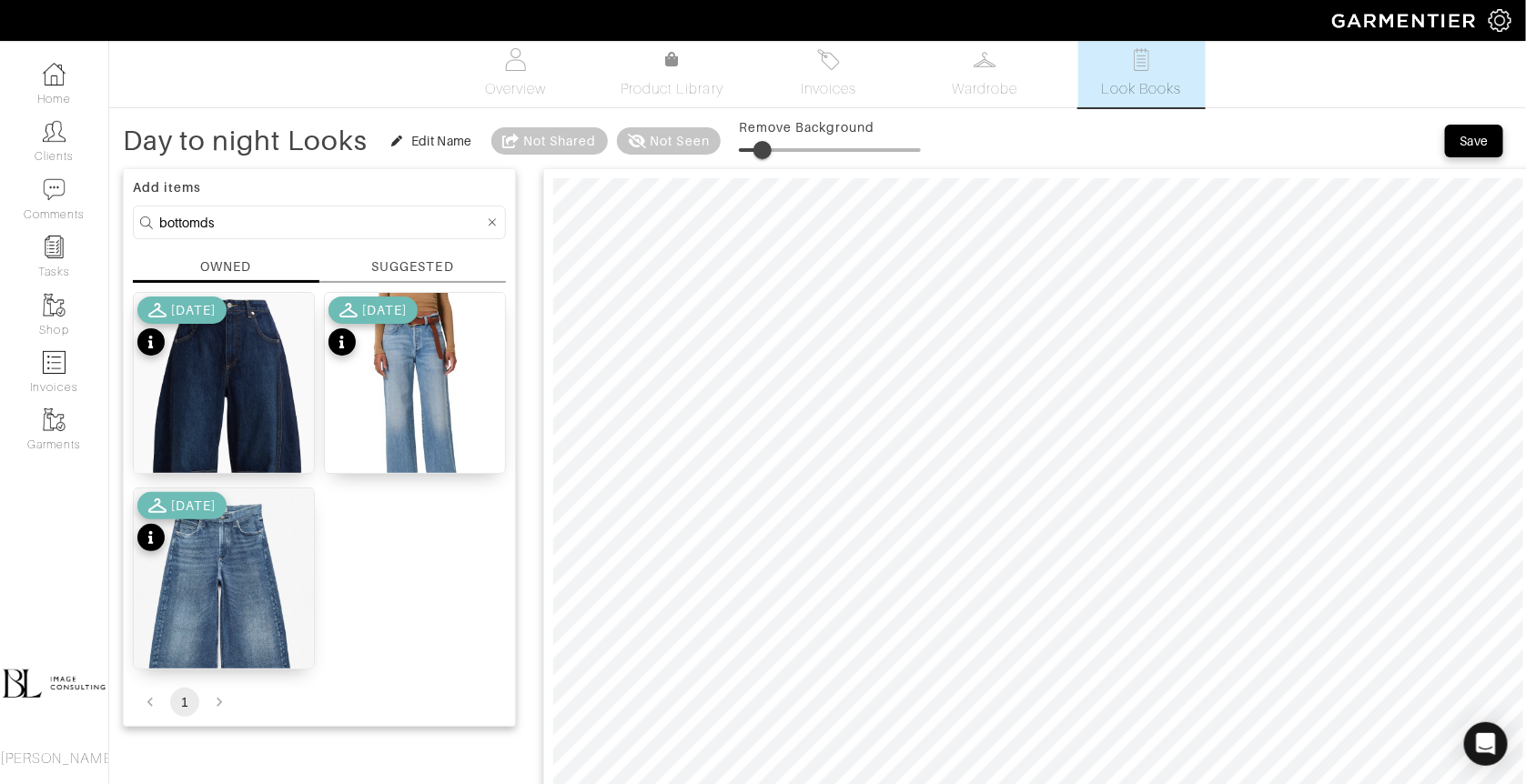 scroll, scrollTop: 0, scrollLeft: 0, axis: both 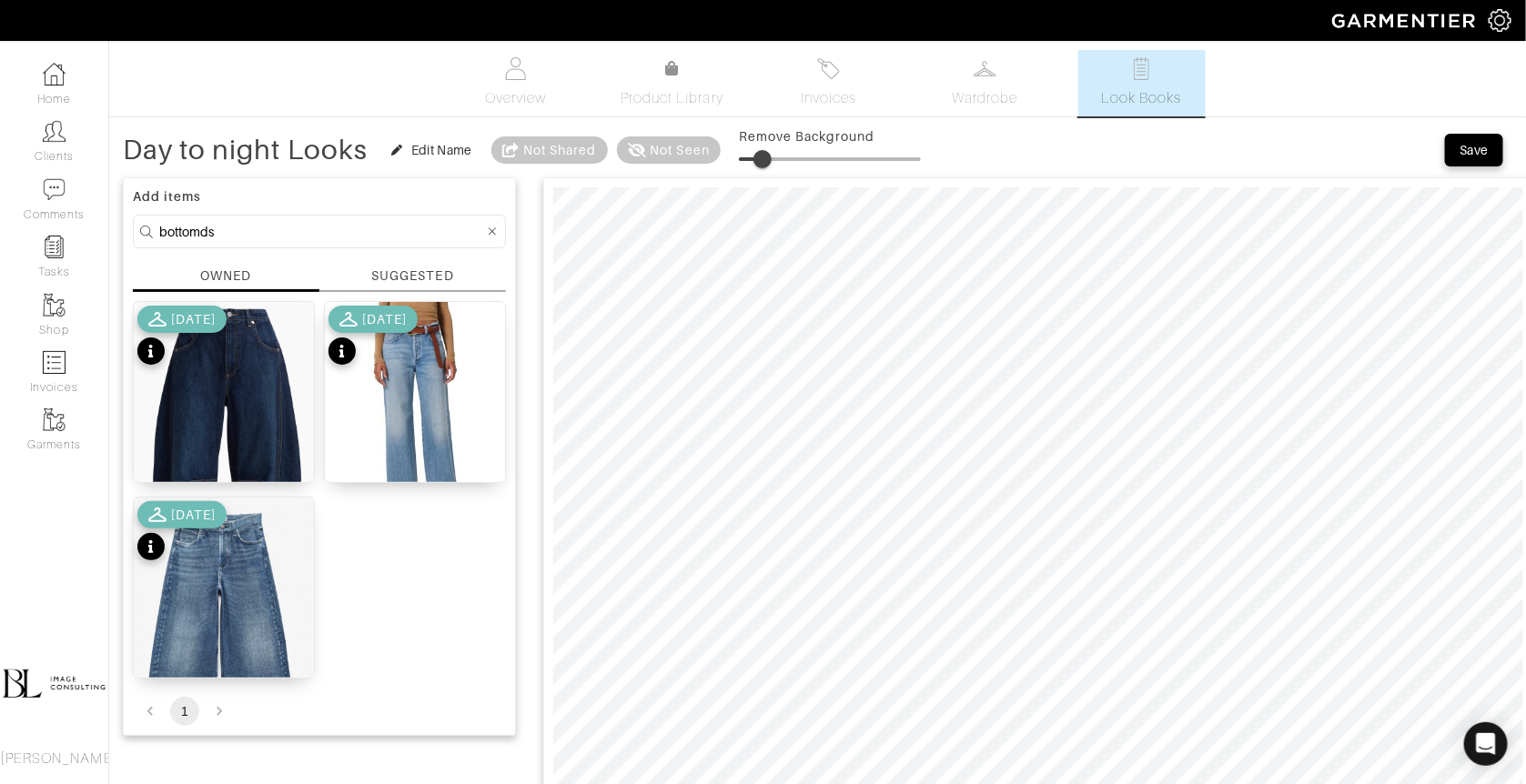 type on "Day to night Looks" 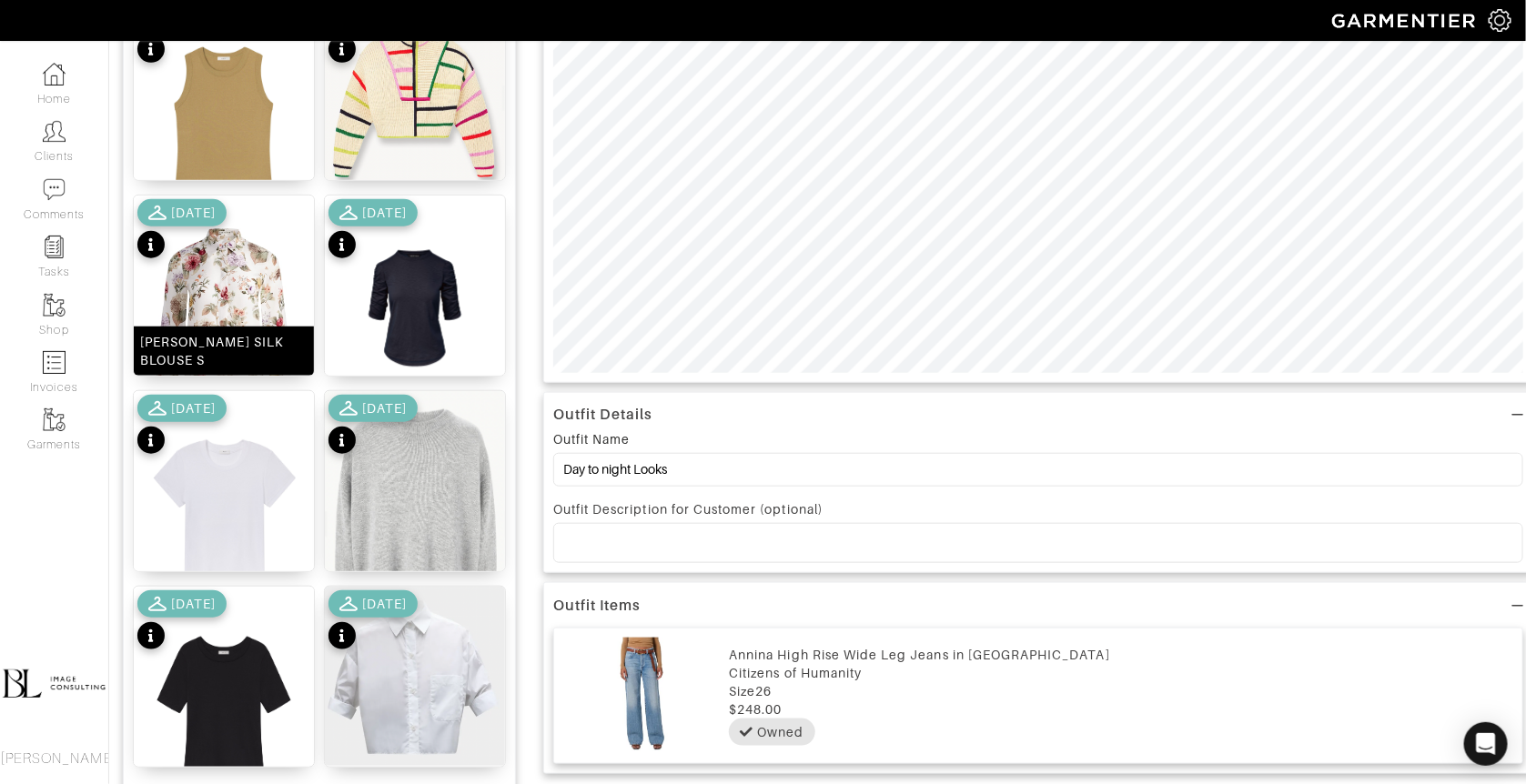 scroll, scrollTop: 623, scrollLeft: 0, axis: vertical 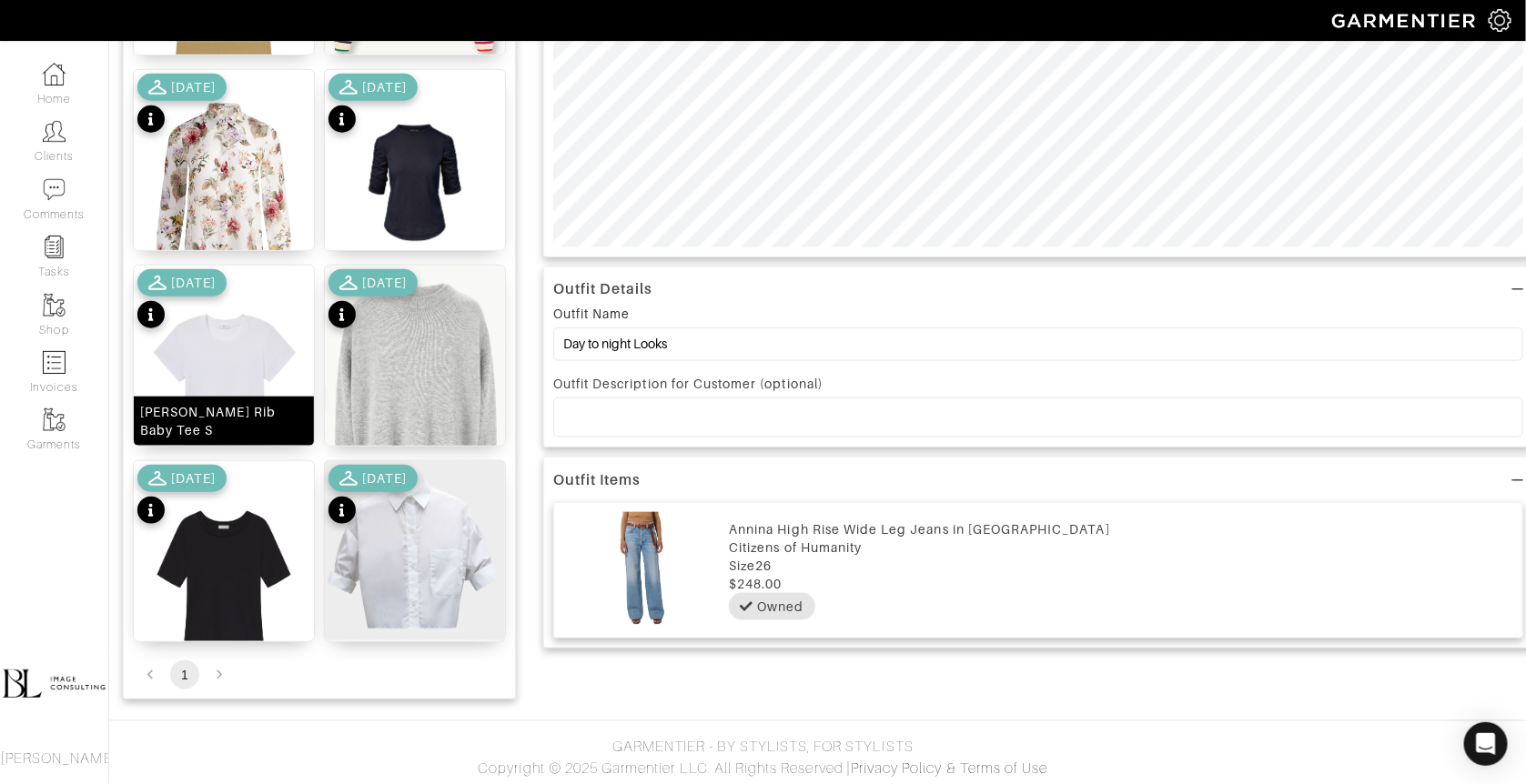 click at bounding box center (224, 388) 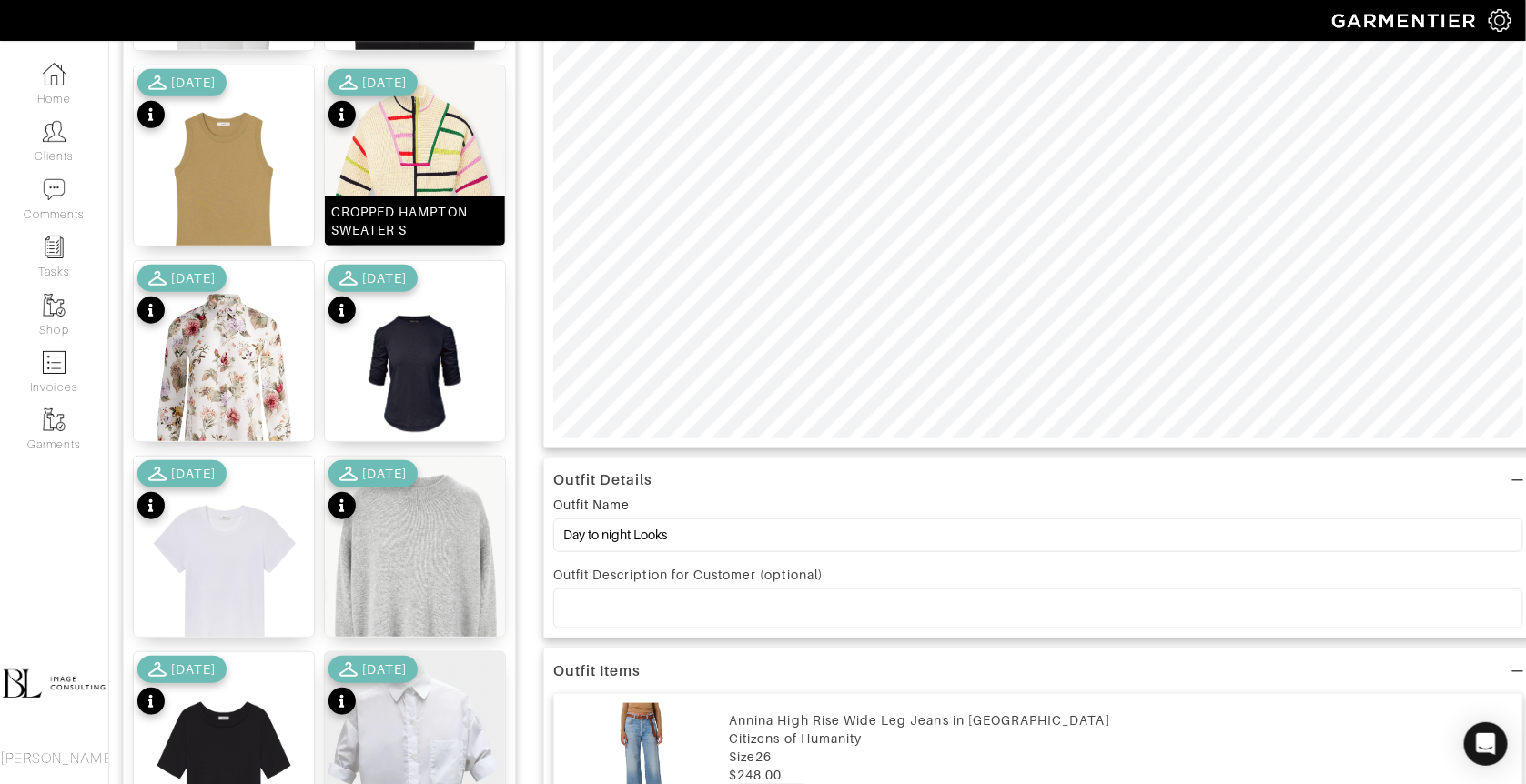 scroll, scrollTop: 0, scrollLeft: 0, axis: both 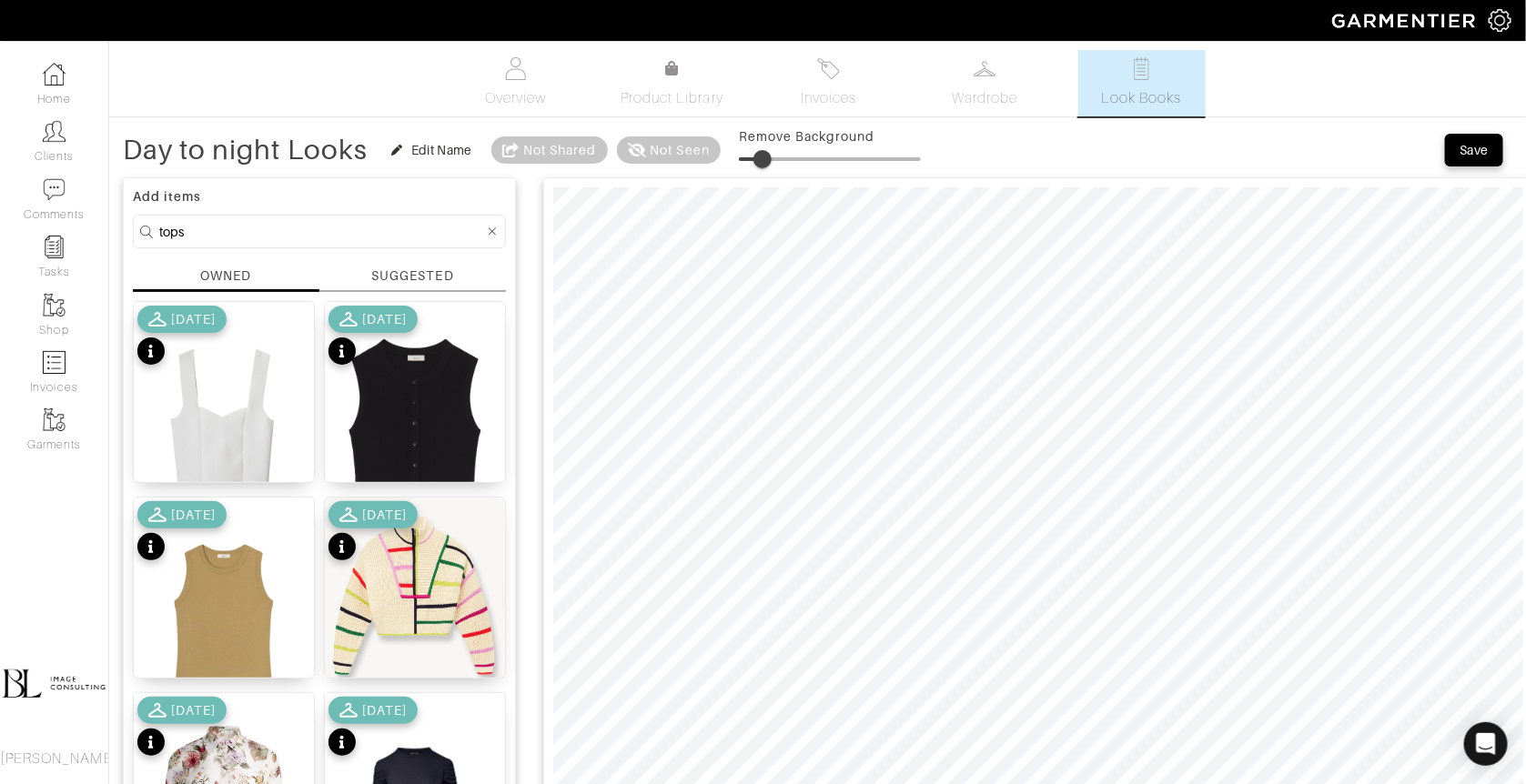 click on "tops" at bounding box center (321, 231) 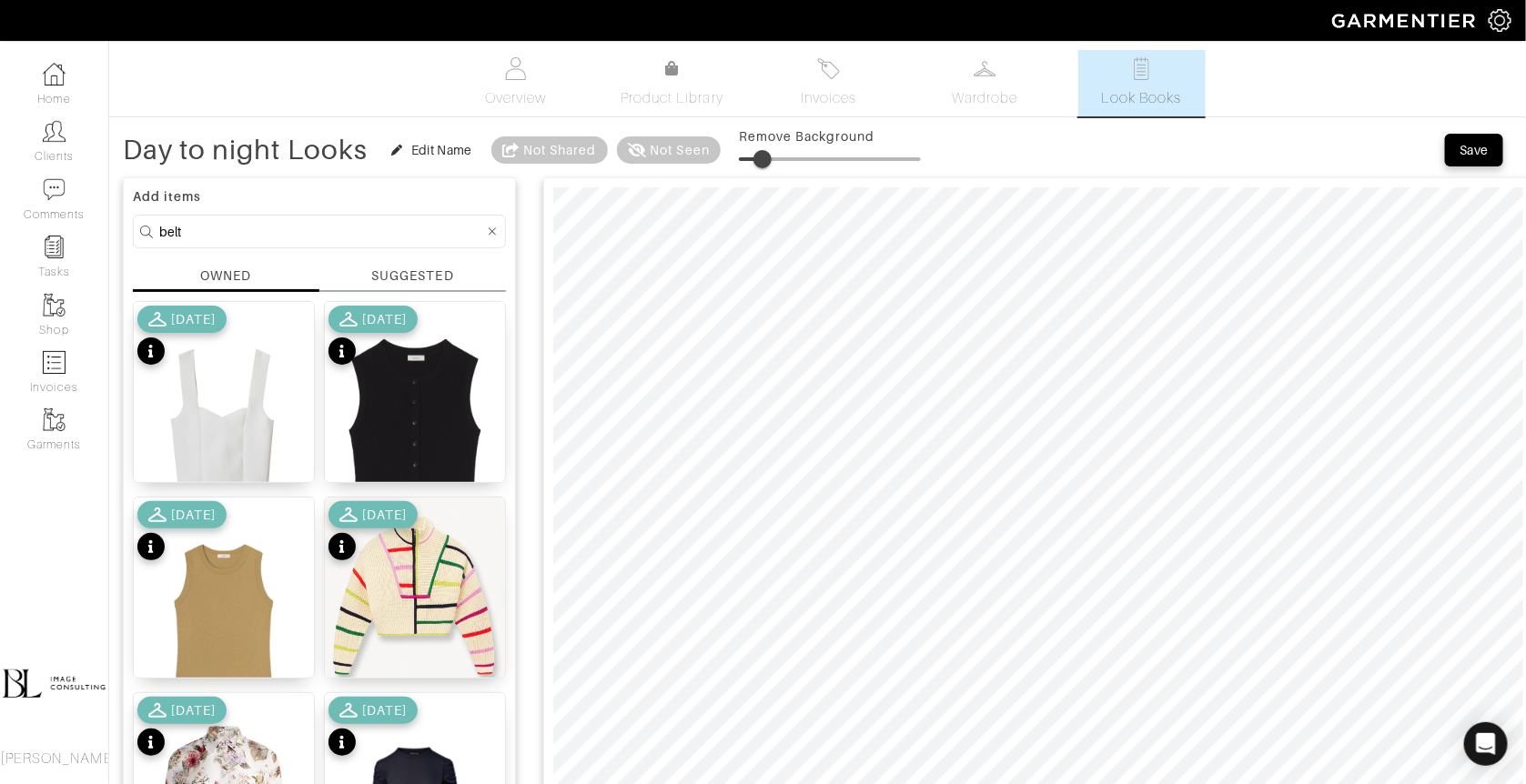 type on "belt" 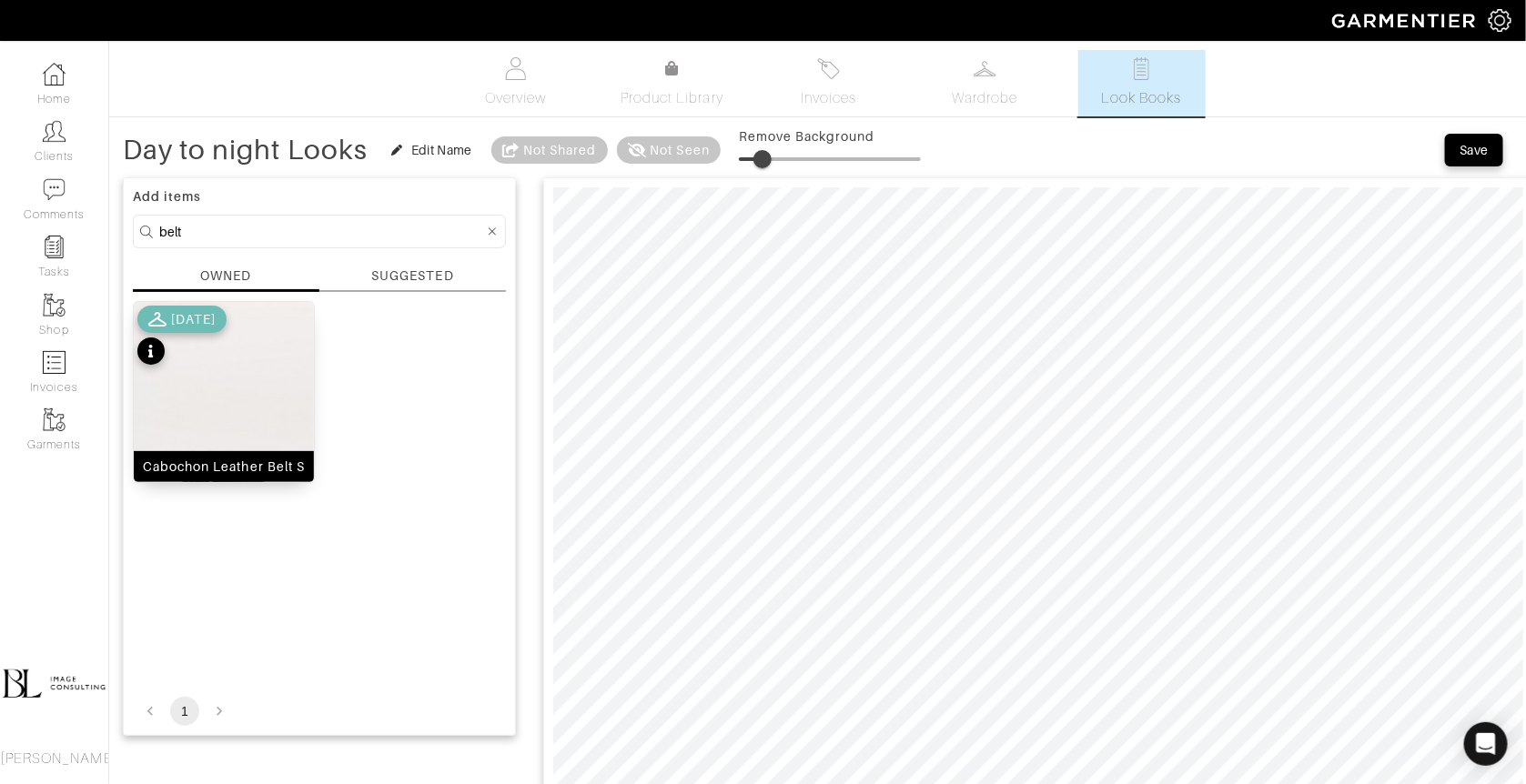 click at bounding box center (224, 415) 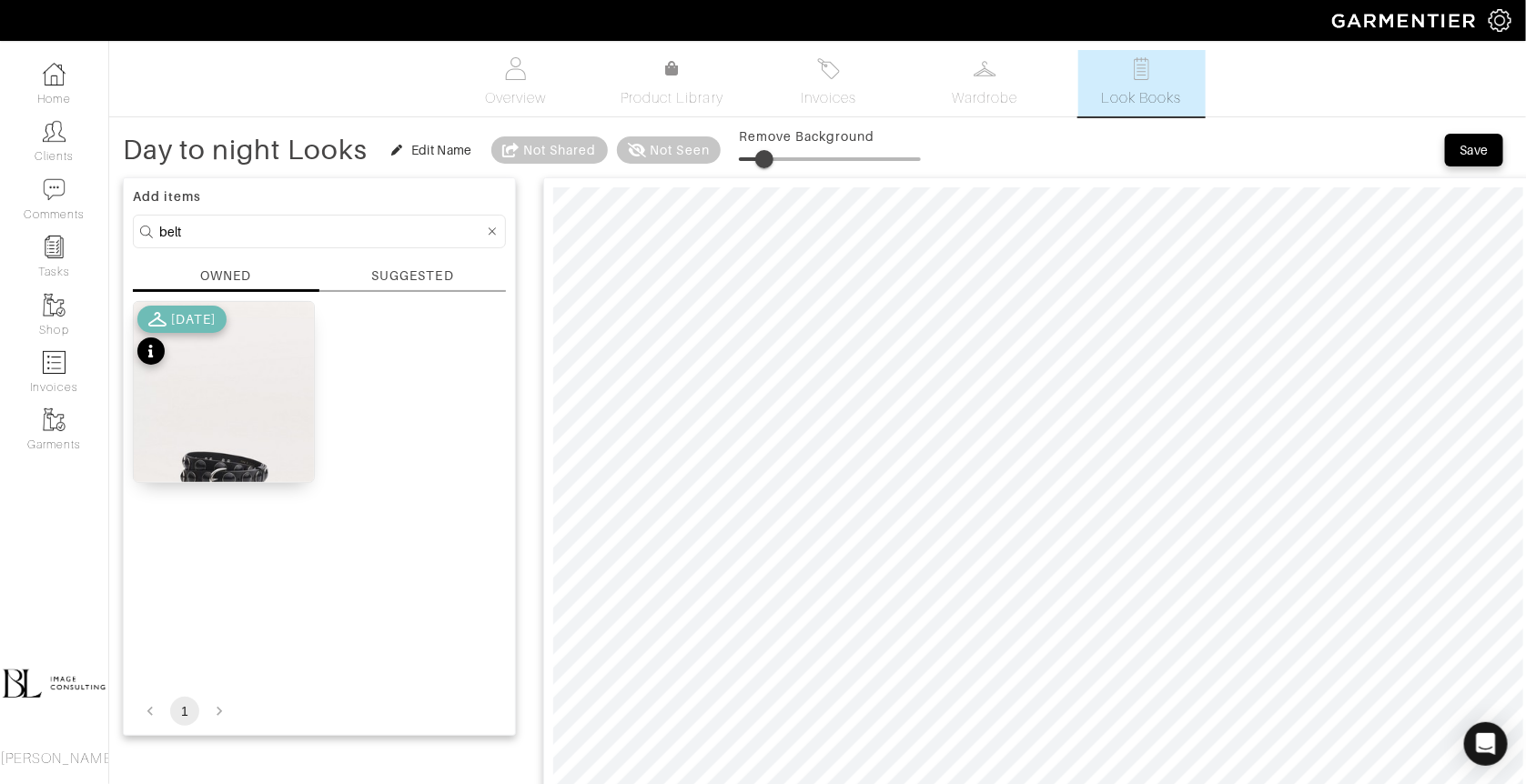 type on "23" 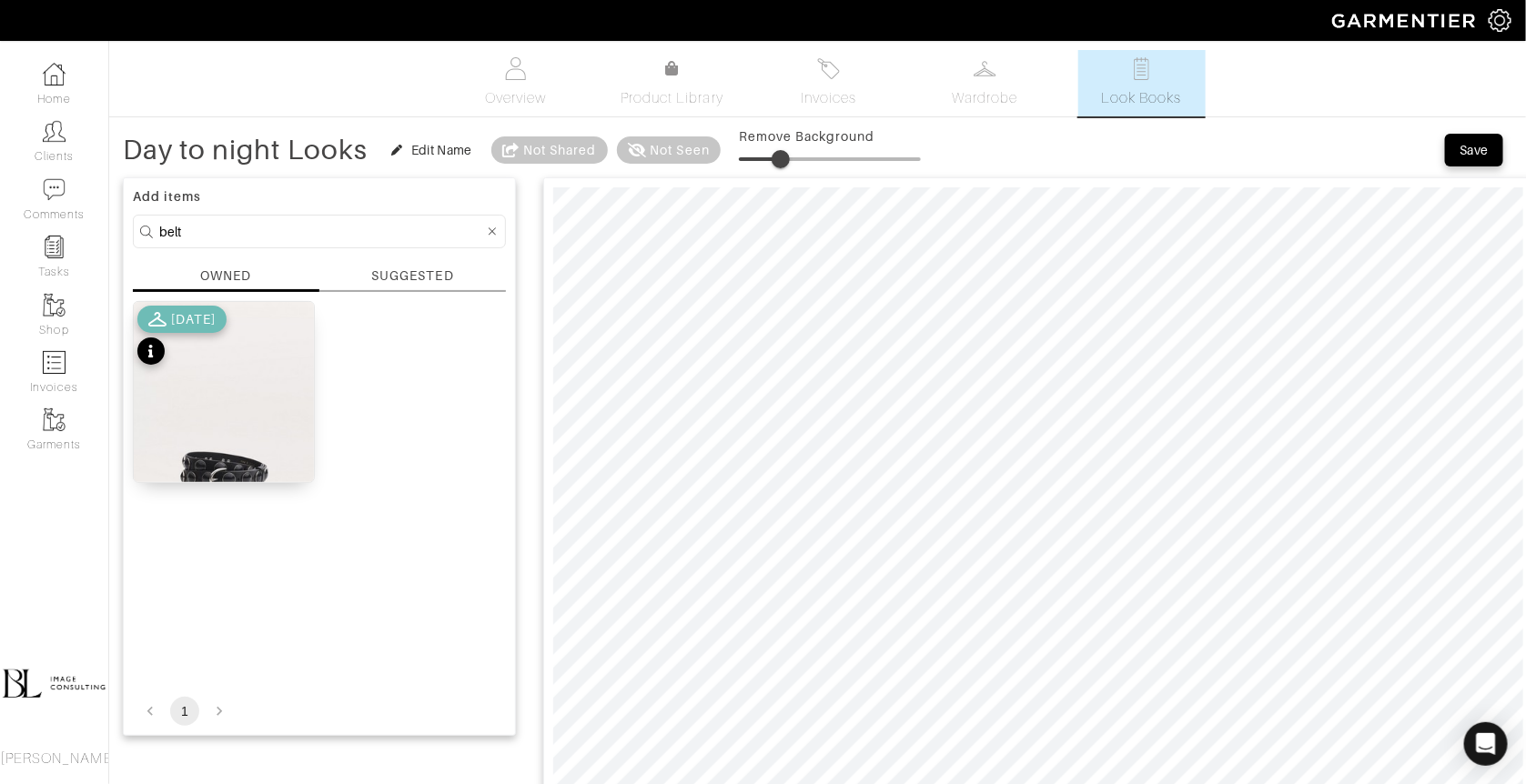 click on "belt" at bounding box center (321, 231) 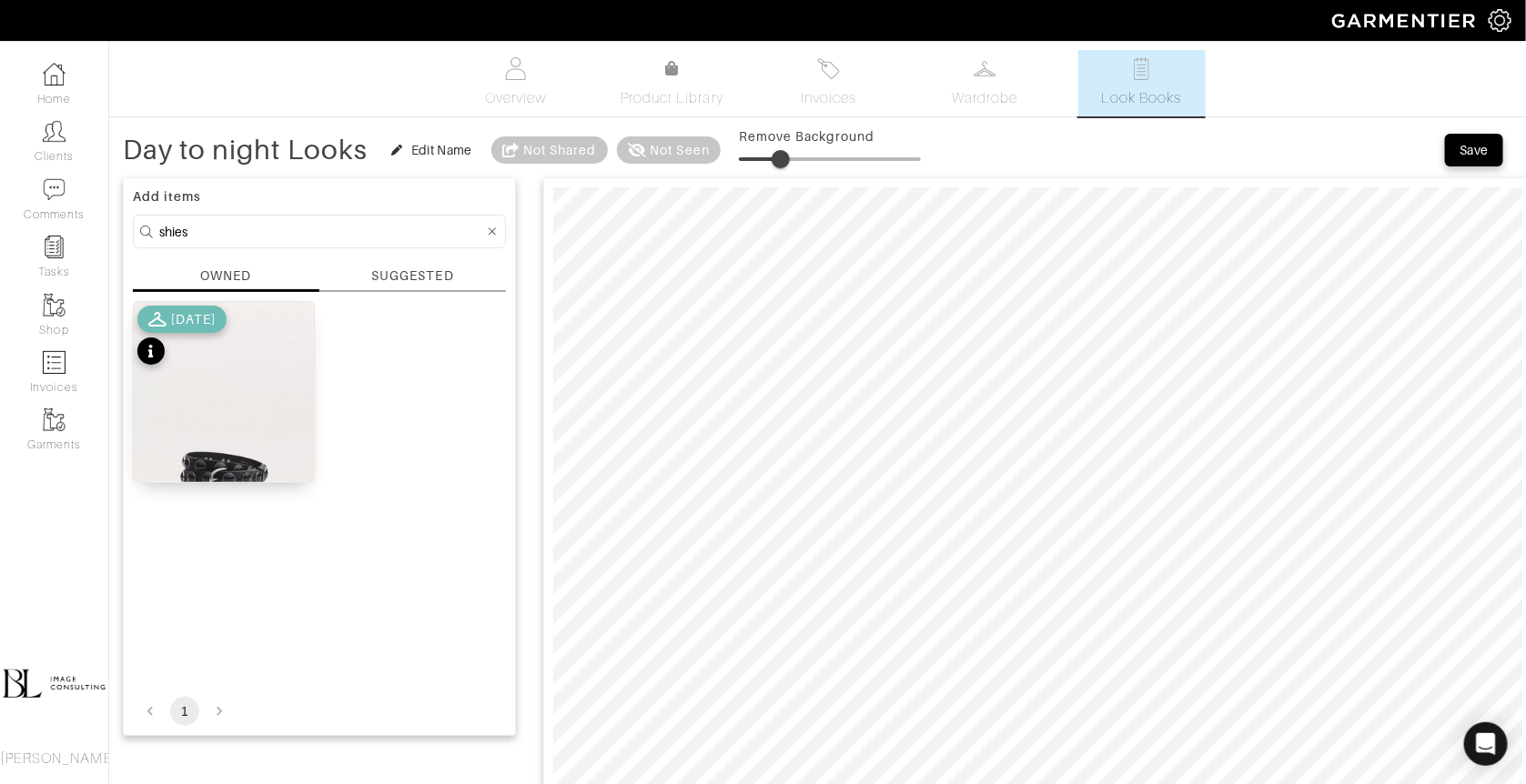 type on "shies" 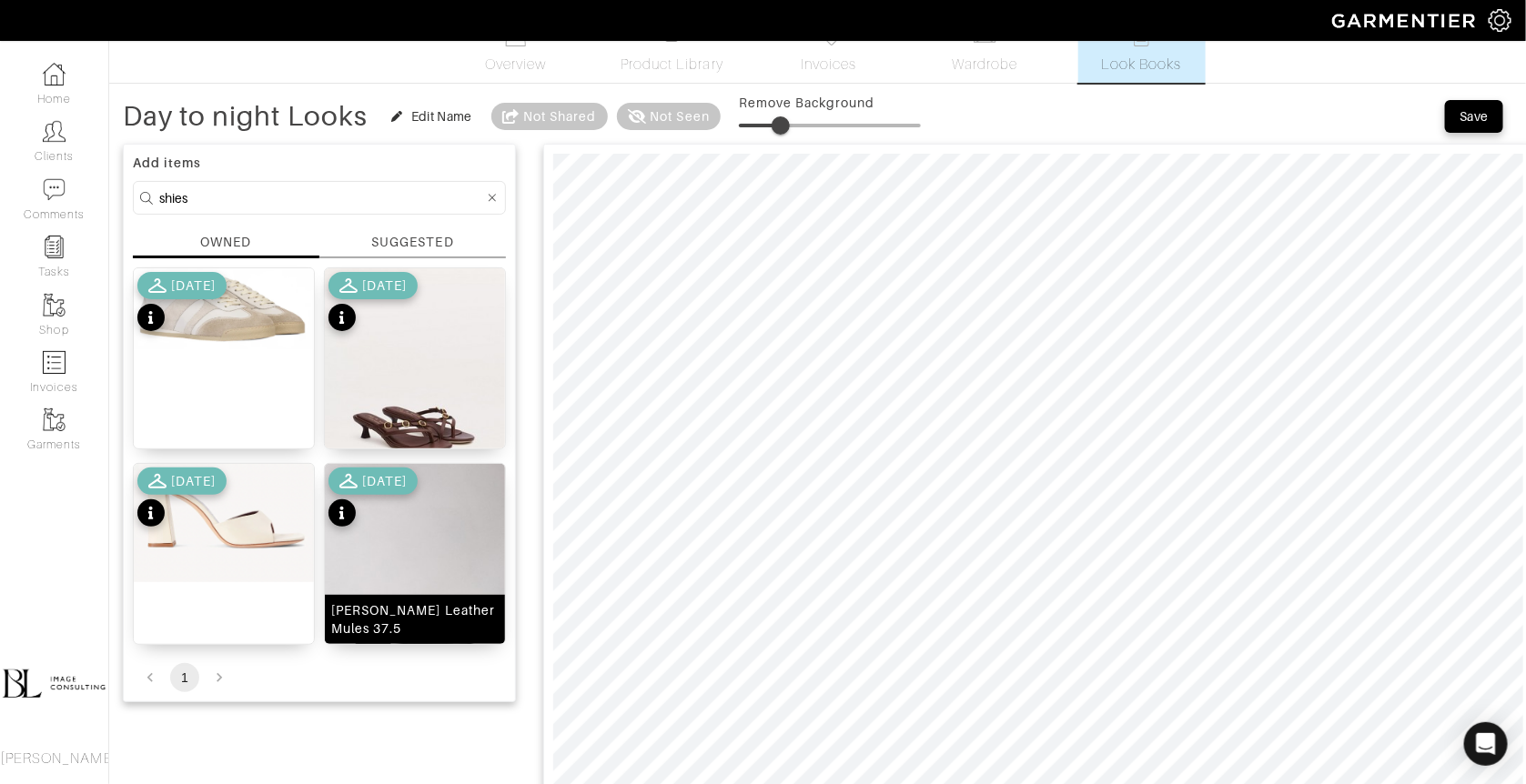 scroll, scrollTop: 36, scrollLeft: 0, axis: vertical 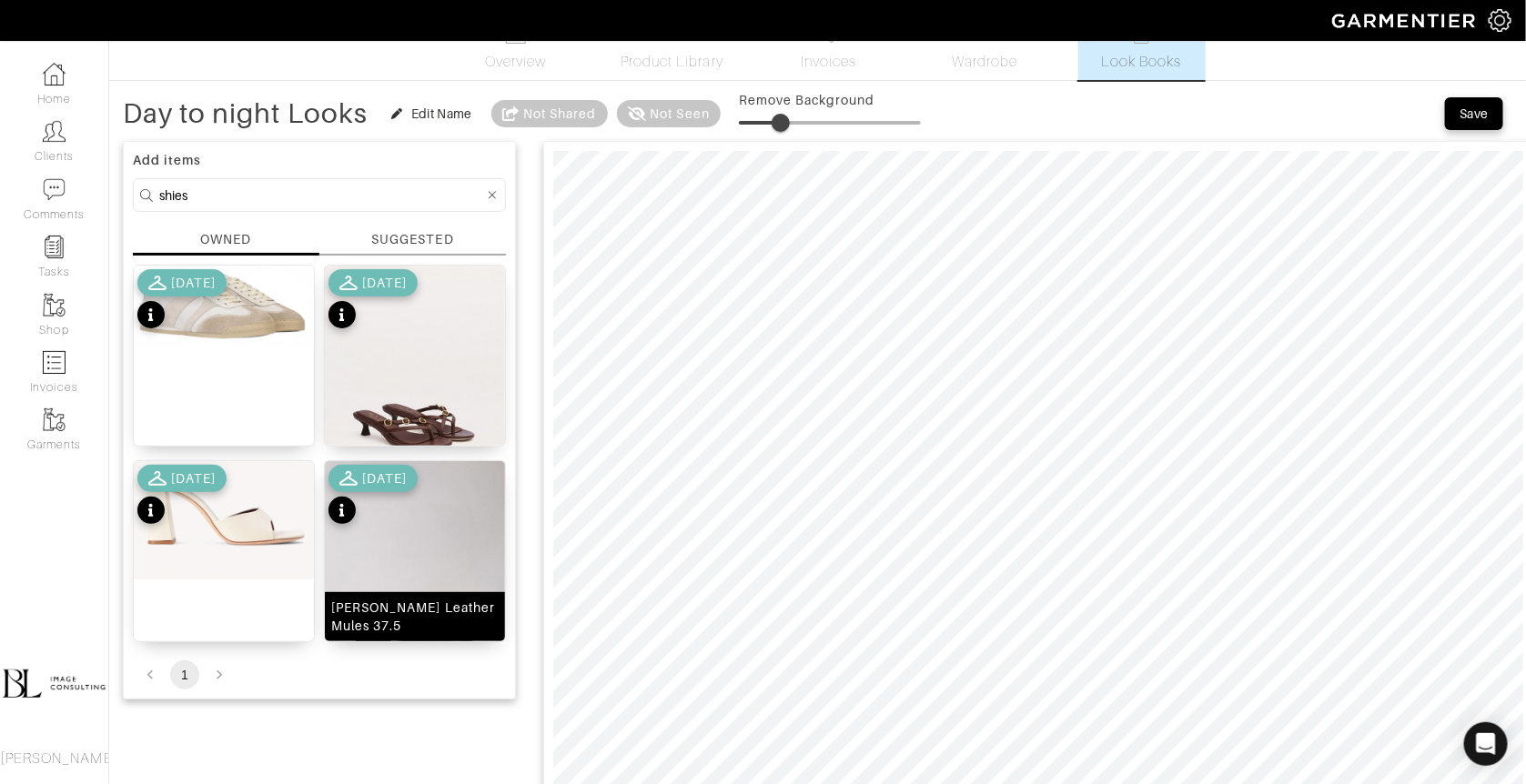 click at bounding box center (415, 574) 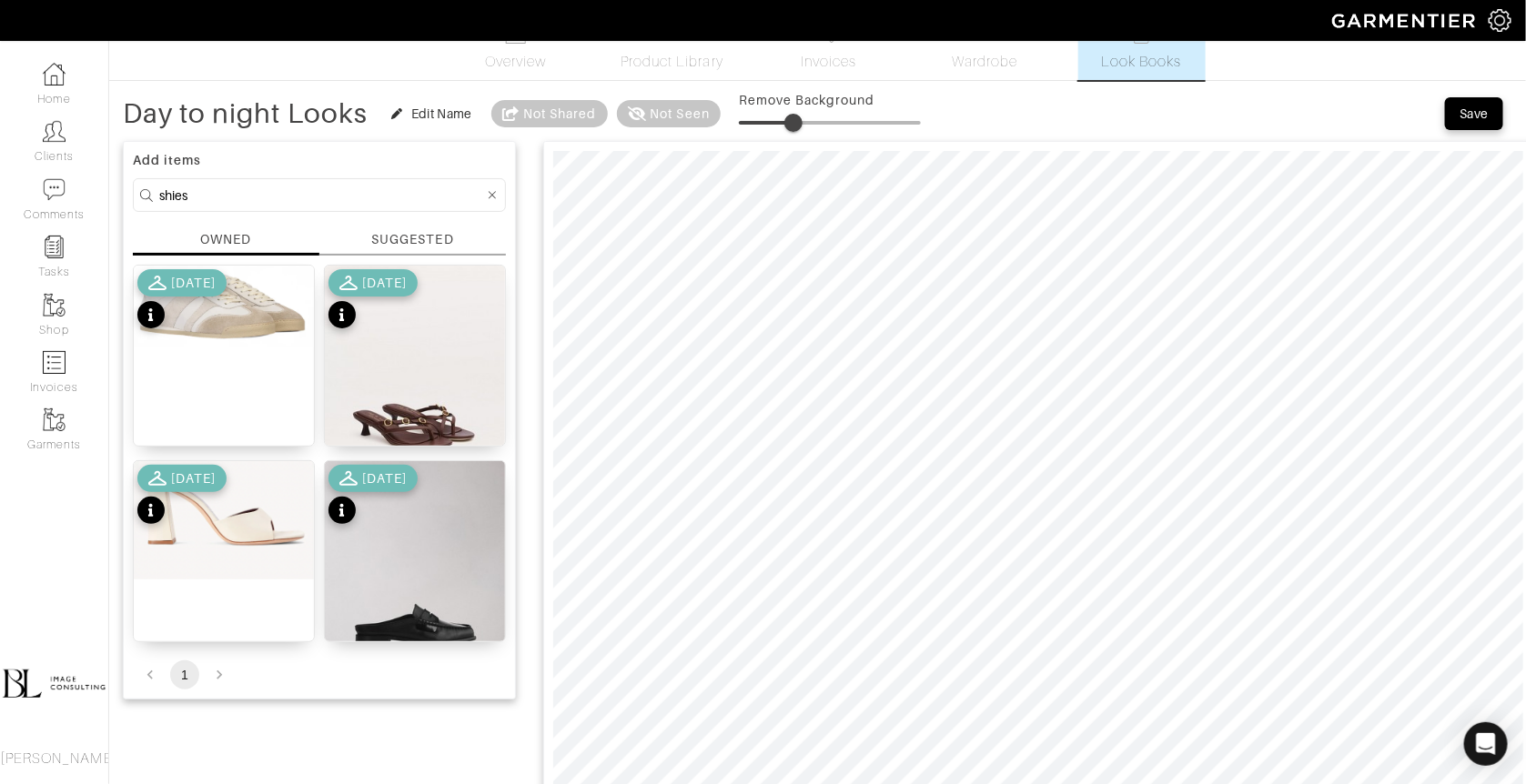 type on "35" 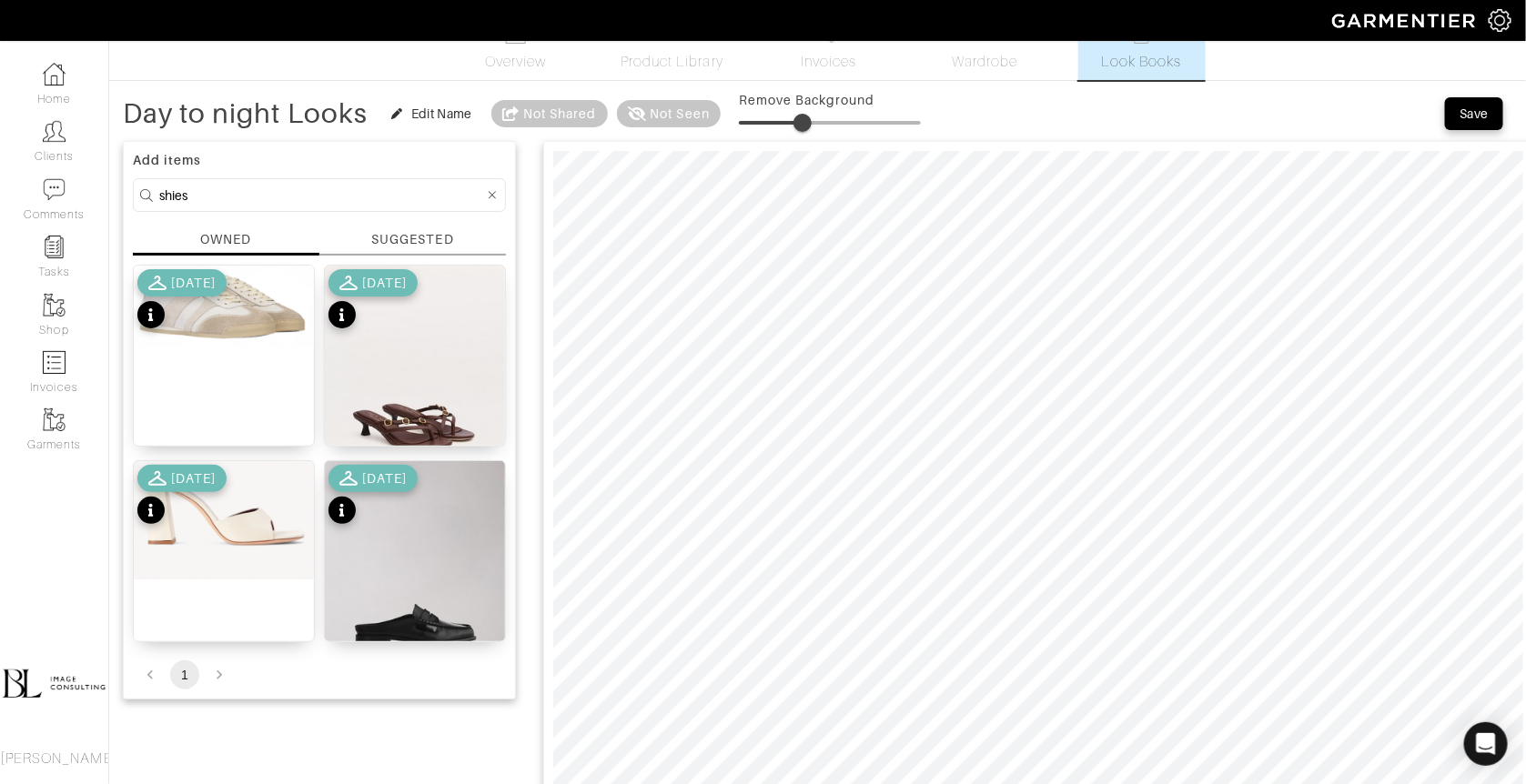 drag, startPoint x: 781, startPoint y: 111, endPoint x: 805, endPoint y: 110, distance: 24.020824 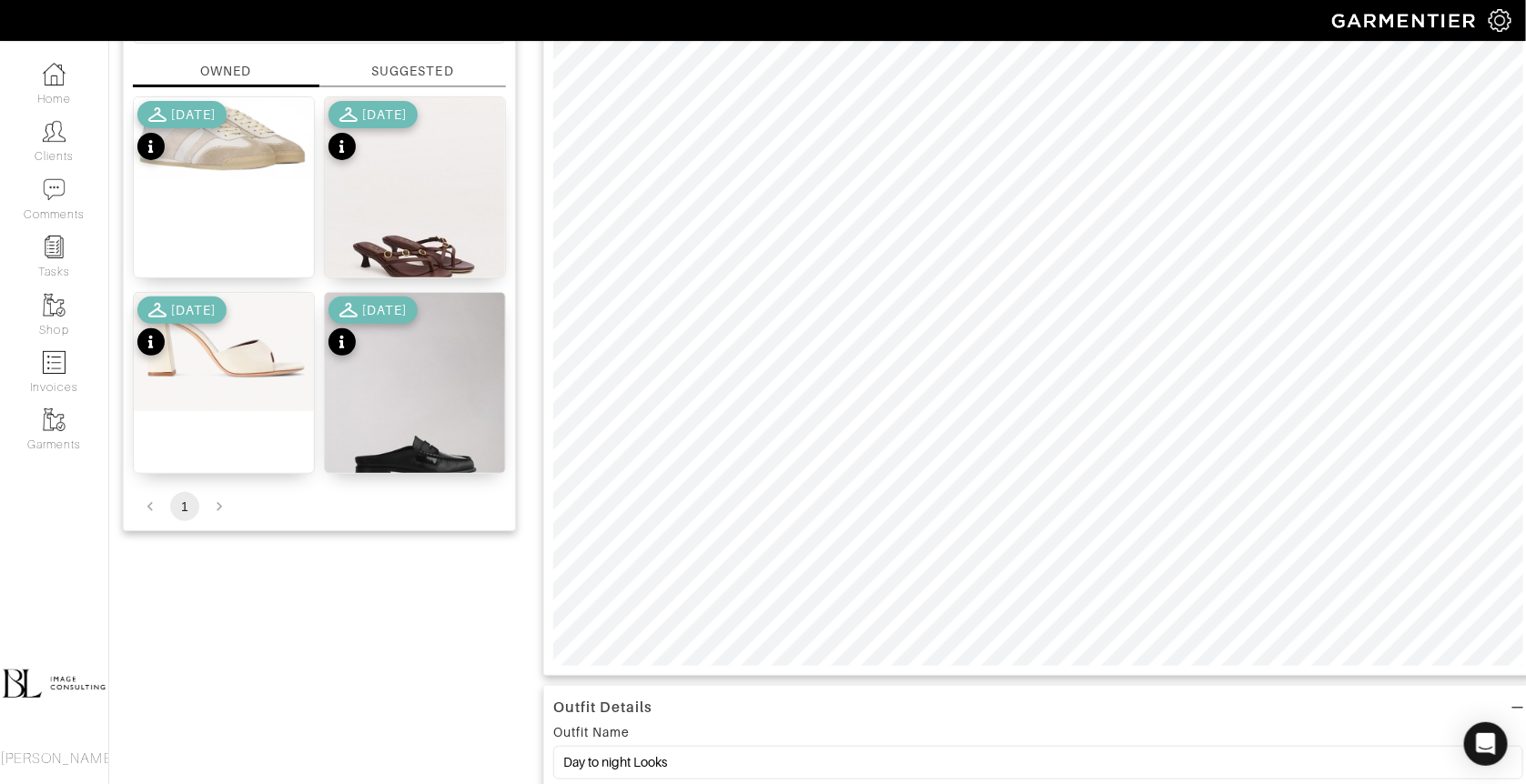scroll, scrollTop: 236, scrollLeft: 0, axis: vertical 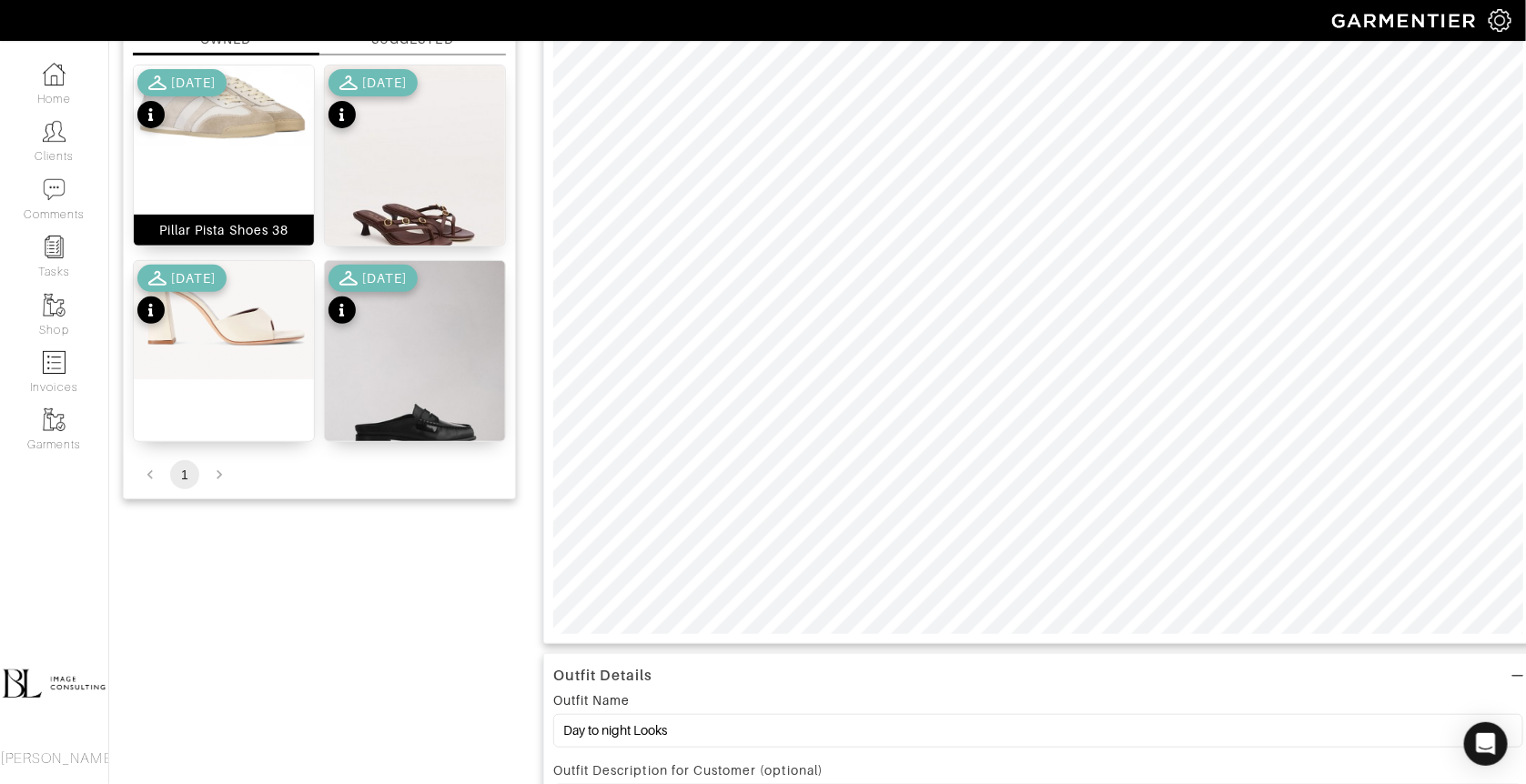 click at bounding box center [224, 106] 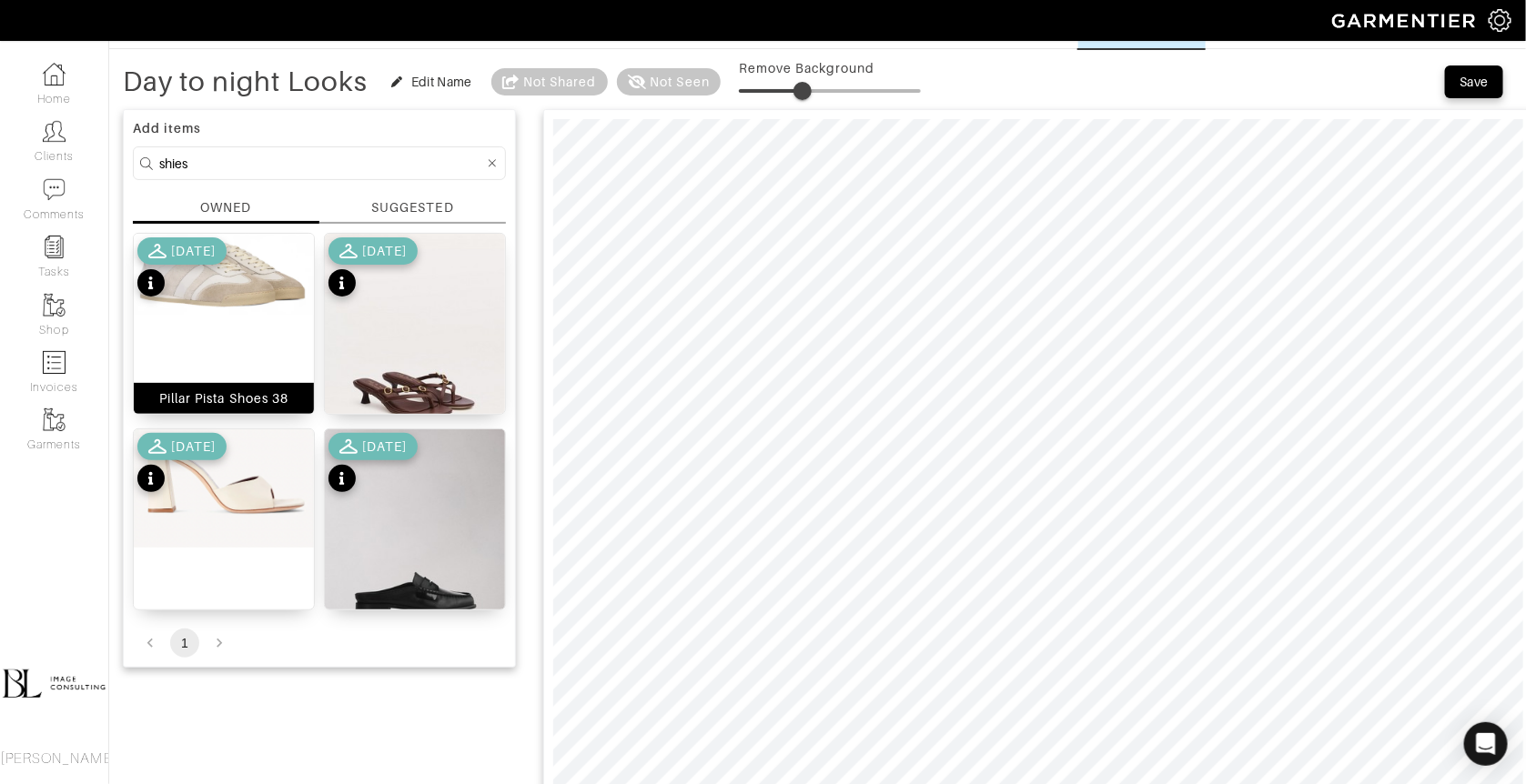 scroll, scrollTop: 0, scrollLeft: 0, axis: both 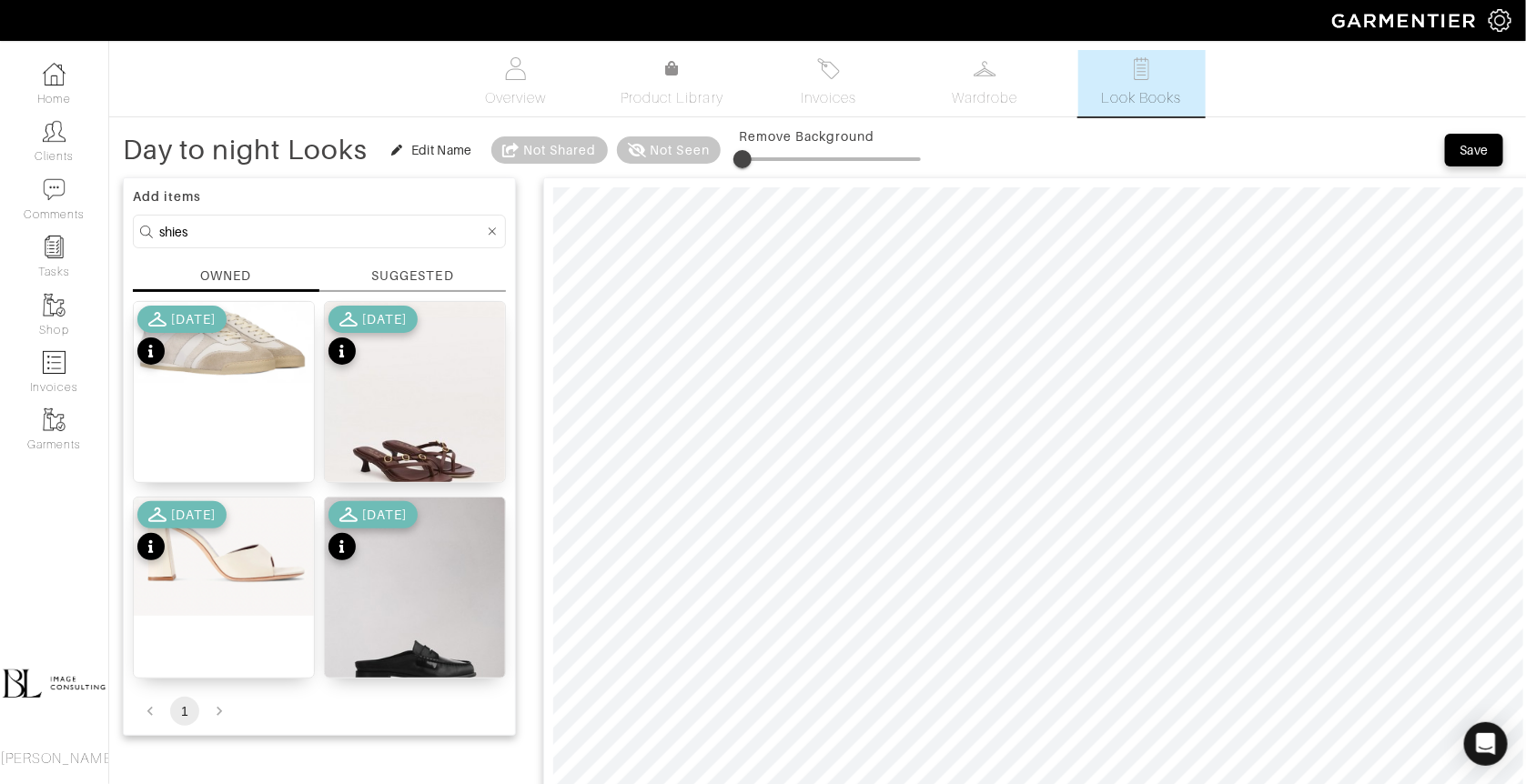 type on "3" 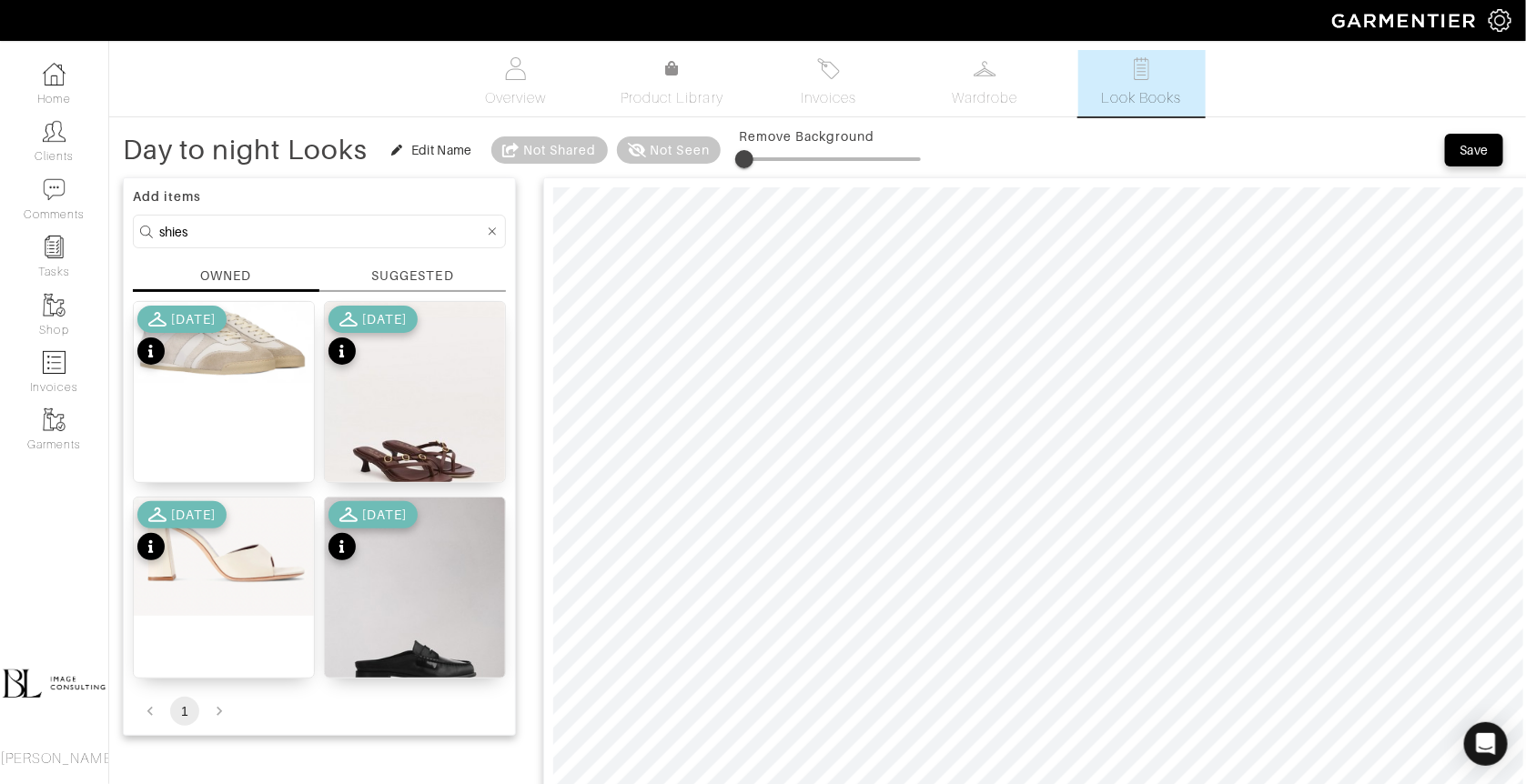 click at bounding box center [744, 159] 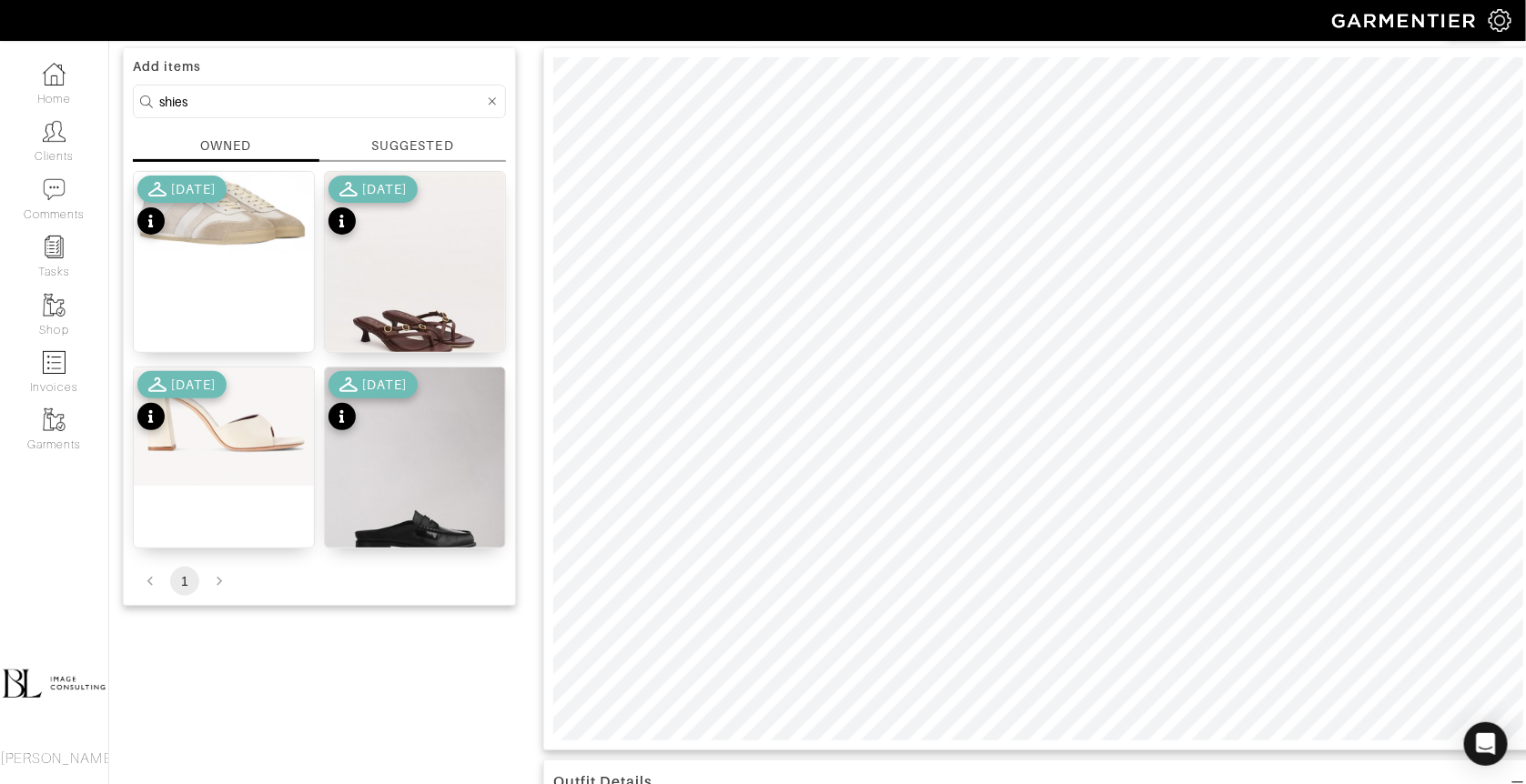 scroll, scrollTop: 111, scrollLeft: 0, axis: vertical 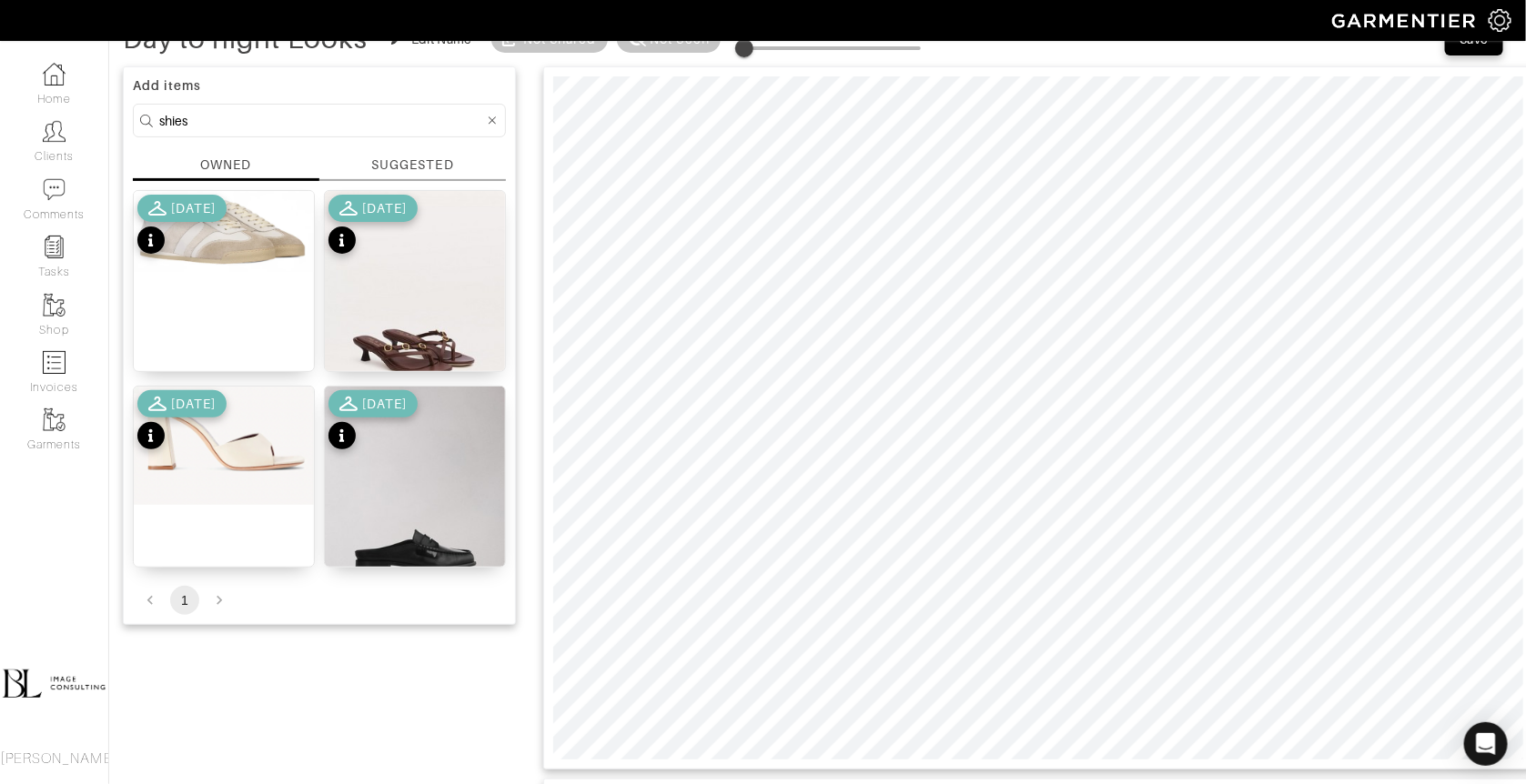 click on "shies" at bounding box center (321, 120) 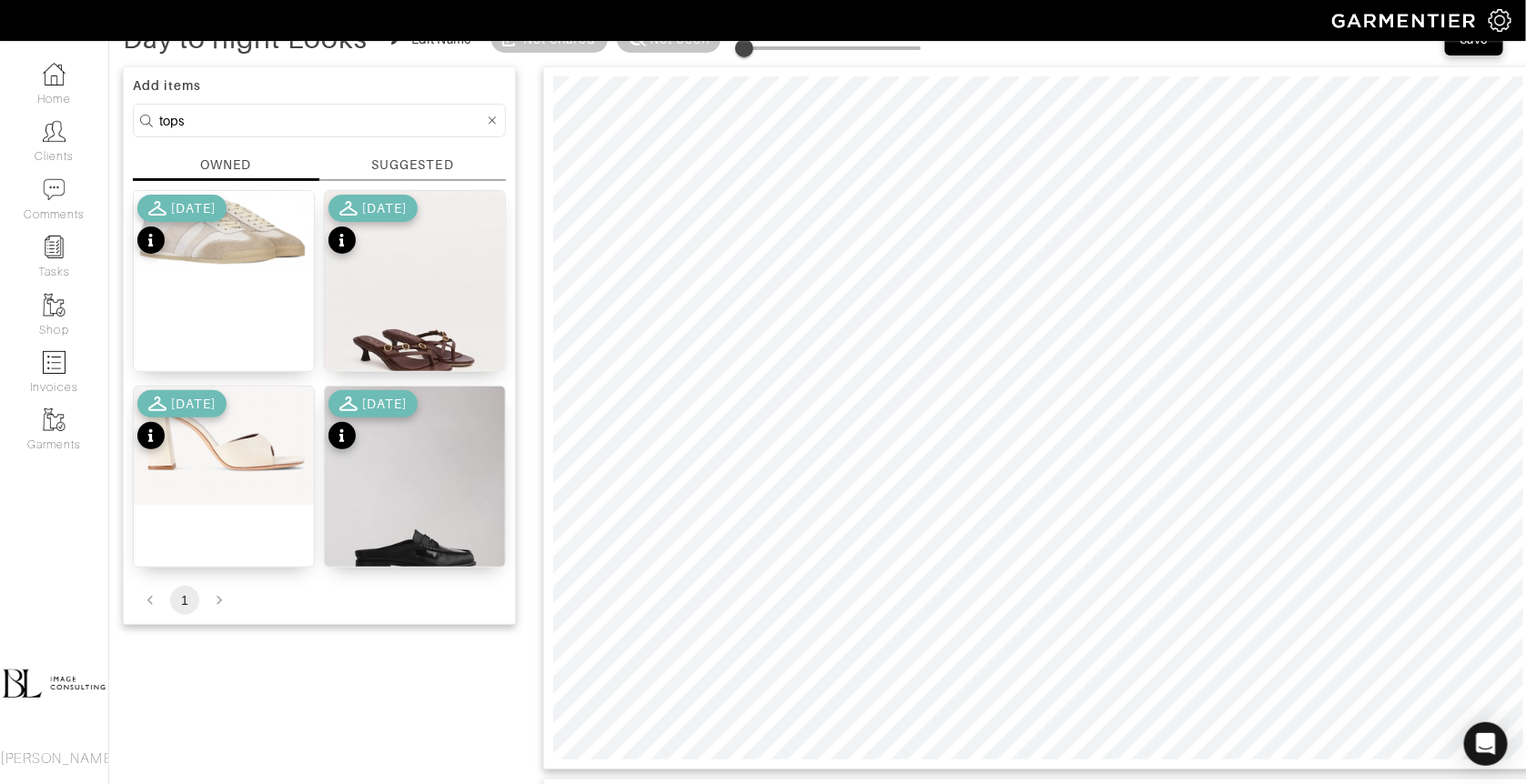 type on "tops" 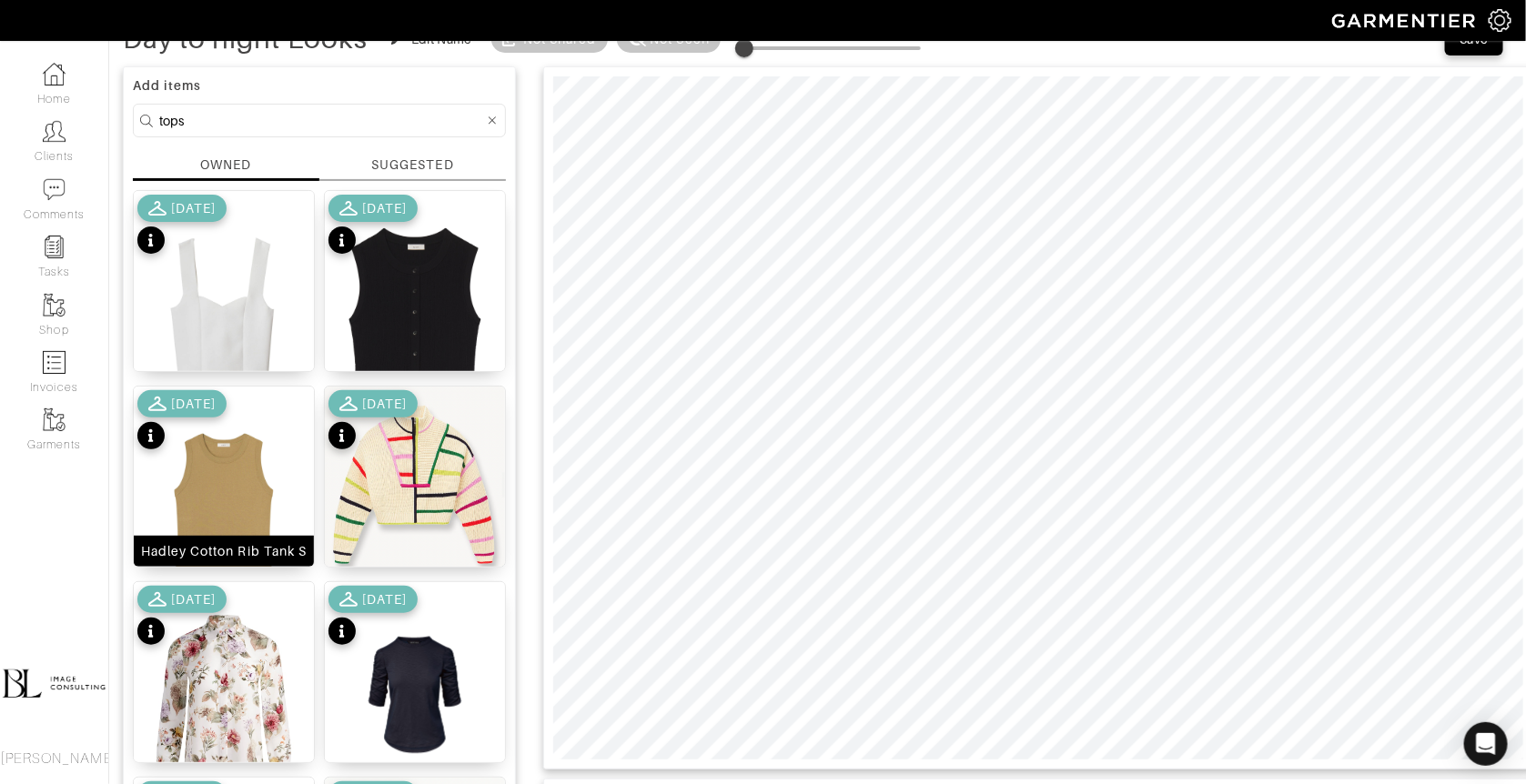 click at bounding box center (224, 509) 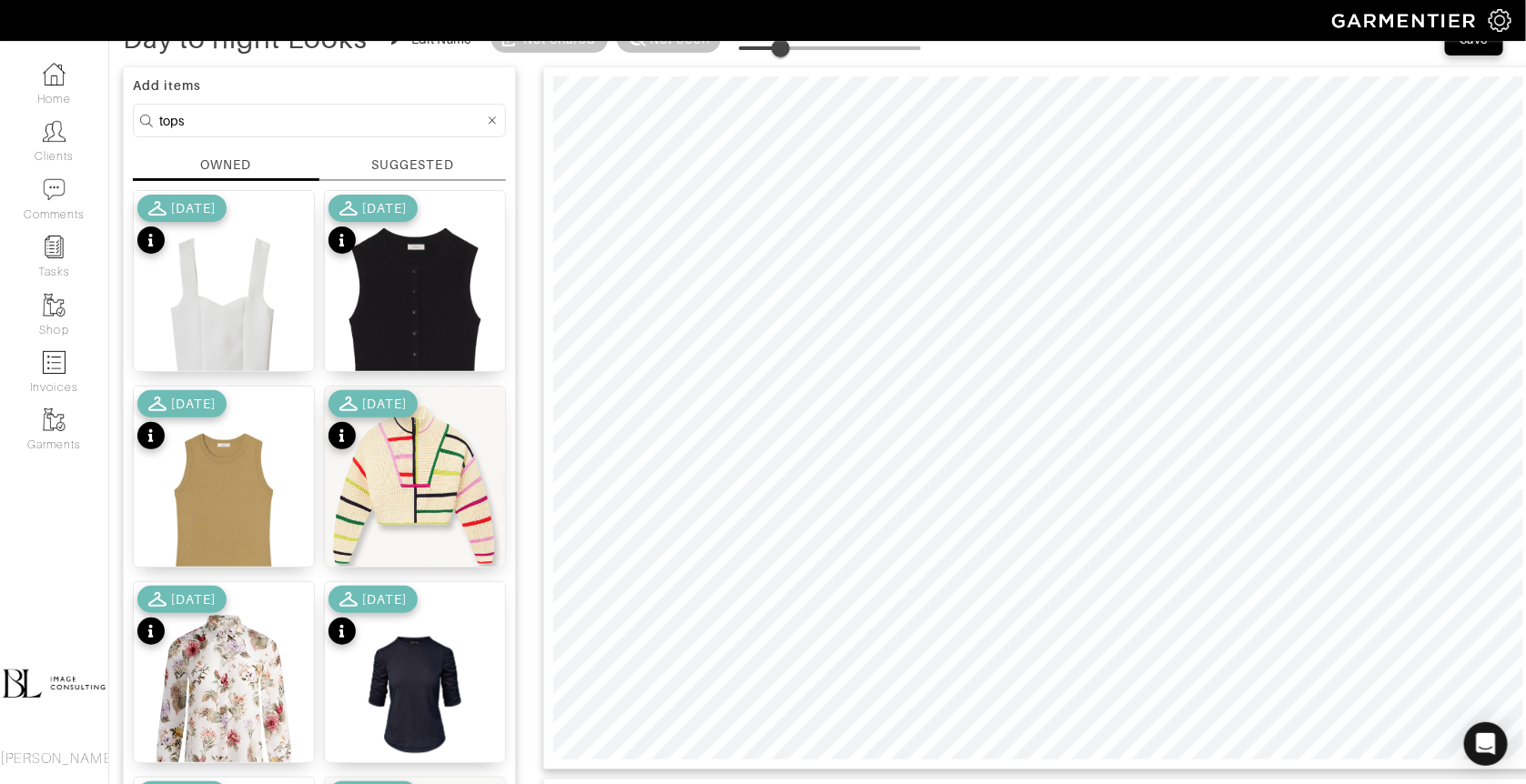 type on "13" 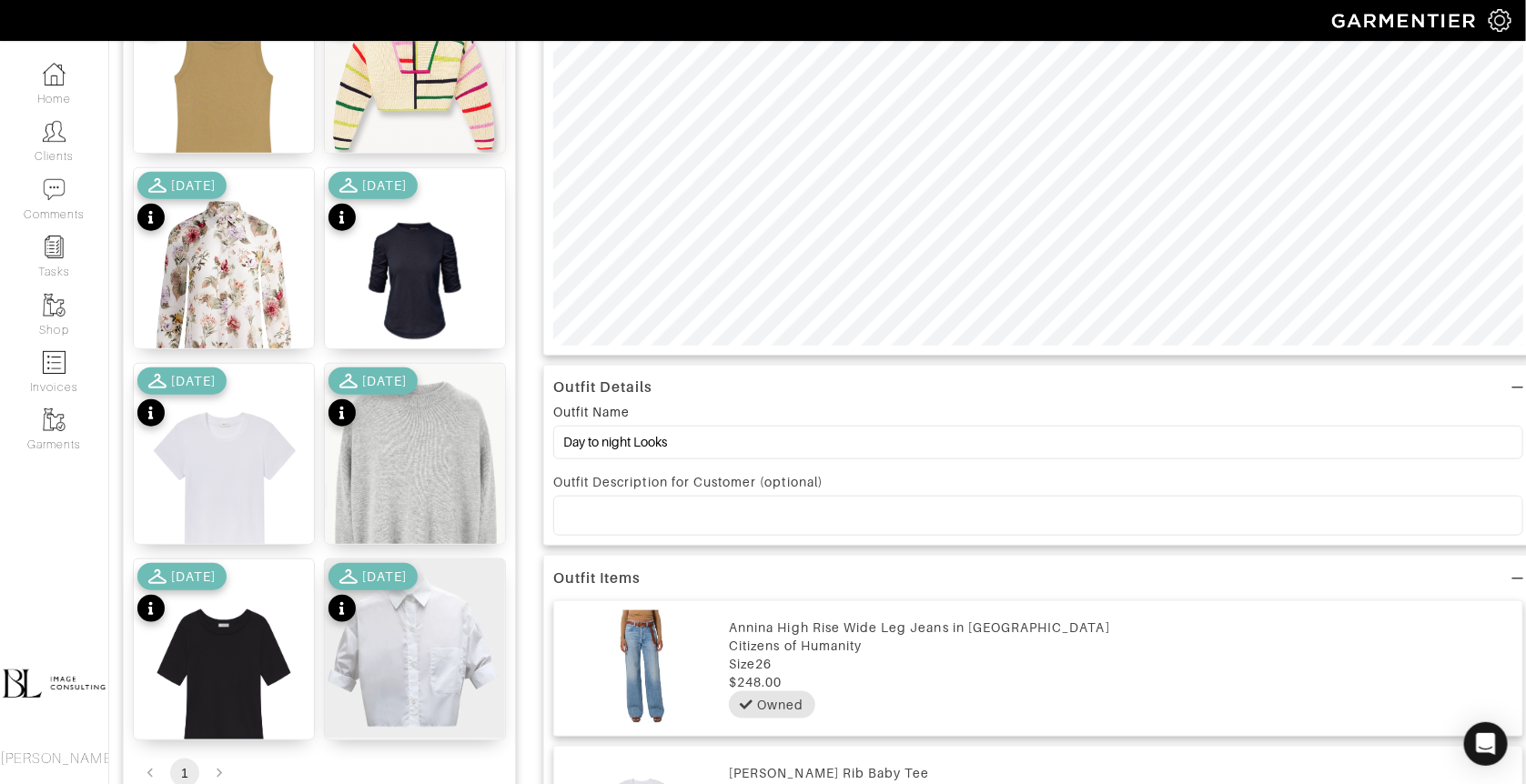 scroll, scrollTop: 0, scrollLeft: 0, axis: both 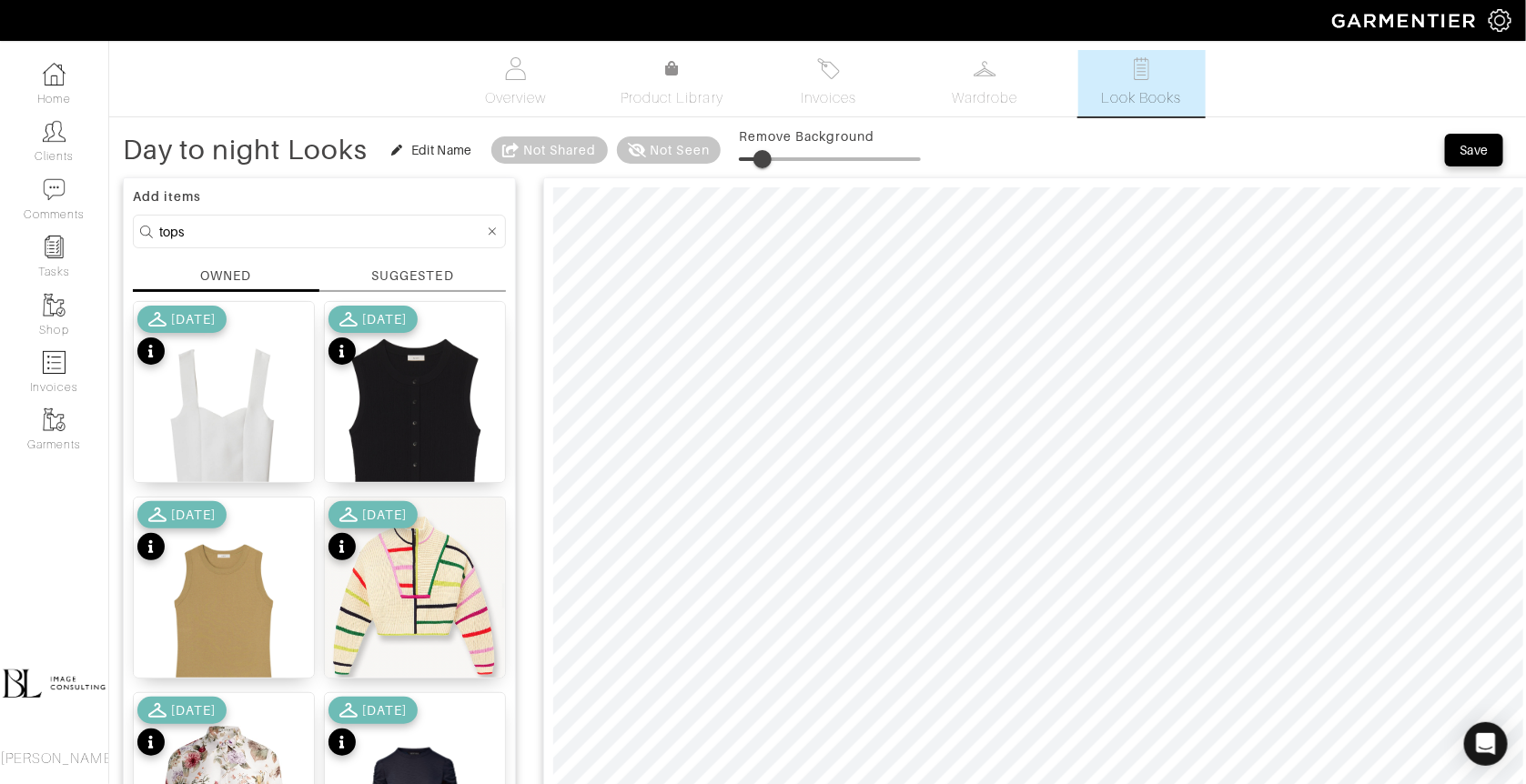 click on "tops" at bounding box center (321, 231) 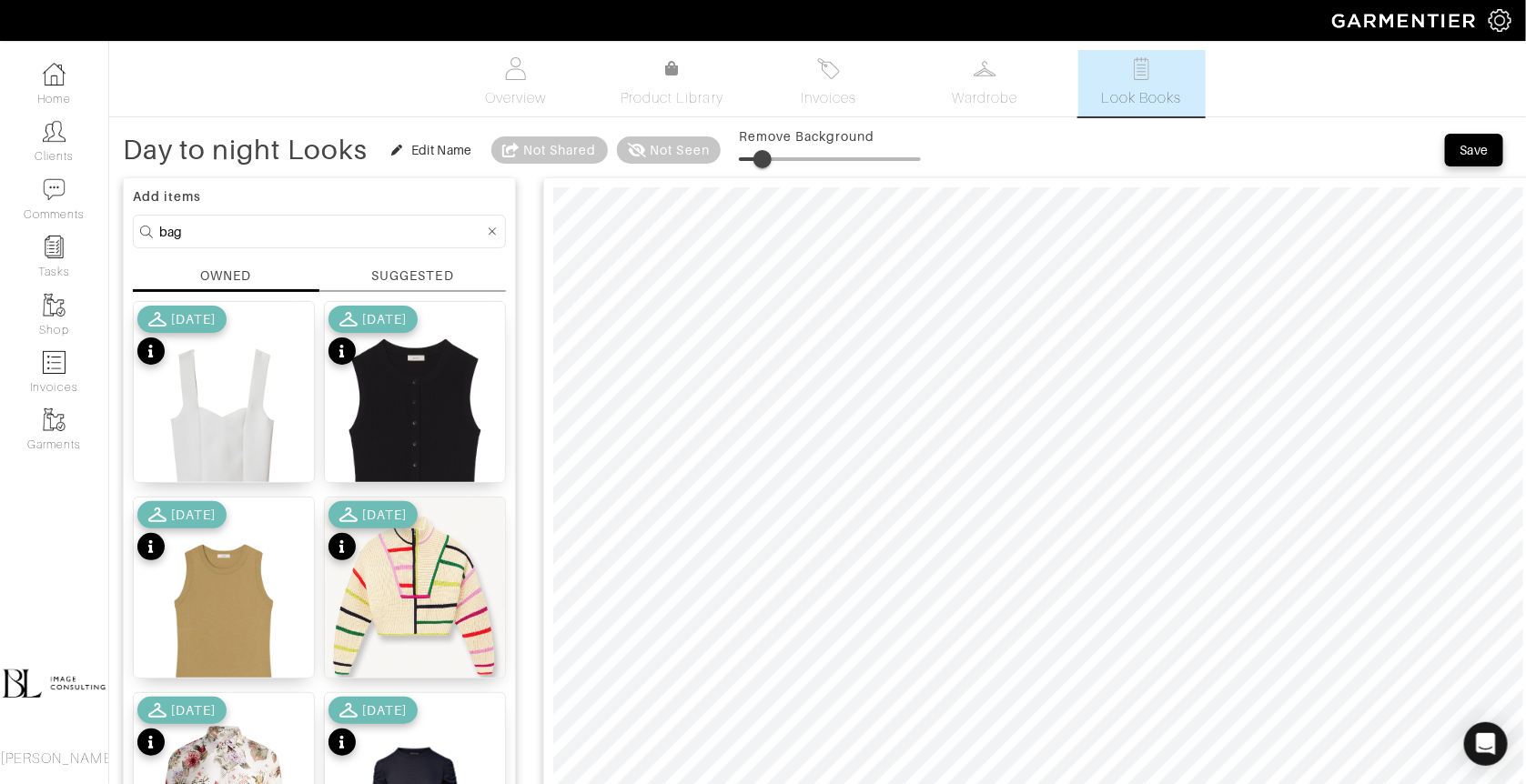 type on "bag" 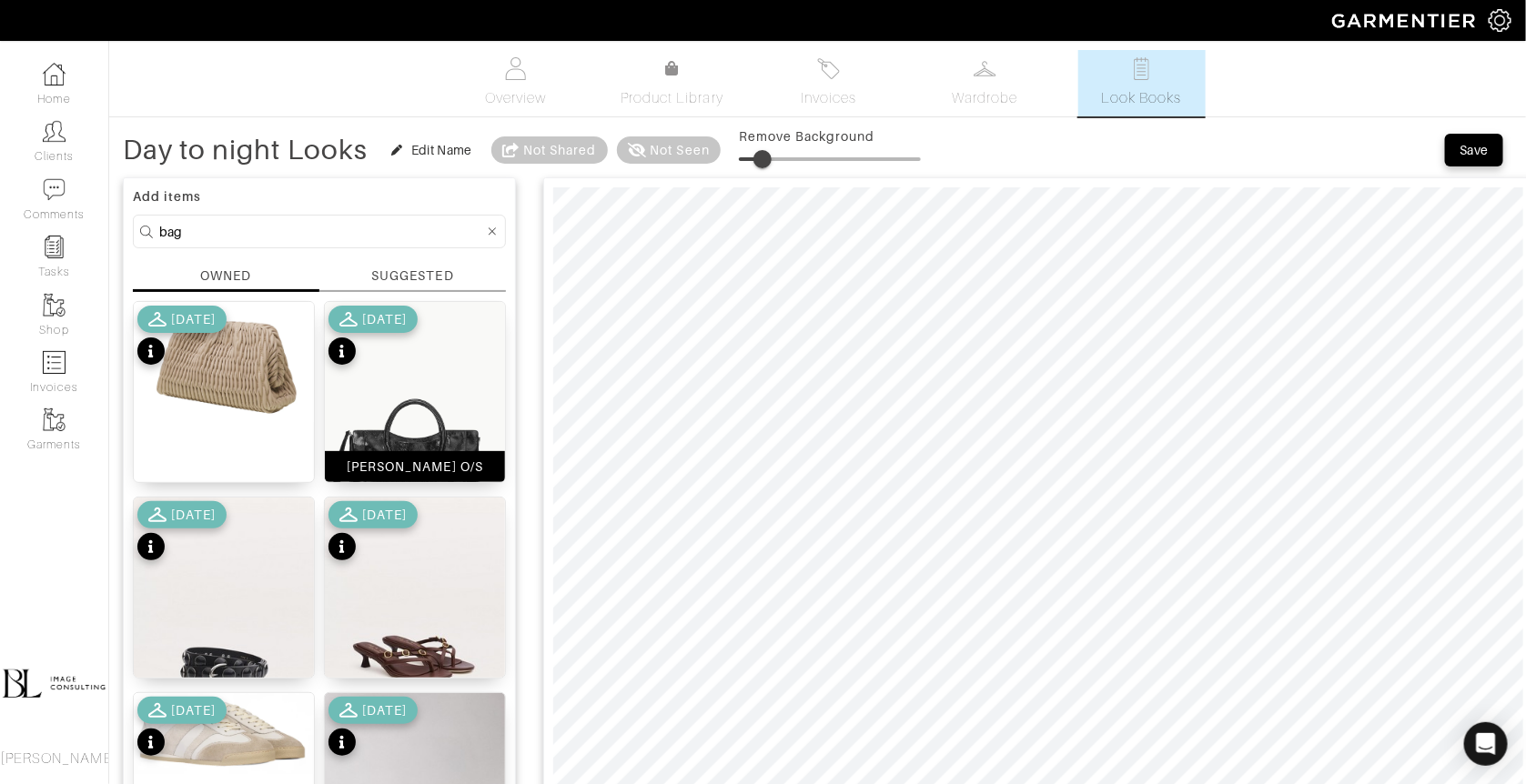 click at bounding box center [415, 437] 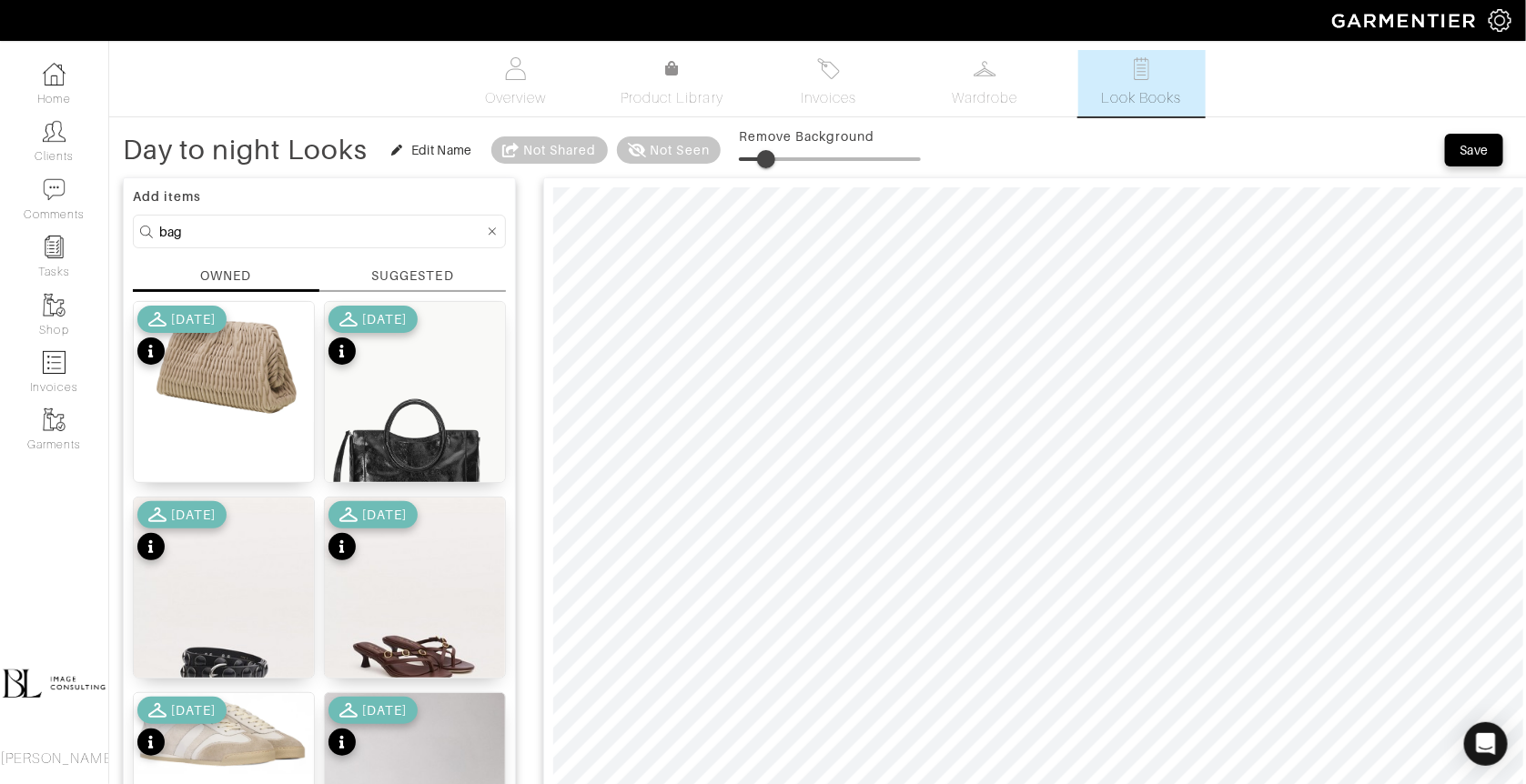type on "19" 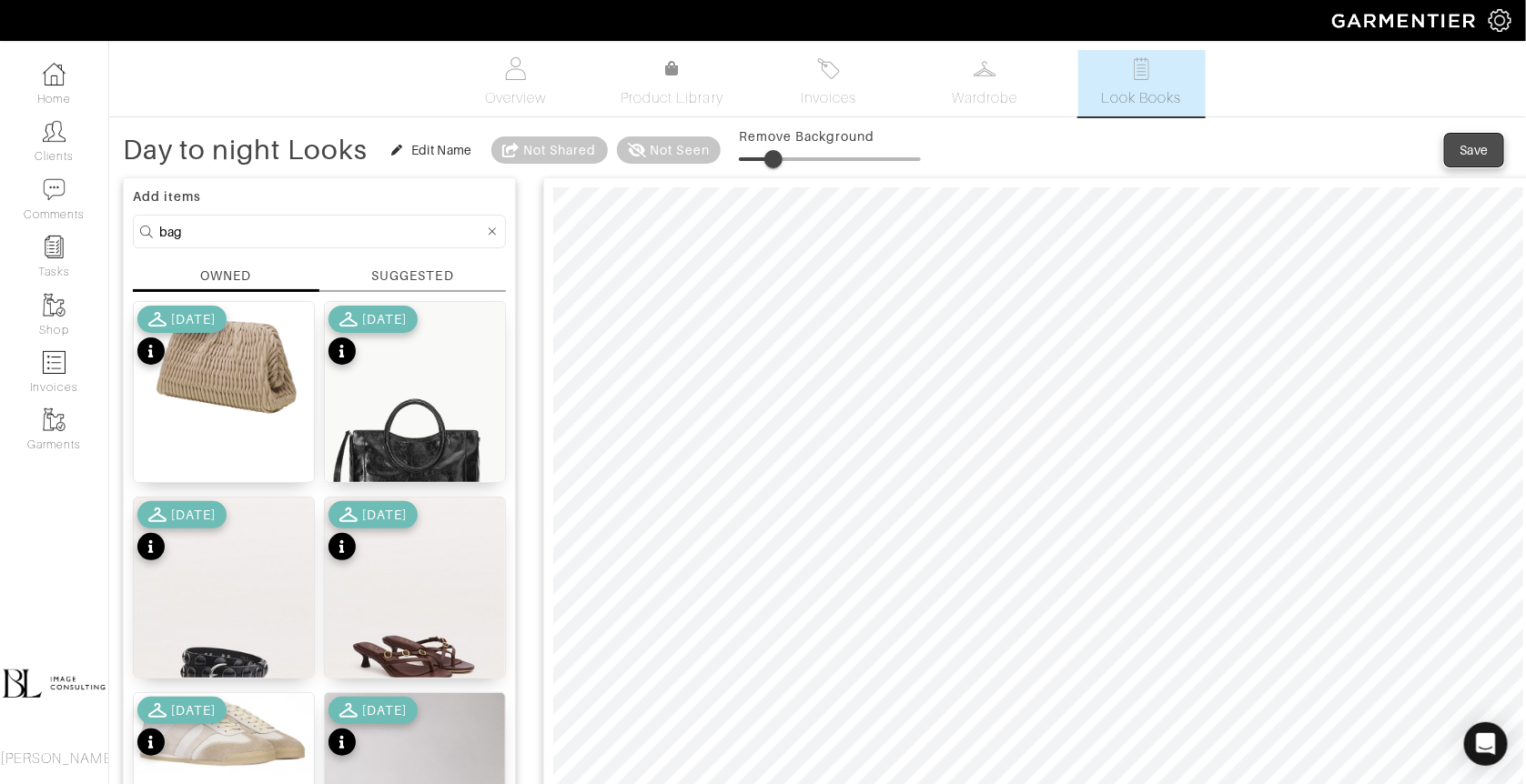 click on "Save" at bounding box center [1474, 150] 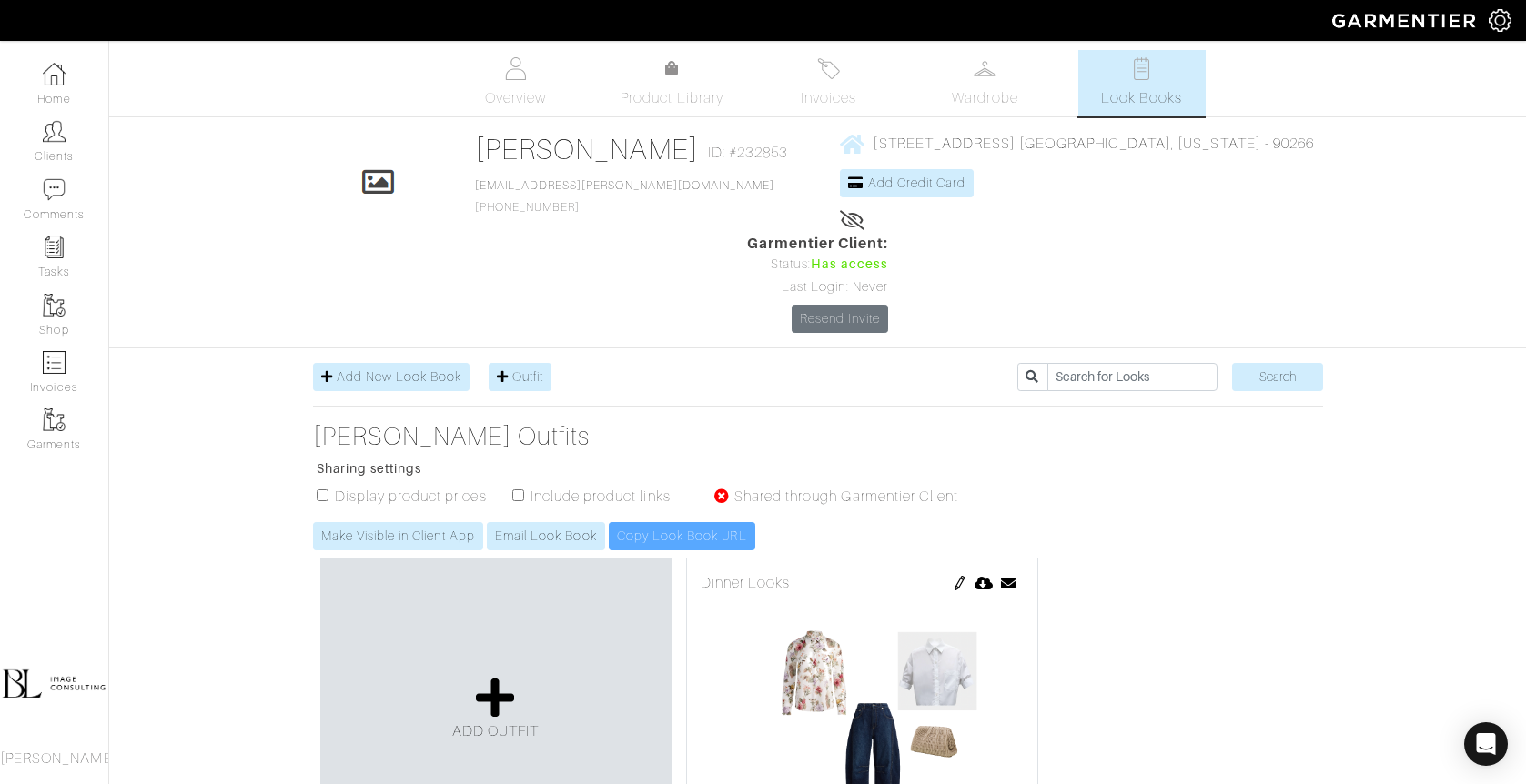 scroll, scrollTop: 0, scrollLeft: 0, axis: both 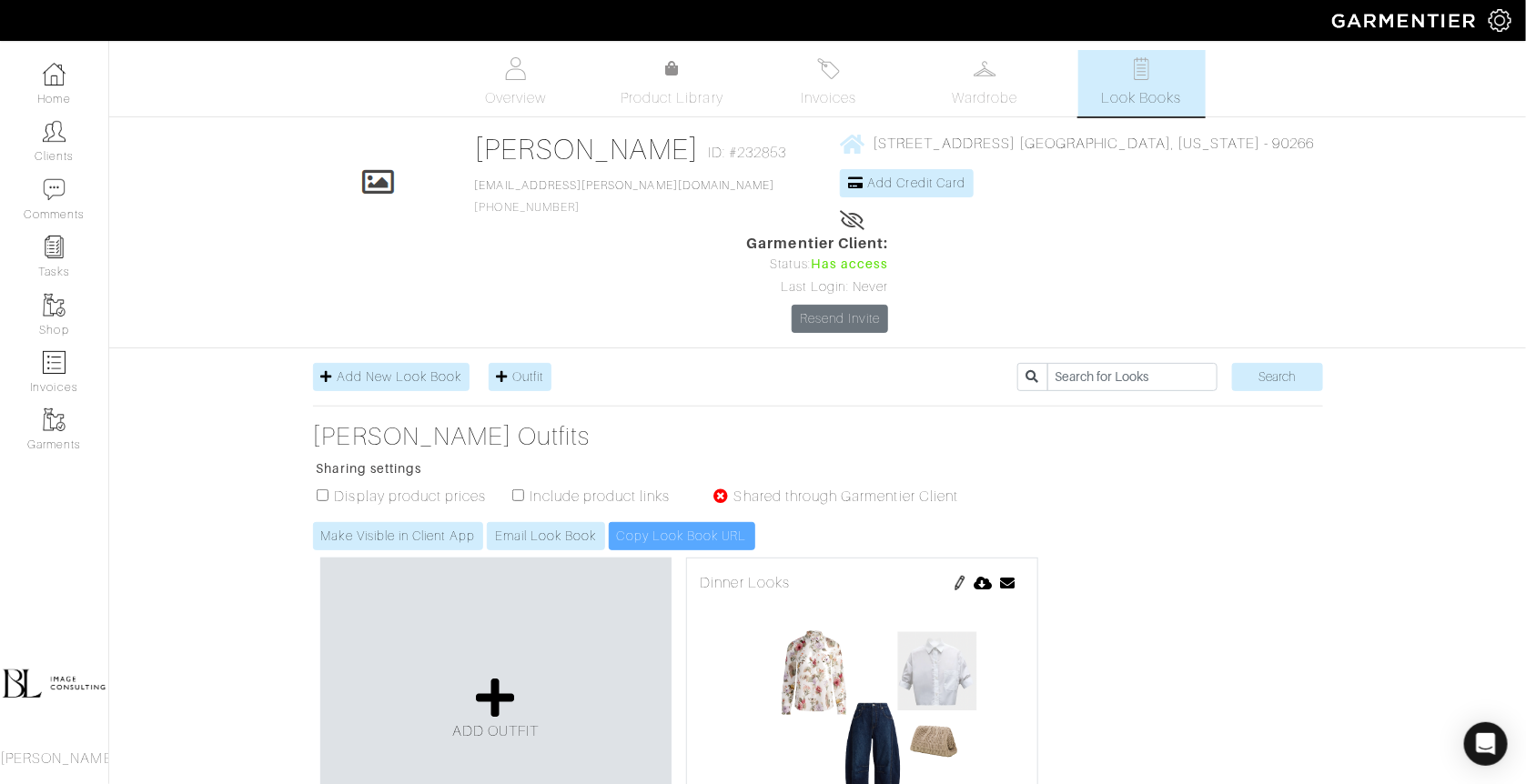 click at bounding box center (322, 495) 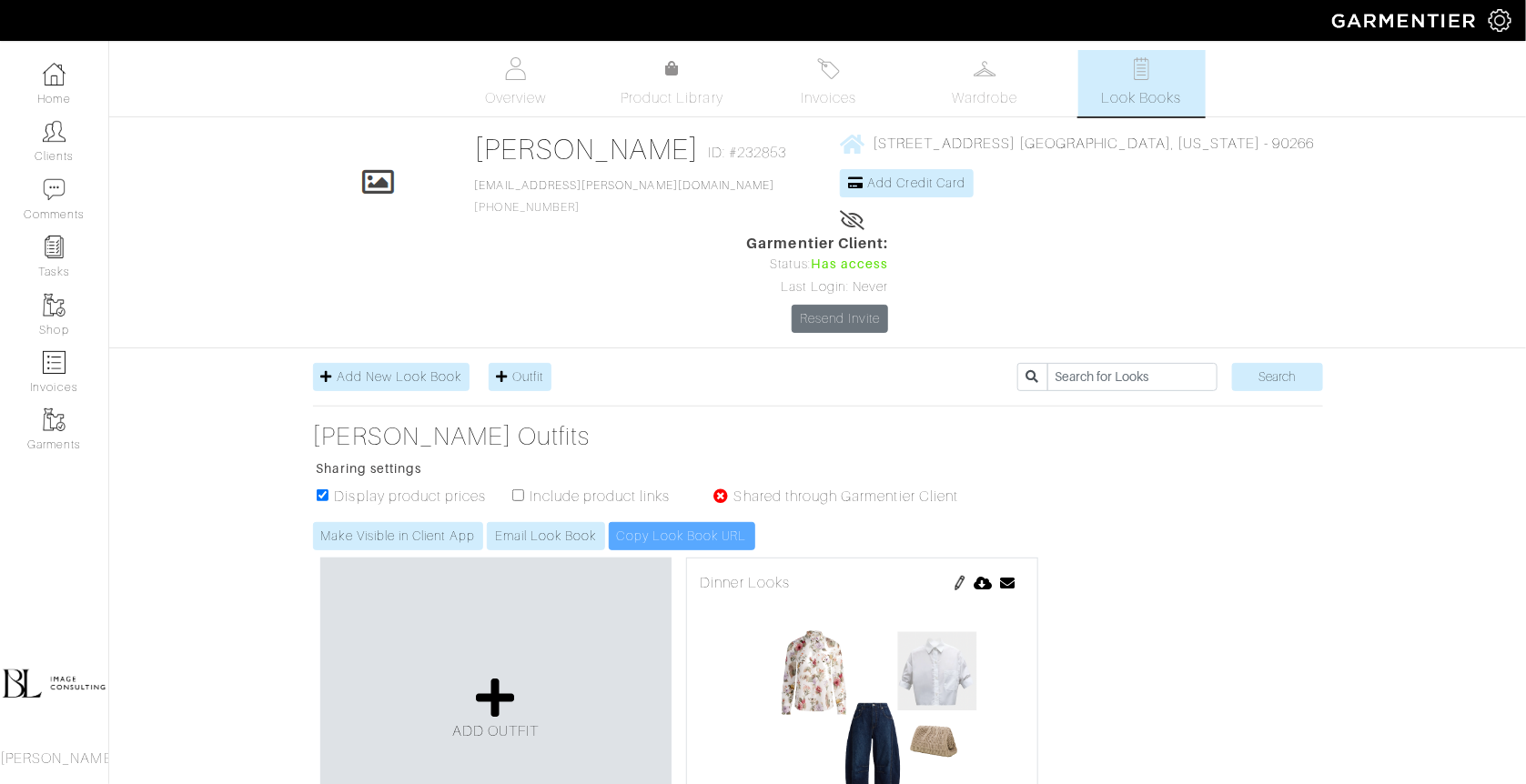 click at bounding box center (322, 495) 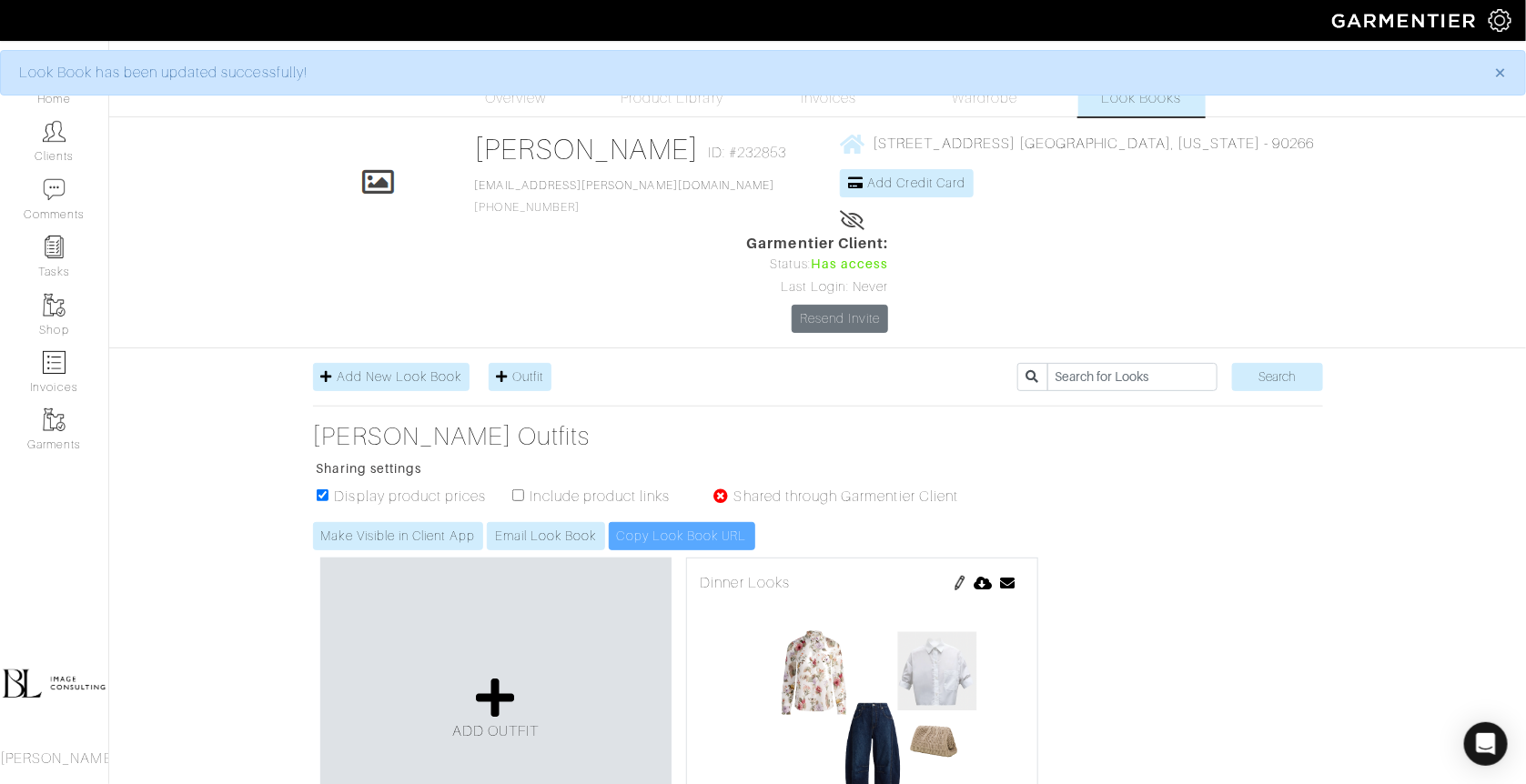 click at bounding box center [518, 495] 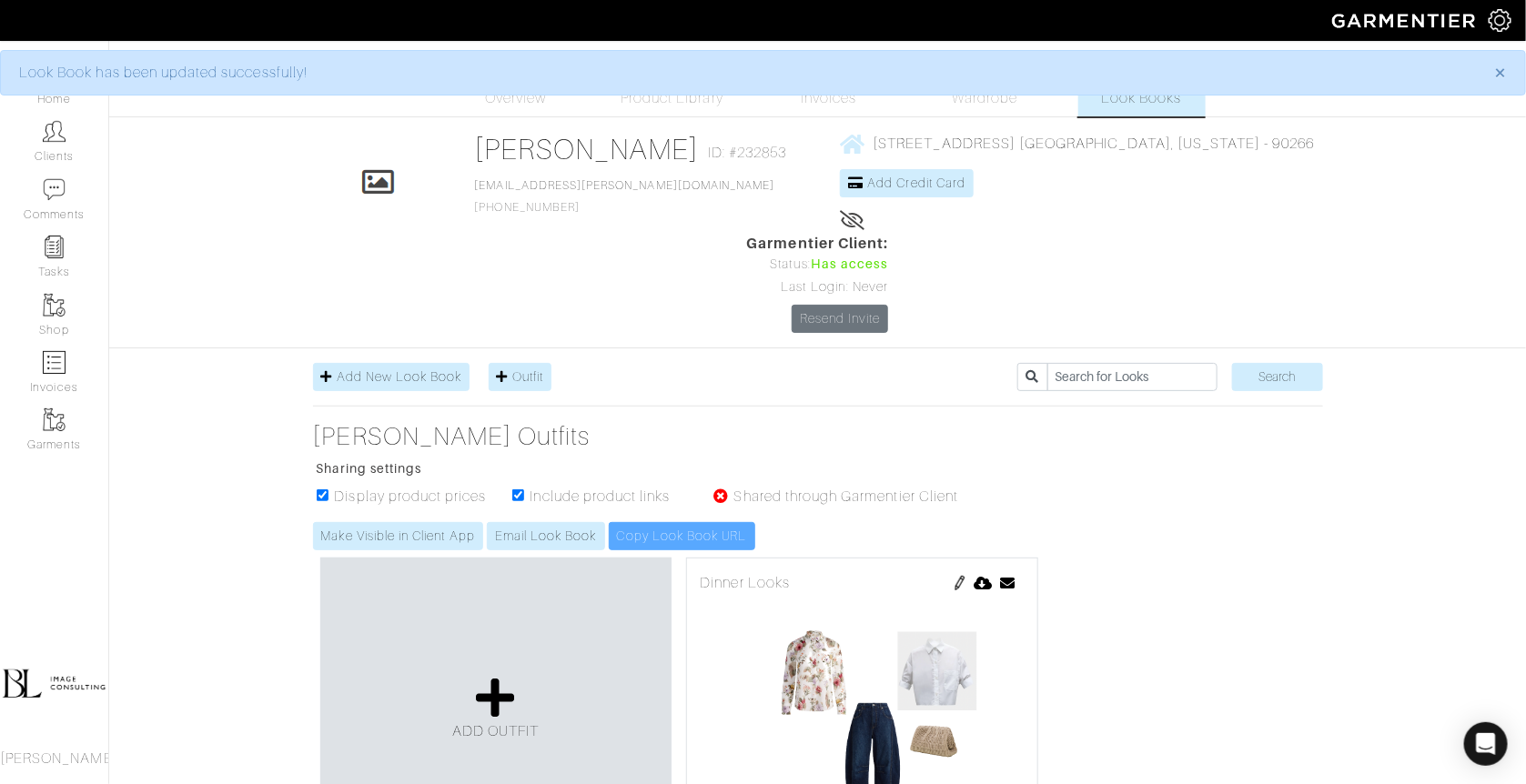 click at bounding box center (322, 495) 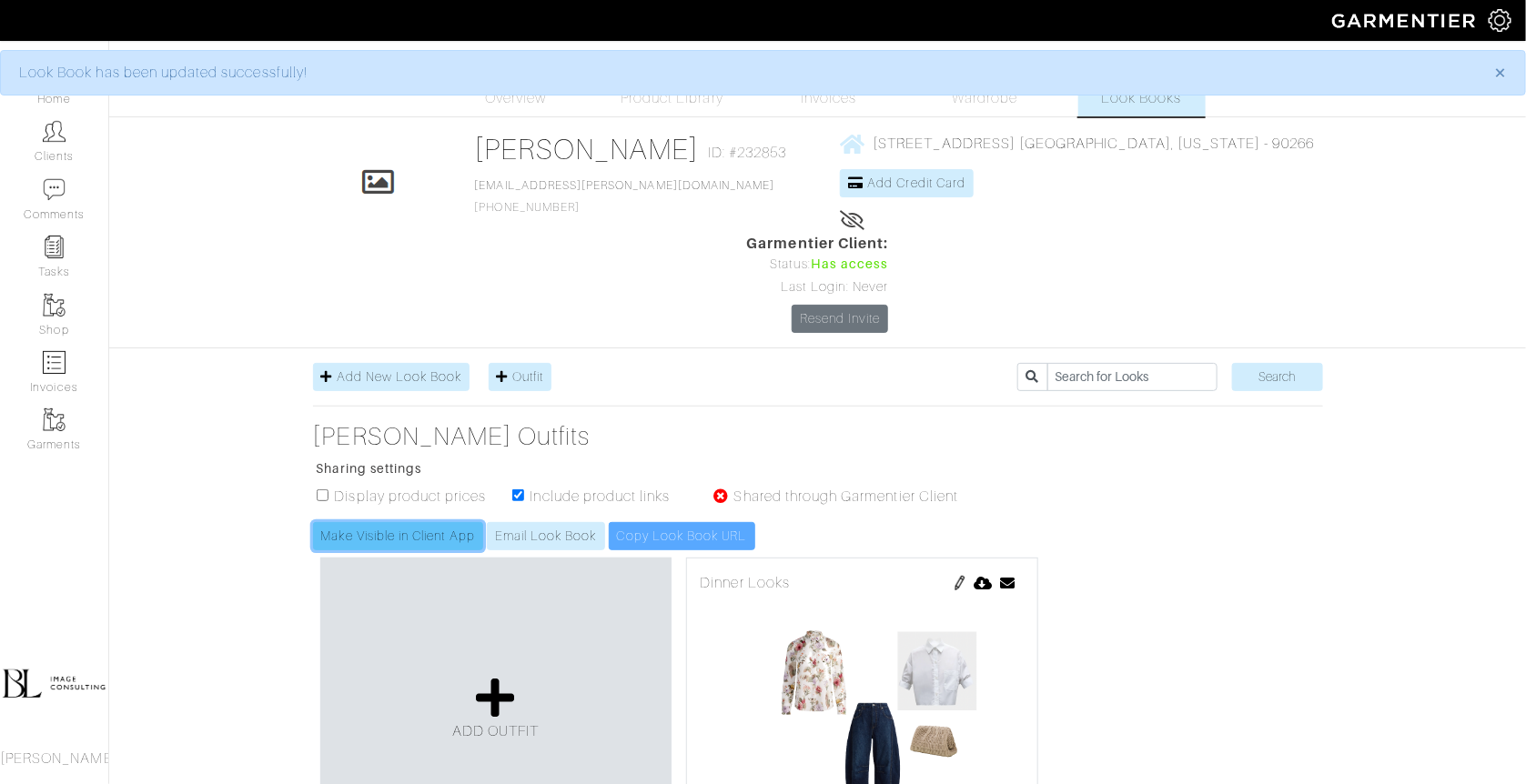 click on "Make Visible in Client App" at bounding box center (398, 536) 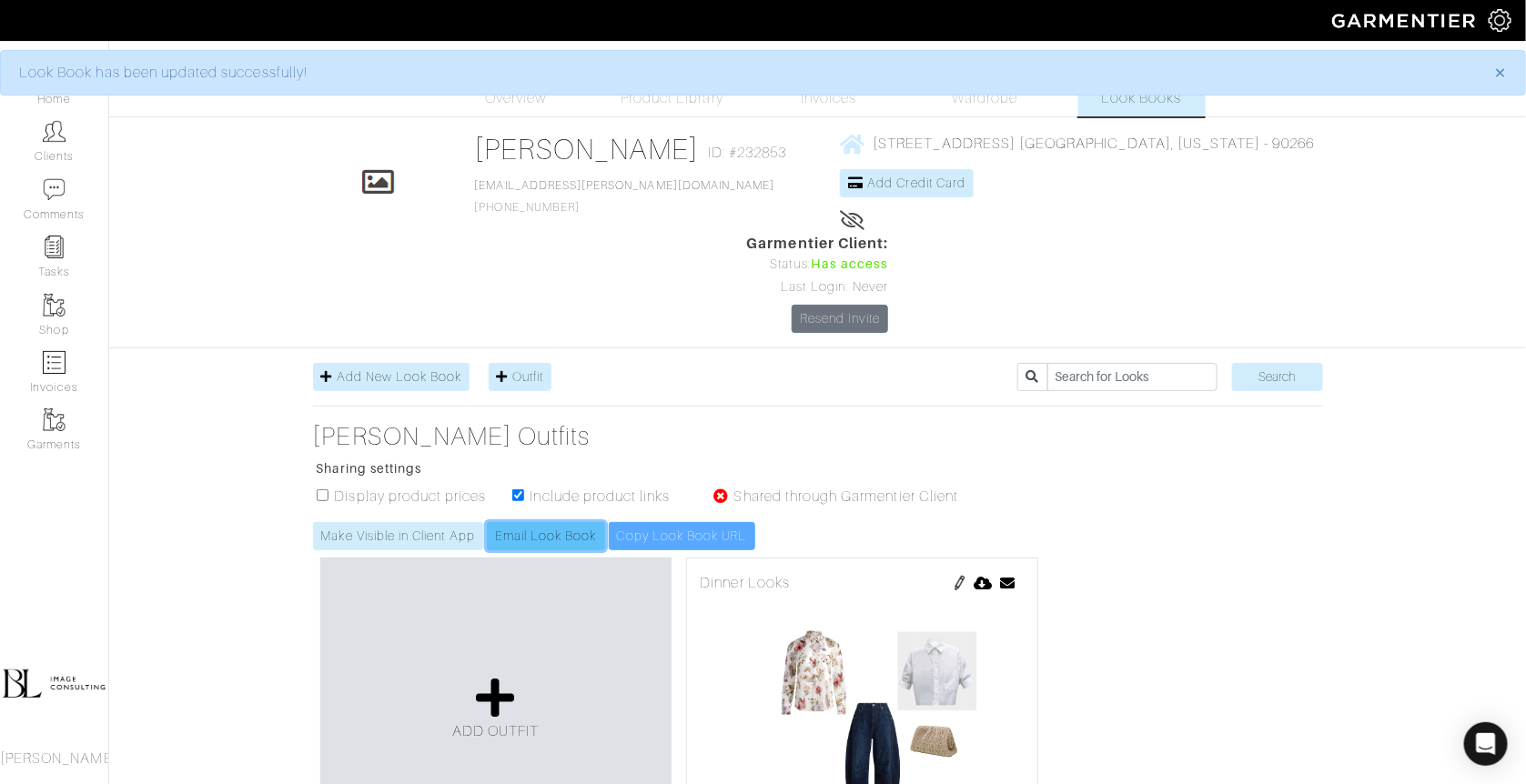 click on "Email Look Book" at bounding box center (546, 536) 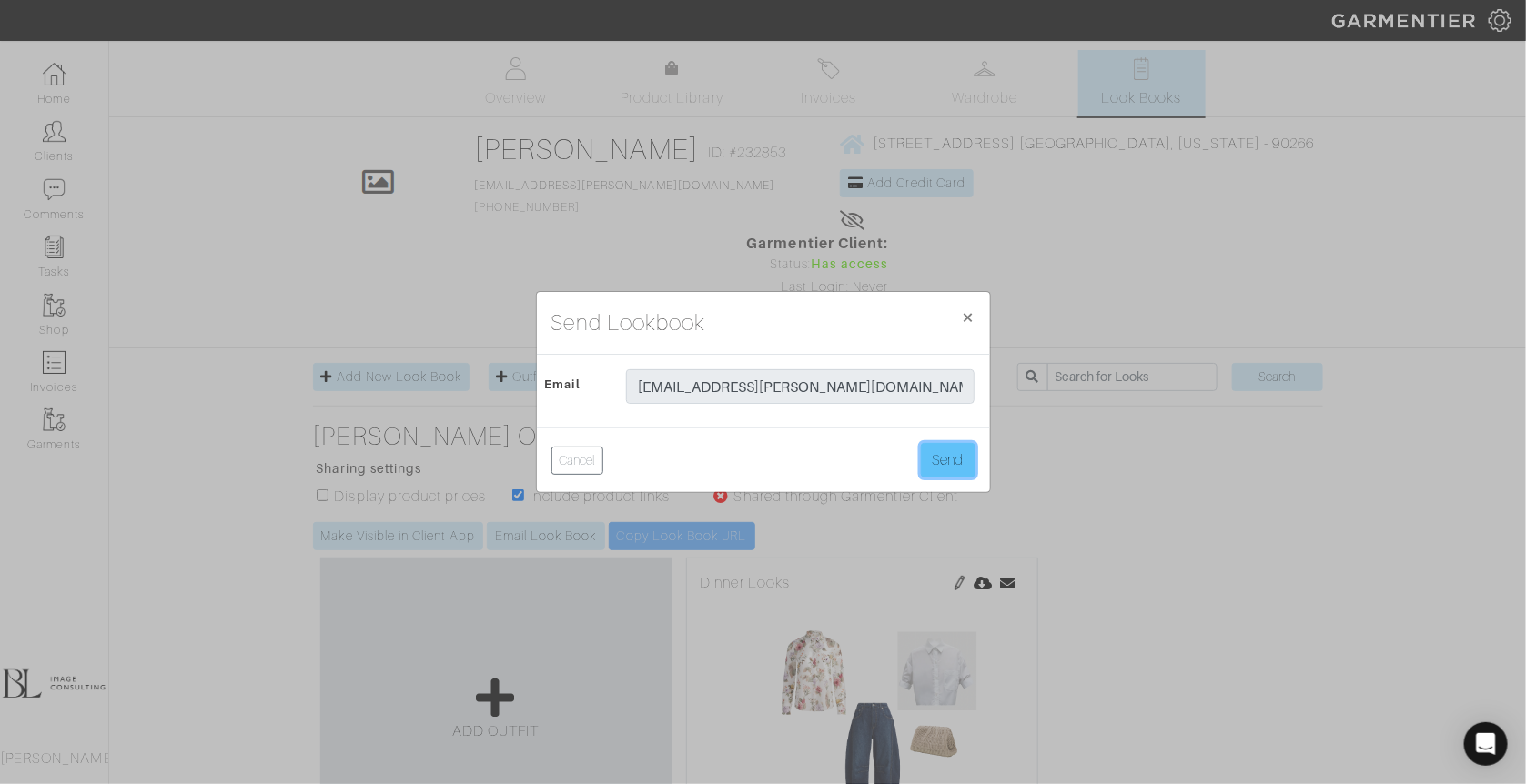 click on "Send" at bounding box center [948, 460] 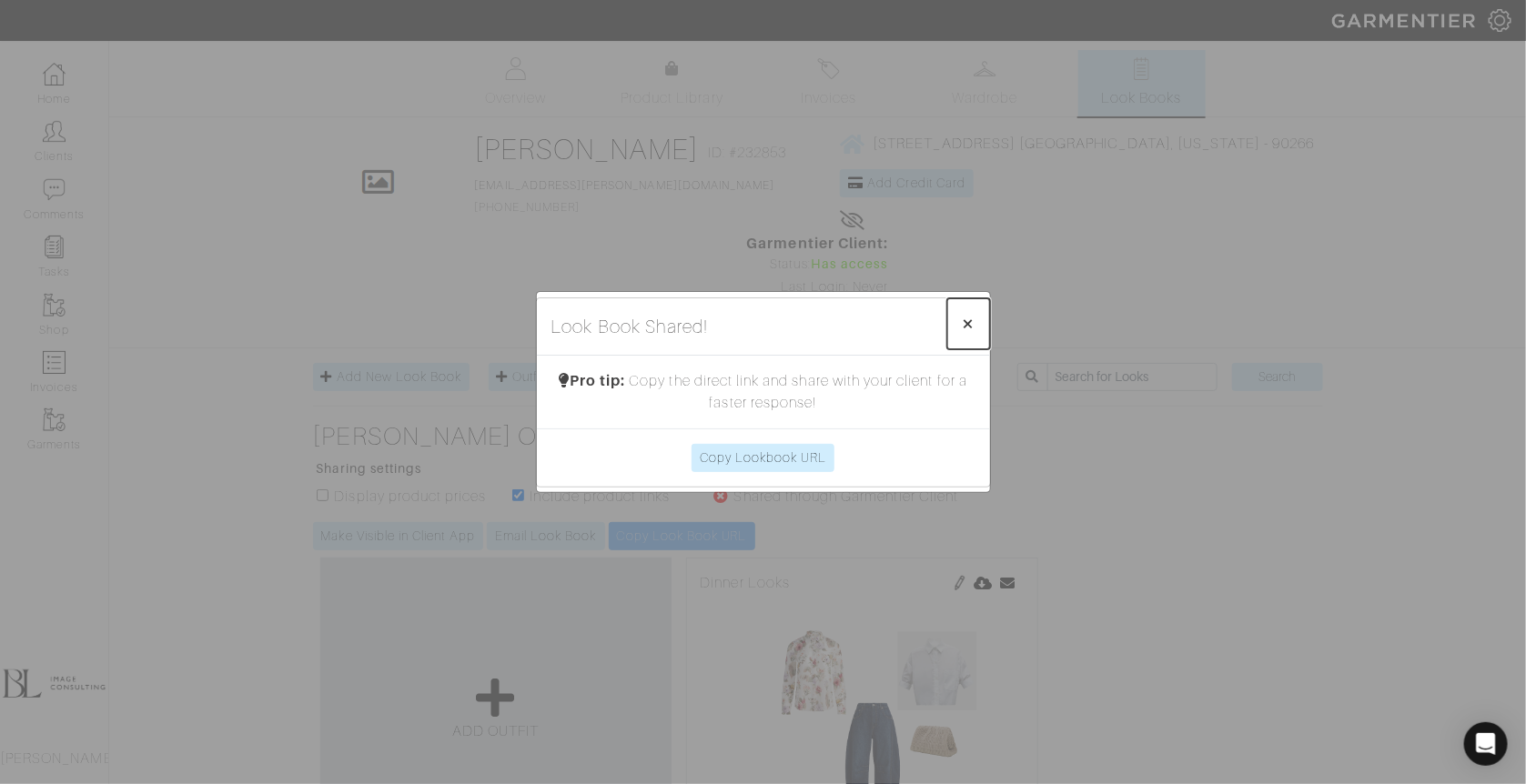 click on "×" at bounding box center [968, 323] 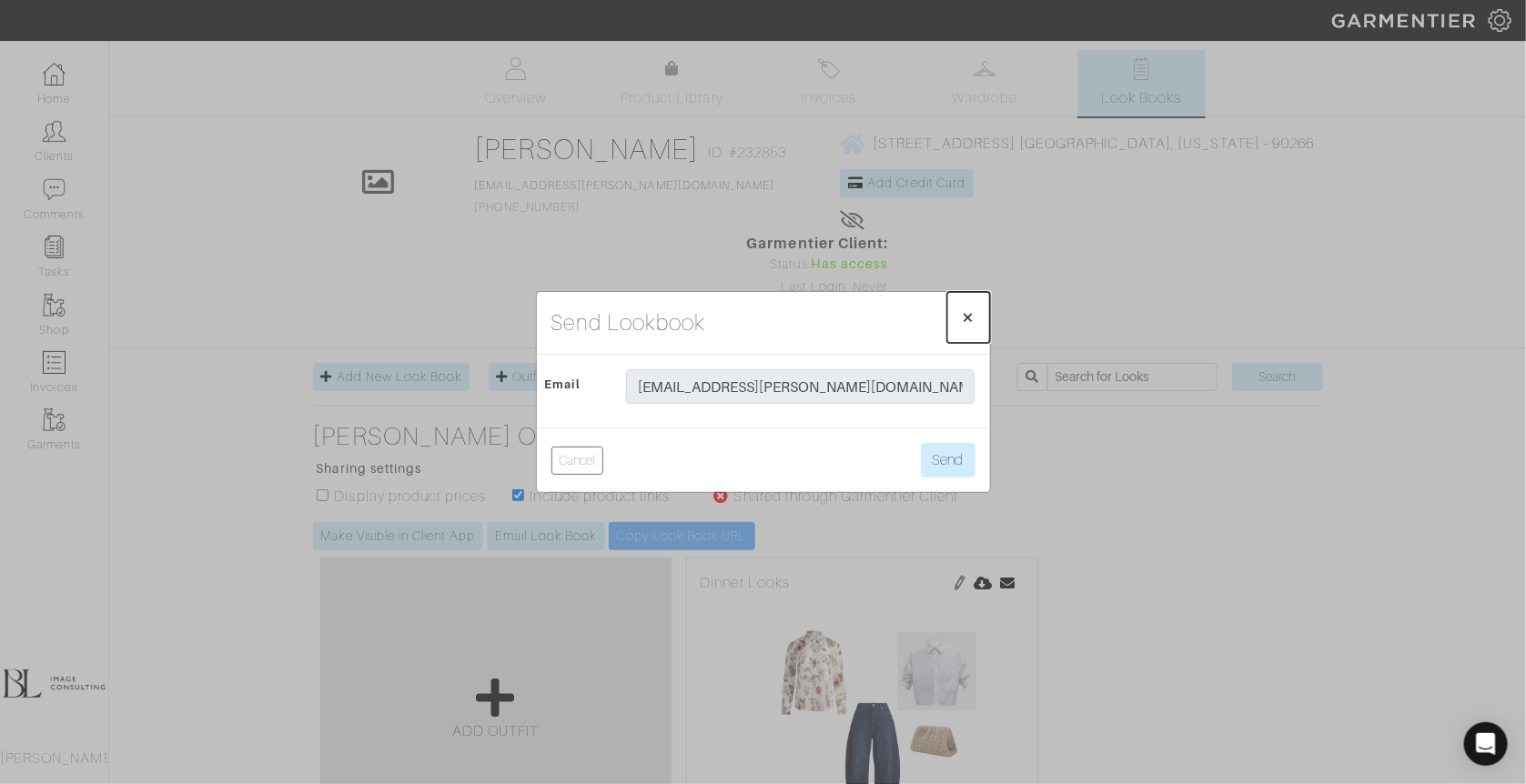 click on "×" at bounding box center [968, 317] 